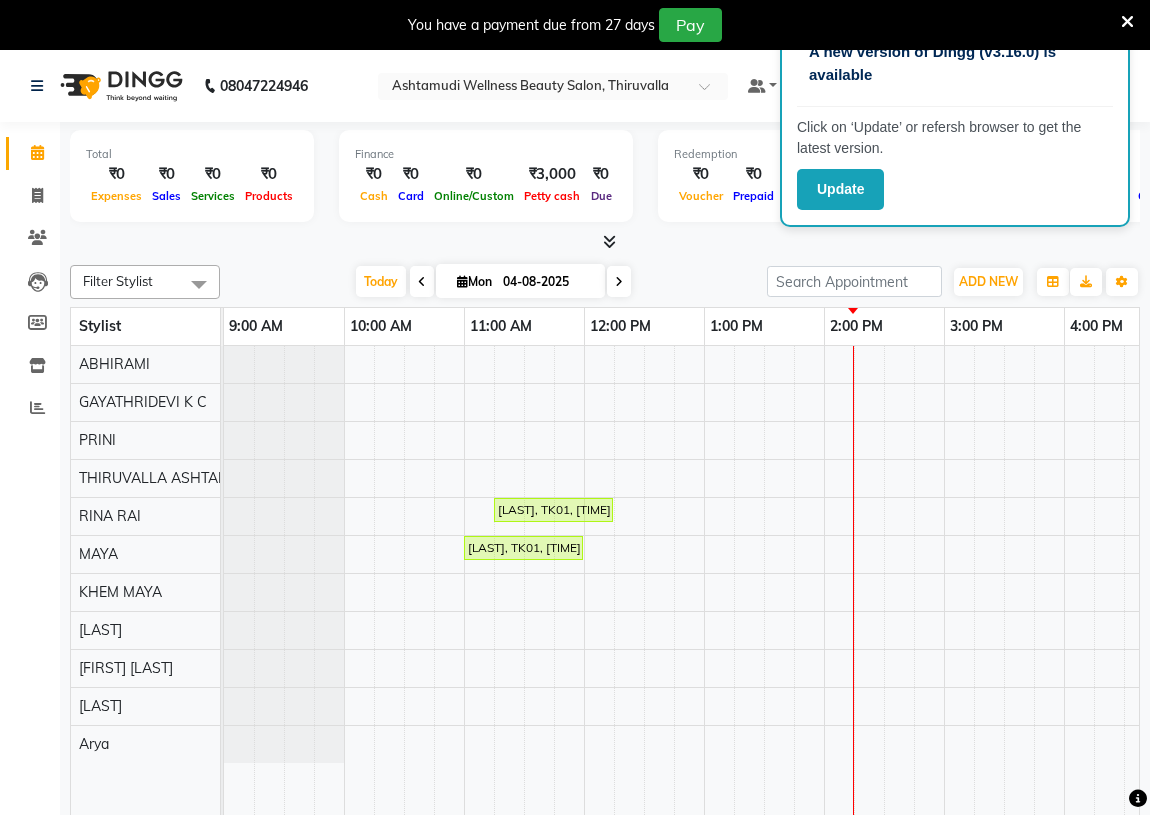 scroll, scrollTop: 50, scrollLeft: 0, axis: vertical 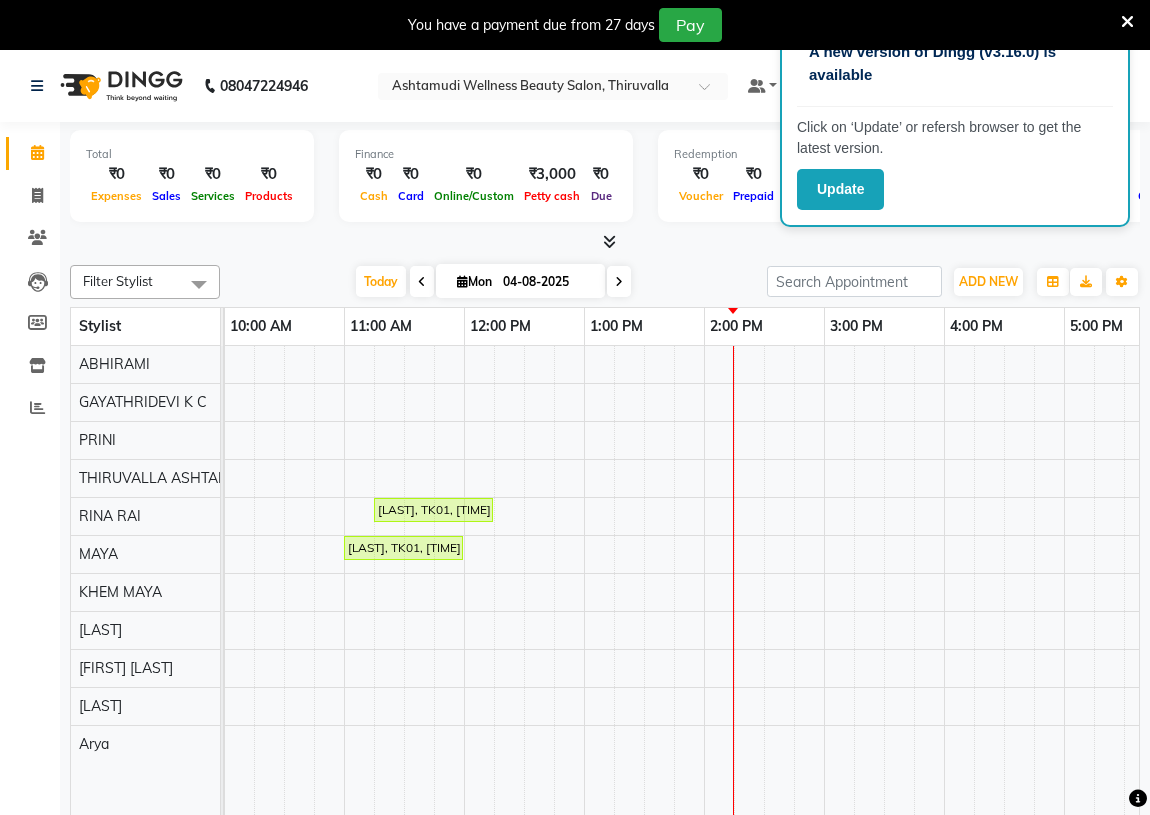 click at bounding box center [1127, 22] 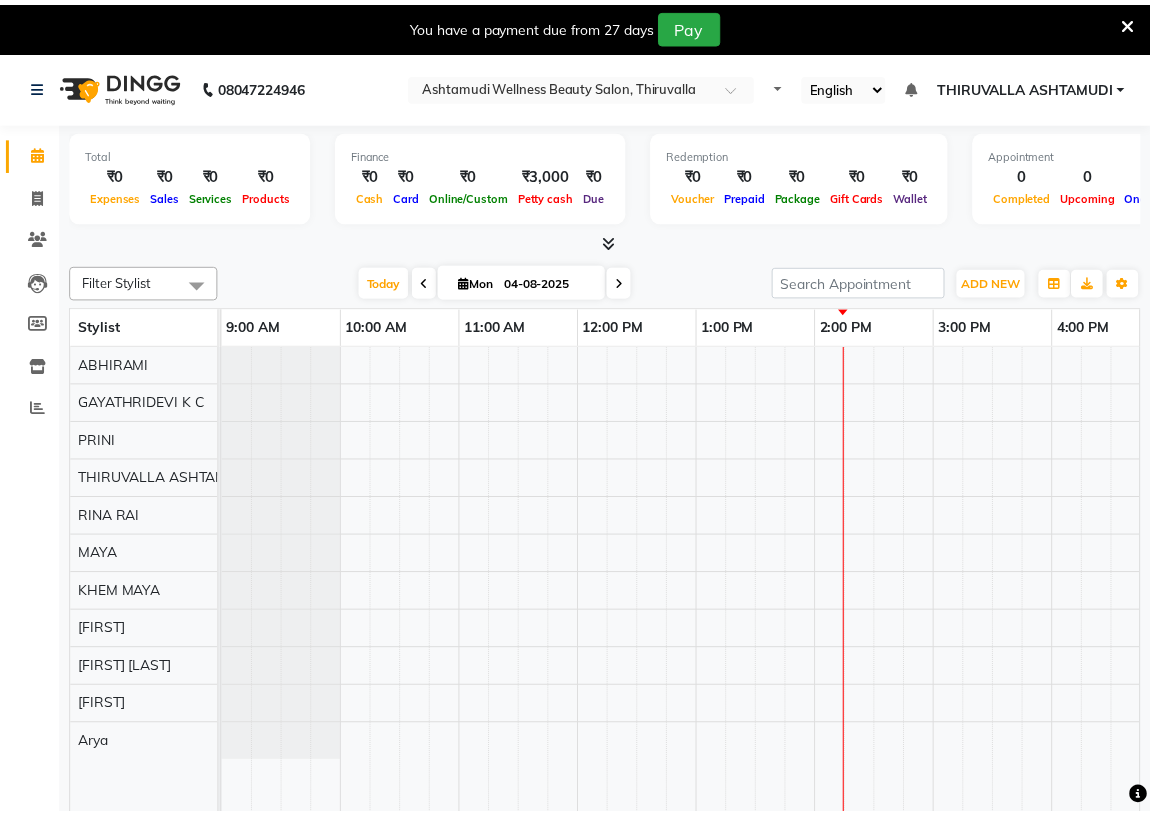 scroll, scrollTop: 0, scrollLeft: 0, axis: both 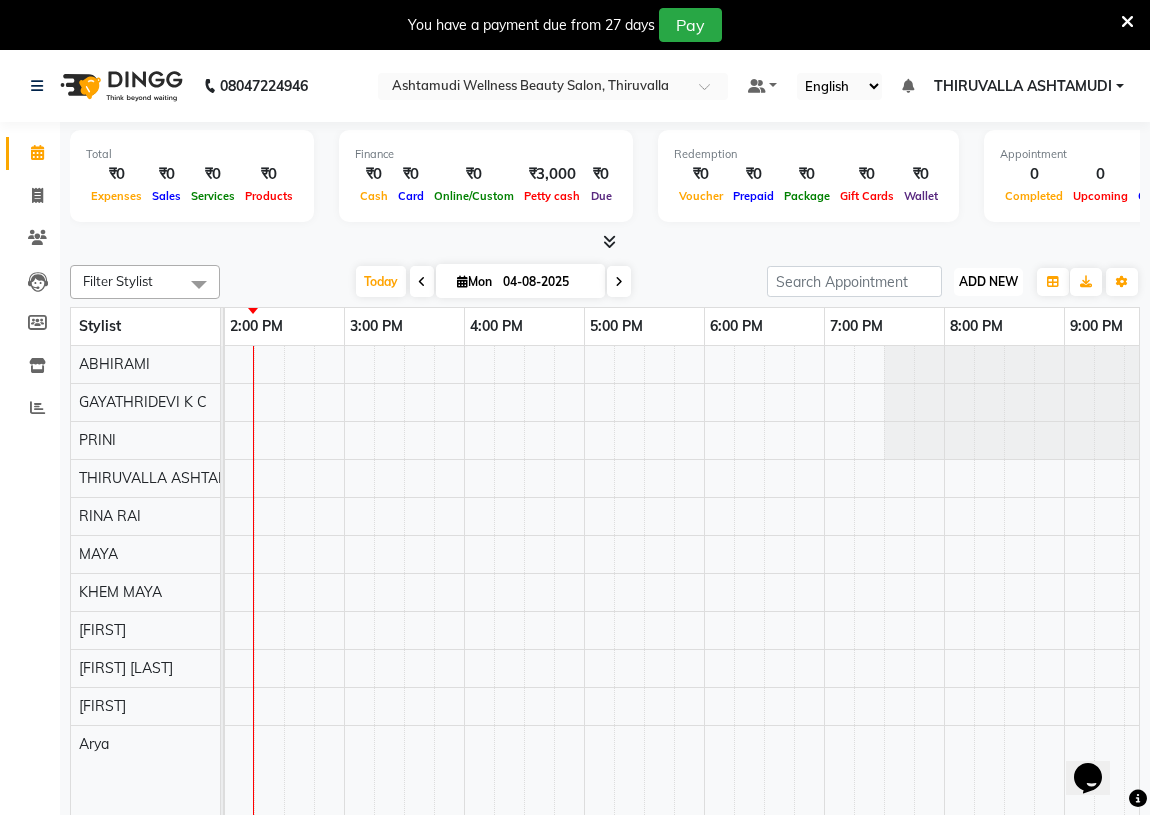 click on "ADD NEW" at bounding box center (988, 281) 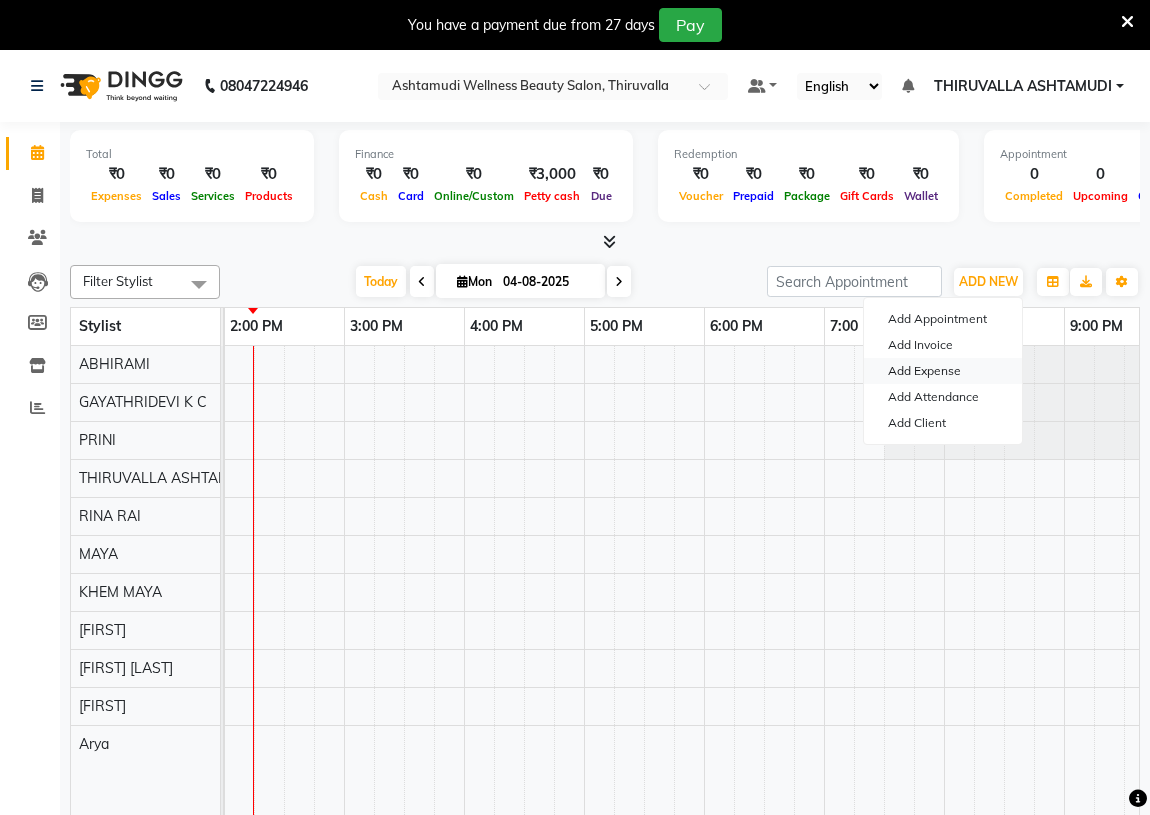 click on "Add Expense" at bounding box center [943, 371] 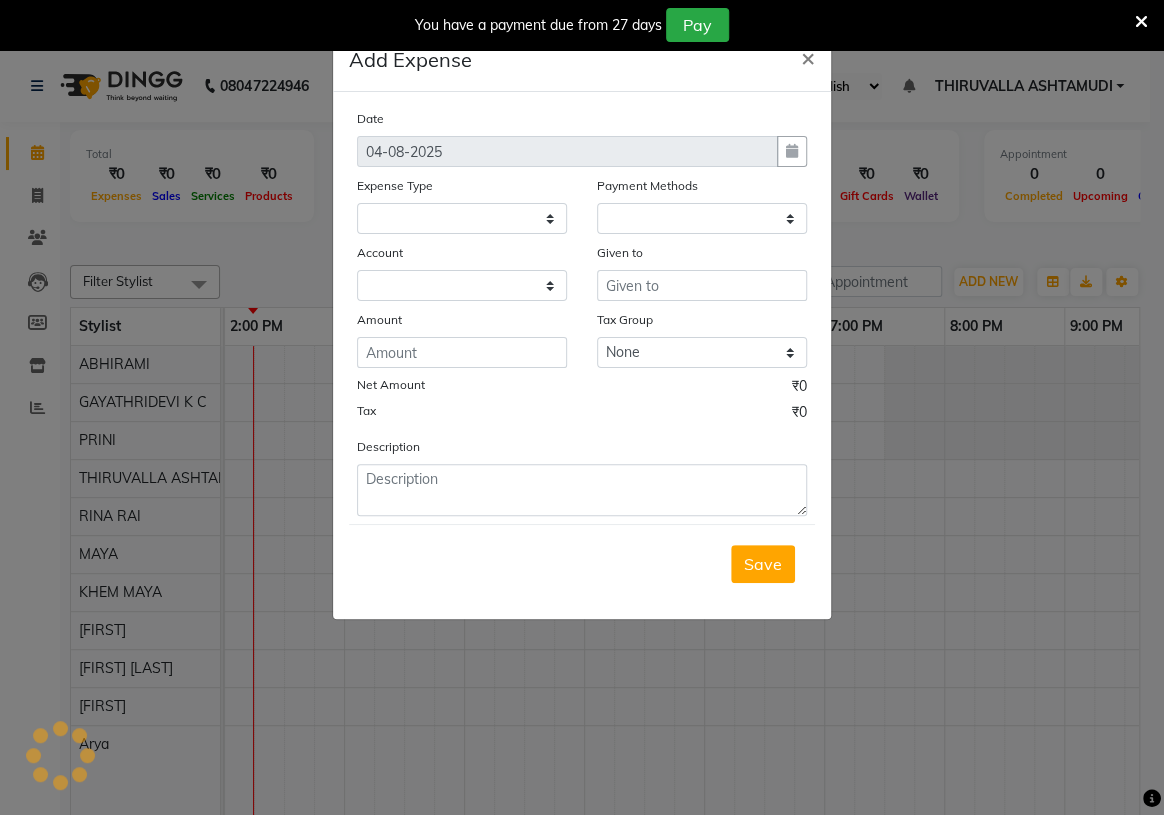 select 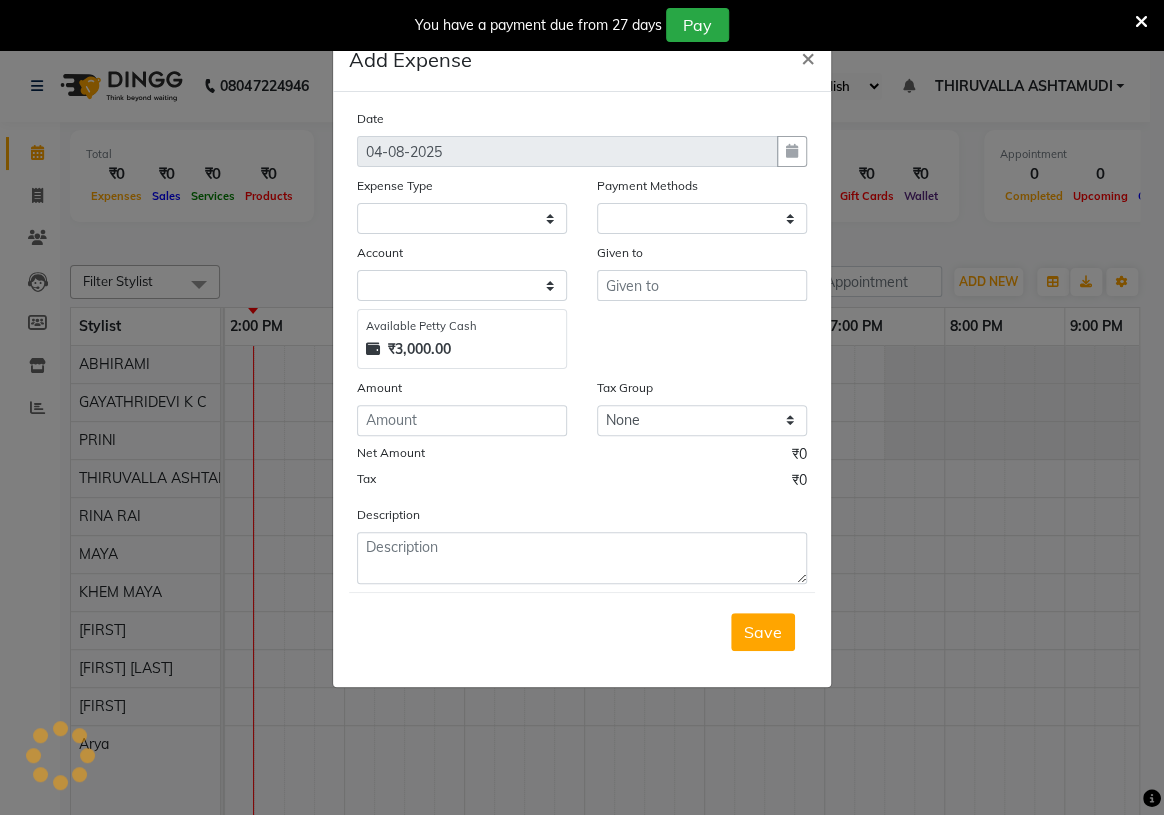 select on "1" 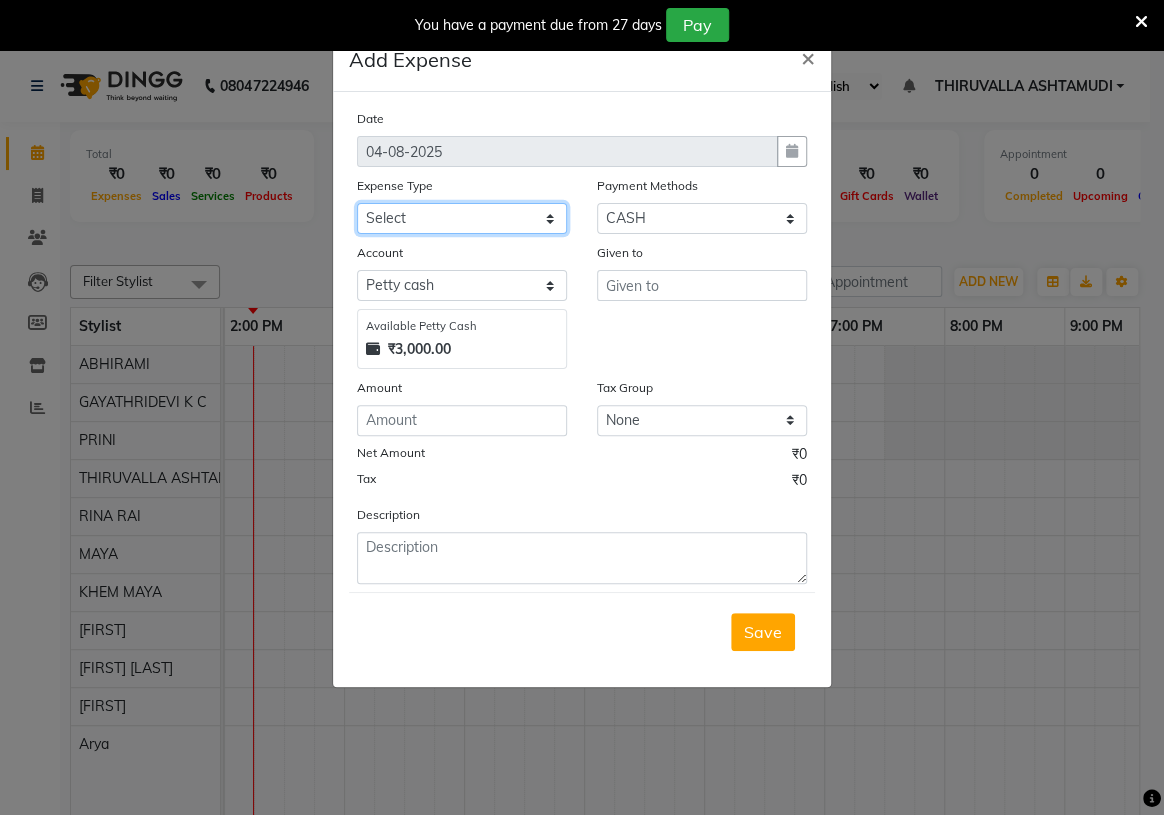 click on "Select ACCOMODATION EXPENSES ADVERTISEMENT SALES PROMOTIONAL EXPENSES Bonus BRIDAL ACCESSORIES REFUND BRIDAL COMMISSION BRIDAL FOOD BRIDAL INCENTIVES BRIDAL ORNAMENTS REFUND BRIDAL TA CASH DEPOSIT RAK BANK COMPUTER ACCESSORIES MOBILE PHONE Donation and Charity Expenses ELECTRICITY CHARGES ELECTRONICS FITTINGS Event Expense FISH FOOD EXPENSES FOOD REFRESHMENT FOR CLIENTS FOOD REFRESHMENT FOR STAFFS Freight And Forwarding Charges FUEL FOR GENERATOR FURNITURE AND EQUIPMENTS Gifts for Clients GIFTS FOR STAFFS GOKULAM CHITS HOSTEL RENT LAUNDRY EXPENSES LICENSE OTHER FEES LOADING UNLOADING CHARGES Medical Expenses MEHNDI PAYMENTS MISCELLANEOUS EXPENSES NEWSPAPER PERIODICALS Office Expenses Ornaments Maintenance Expense OVERTIME ALLOWANCES Payment For Pest Control Perfomance based incentives POSTAGE COURIER CHARGES Printing PRINTING STATIONERY EXPENSES PROFESSIONAL TAX REPAIRS MAINTENANCE ROUND OFF Salary SALARY ADVANCE Sales Incentives Membership Card SALES INCENTIVES PRODUCT SALES INCENTIVES SERVICES SALON RENT" 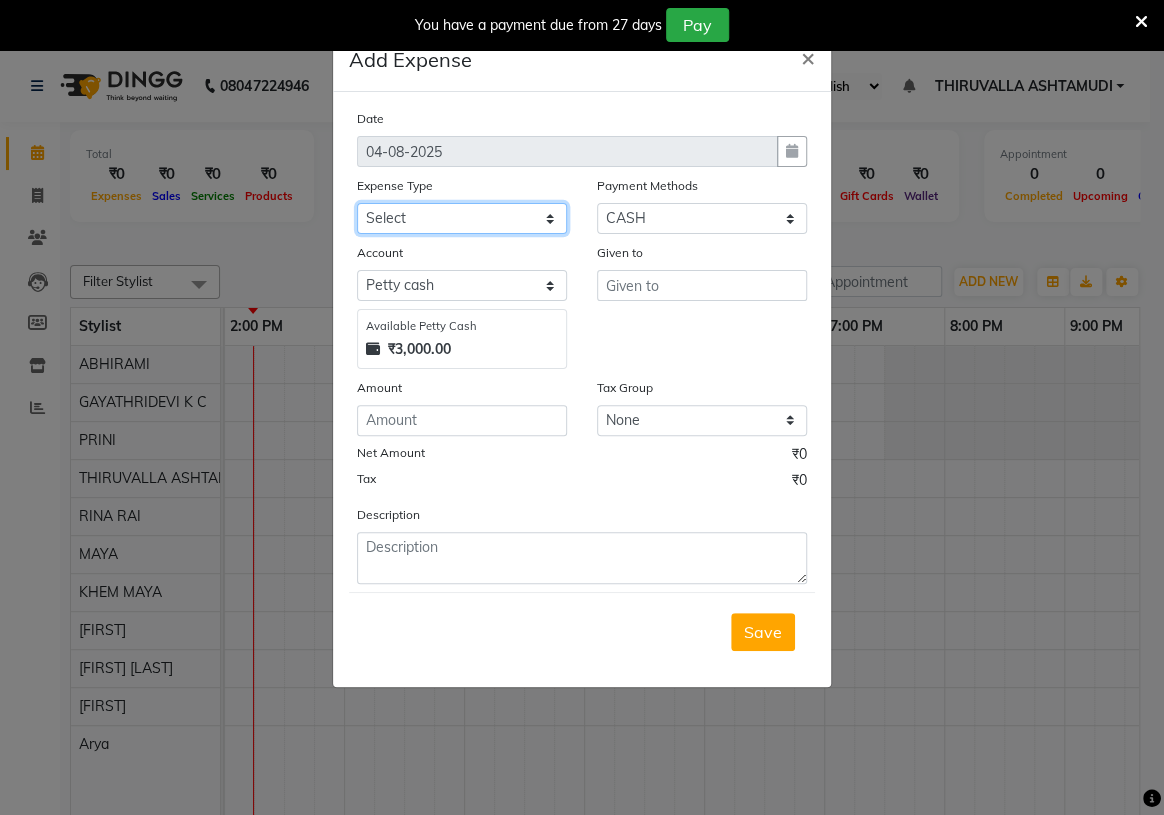 select on "6175" 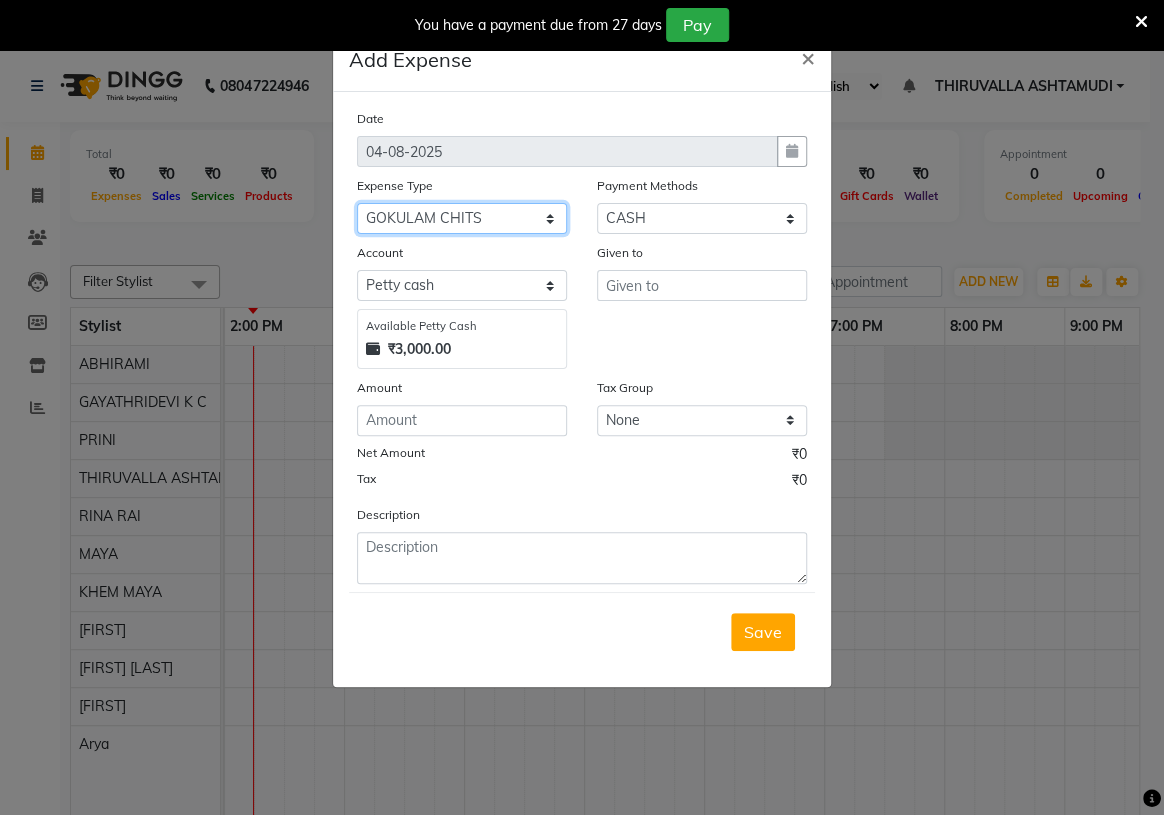 click on "Select ACCOMODATION EXPENSES ADVERTISEMENT SALES PROMOTIONAL EXPENSES Bonus BRIDAL ACCESSORIES REFUND BRIDAL COMMISSION BRIDAL FOOD BRIDAL INCENTIVES BRIDAL ORNAMENTS REFUND BRIDAL TA CASH DEPOSIT RAK BANK COMPUTER ACCESSORIES MOBILE PHONE Donation and Charity Expenses ELECTRICITY CHARGES ELECTRONICS FITTINGS Event Expense FISH FOOD EXPENSES FOOD REFRESHMENT FOR CLIENTS FOOD REFRESHMENT FOR STAFFS Freight And Forwarding Charges FUEL FOR GENERATOR FURNITURE AND EQUIPMENTS Gifts for Clients GIFTS FOR STAFFS GOKULAM CHITS HOSTEL RENT LAUNDRY EXPENSES LICENSE OTHER FEES LOADING UNLOADING CHARGES Medical Expenses MEHNDI PAYMENTS MISCELLANEOUS EXPENSES NEWSPAPER PERIODICALS Office Expenses Ornaments Maintenance Expense OVERTIME ALLOWANCES Payment For Pest Control Perfomance based incentives POSTAGE COURIER CHARGES Printing PRINTING STATIONERY EXPENSES PROFESSIONAL TAX REPAIRS MAINTENANCE ROUND OFF Salary SALARY ADVANCE Sales Incentives Membership Card SALES INCENTIVES PRODUCT SALES INCENTIVES SERVICES SALON RENT" 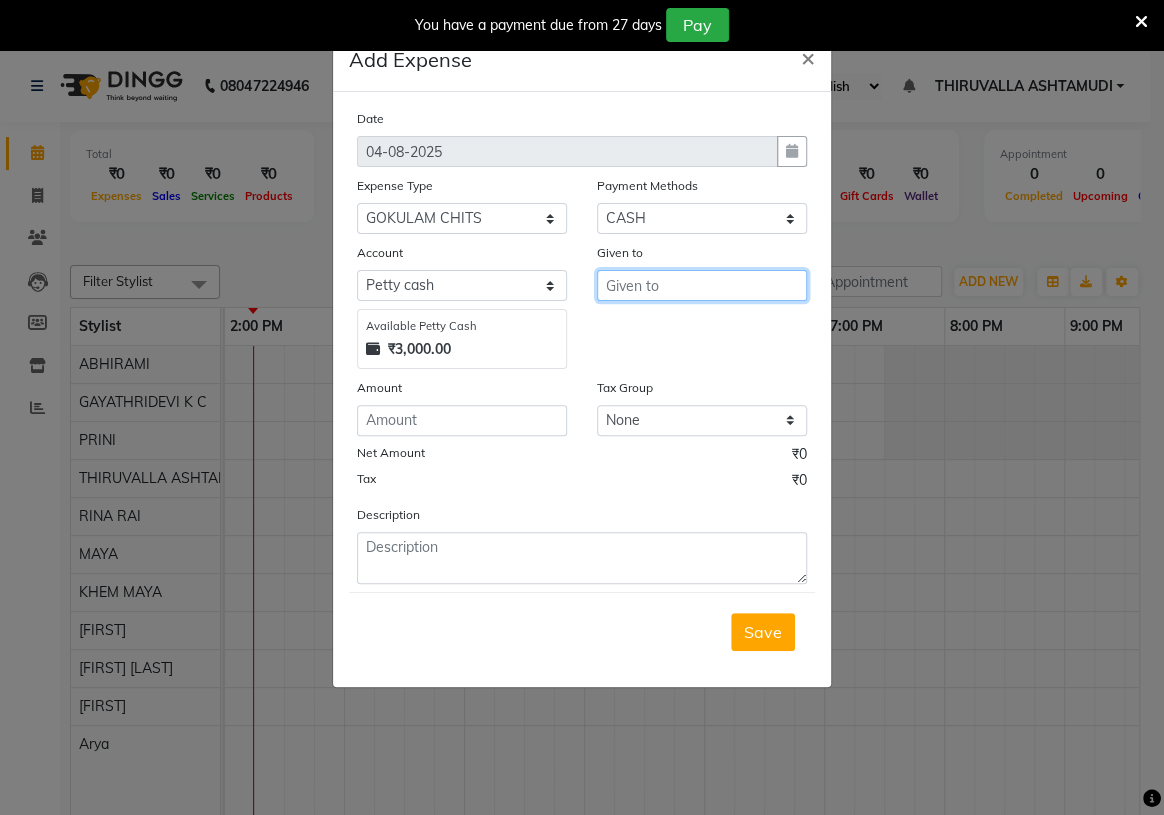 click at bounding box center [702, 285] 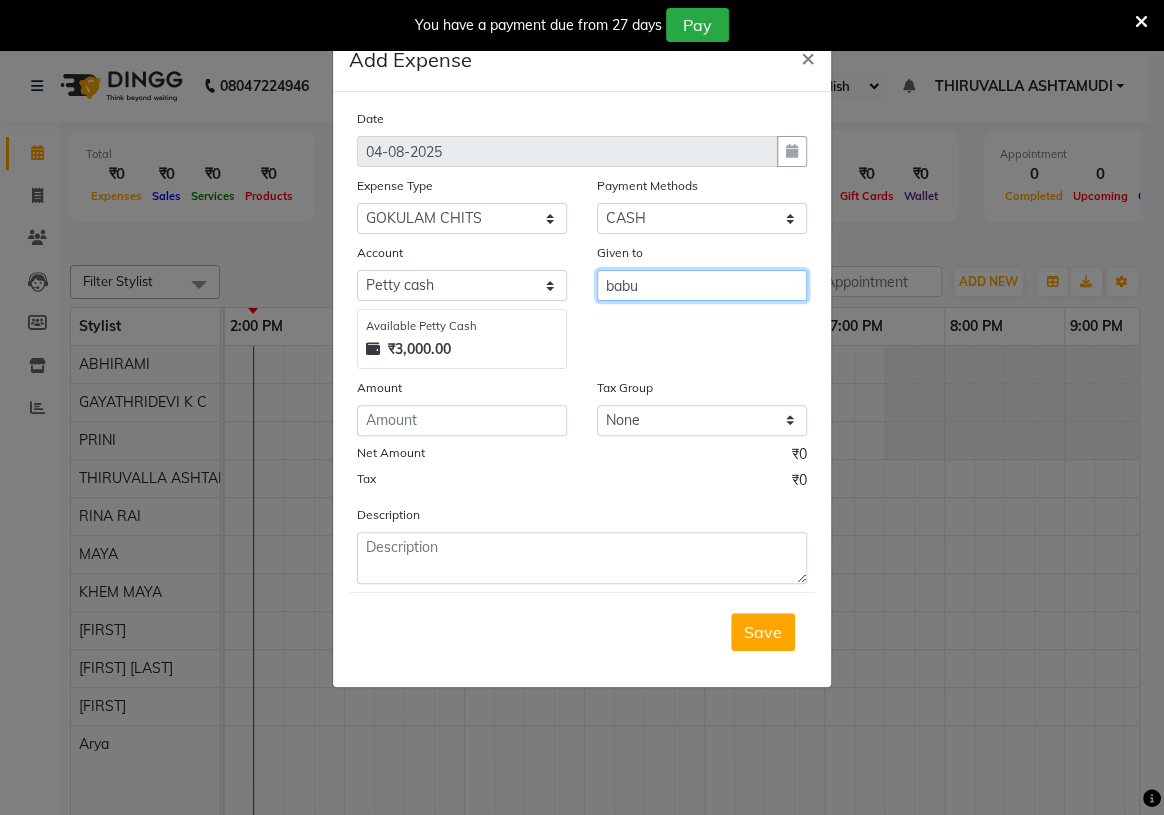 type on "babu" 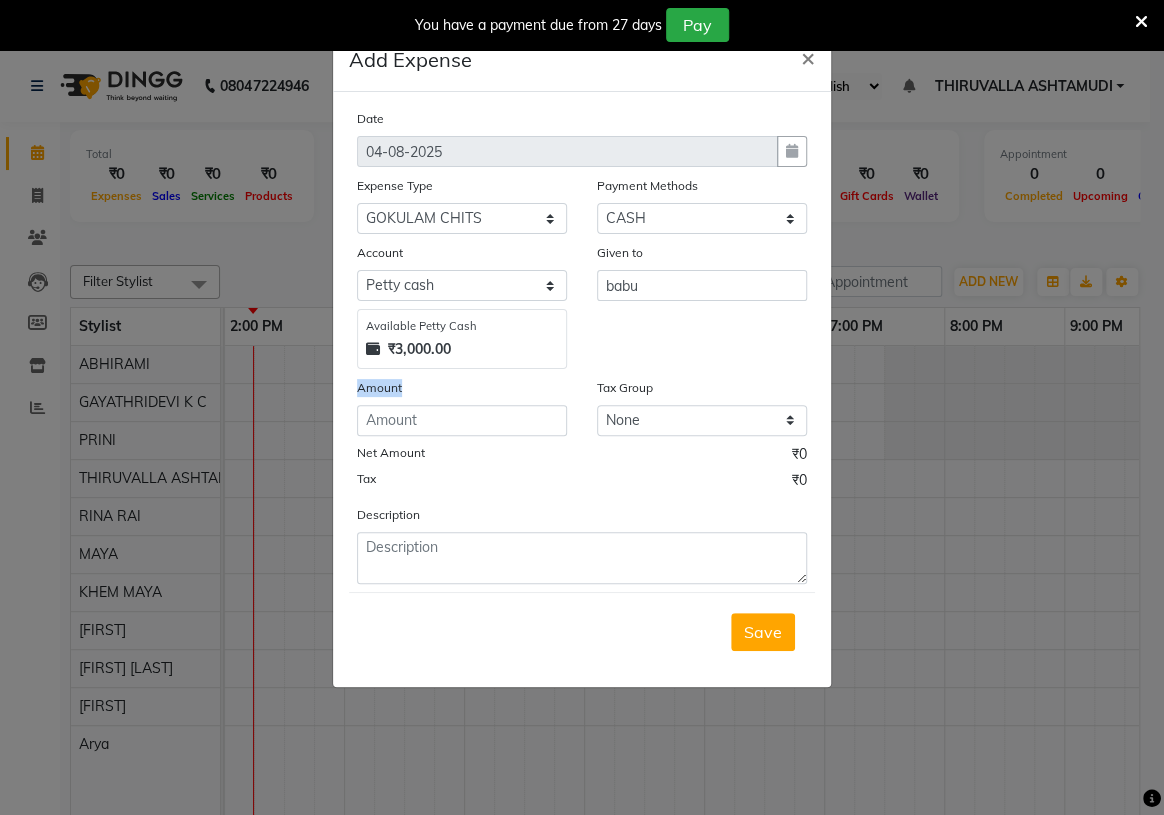 drag, startPoint x: 556, startPoint y: 403, endPoint x: 545, endPoint y: 419, distance: 19.416489 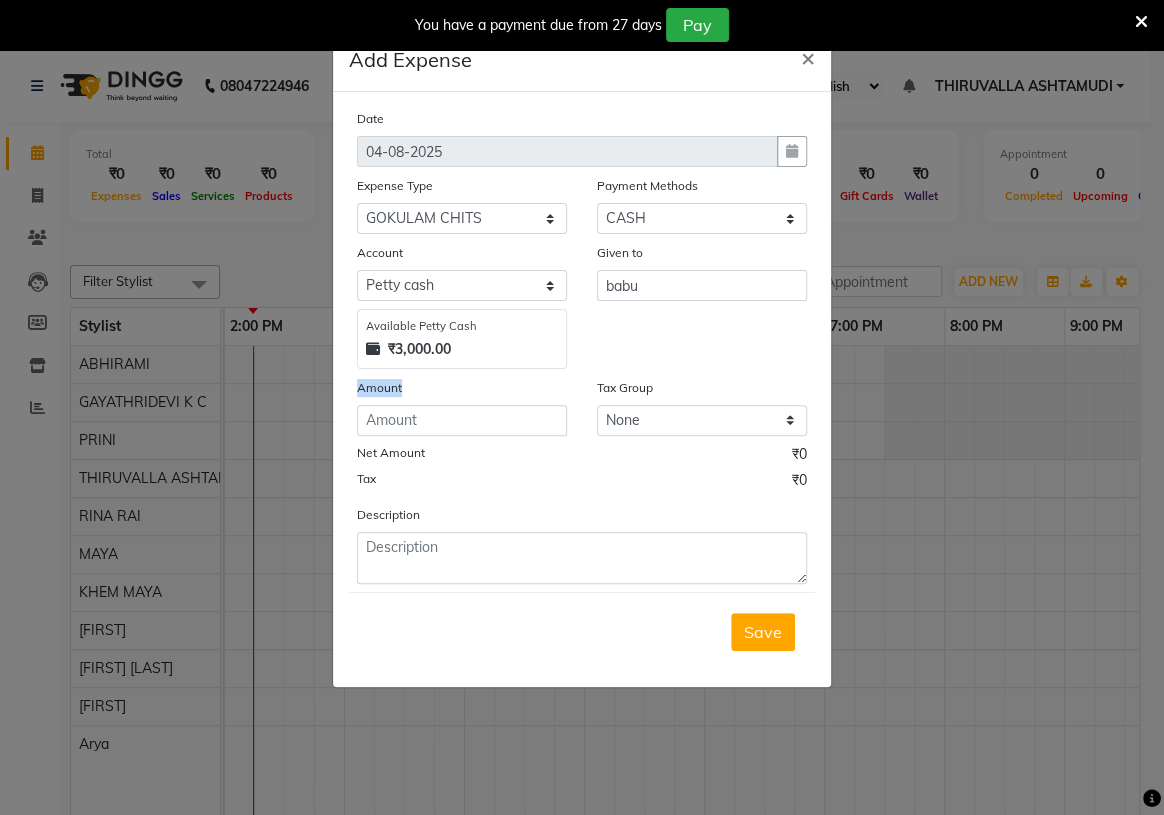 click on "Amount" 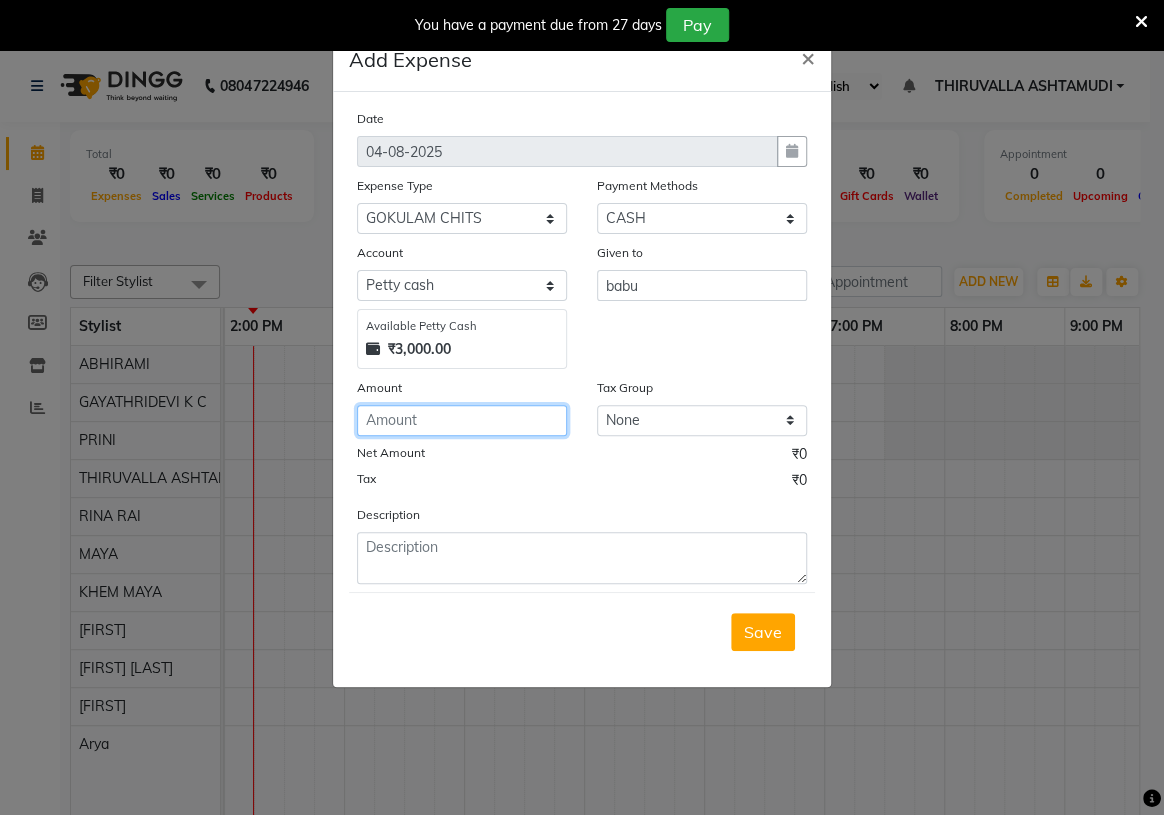 click 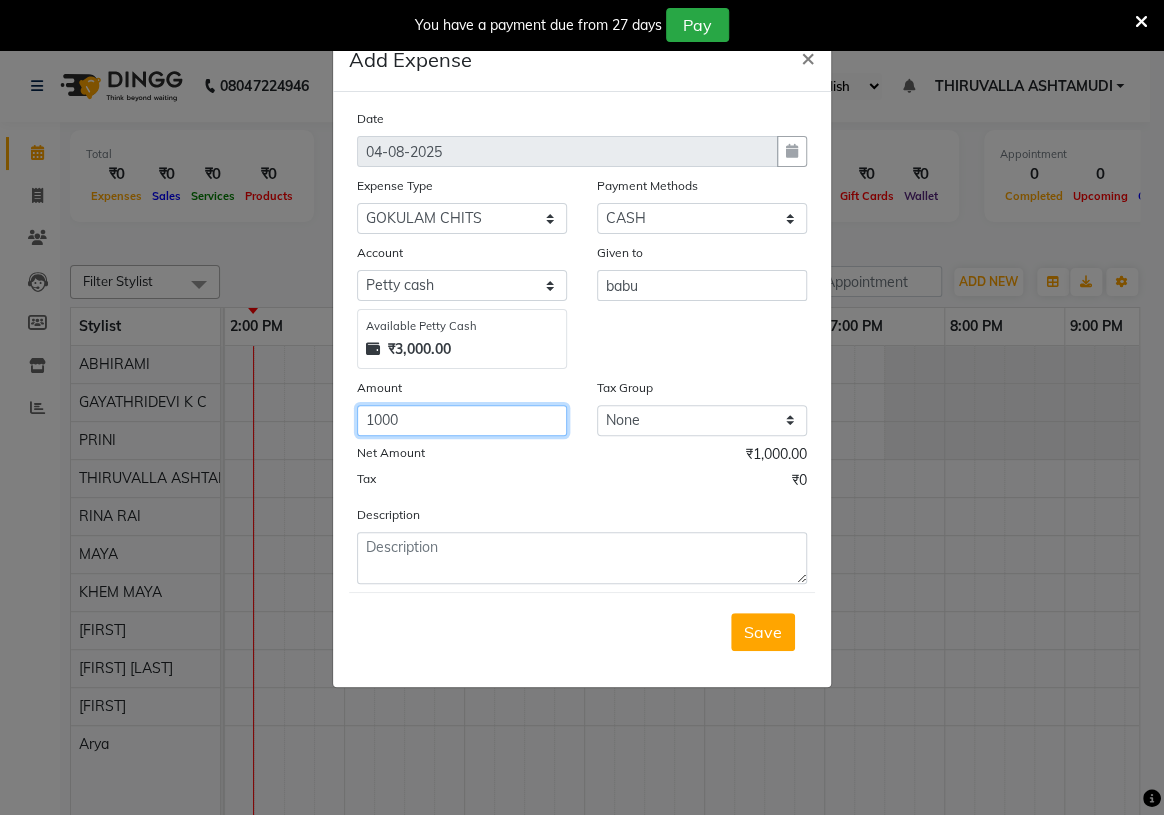 type on "1000" 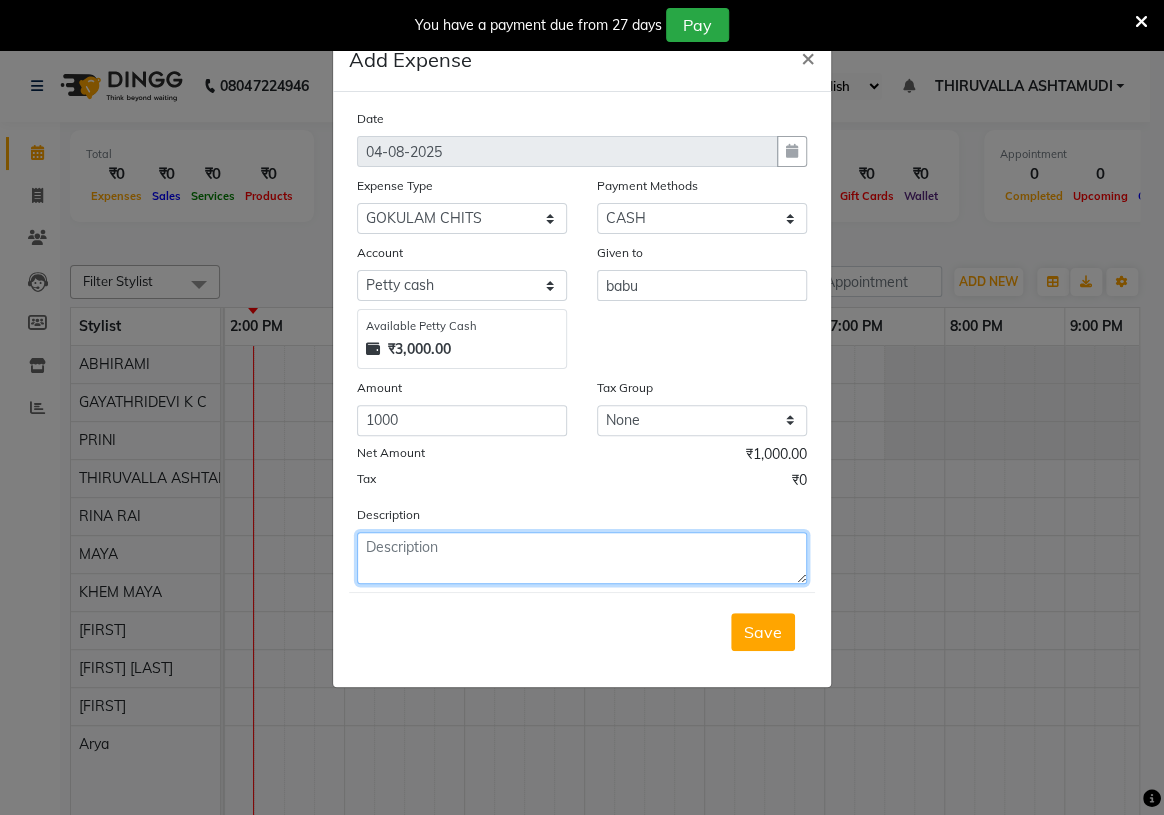 click 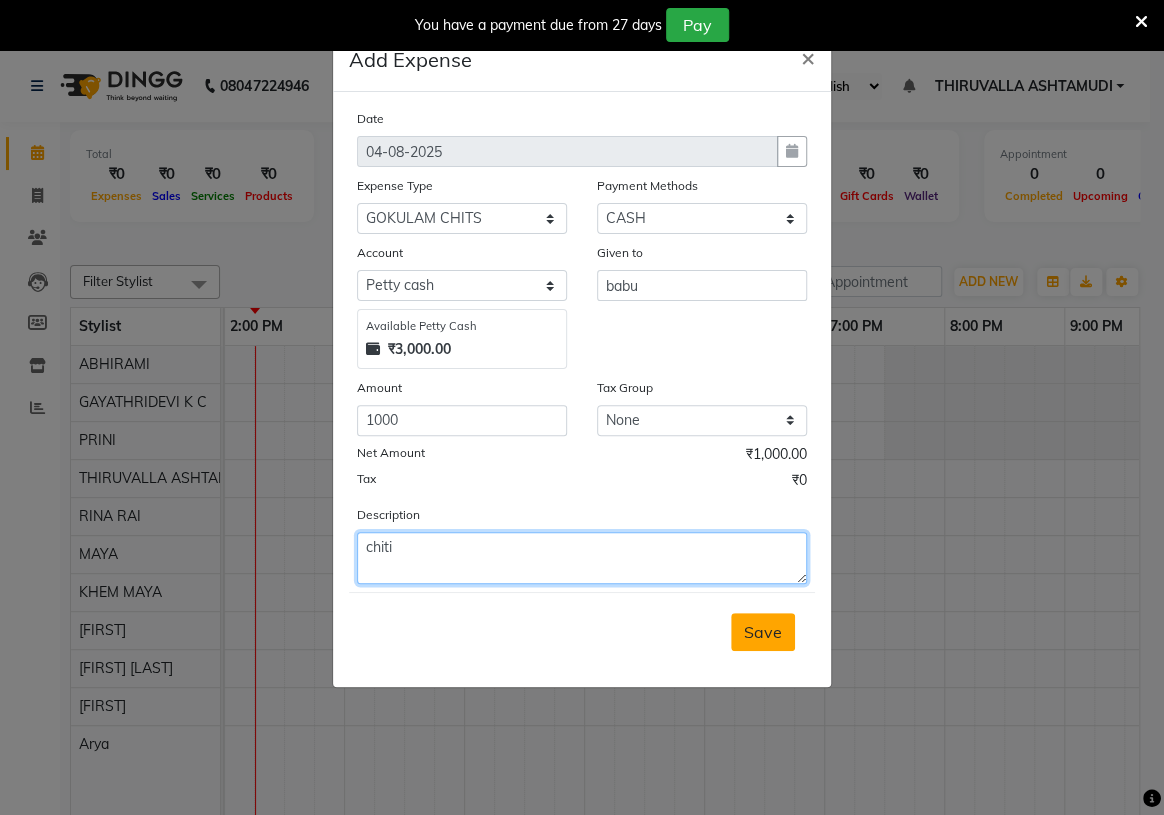 type on "chiti" 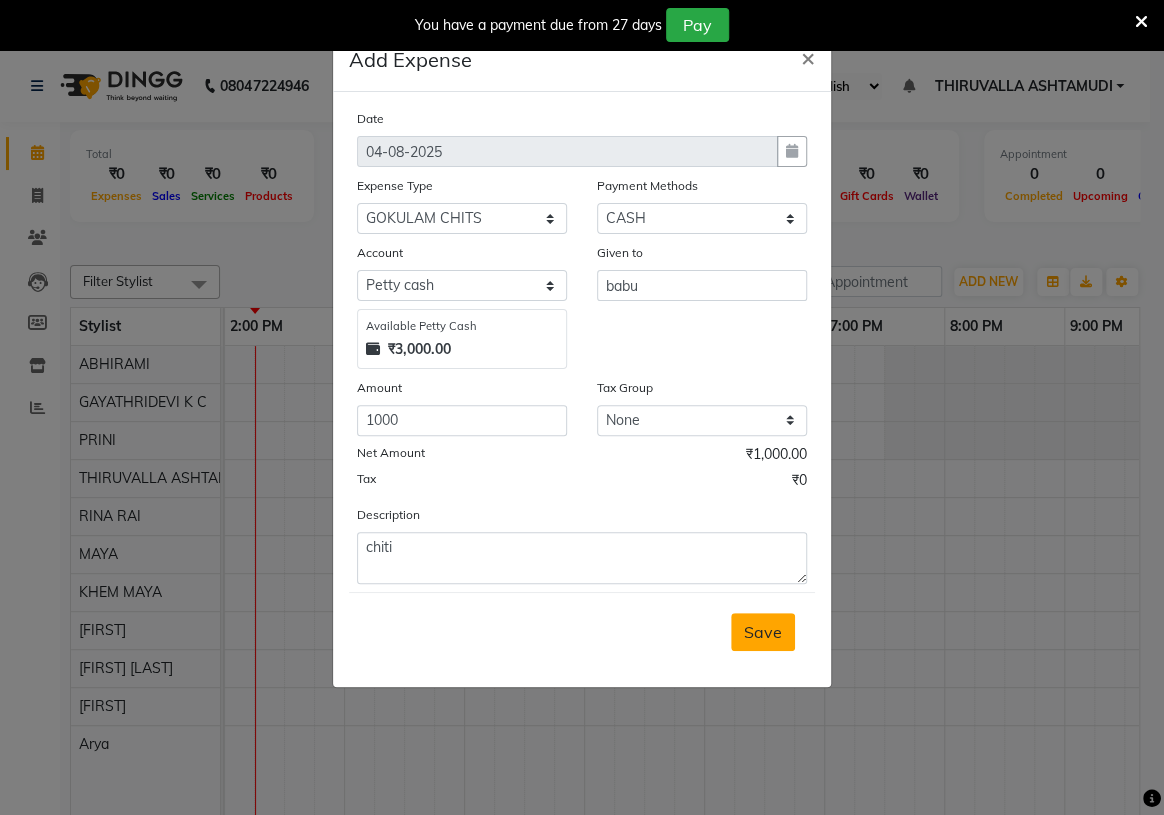 click on "Save" at bounding box center (763, 632) 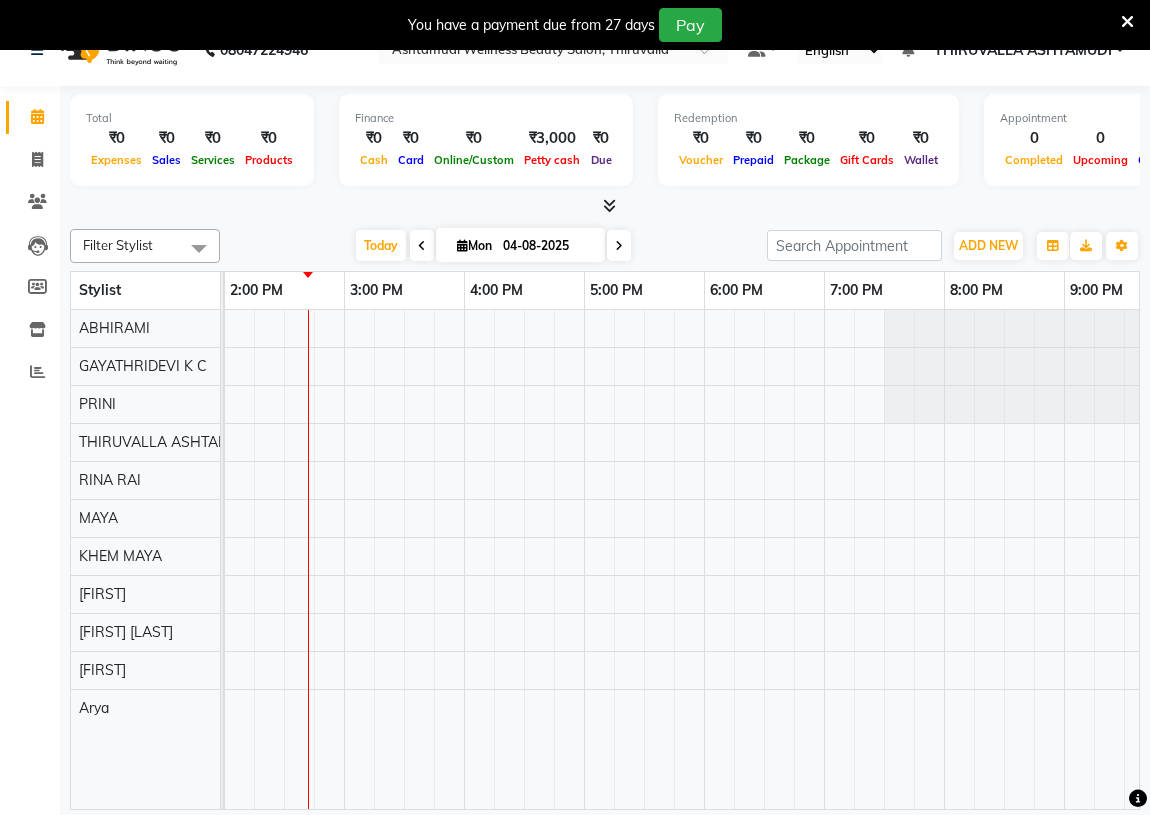 scroll, scrollTop: 50, scrollLeft: 0, axis: vertical 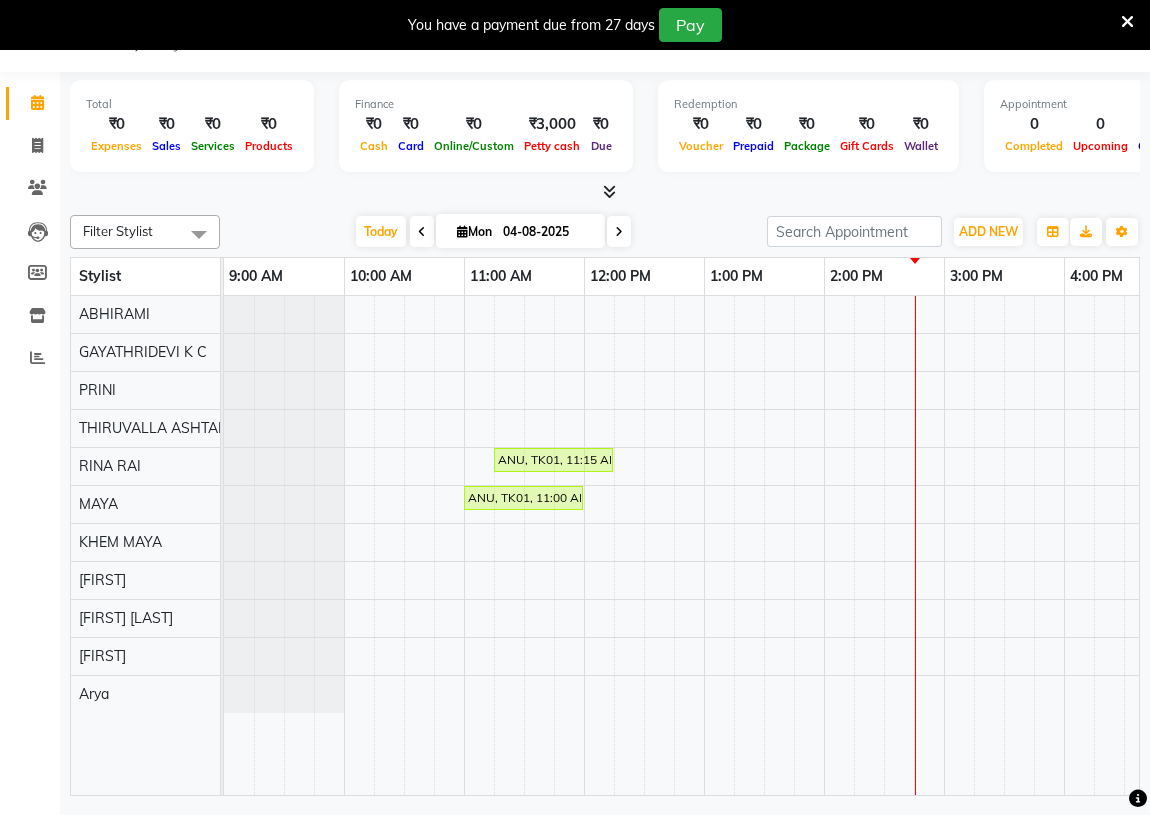 click at bounding box center (1127, 22) 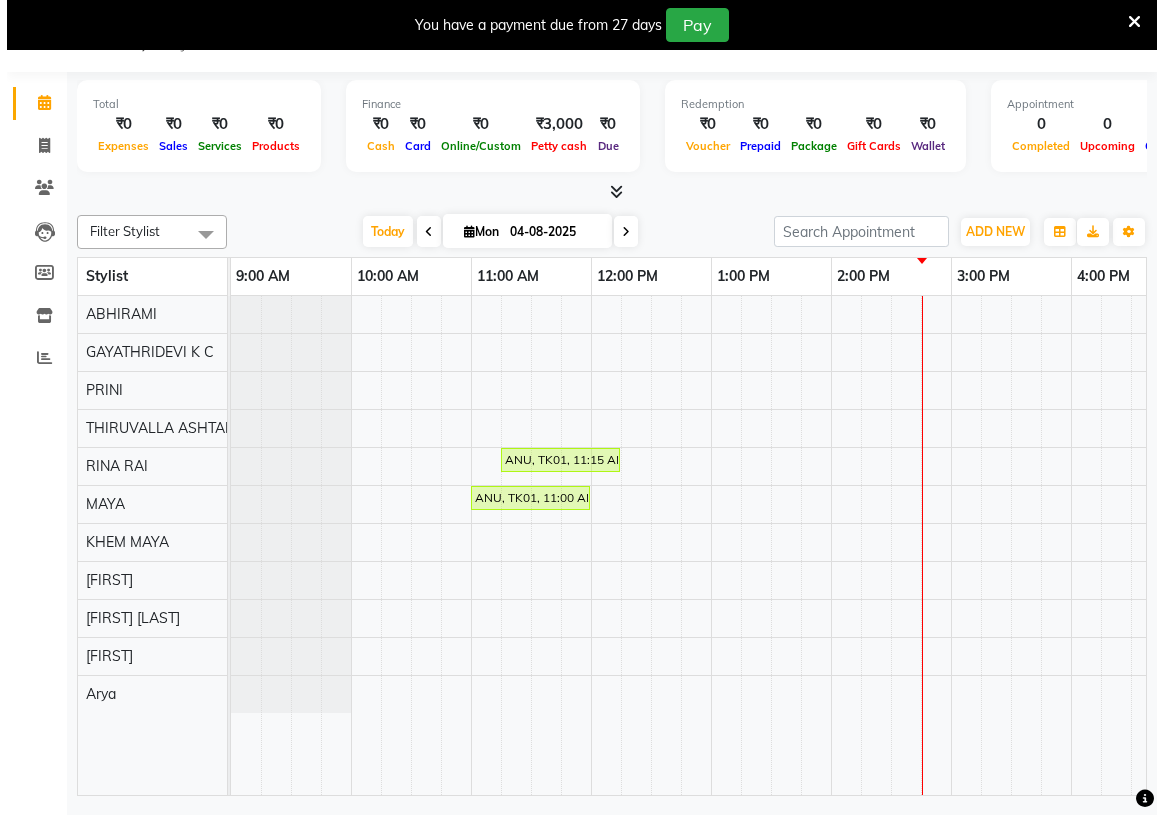 scroll, scrollTop: 0, scrollLeft: 0, axis: both 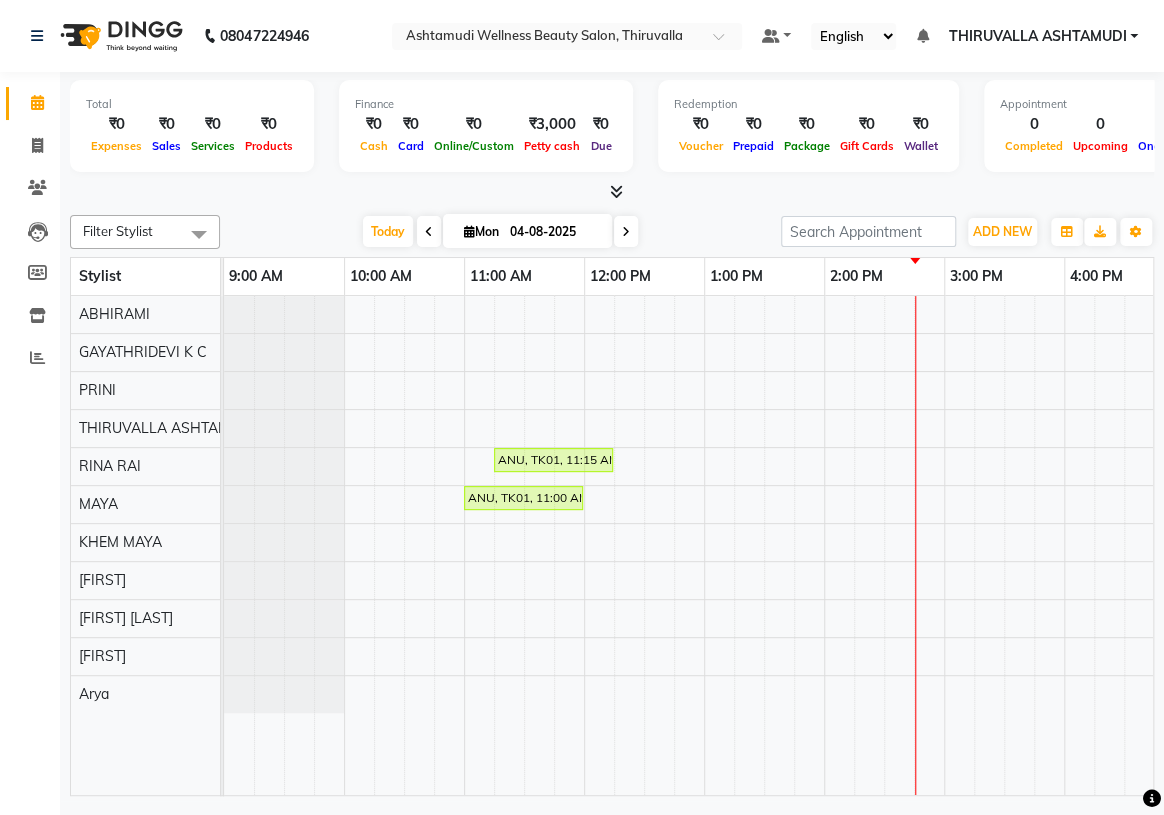 click at bounding box center (429, 232) 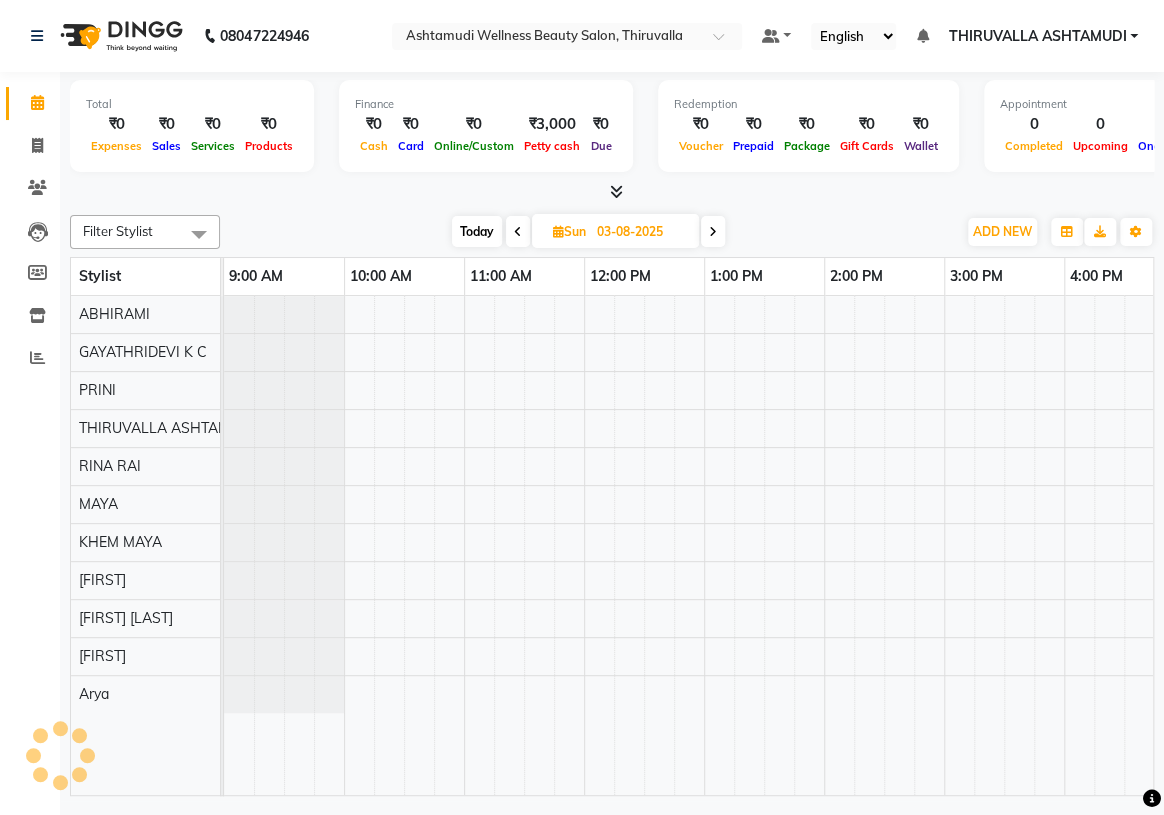 scroll, scrollTop: 0, scrollLeft: 600, axis: horizontal 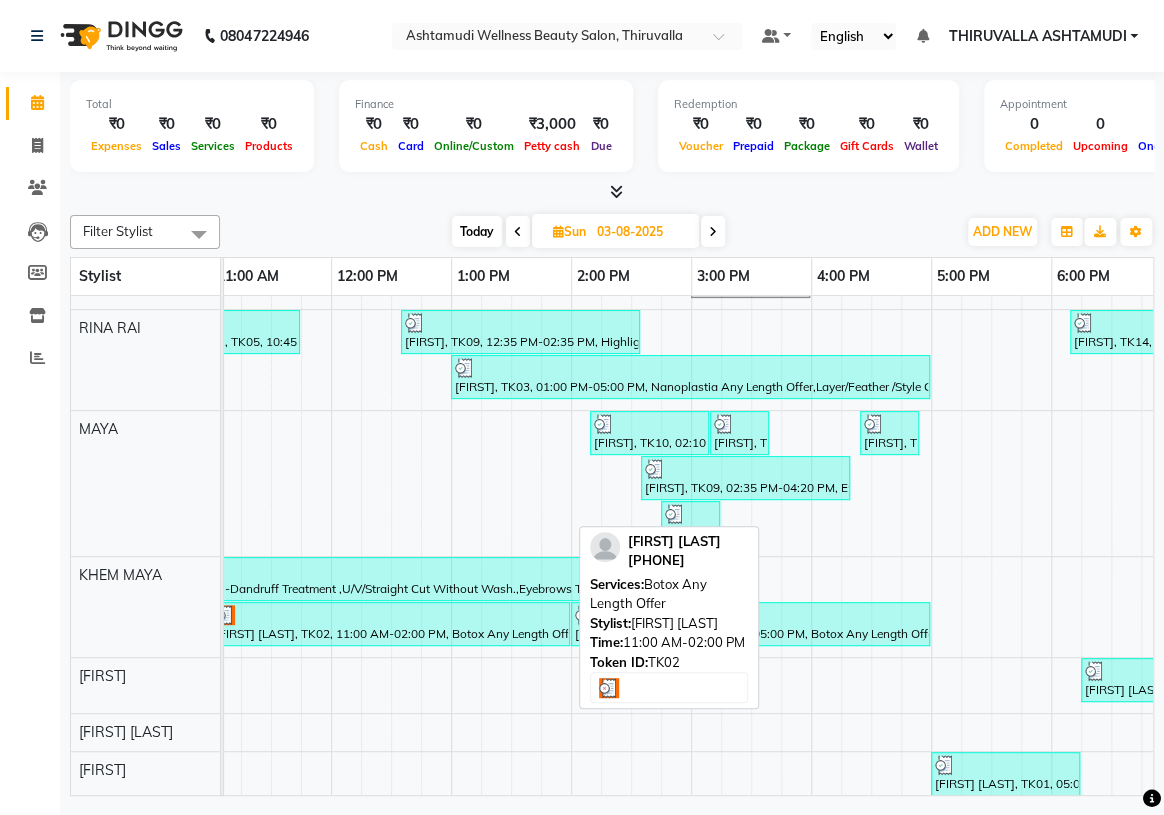 click at bounding box center (390, 615) 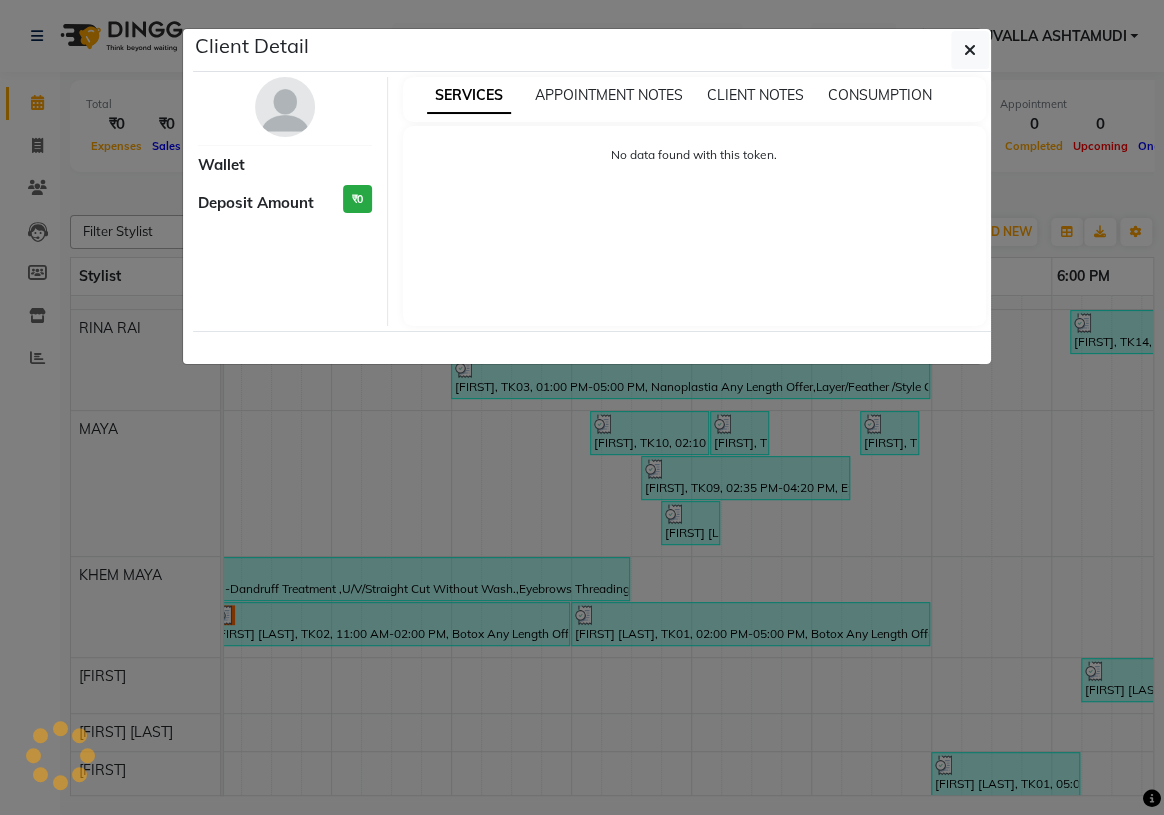 select on "3" 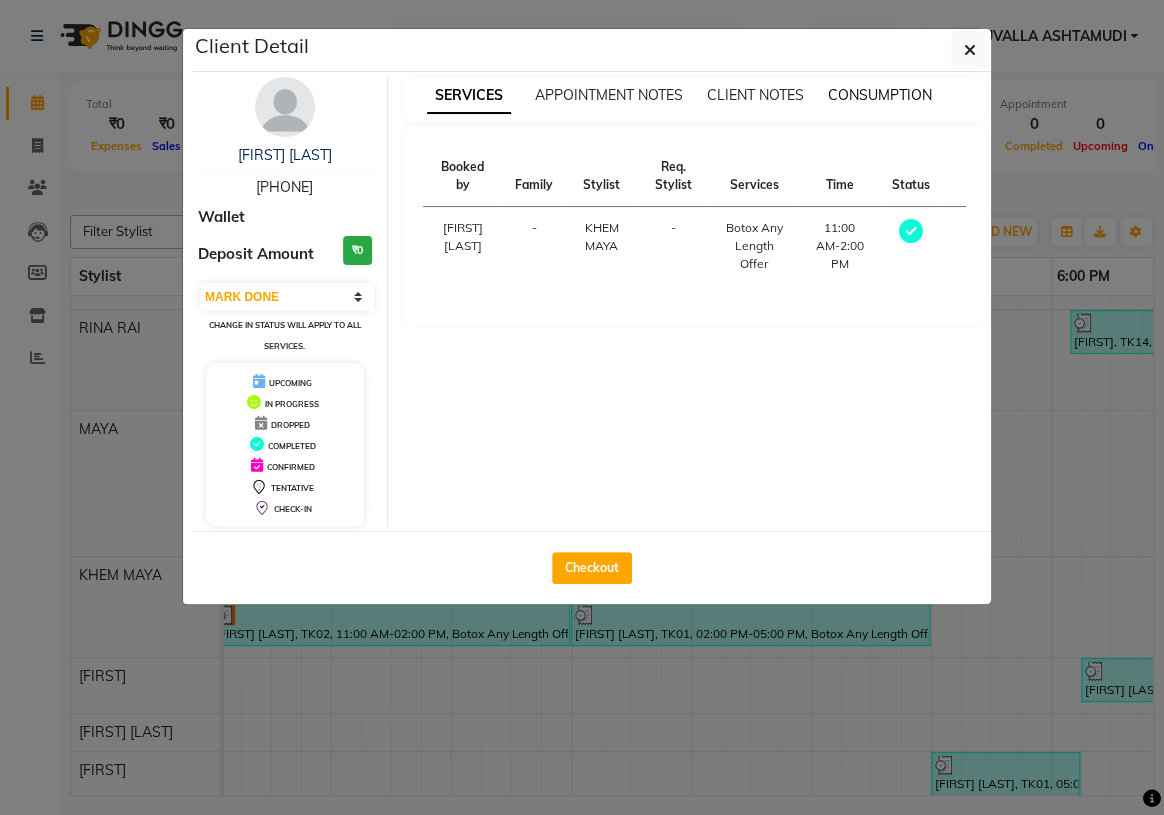 click on "CONSUMPTION" at bounding box center (880, 95) 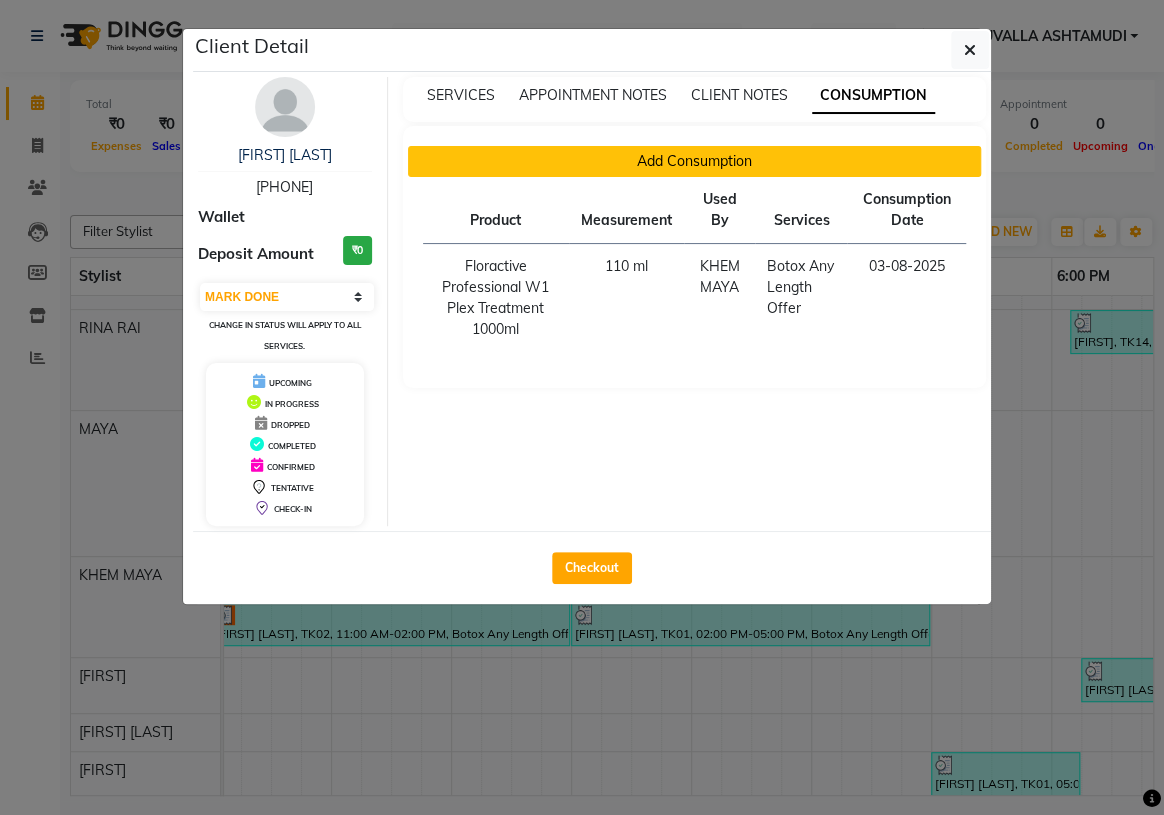 click on "Add Consumption" at bounding box center (695, 161) 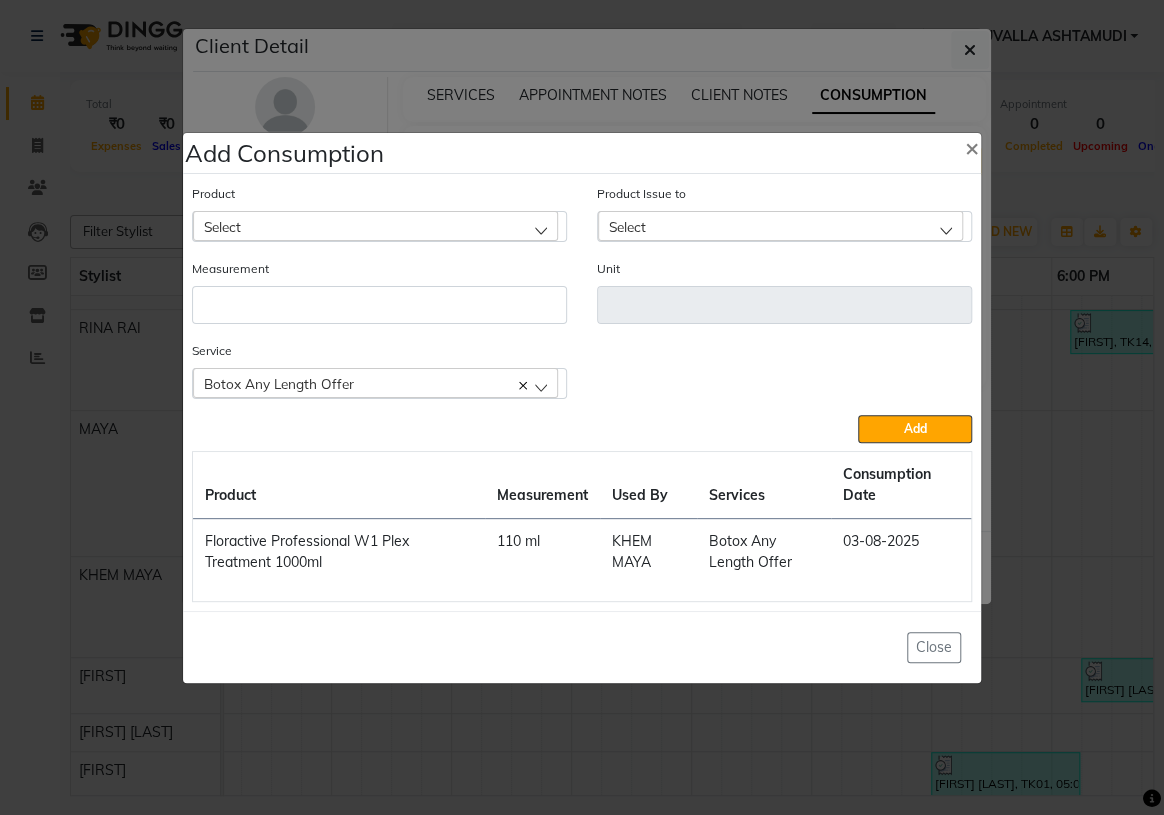 click on "Select" 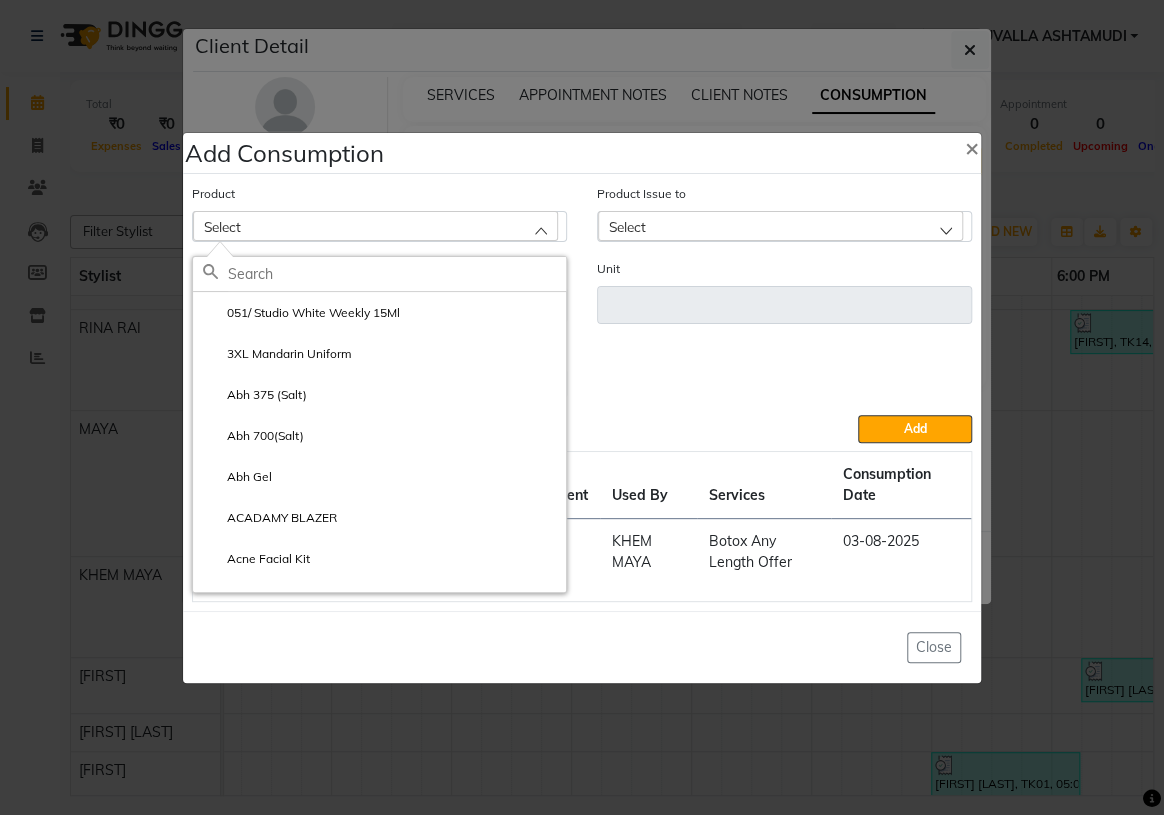 click 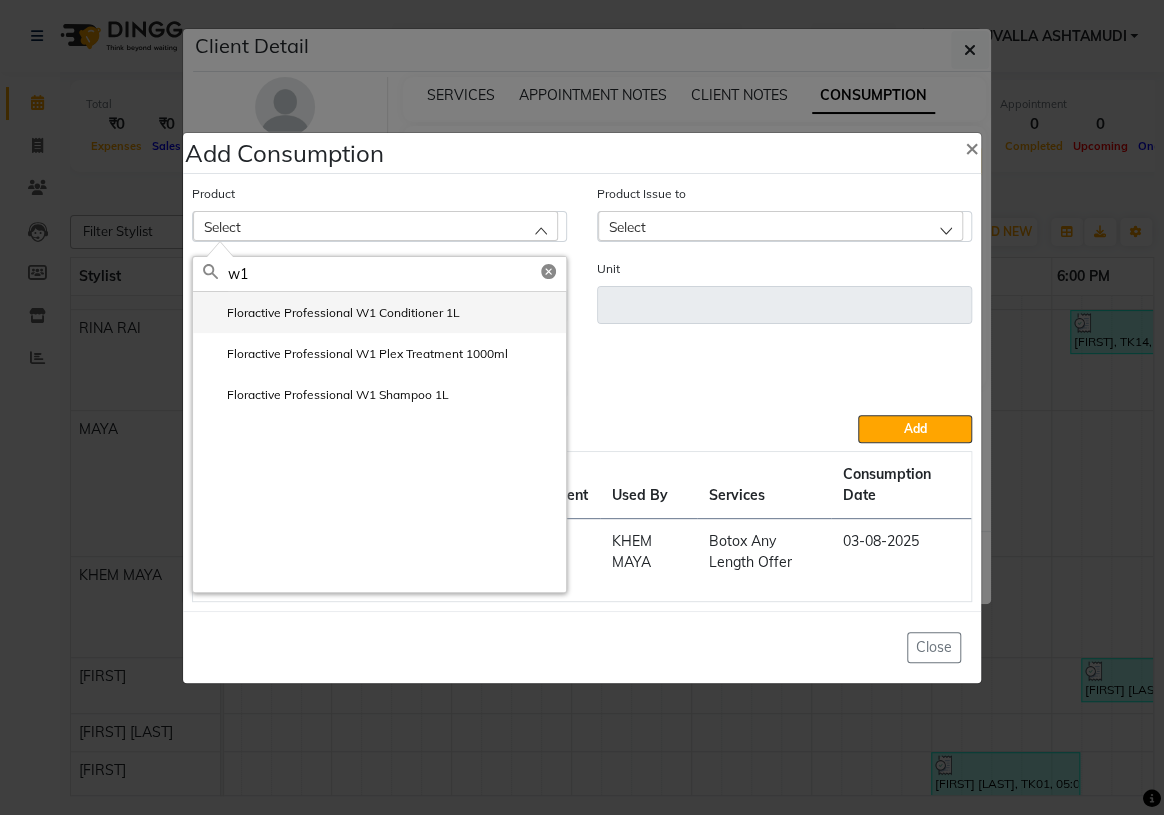 type on "w1" 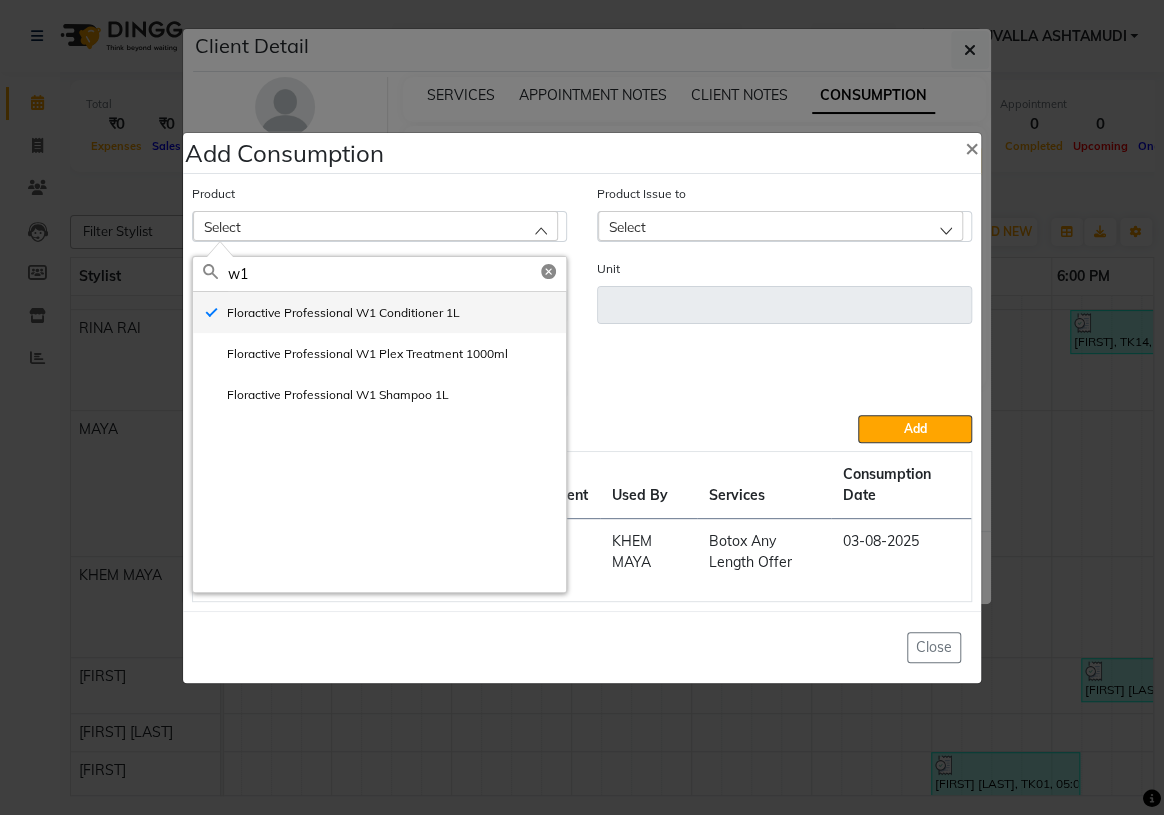 type on "ml" 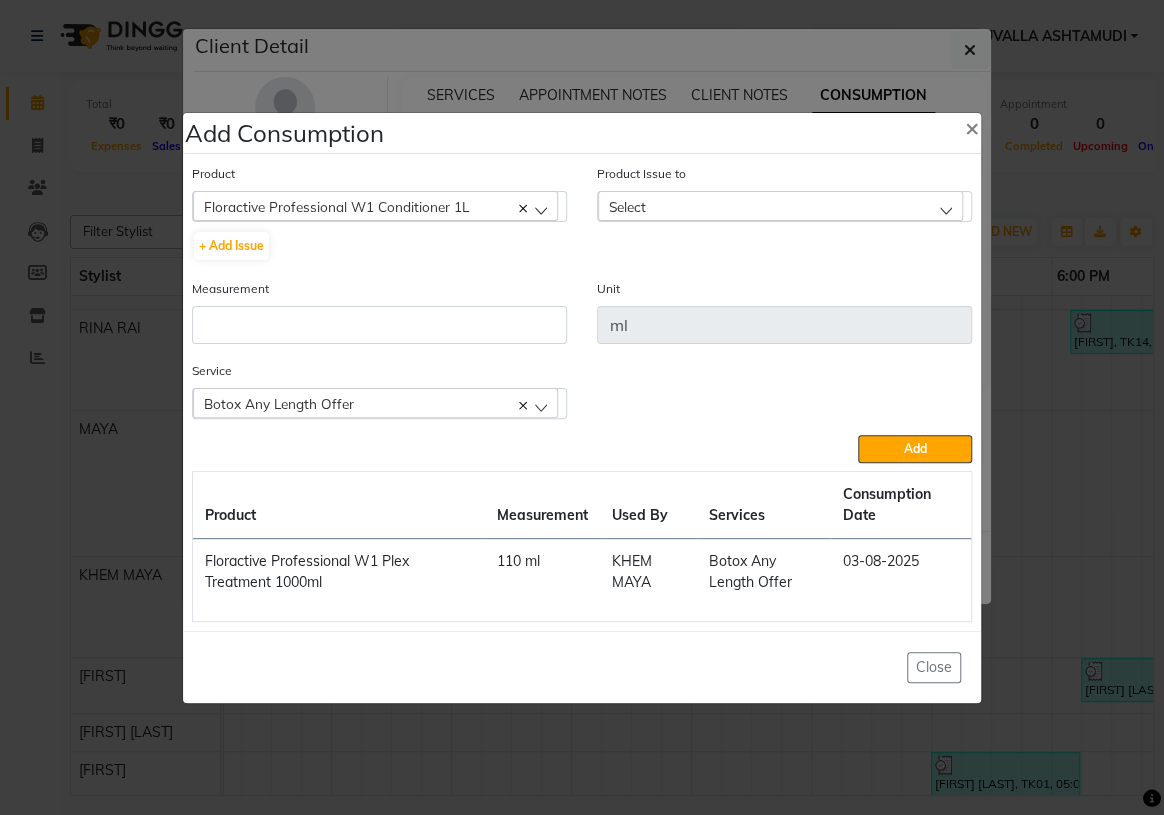 click on "Select" 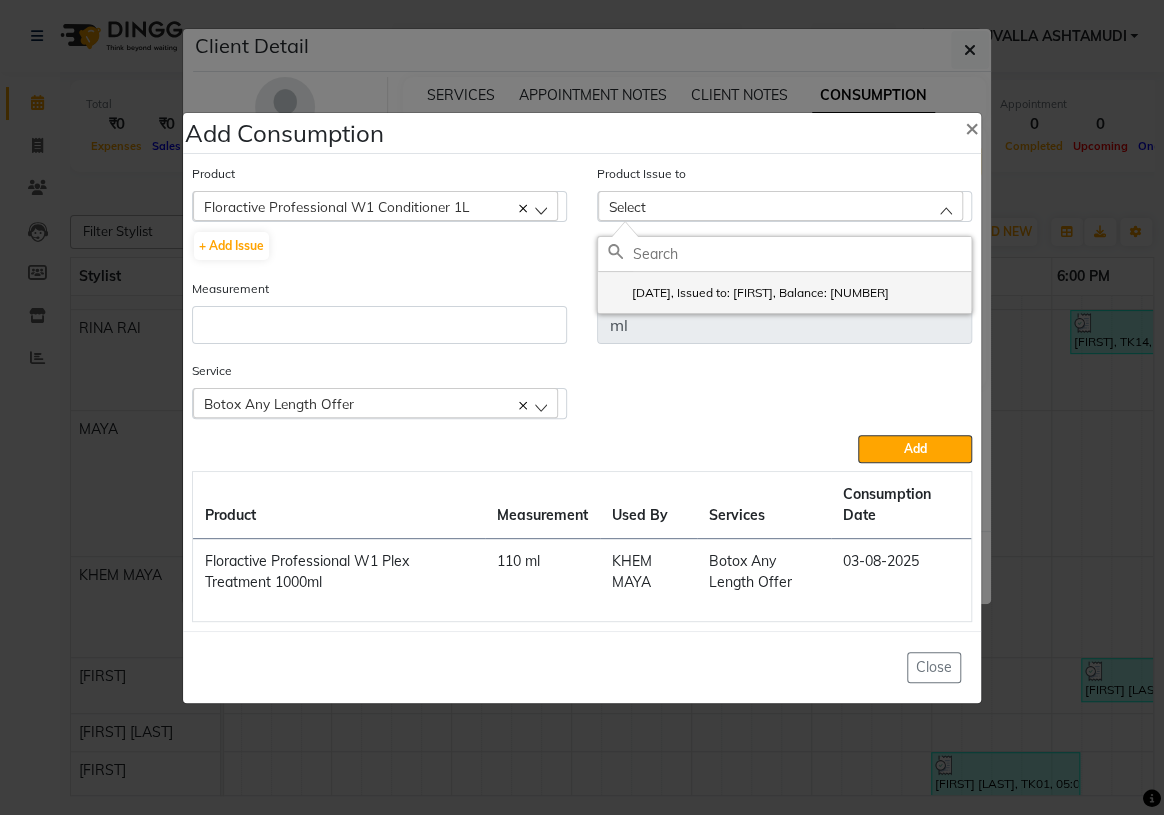 click on "[DATE], Issued to: [FIRST], Balance: [NUMBER]" 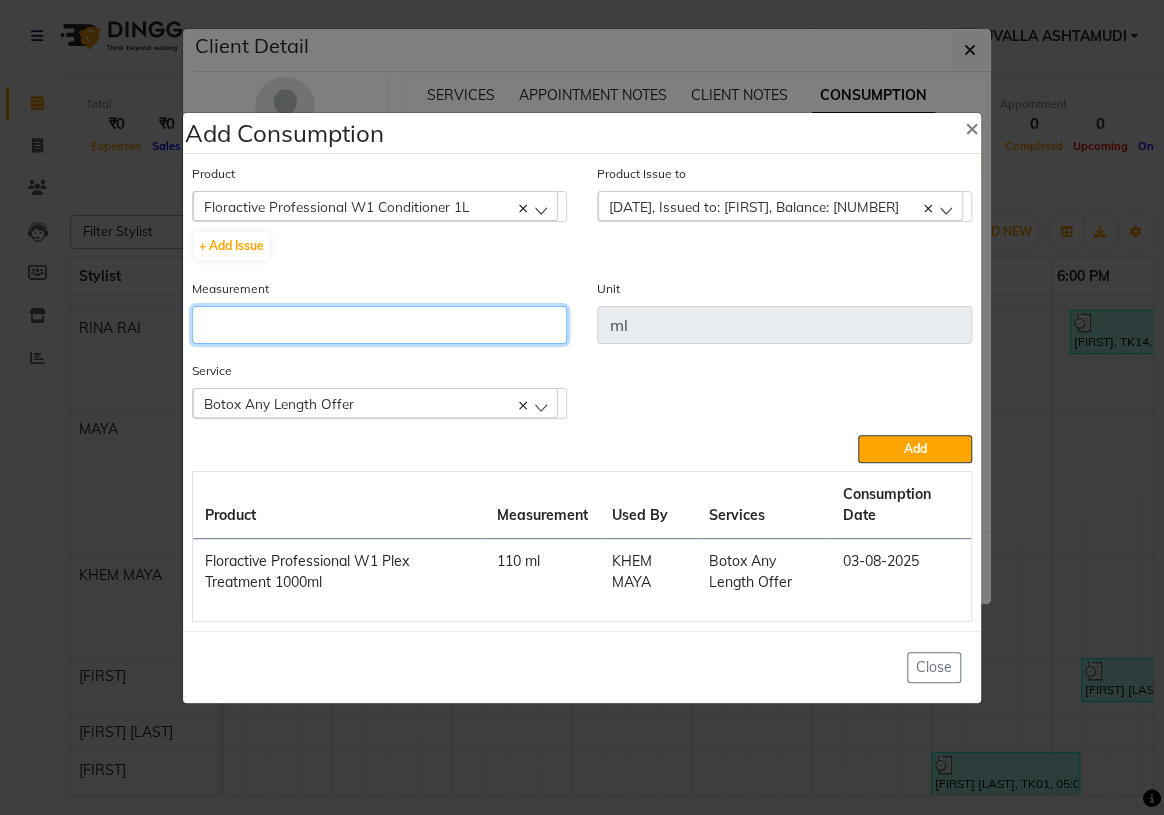 click 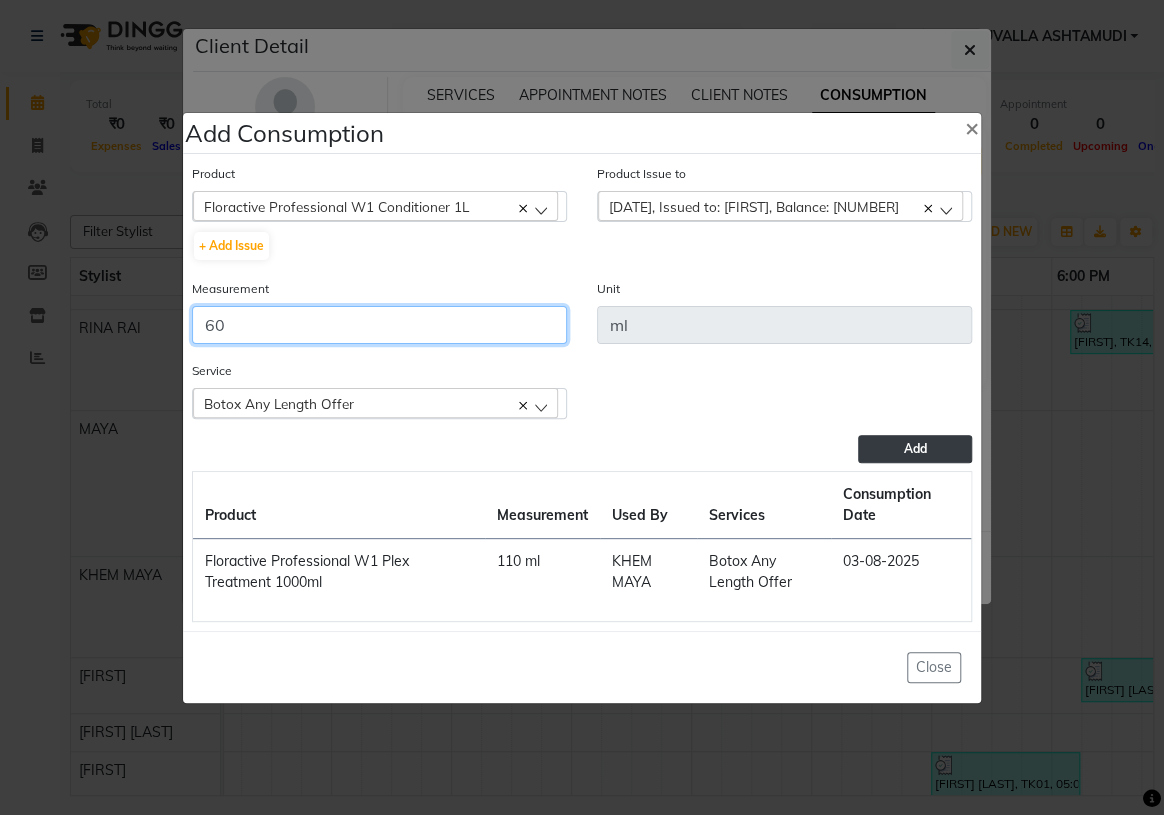 type on "60" 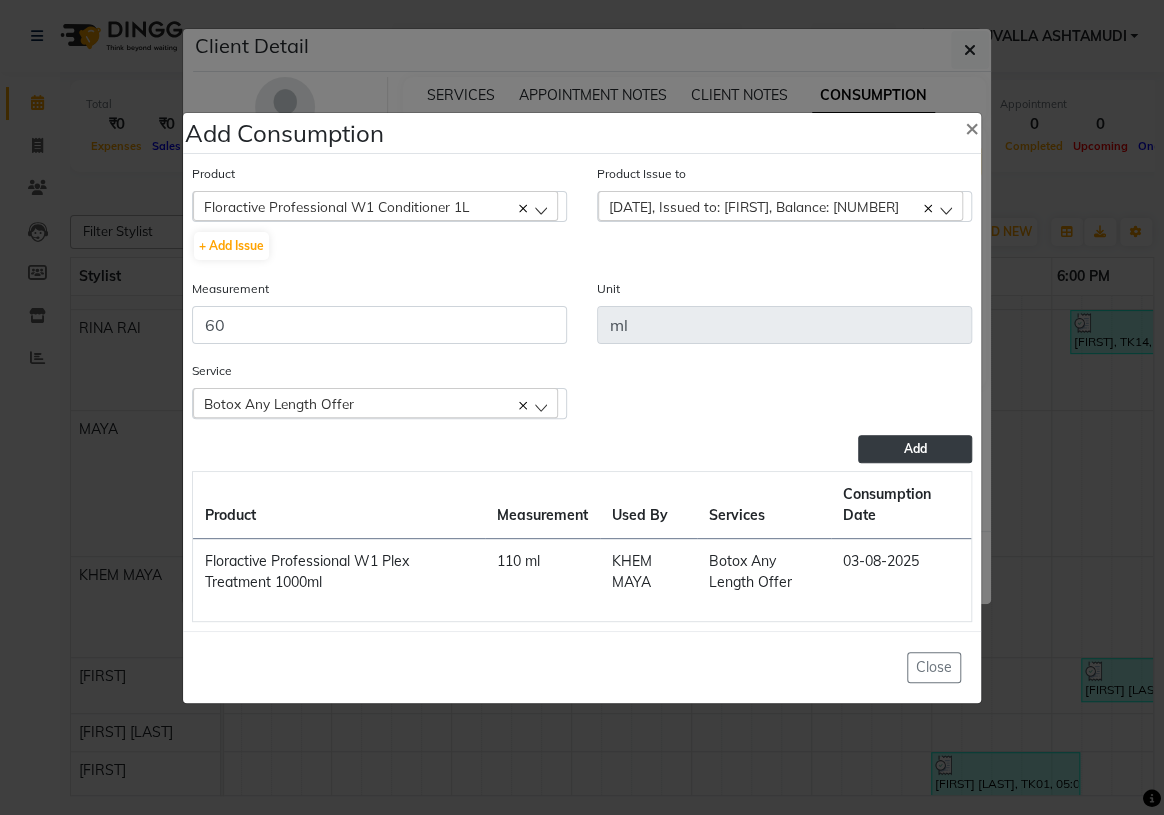 click on "Add" 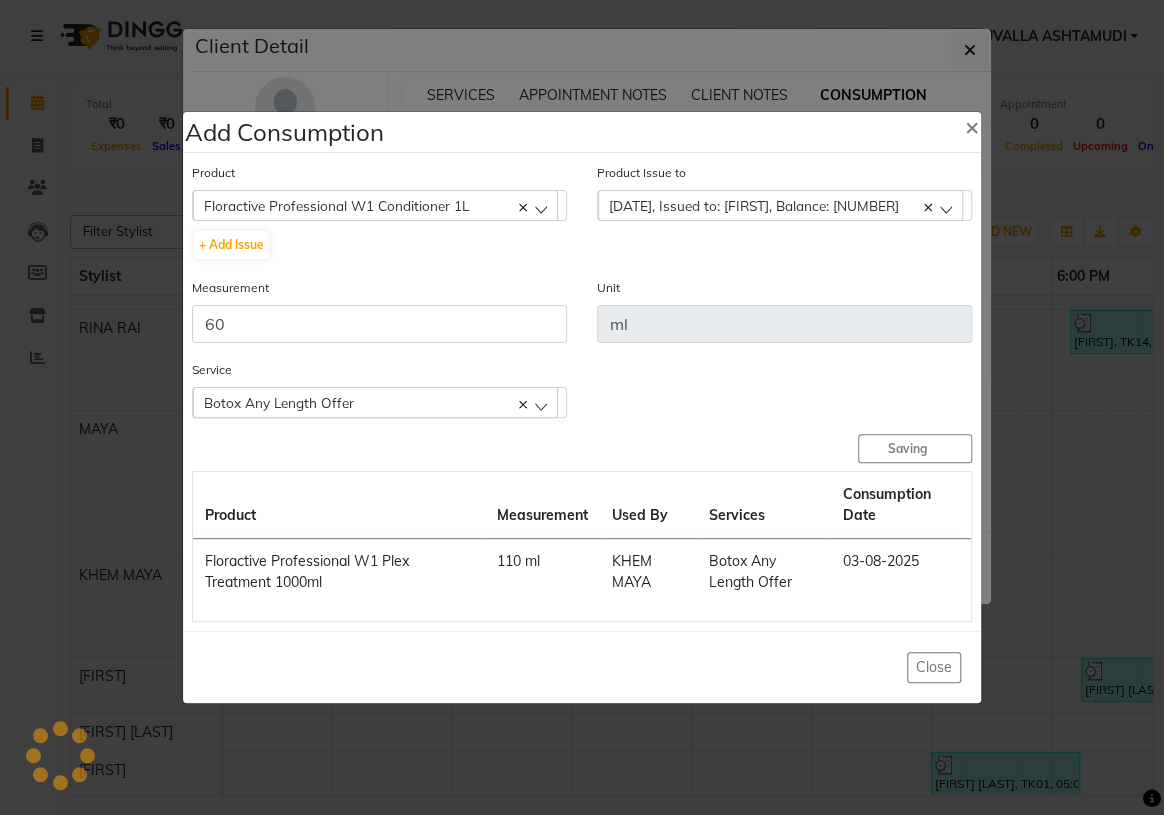 type 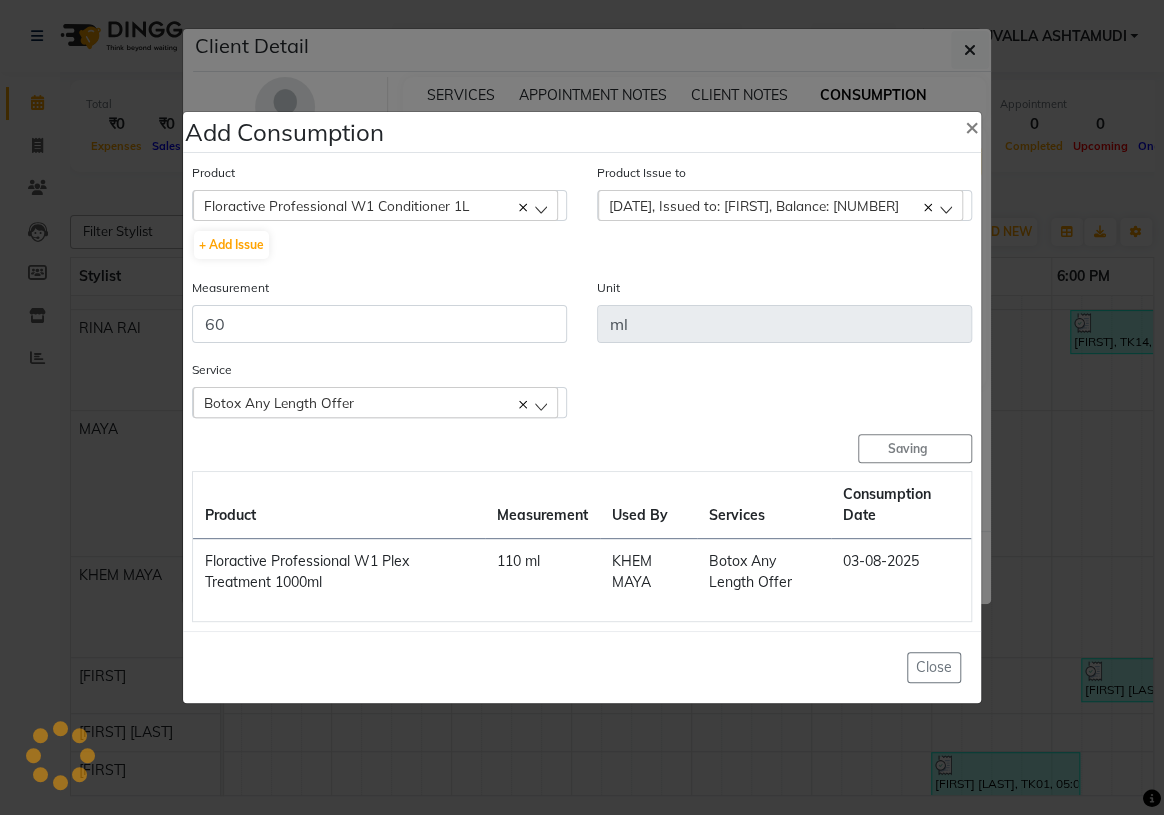 type 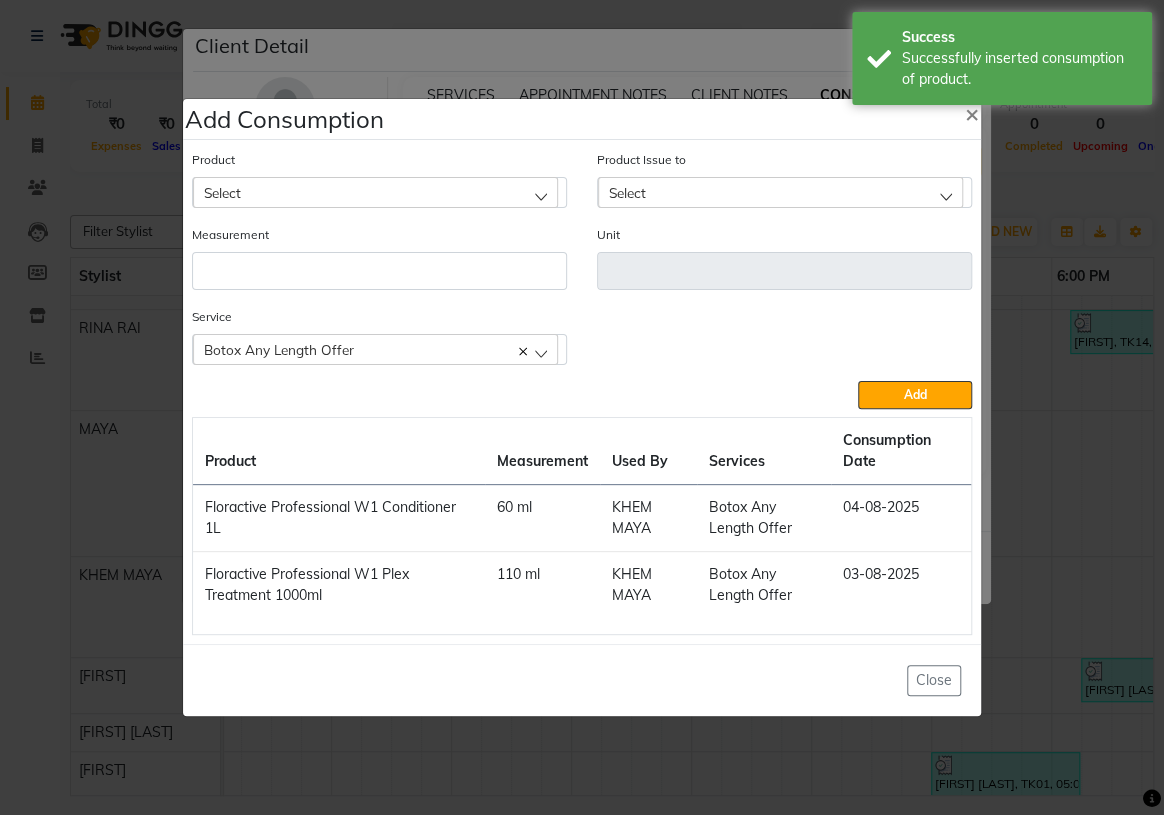 click on "Select" 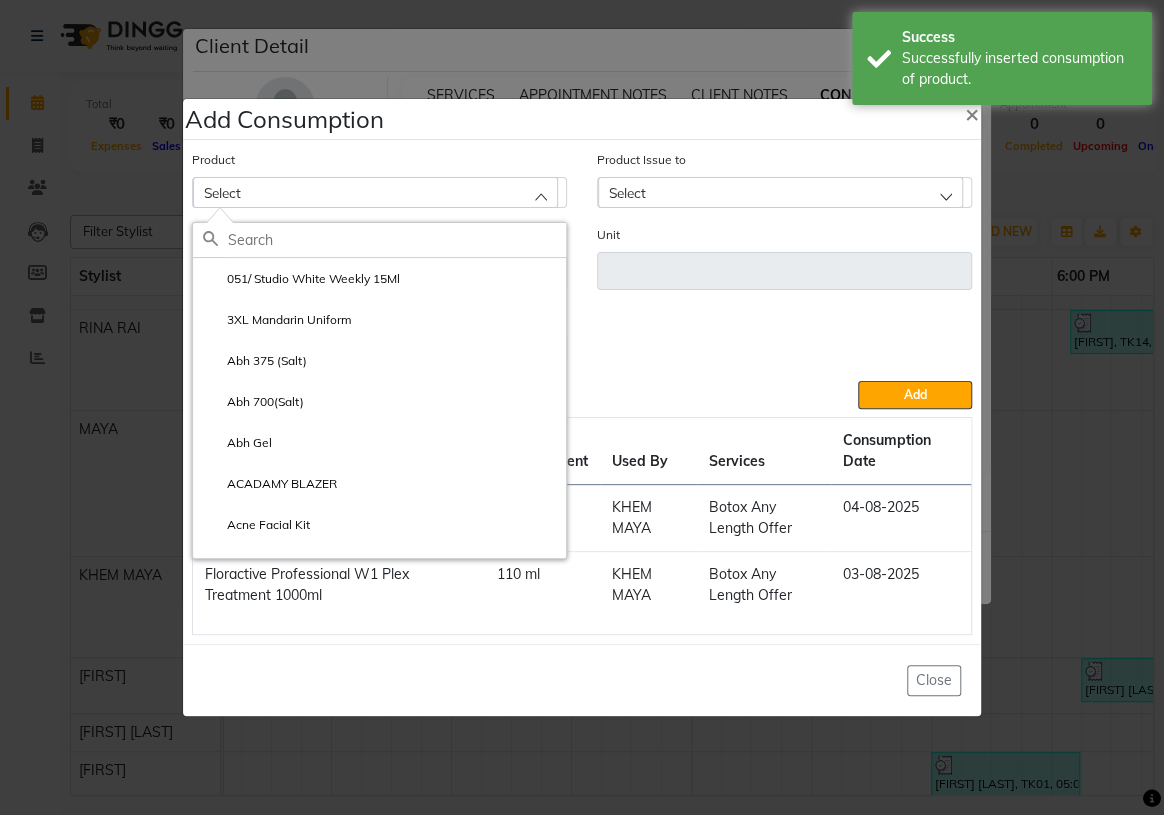 click 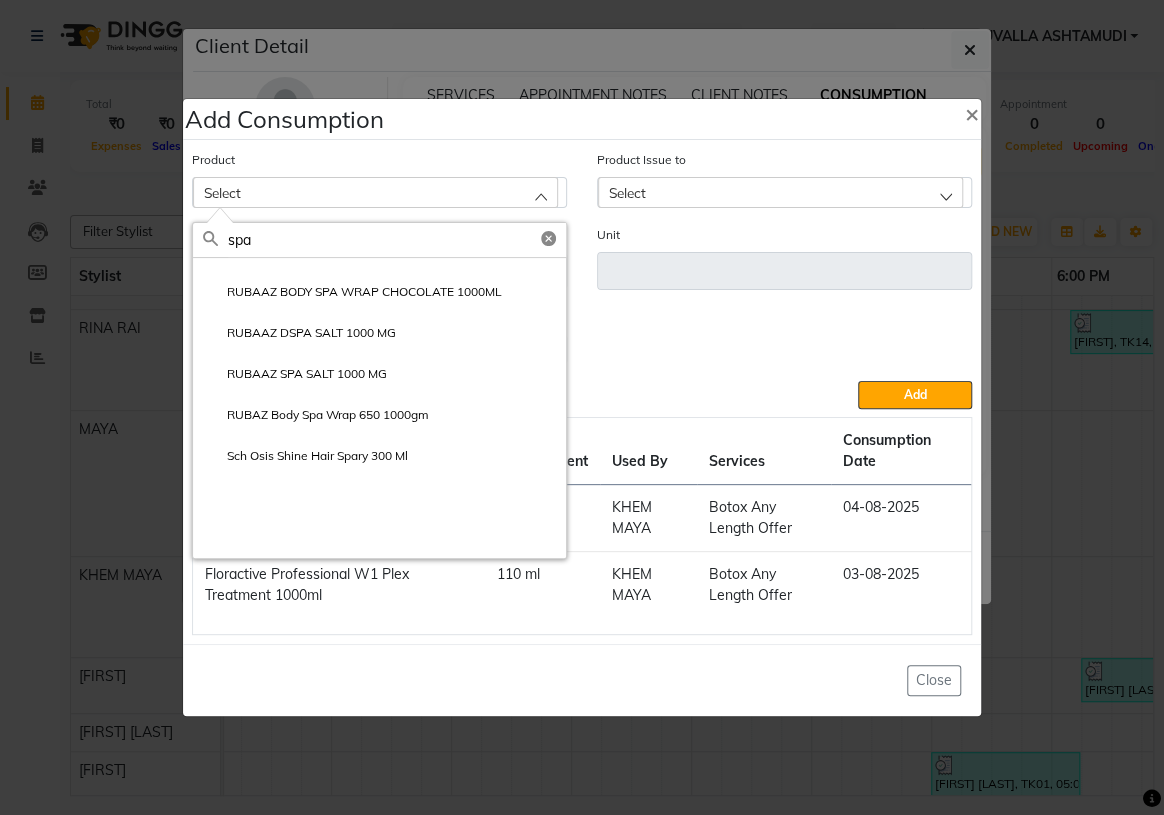 scroll, scrollTop: 1090, scrollLeft: 0, axis: vertical 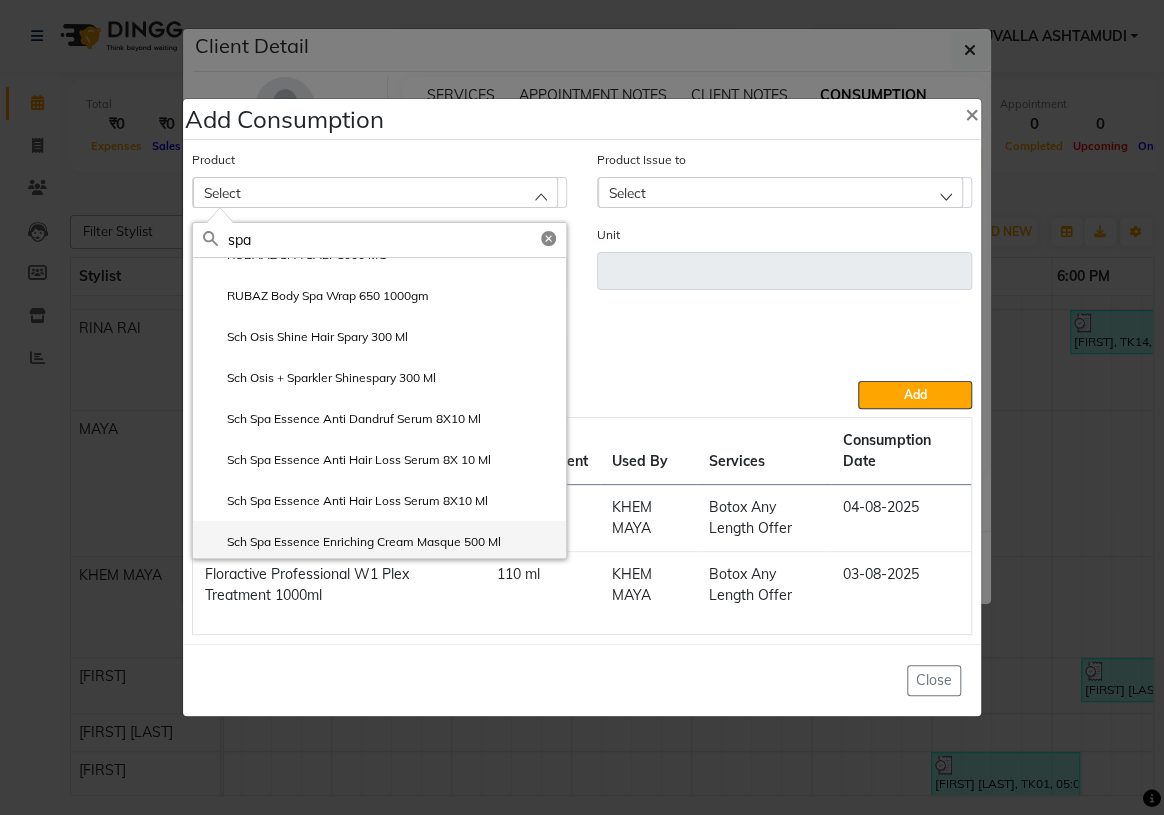 type on "spa" 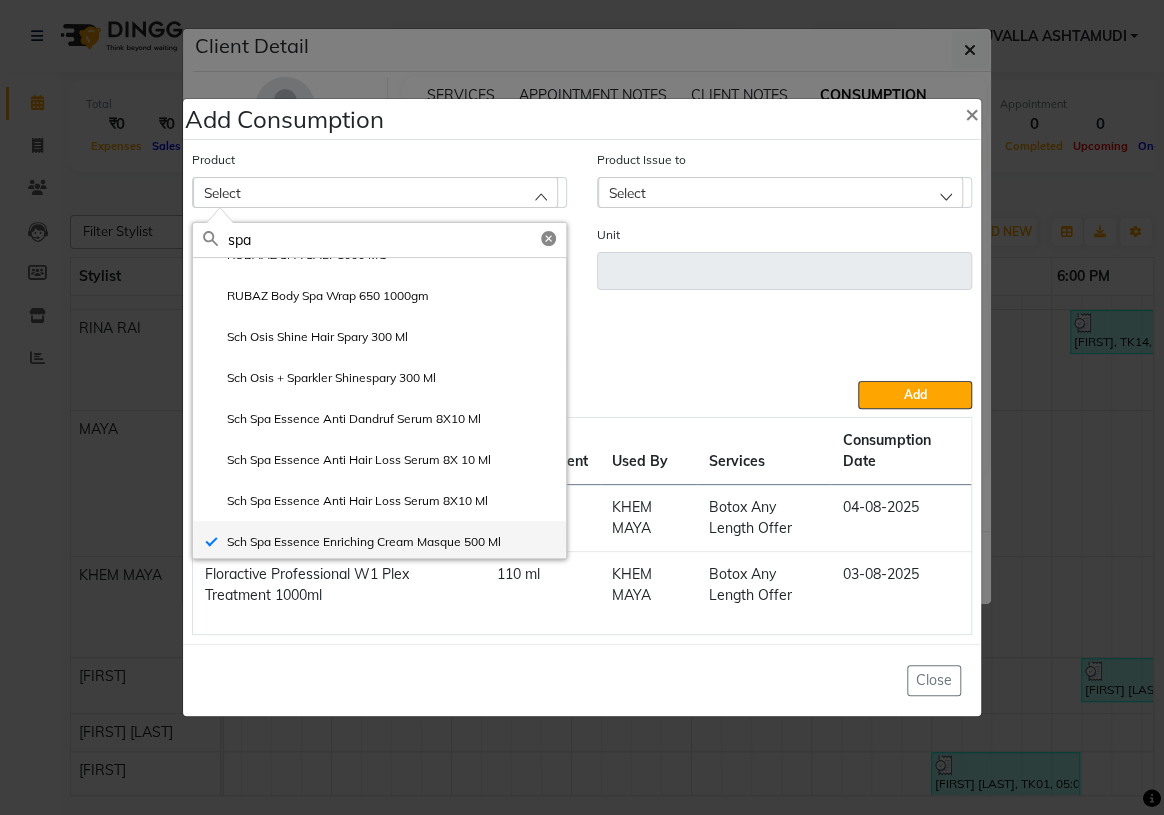 type on "ml" 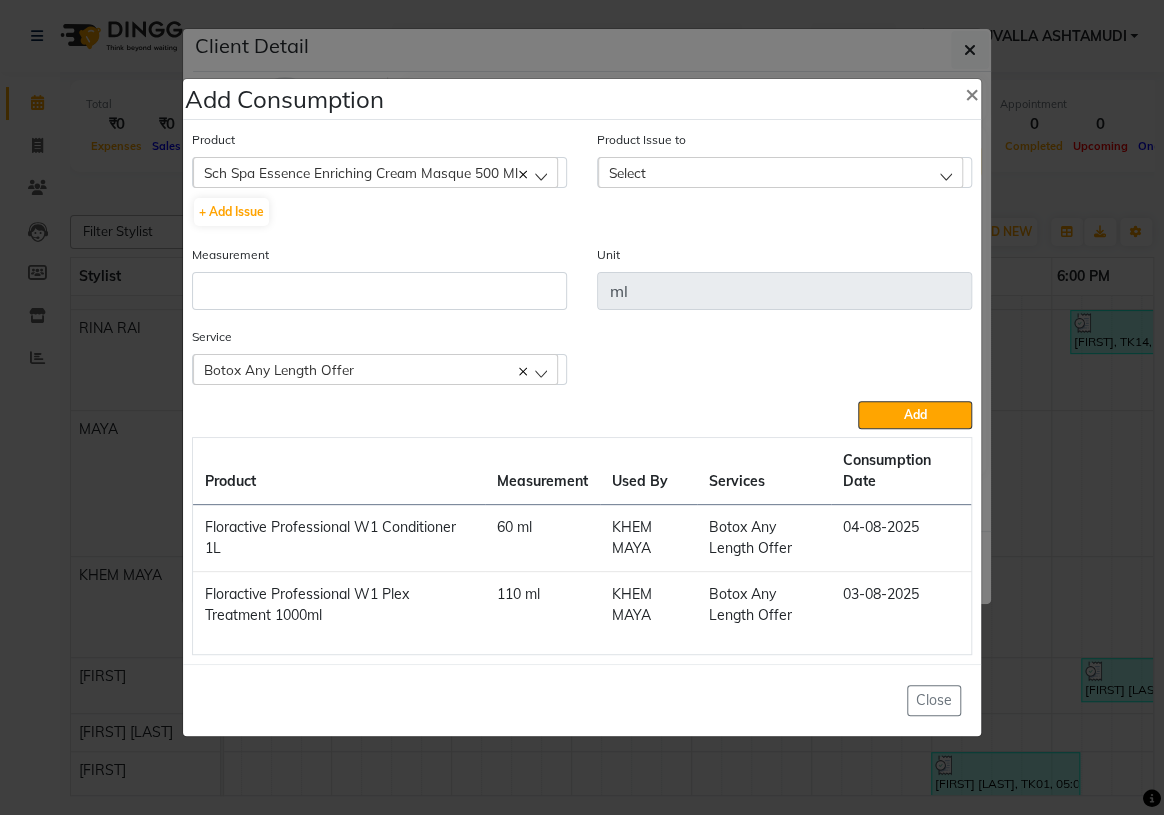 click on "Select" 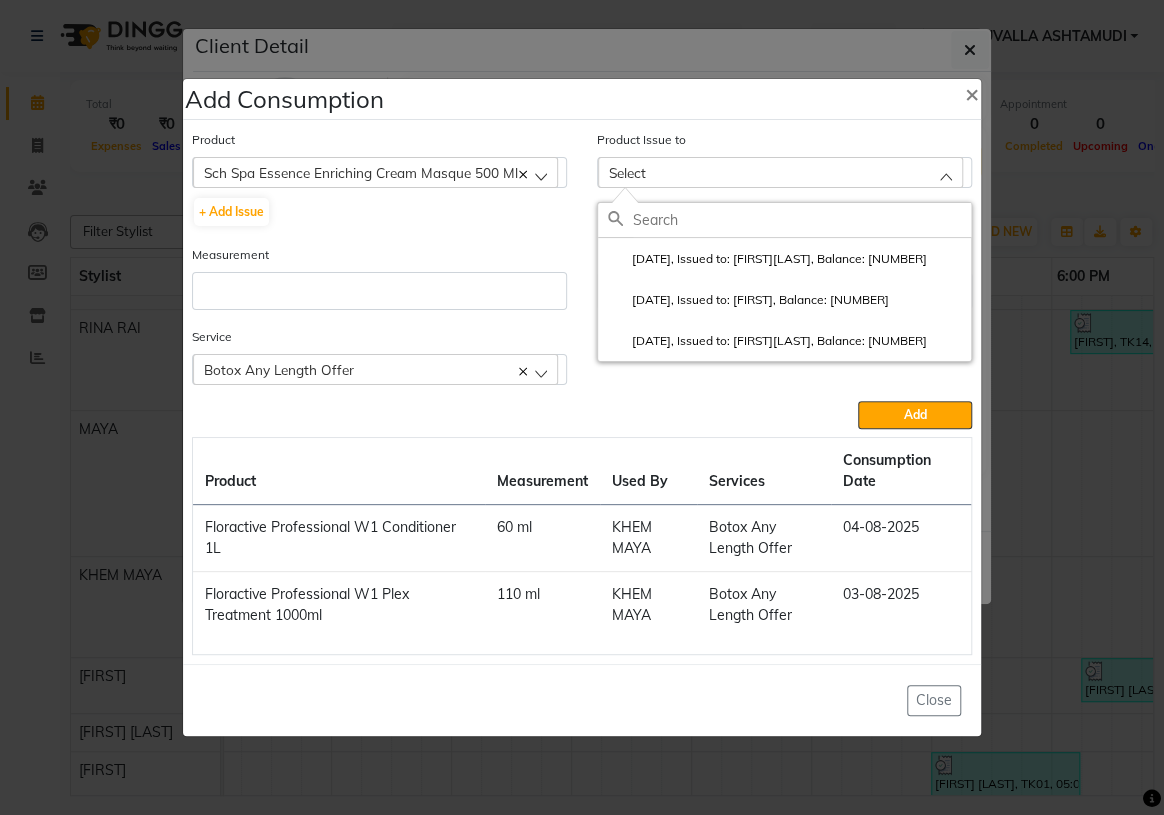 click 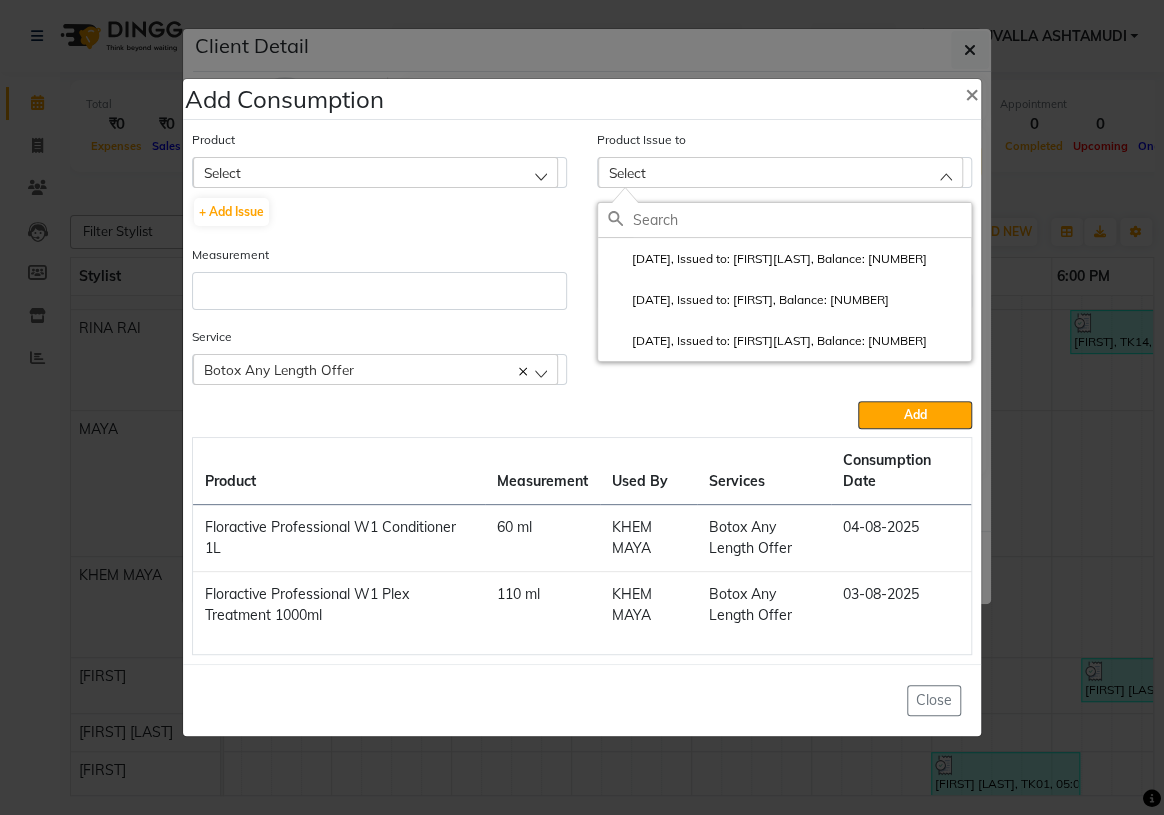 click on "Select" 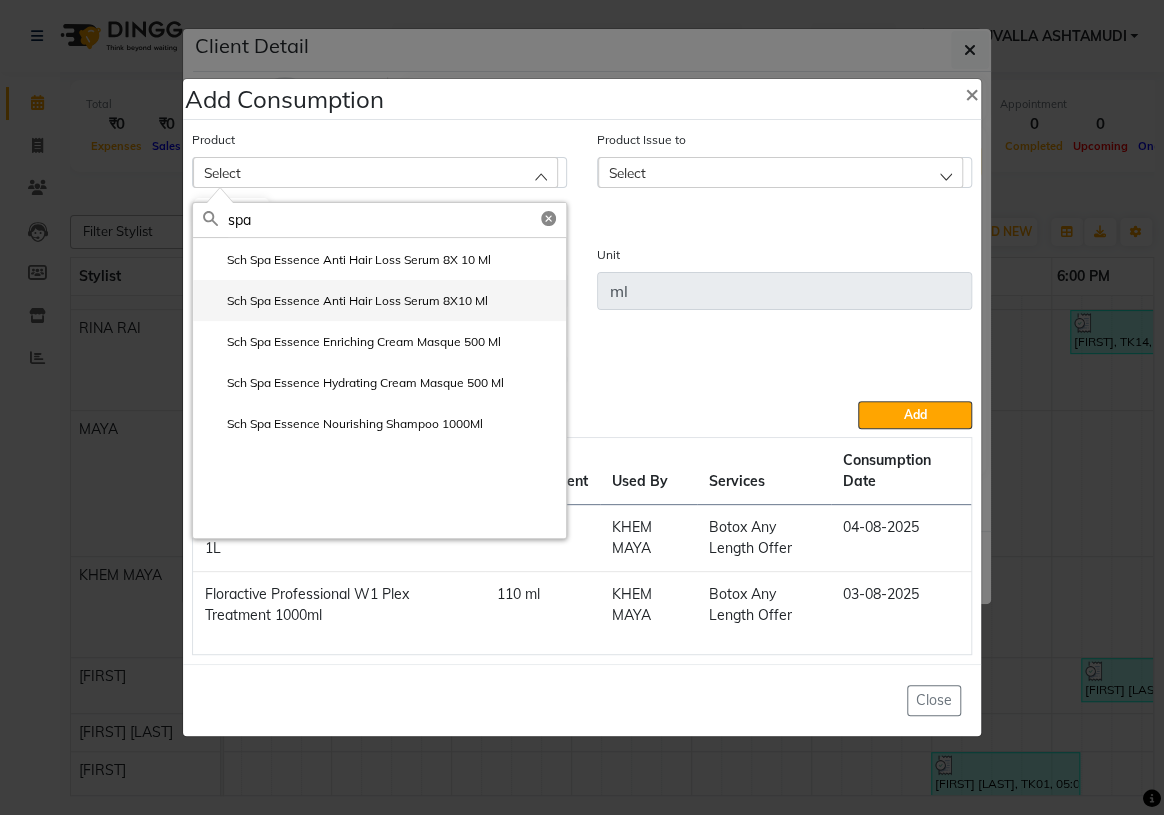 scroll, scrollTop: 1272, scrollLeft: 0, axis: vertical 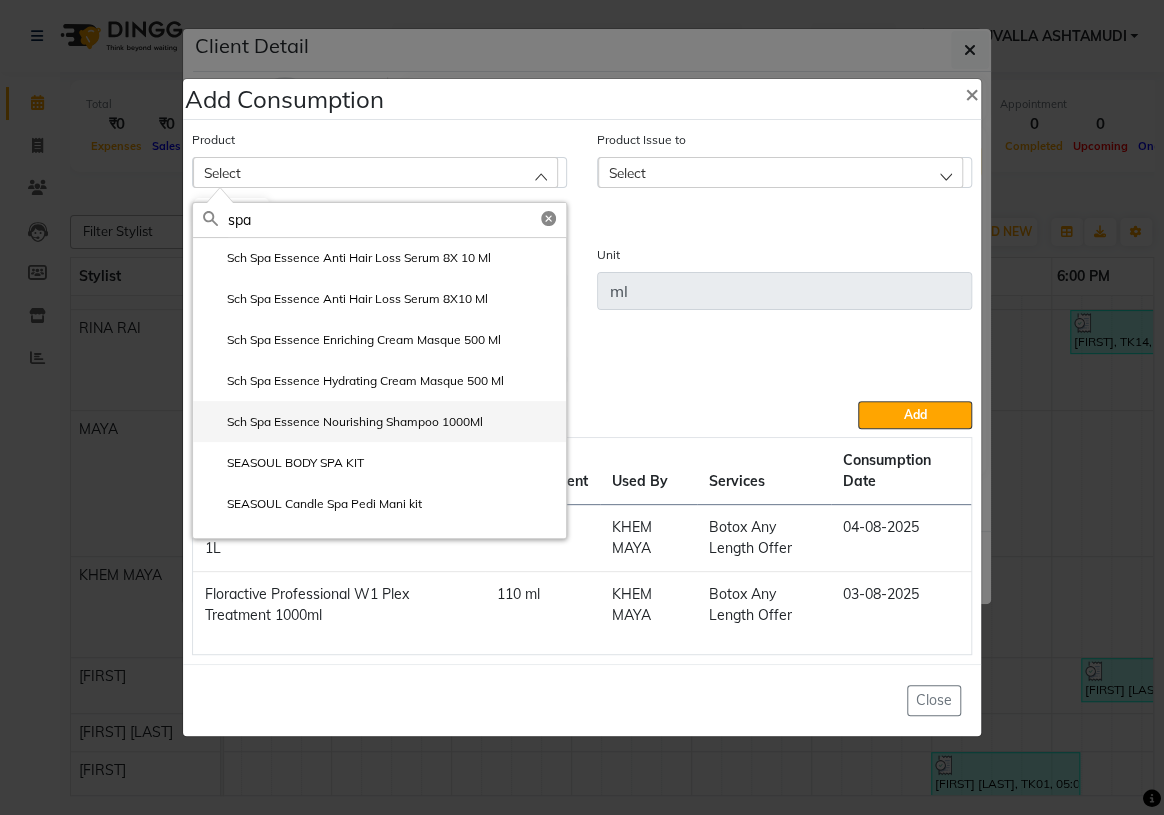 type on "spa" 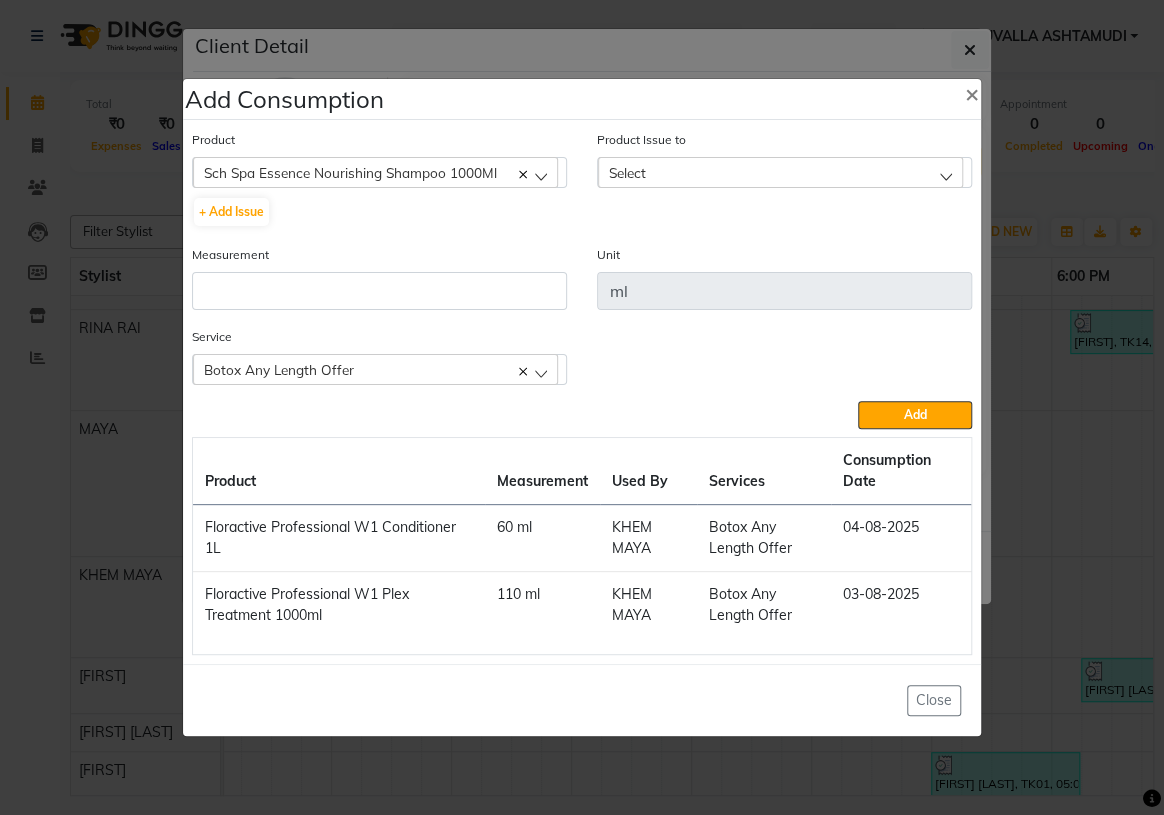 click on "Select" 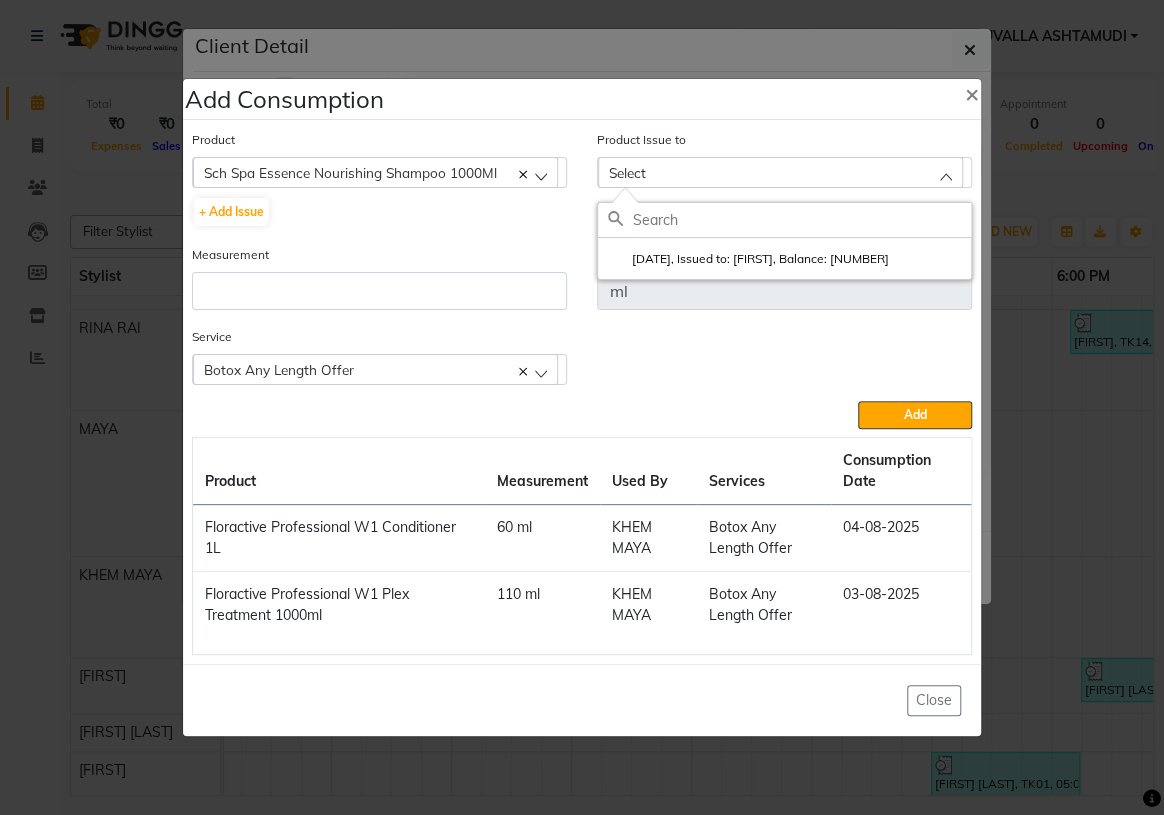 drag, startPoint x: 840, startPoint y: 255, endPoint x: 710, endPoint y: 255, distance: 130 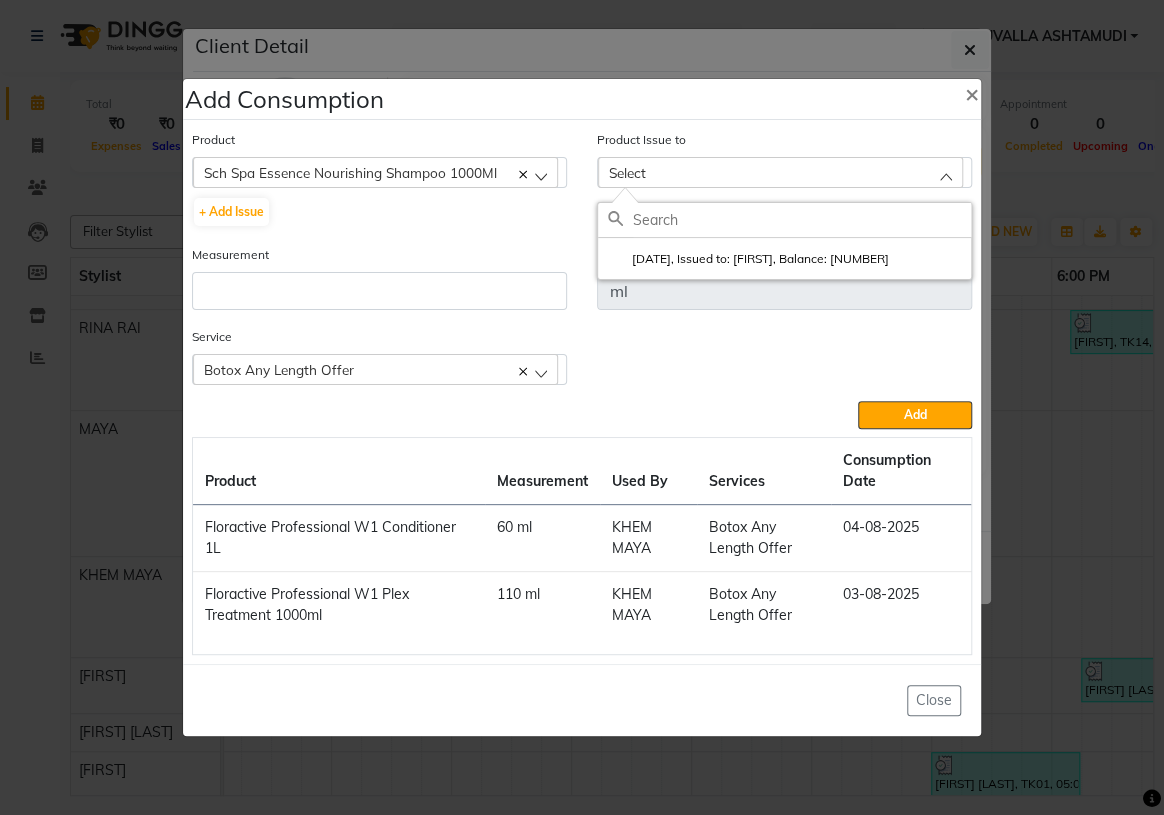 click on "[DATE], Issued to: [FIRST], Balance: [NUMBER]" 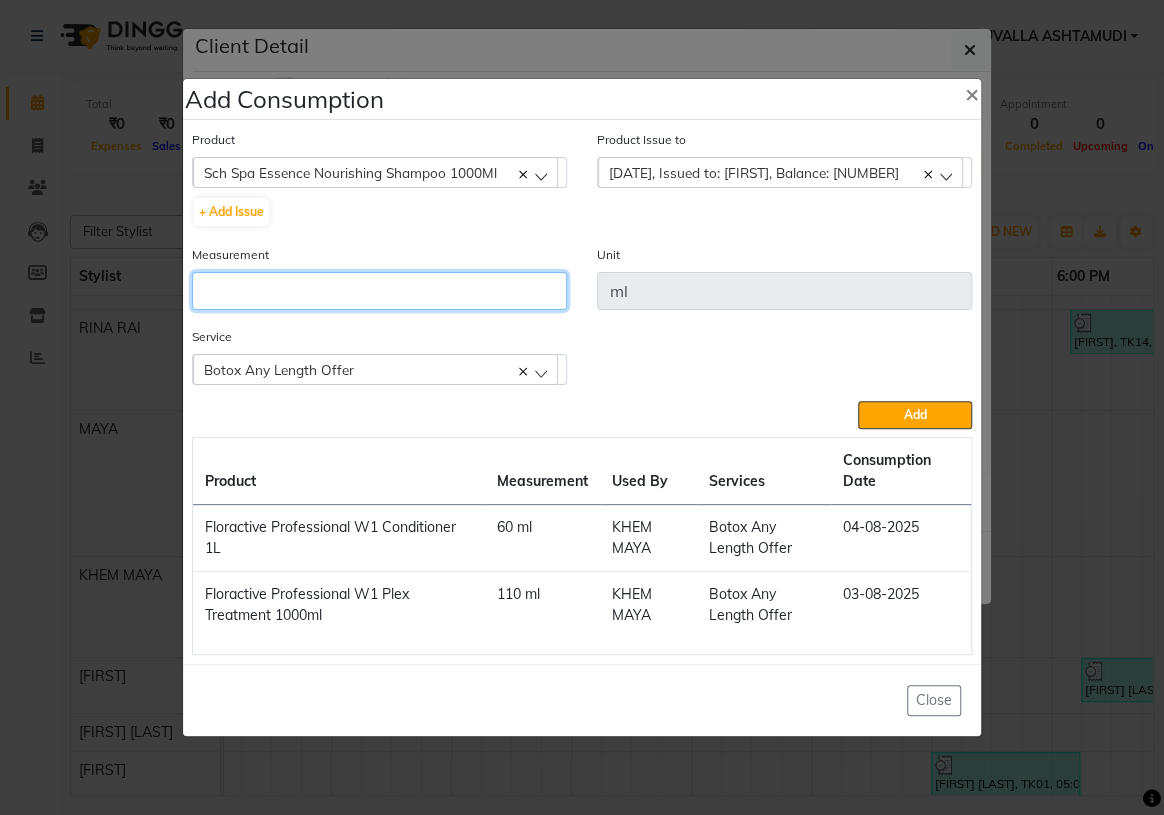 click 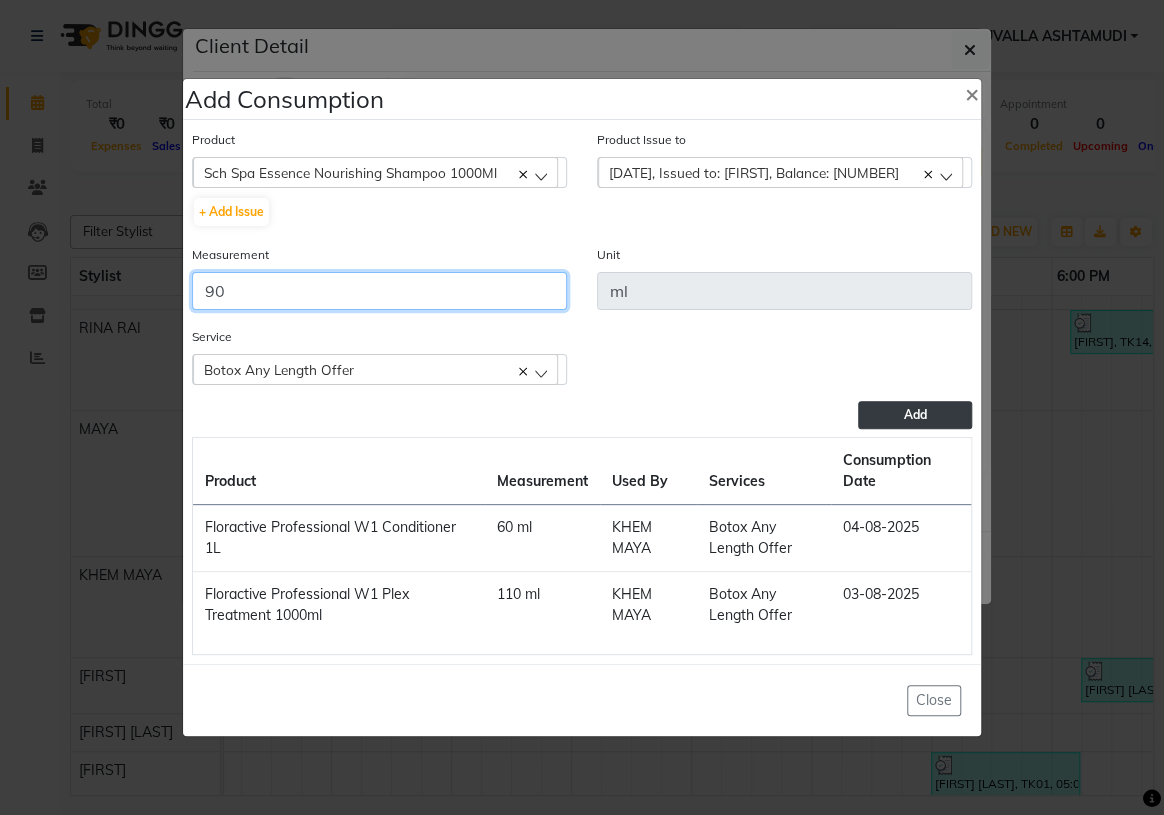 type on "90" 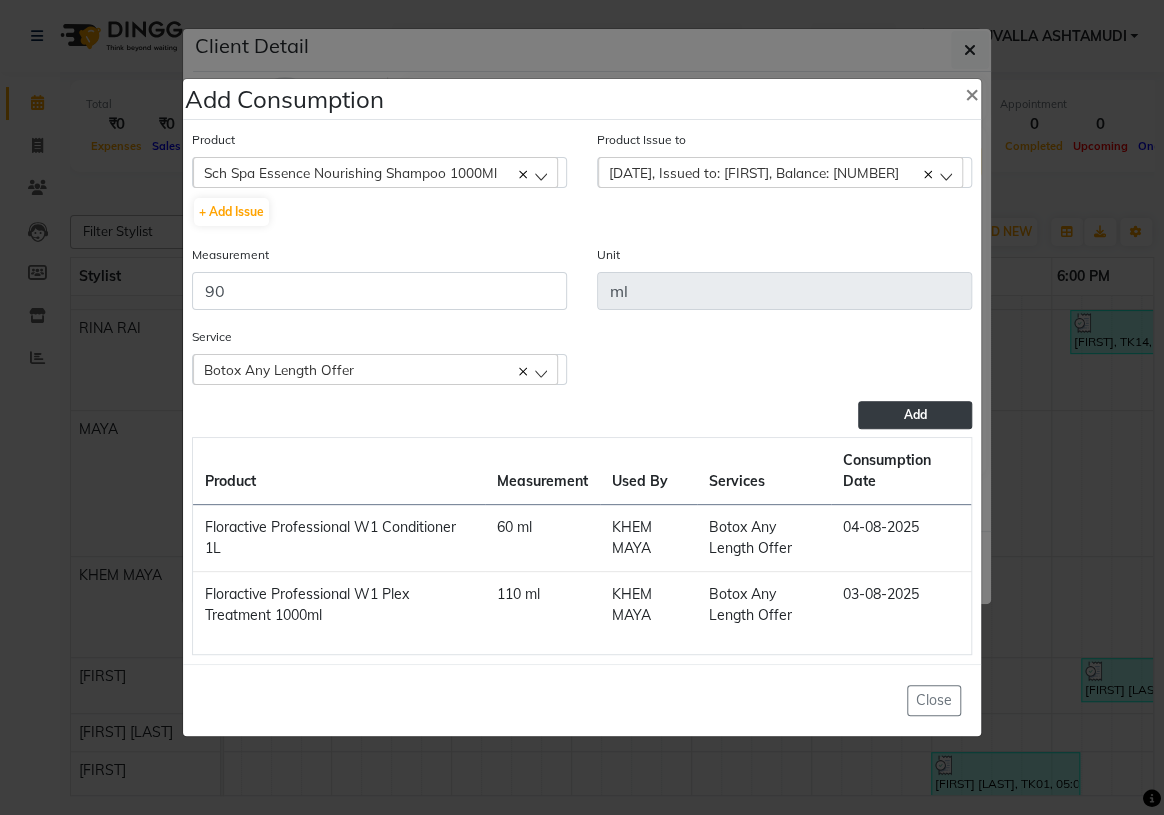 click on "Add" 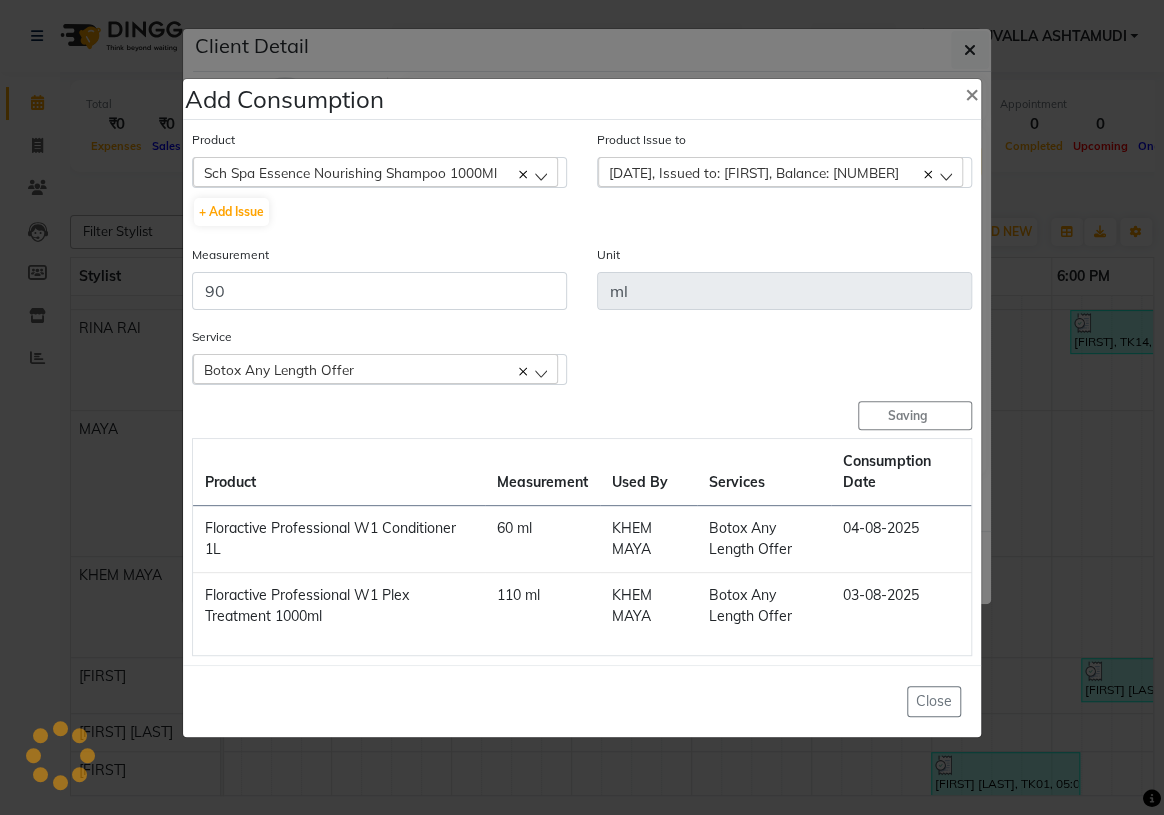 type 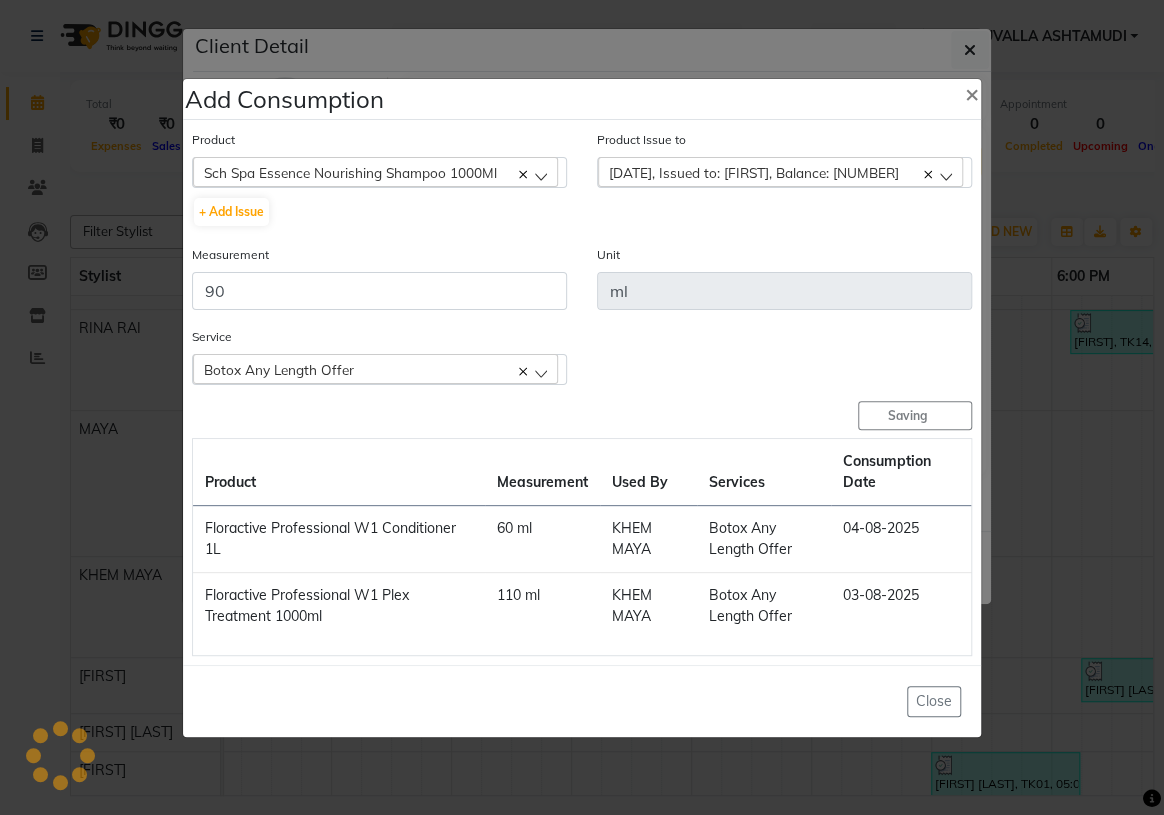 type 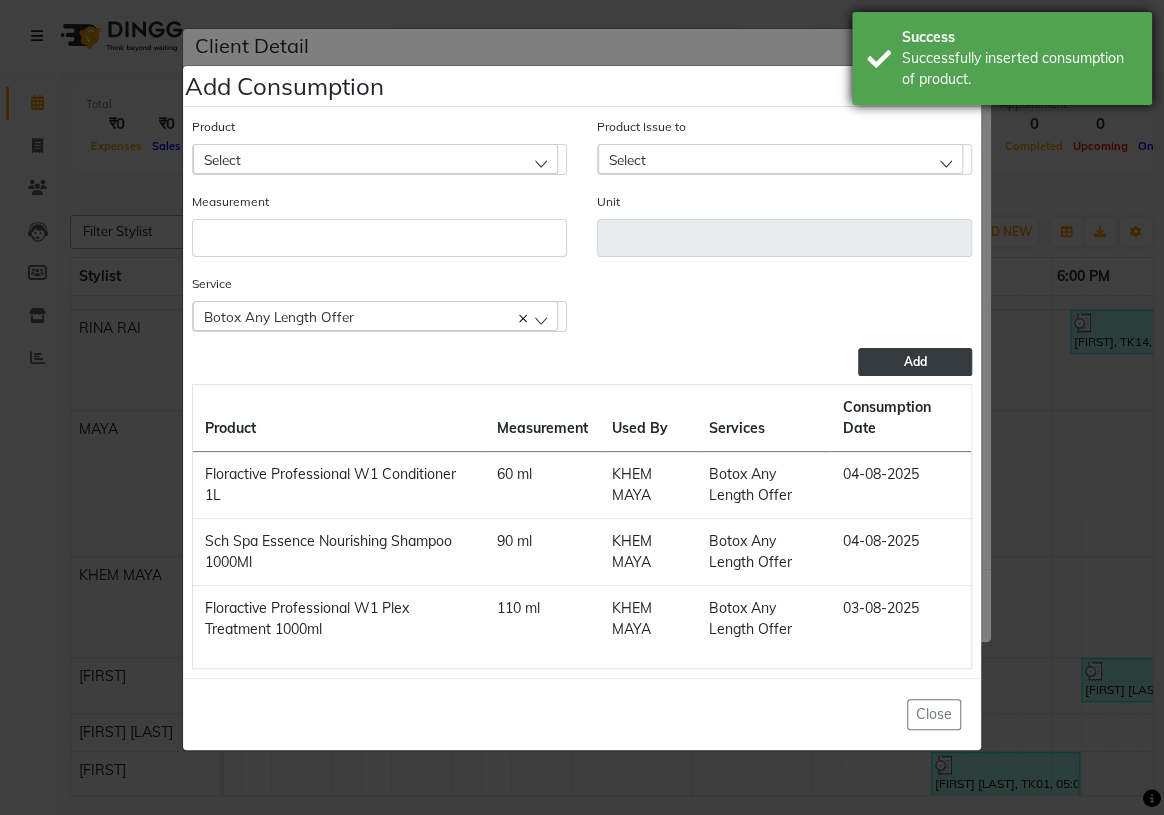 click on "Success   Successfully inserted consumption of product." at bounding box center [1002, 58] 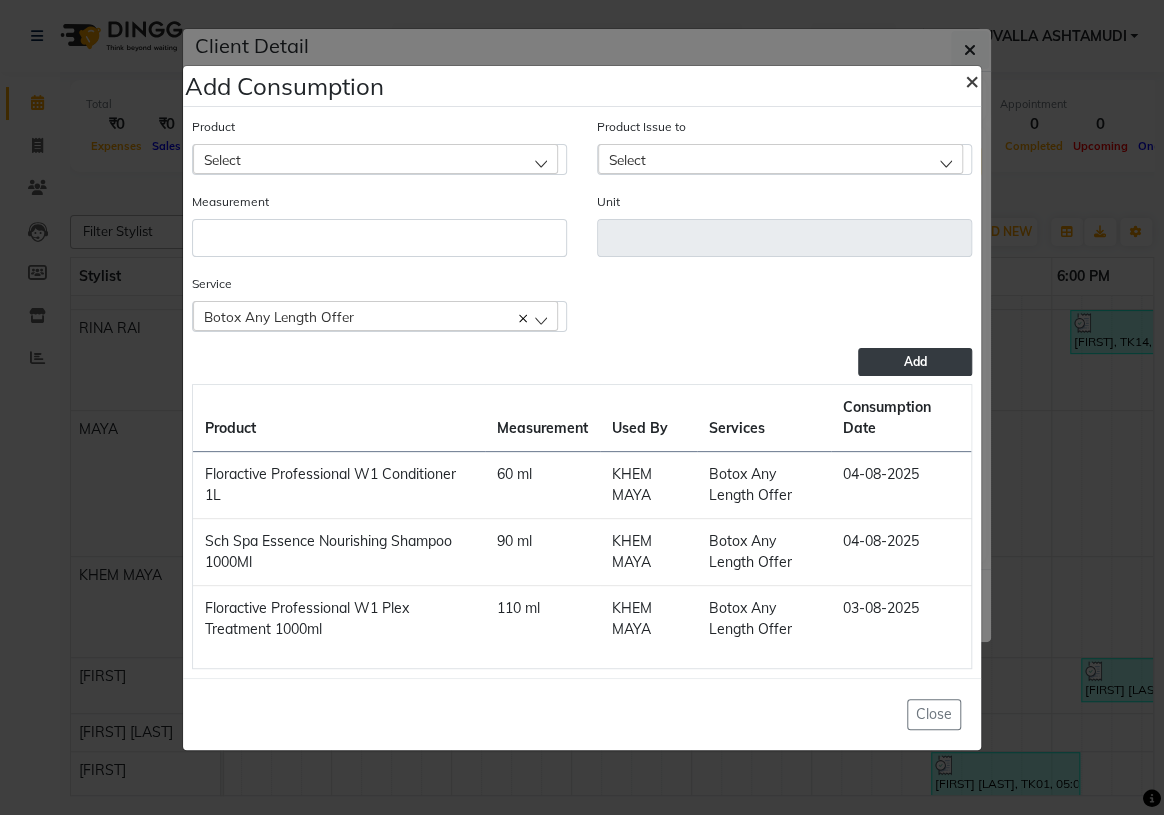 click on "×" 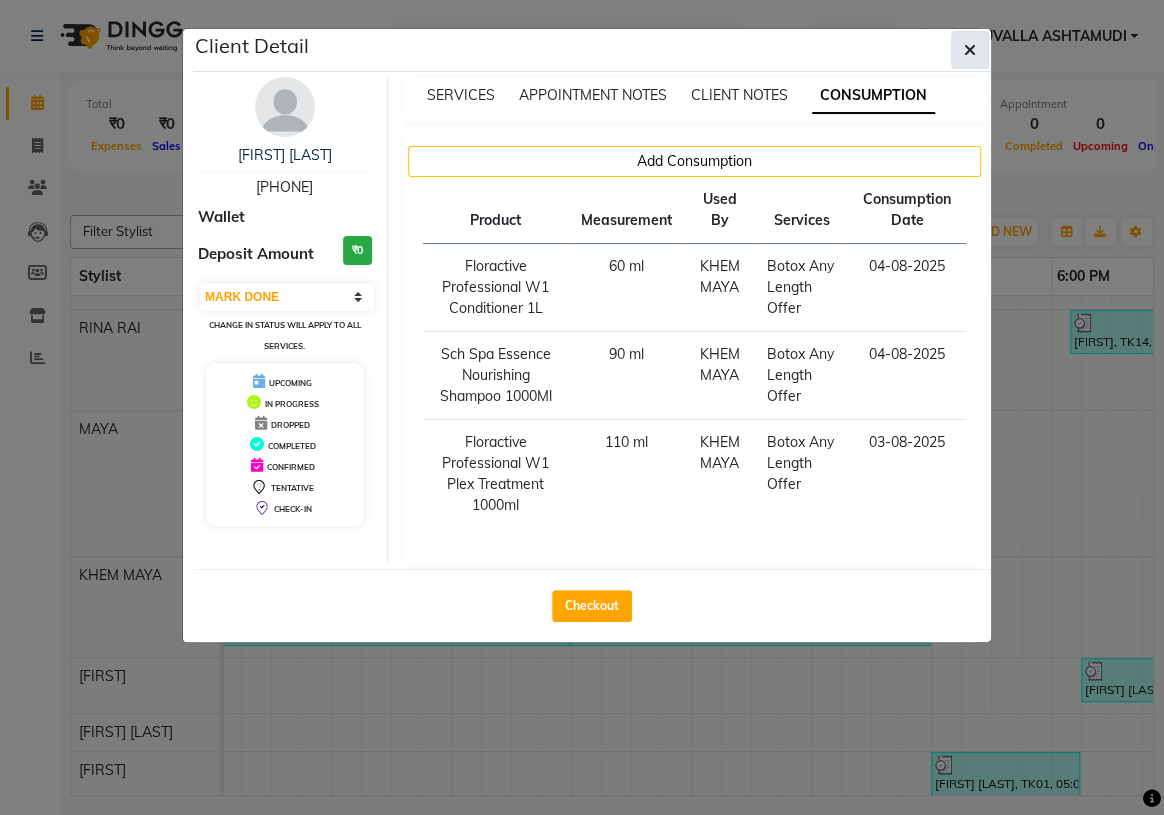 click 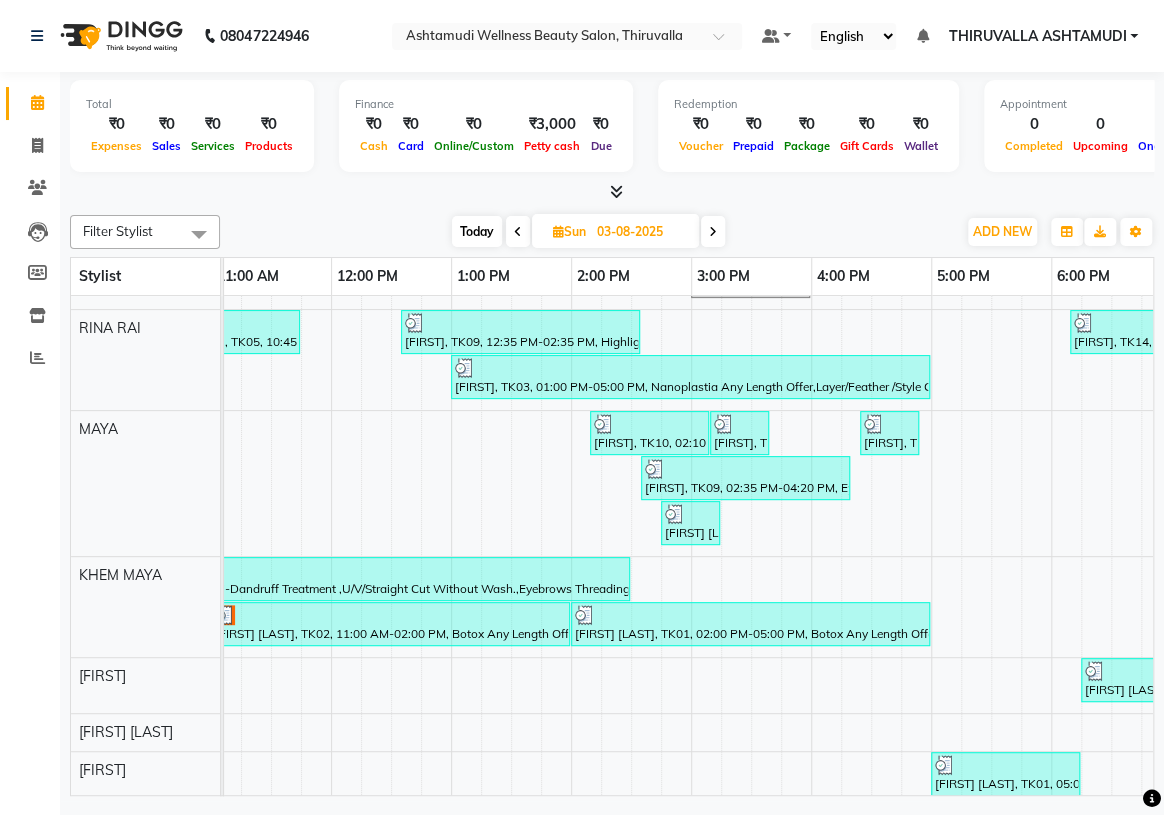 scroll, scrollTop: 235, scrollLeft: 253, axis: both 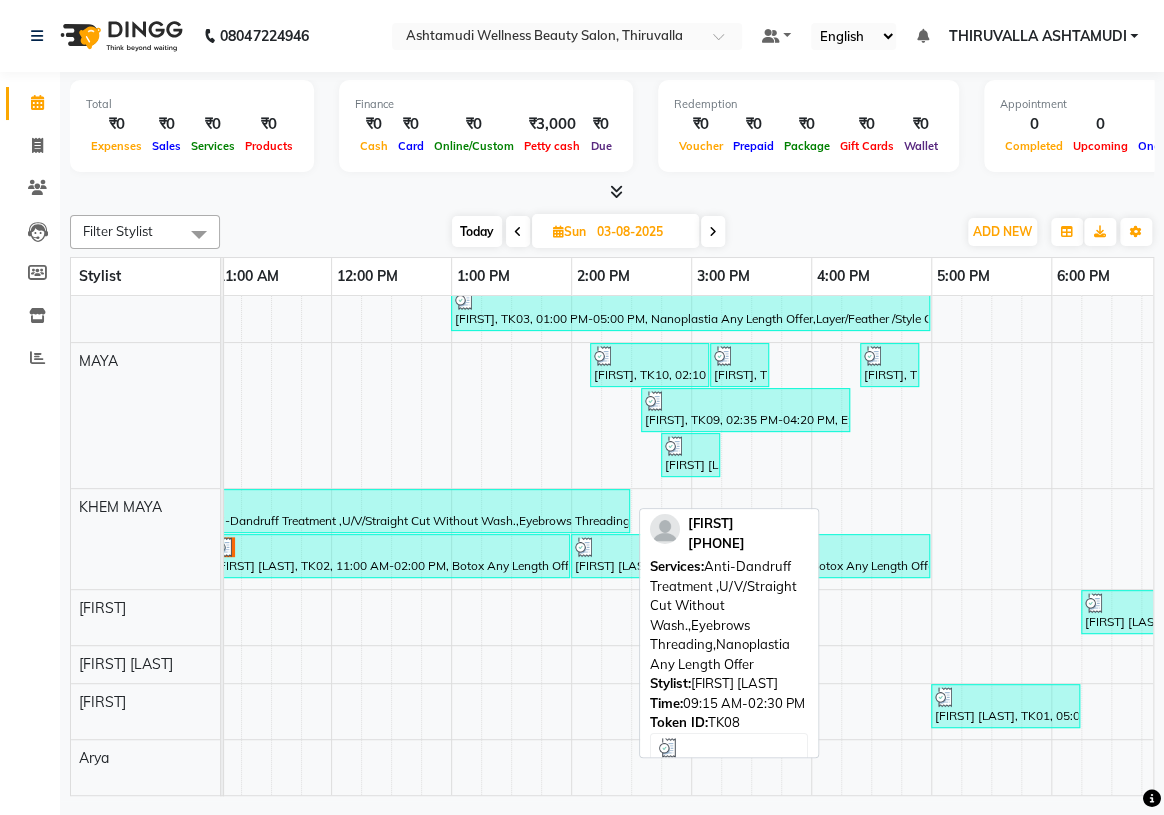 click at bounding box center (315, 502) 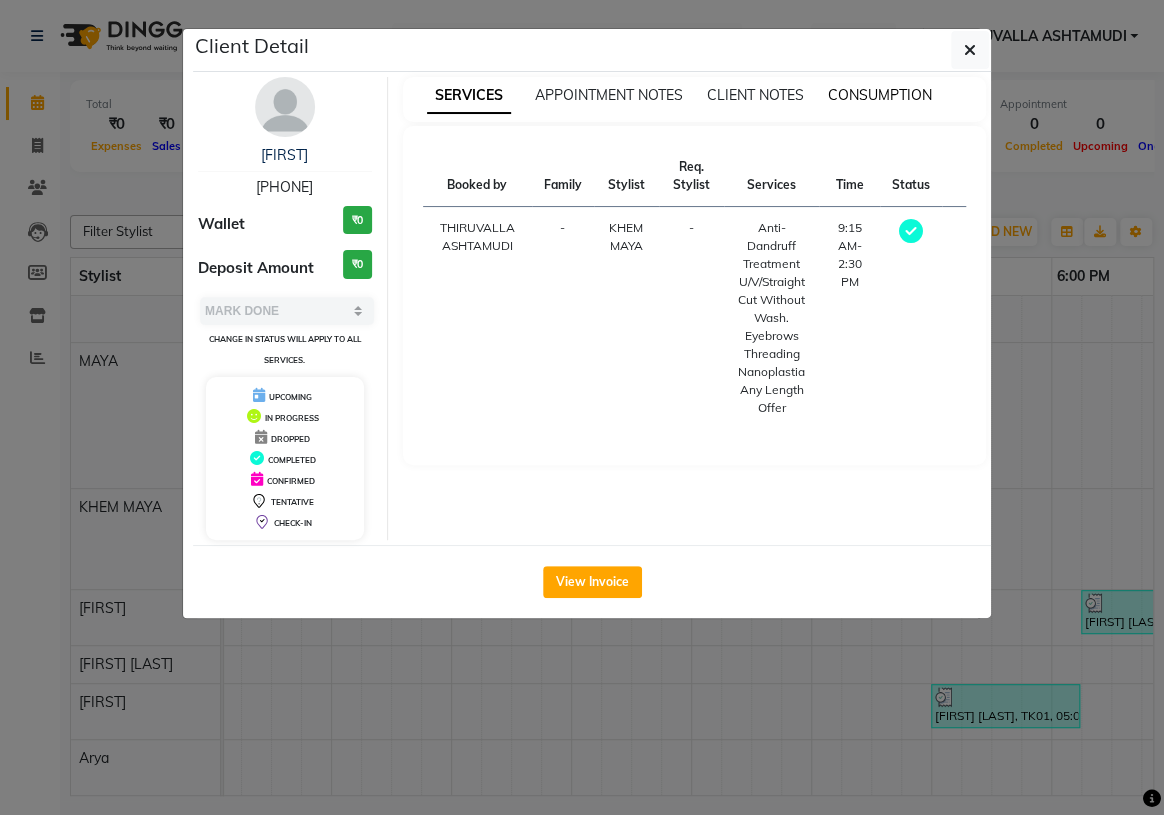 click on "CONSUMPTION" at bounding box center (880, 95) 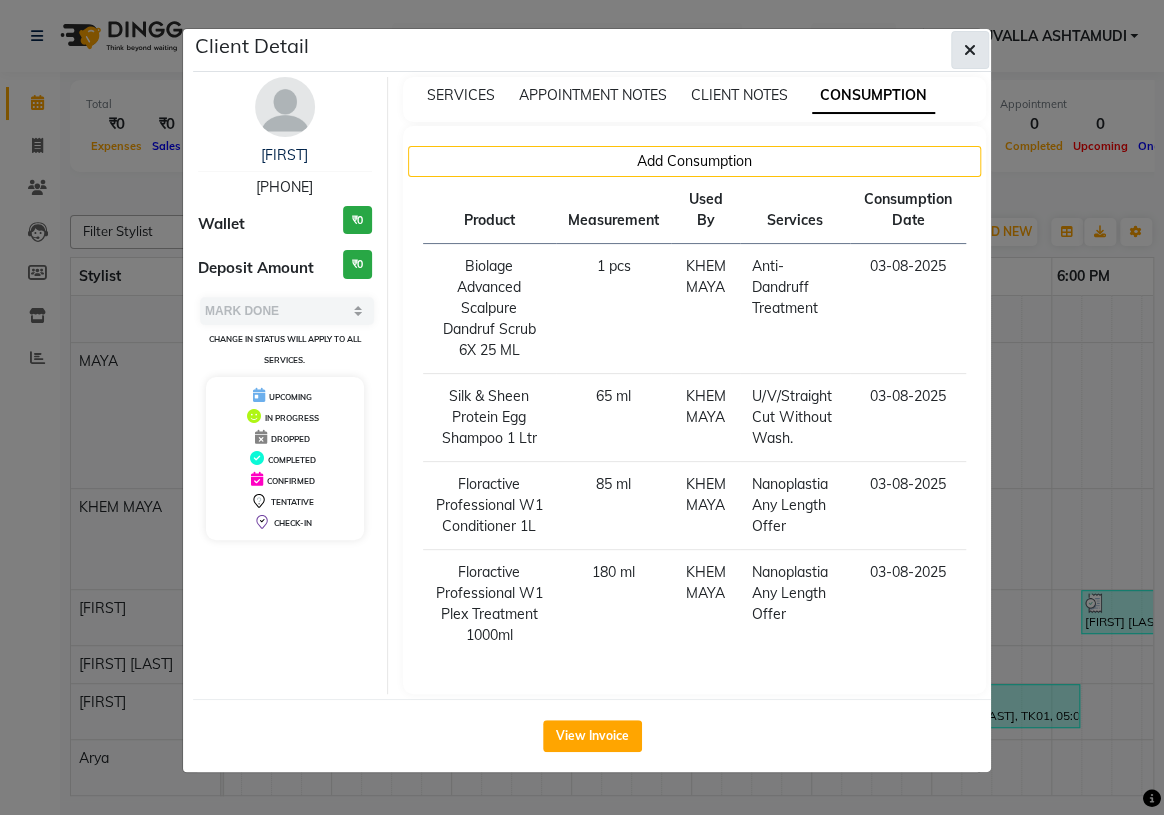 click 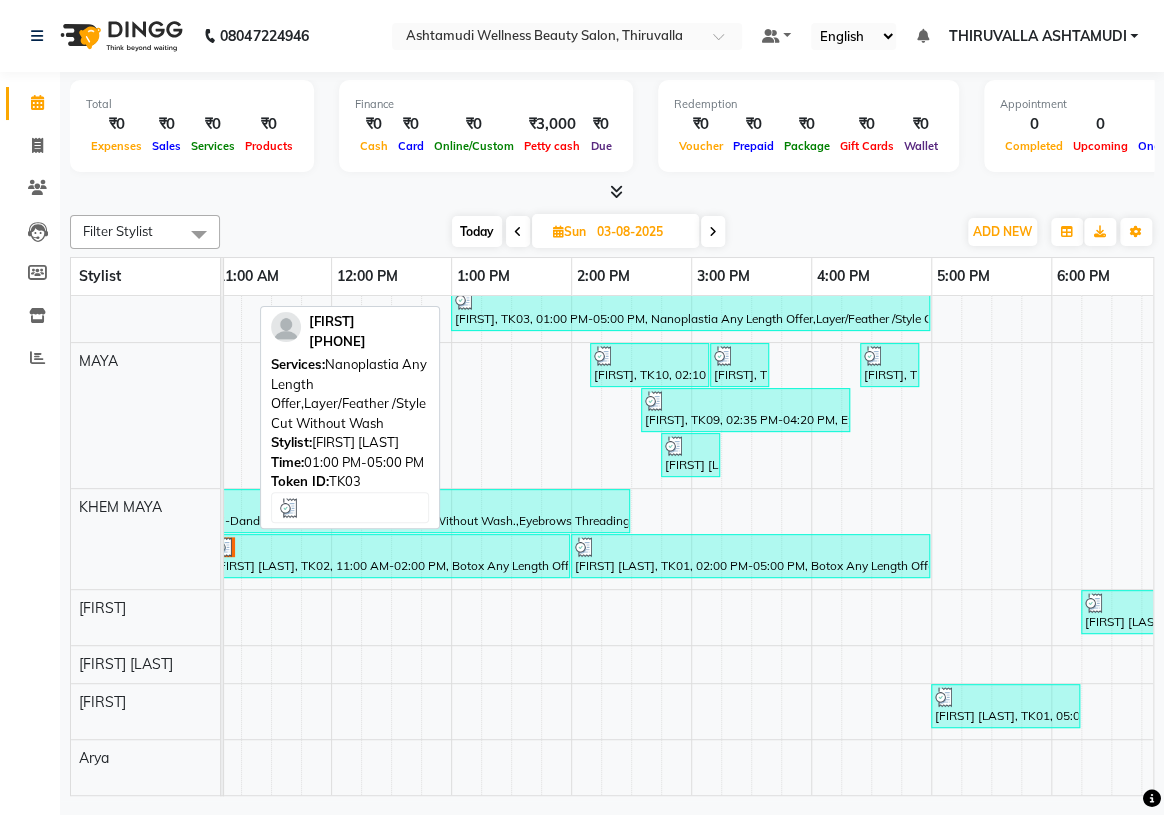 click on "[FIRST], TK03, 01:00 PM-05:00 PM, Nanoplastia Any Length Offer,Layer/Feather /Style Cut Without Wash" at bounding box center (690, 309) 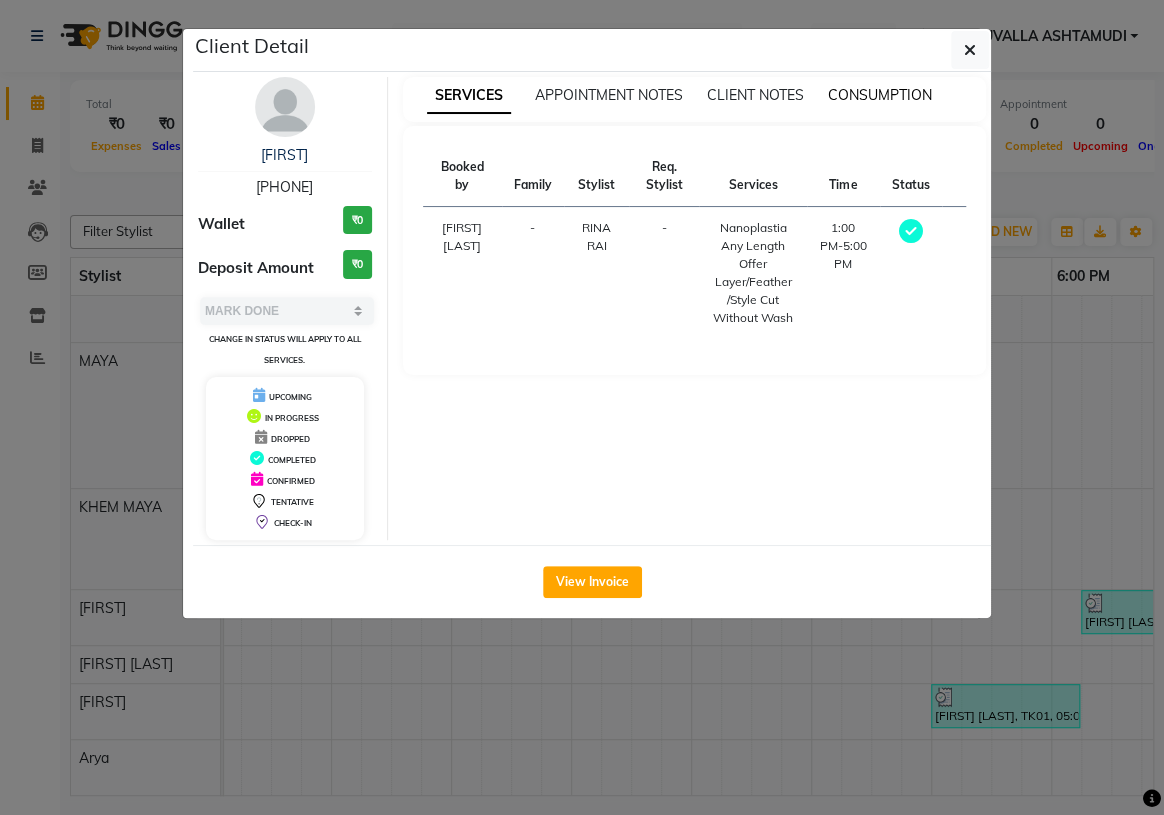click on "CONSUMPTION" at bounding box center [880, 95] 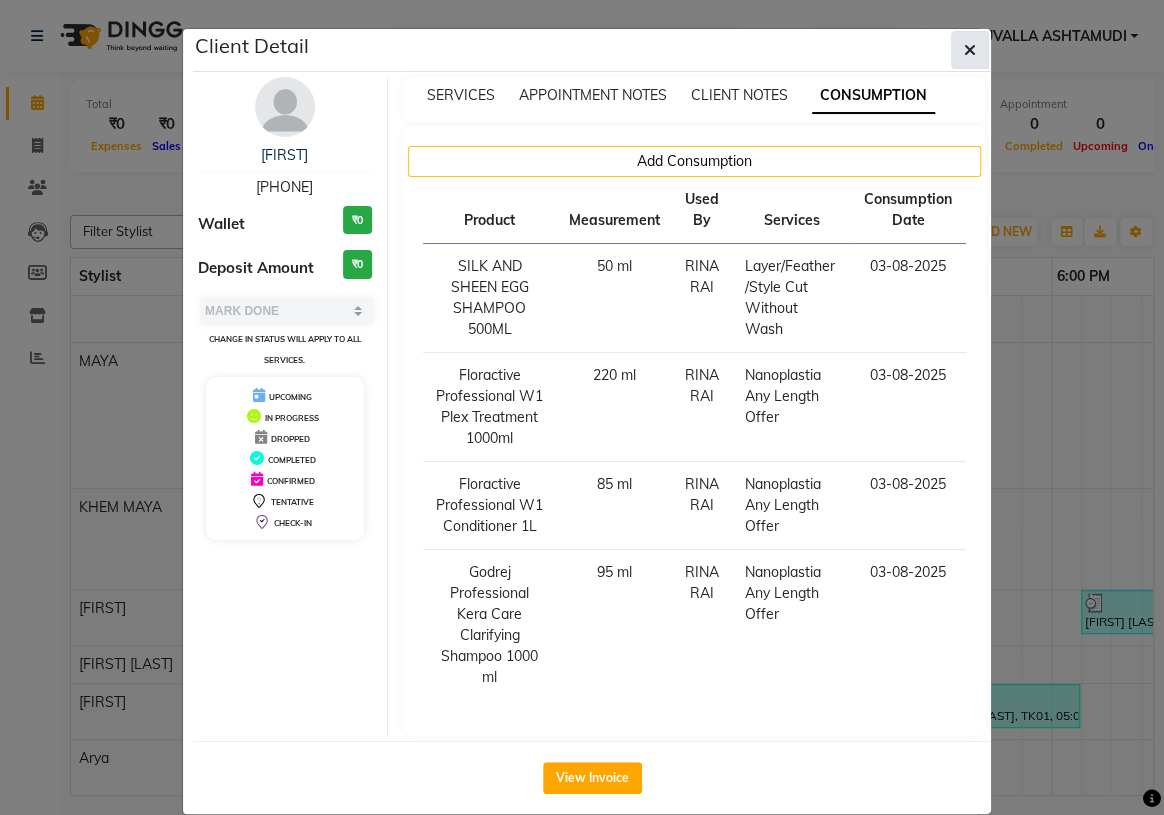 click 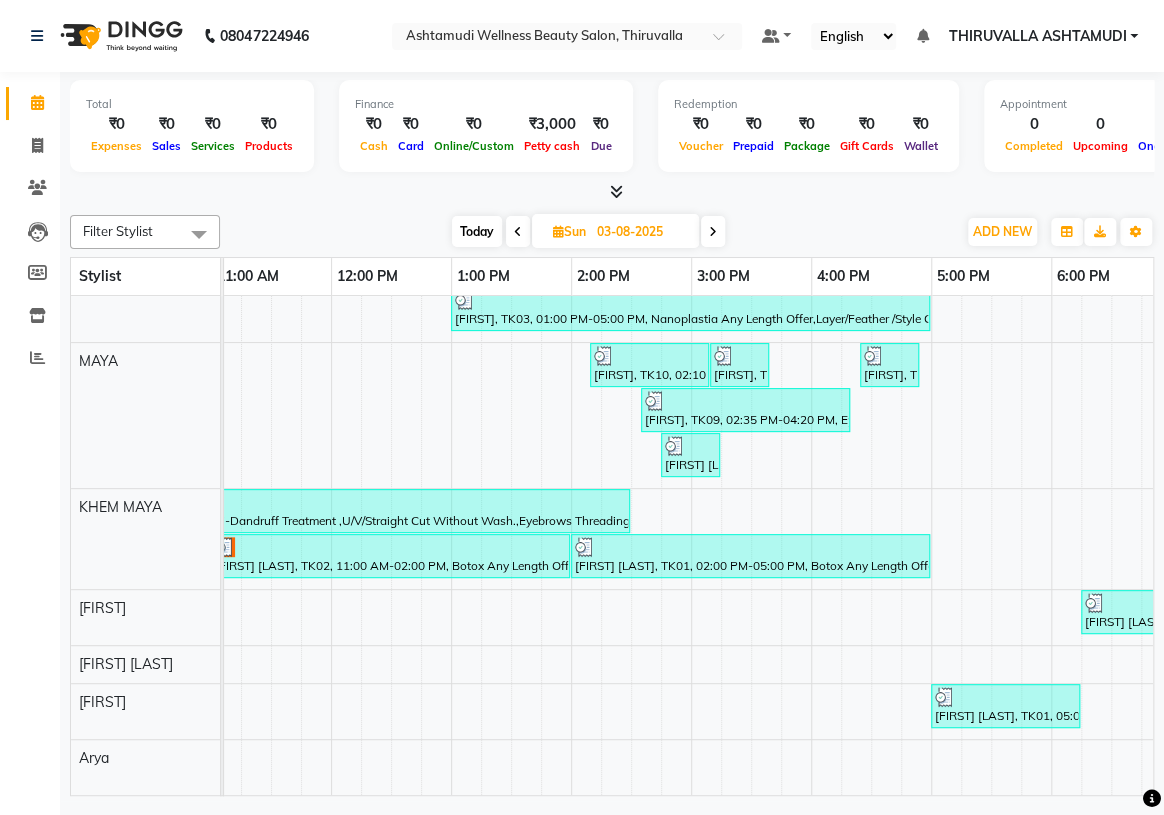 scroll, scrollTop: 261, scrollLeft: 412, axis: both 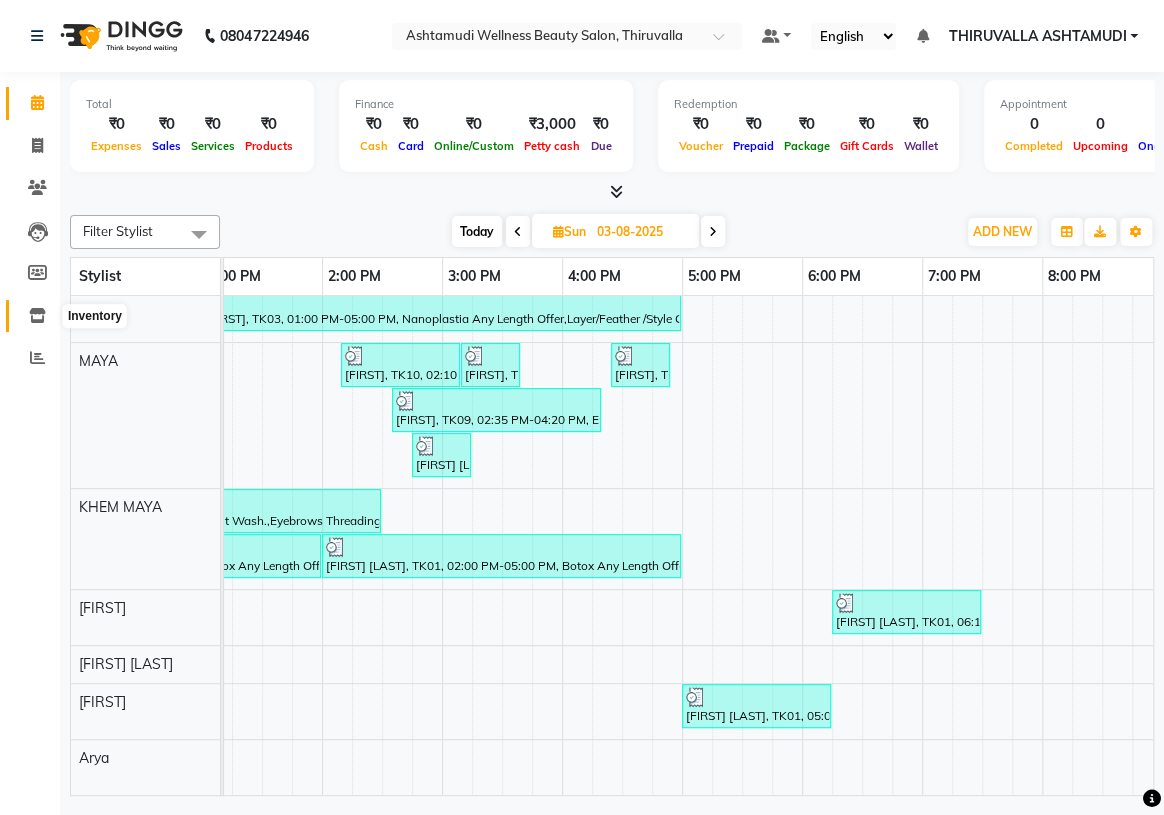 click 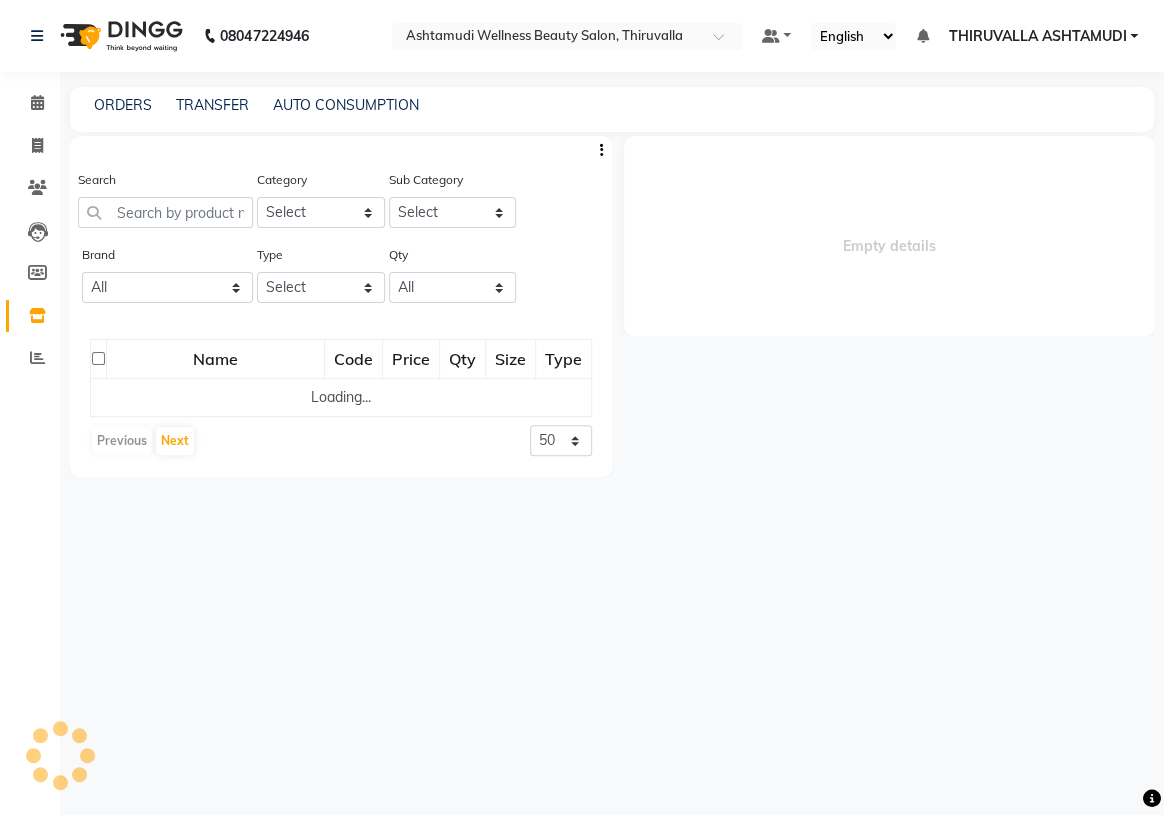 select 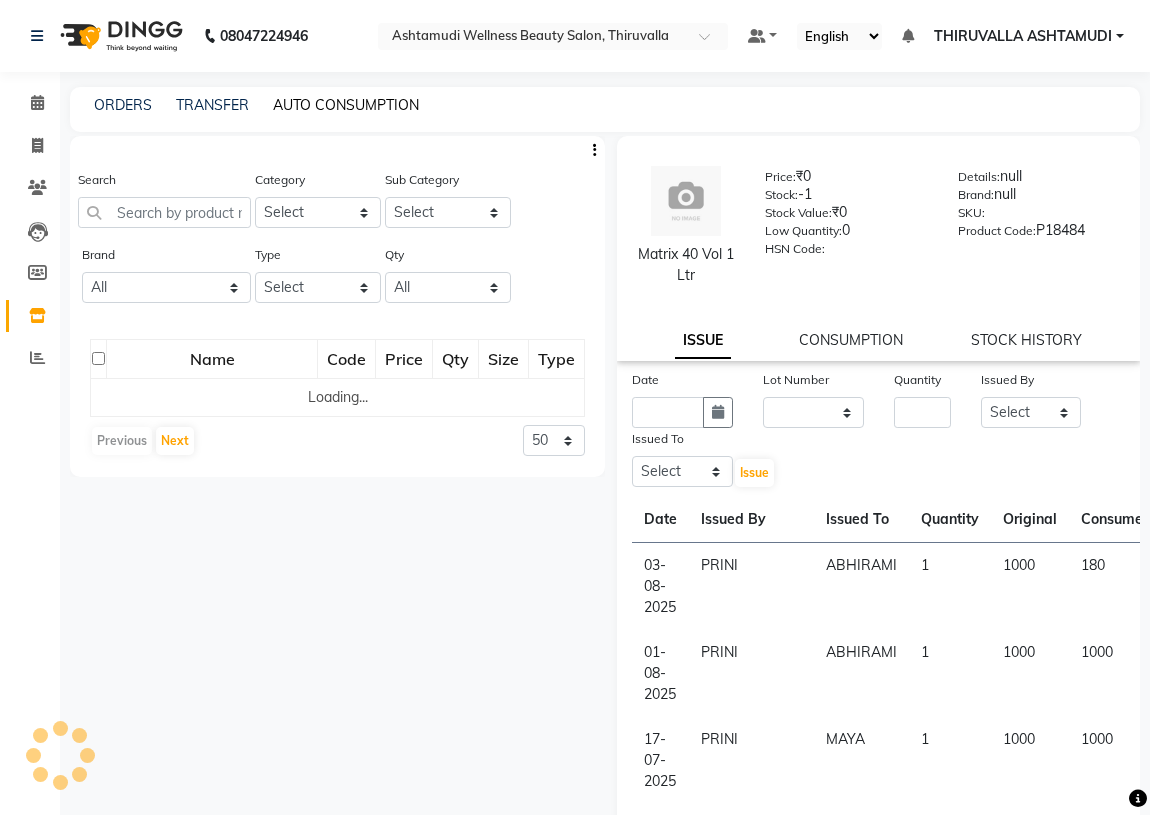 click on "AUTO CONSUMPTION" 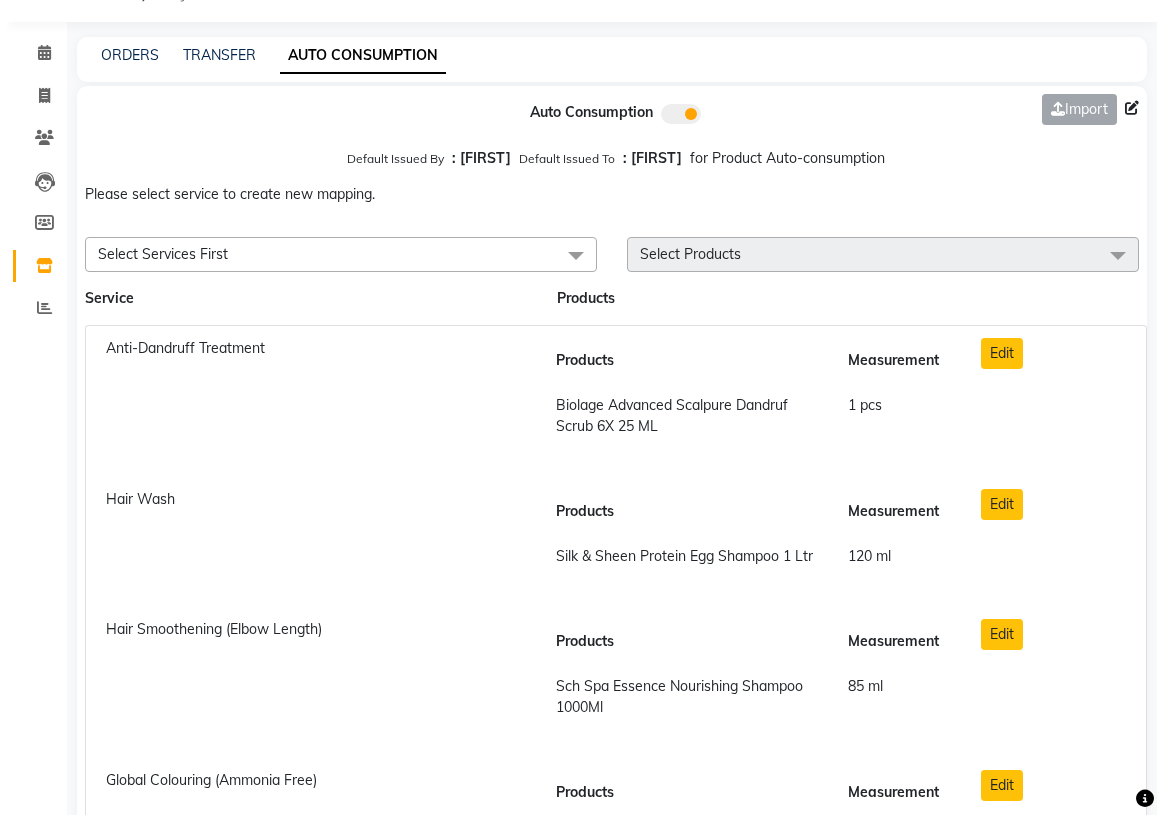 scroll, scrollTop: 0, scrollLeft: 0, axis: both 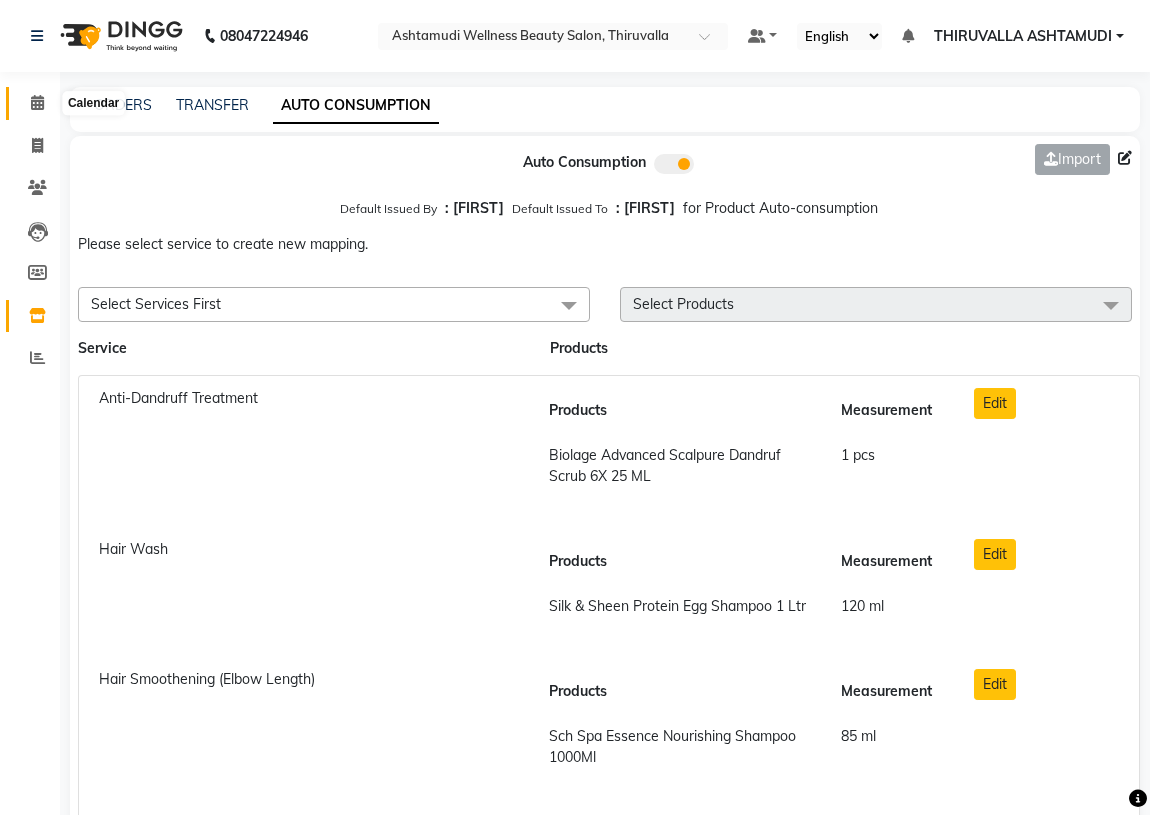 click 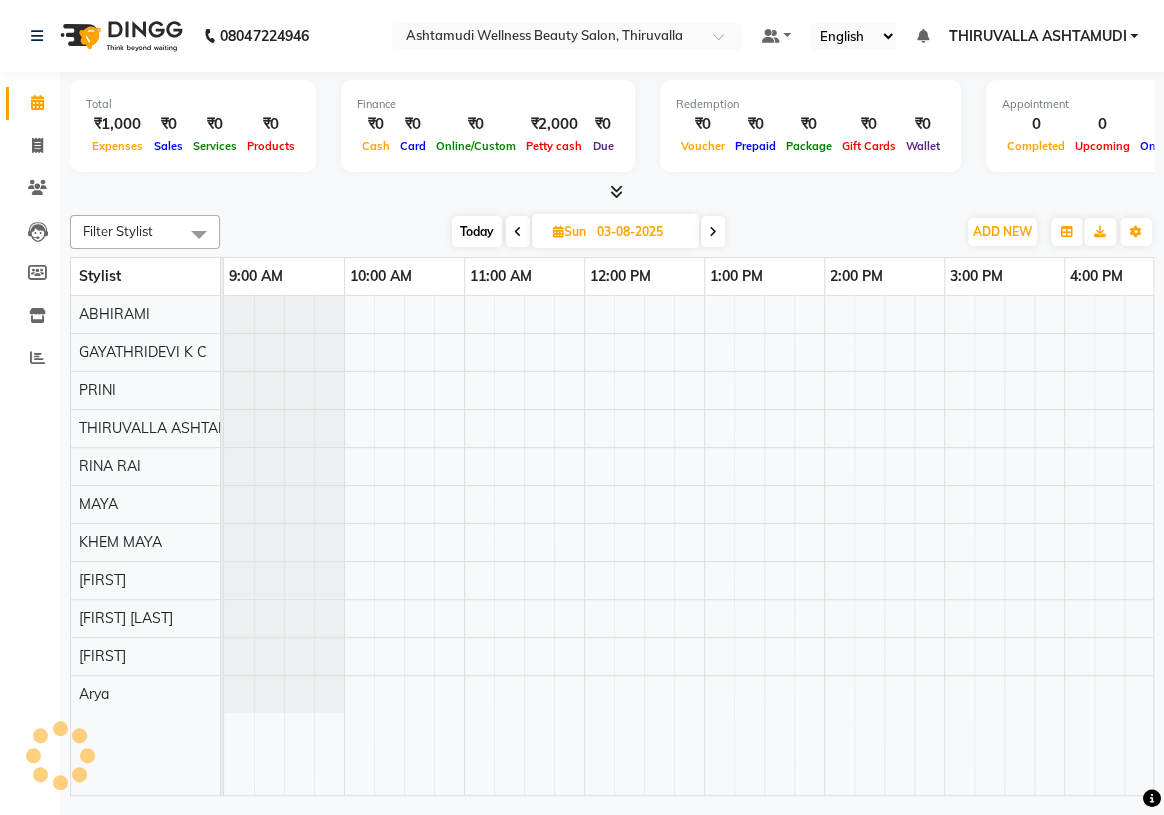 scroll, scrollTop: 0, scrollLeft: 0, axis: both 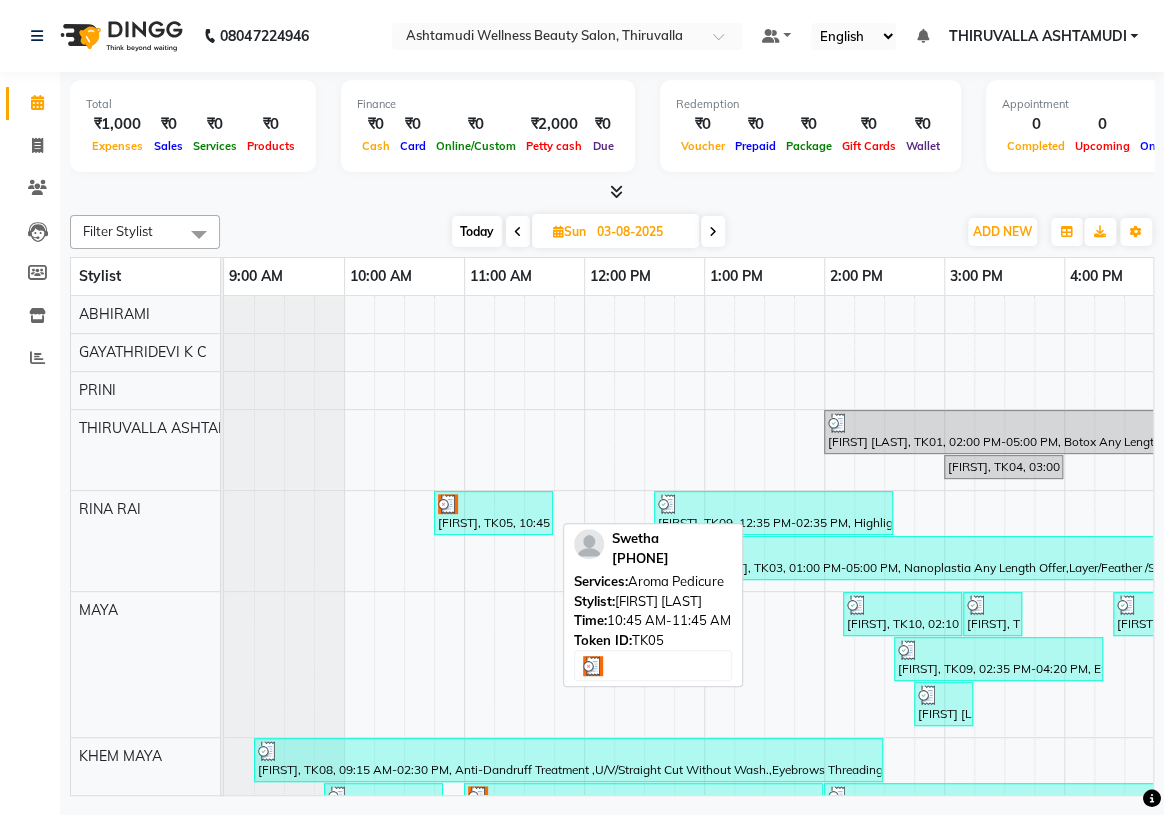 click at bounding box center (493, 504) 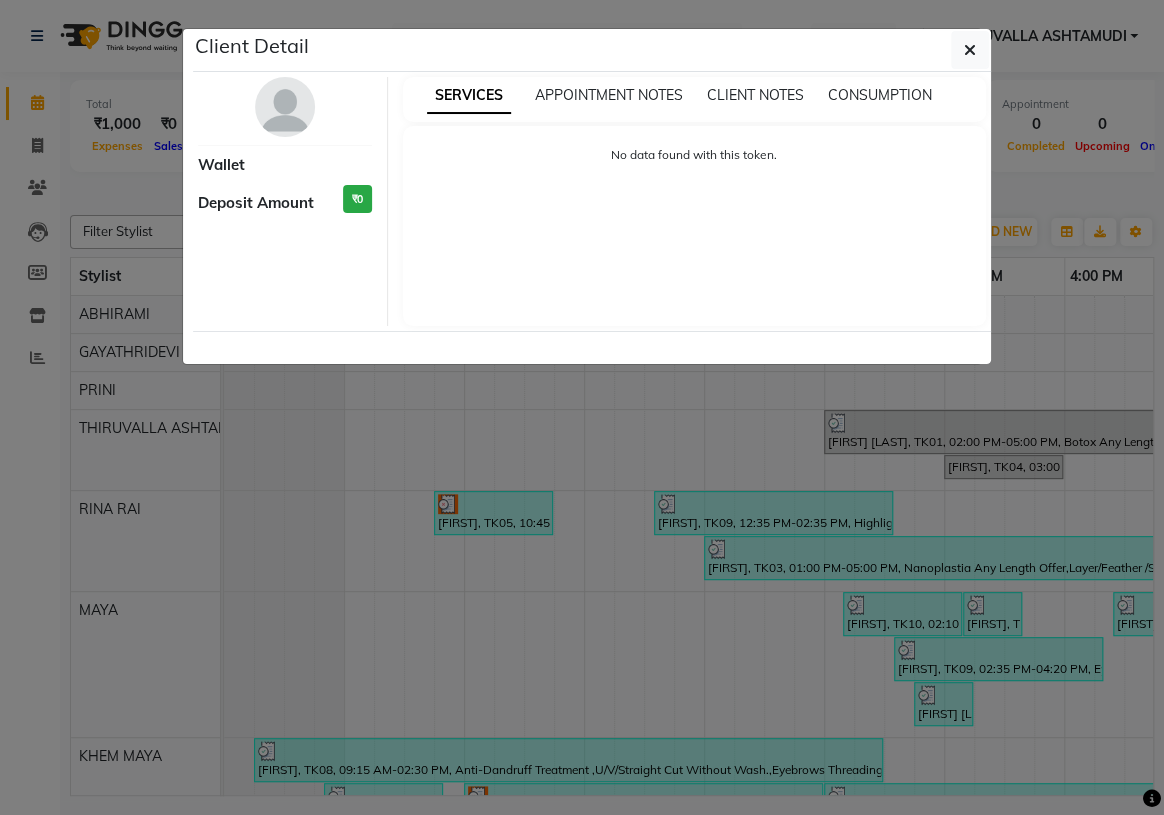 select on "3" 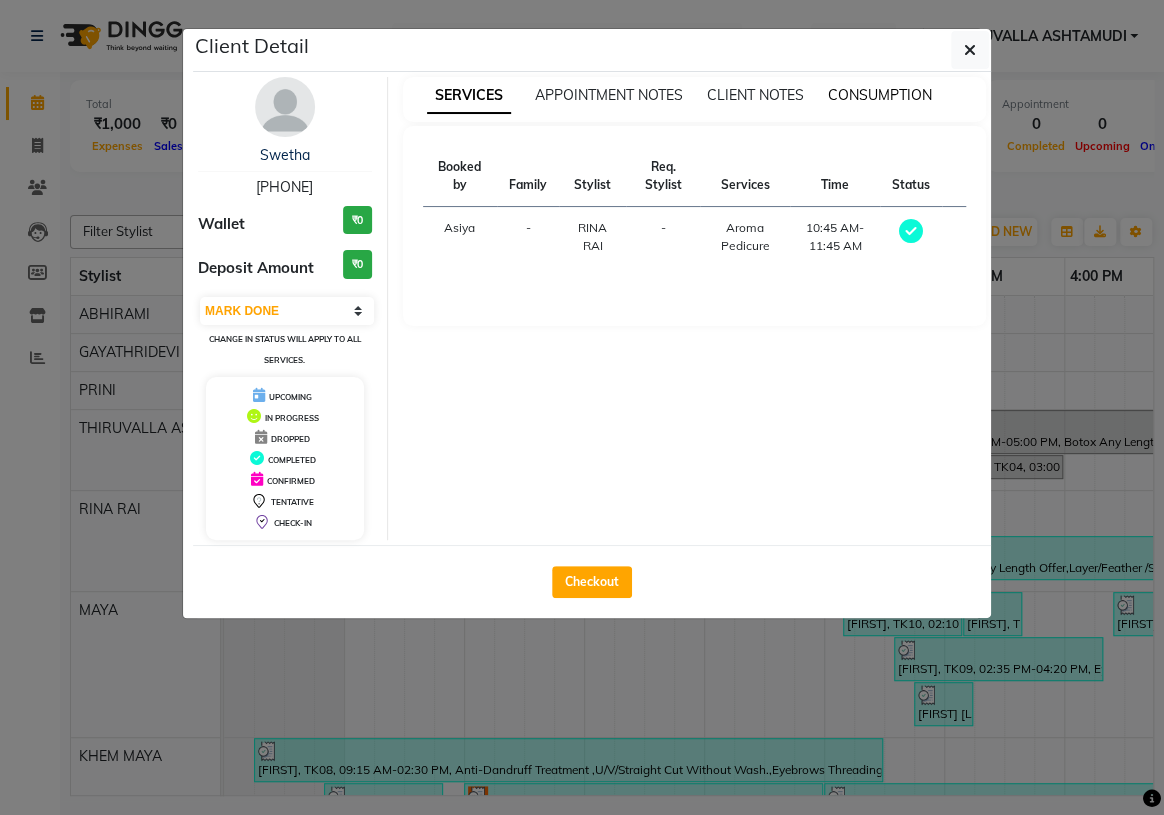 click on "CONSUMPTION" at bounding box center (880, 95) 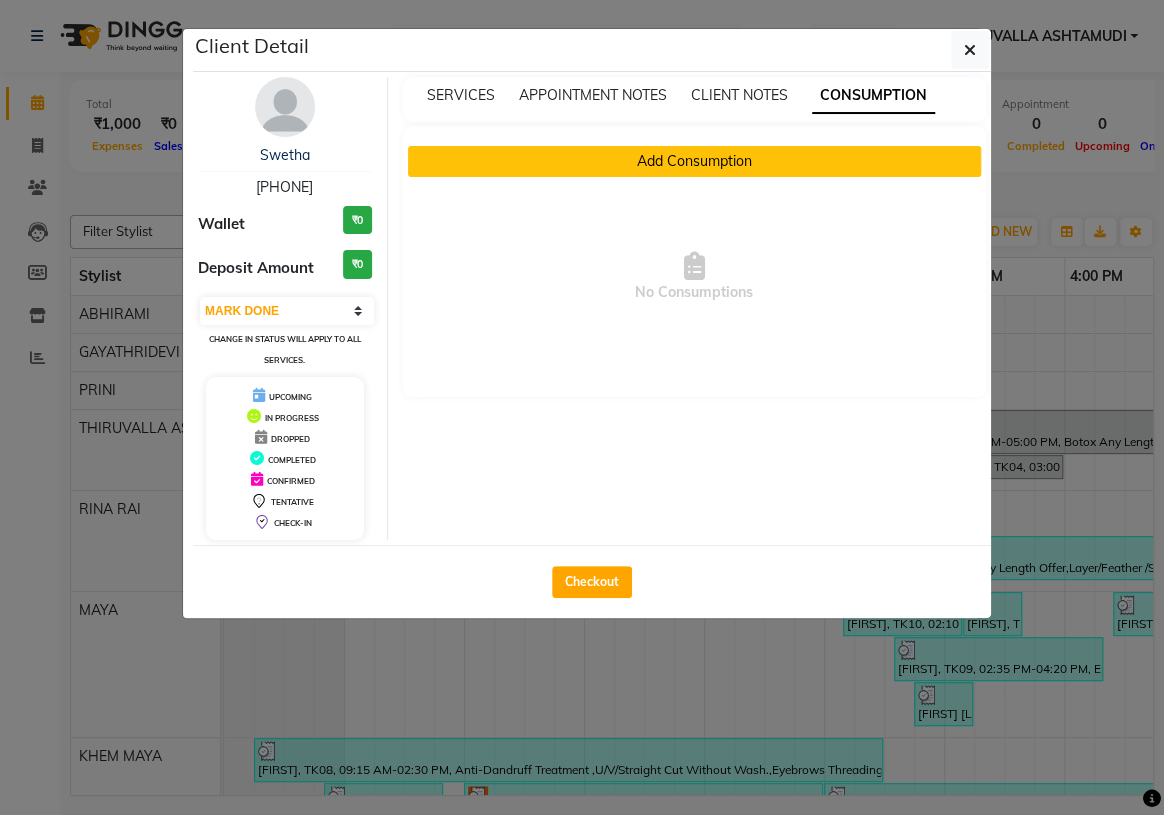 click on "Add Consumption" at bounding box center [695, 161] 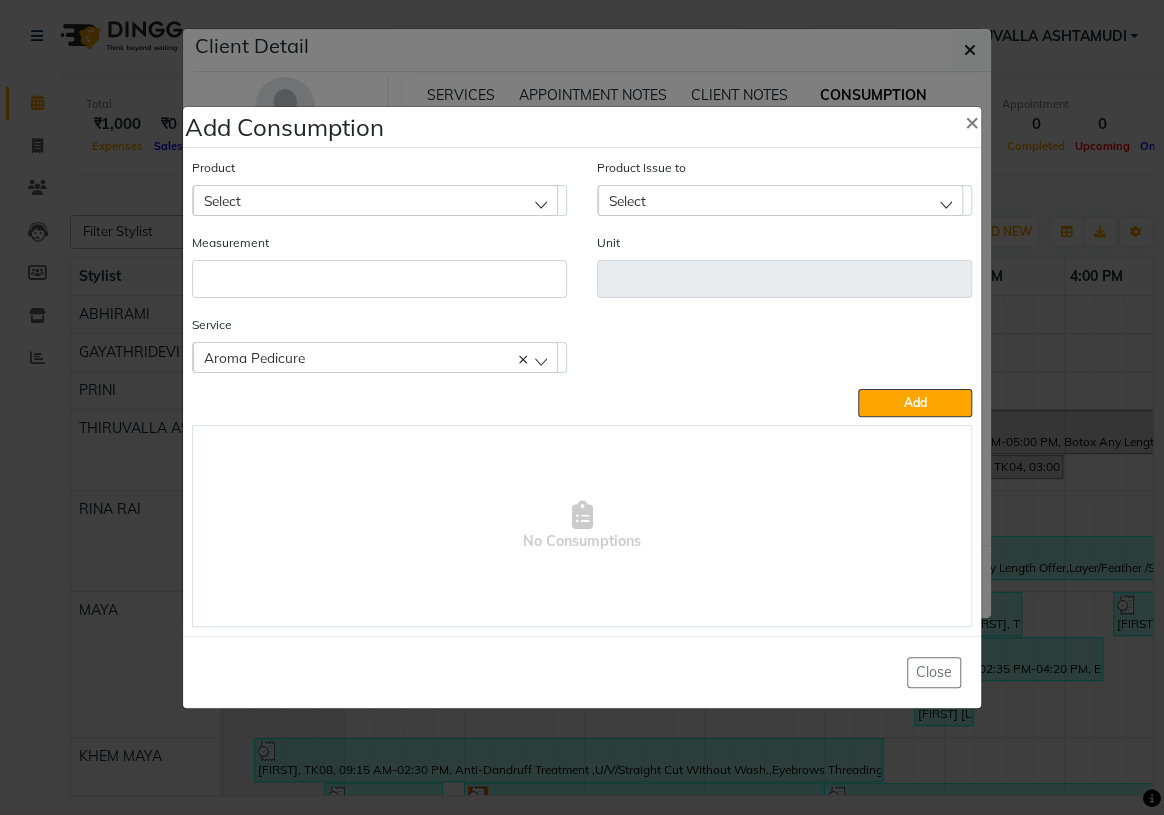 click on "Select" 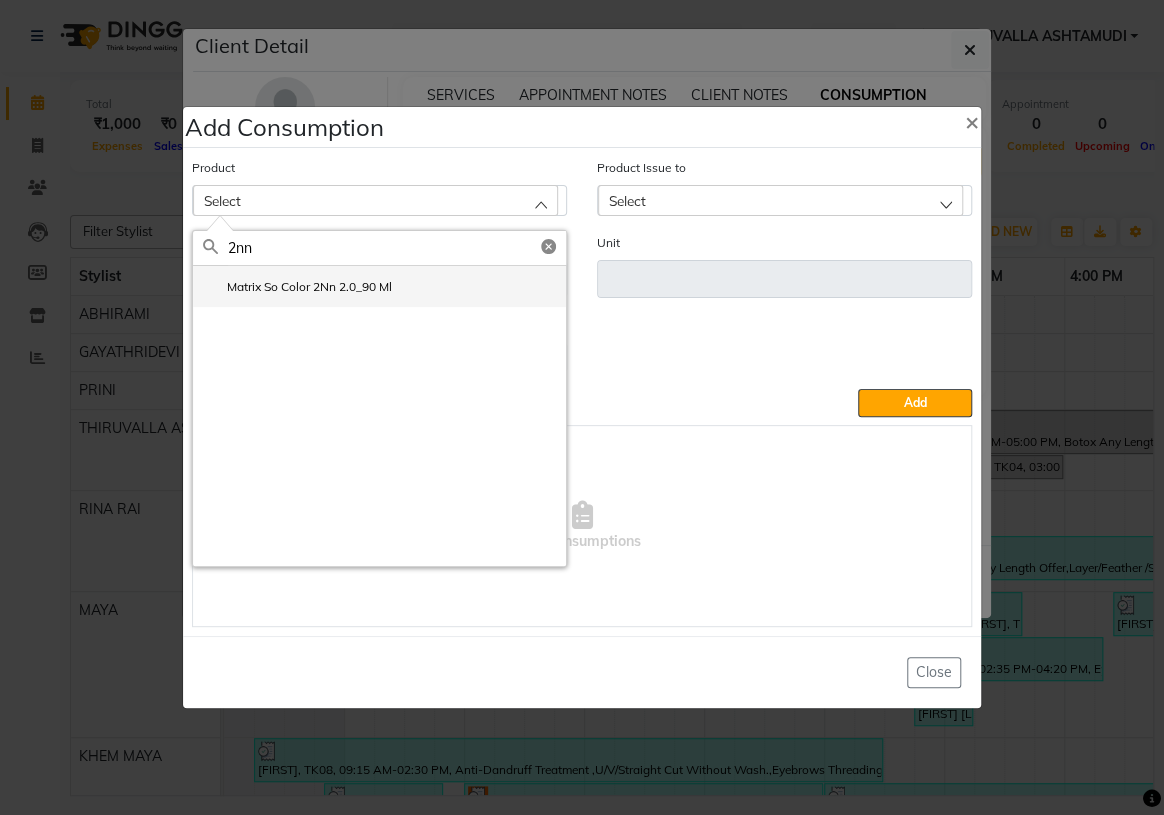 type on "2nn" 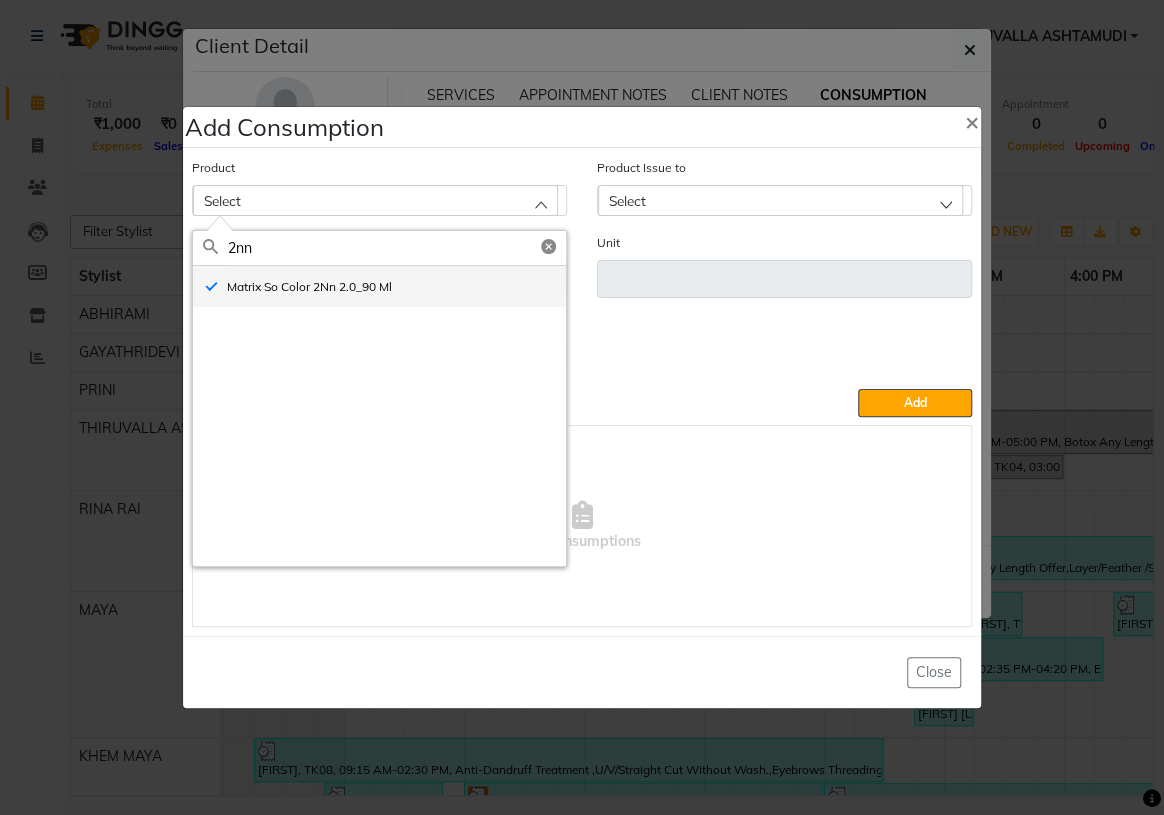 type on "ml" 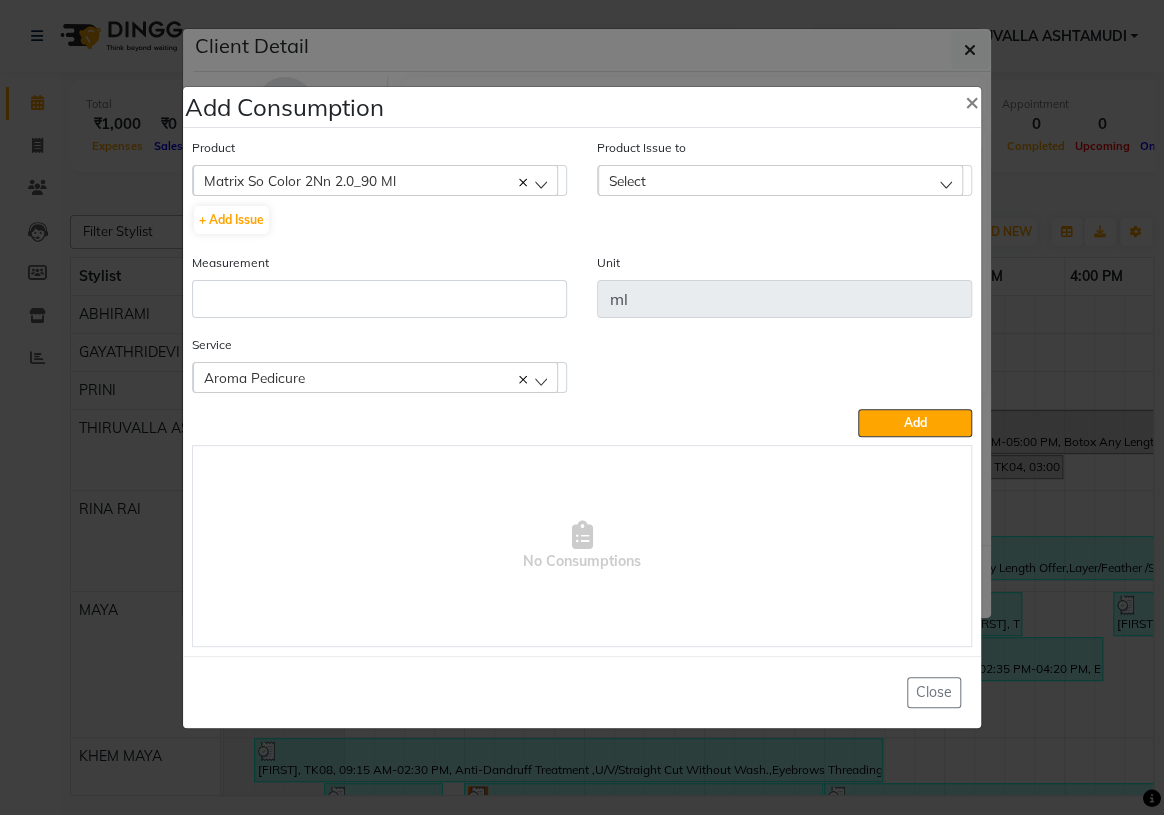 click on "Select" 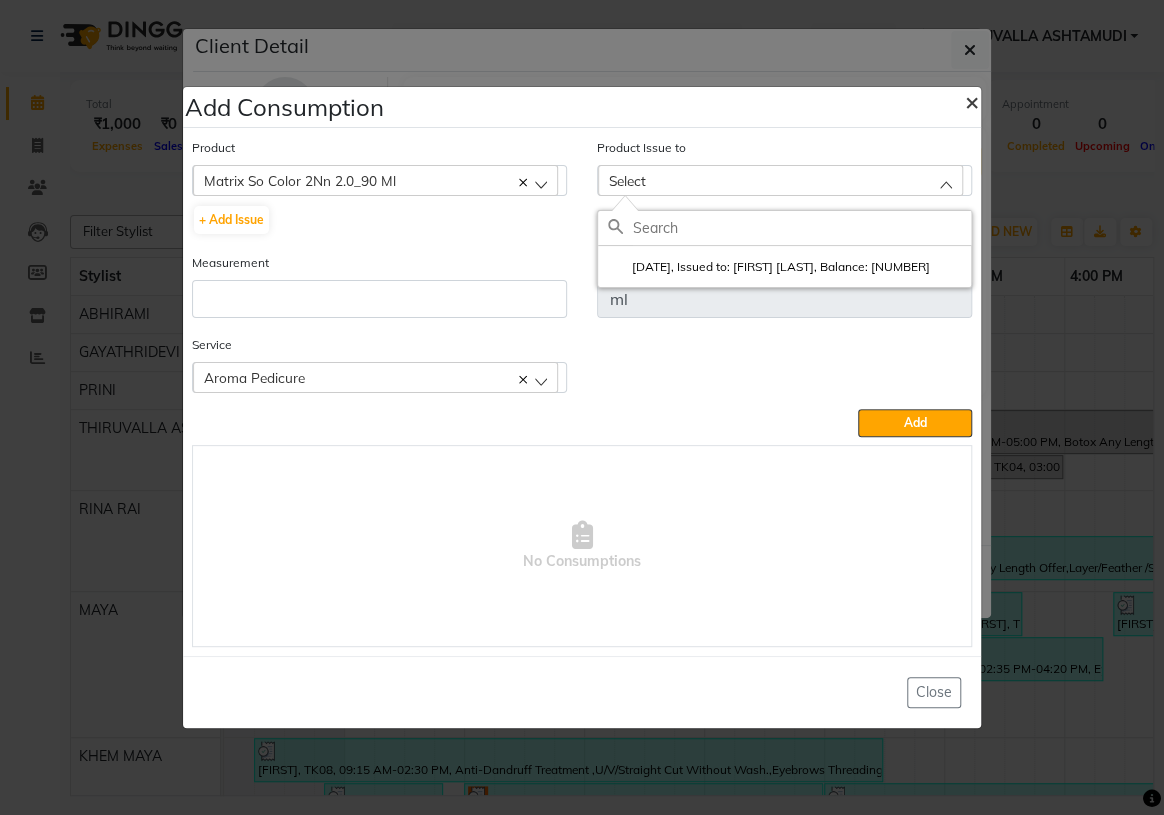 click on "×" 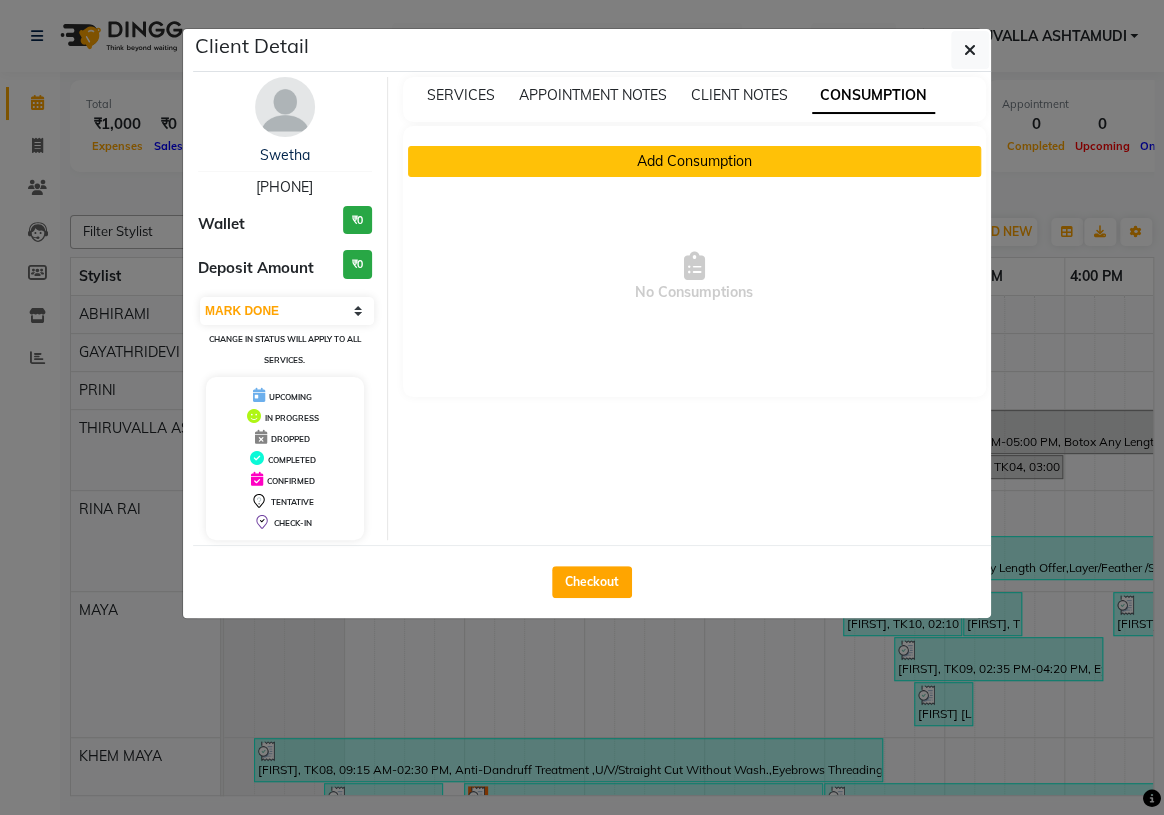 click on "Add Consumption" at bounding box center [695, 161] 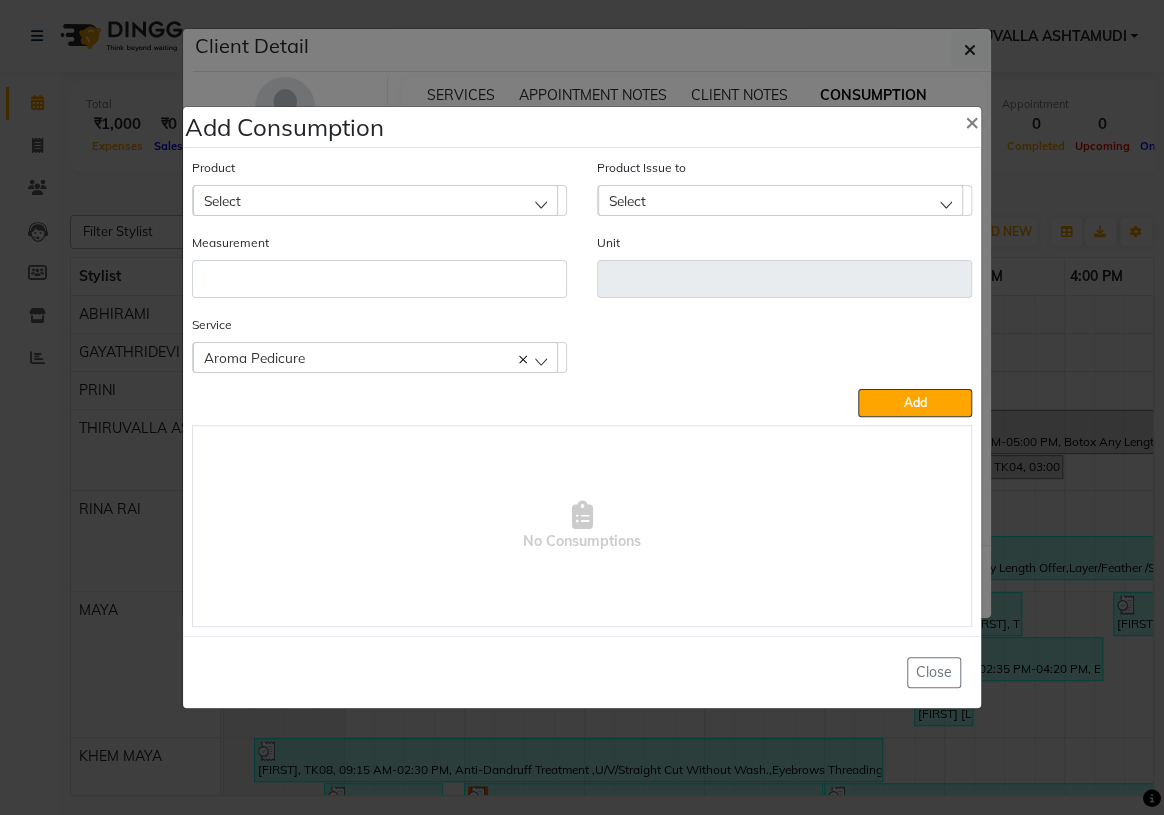 click on "Select" 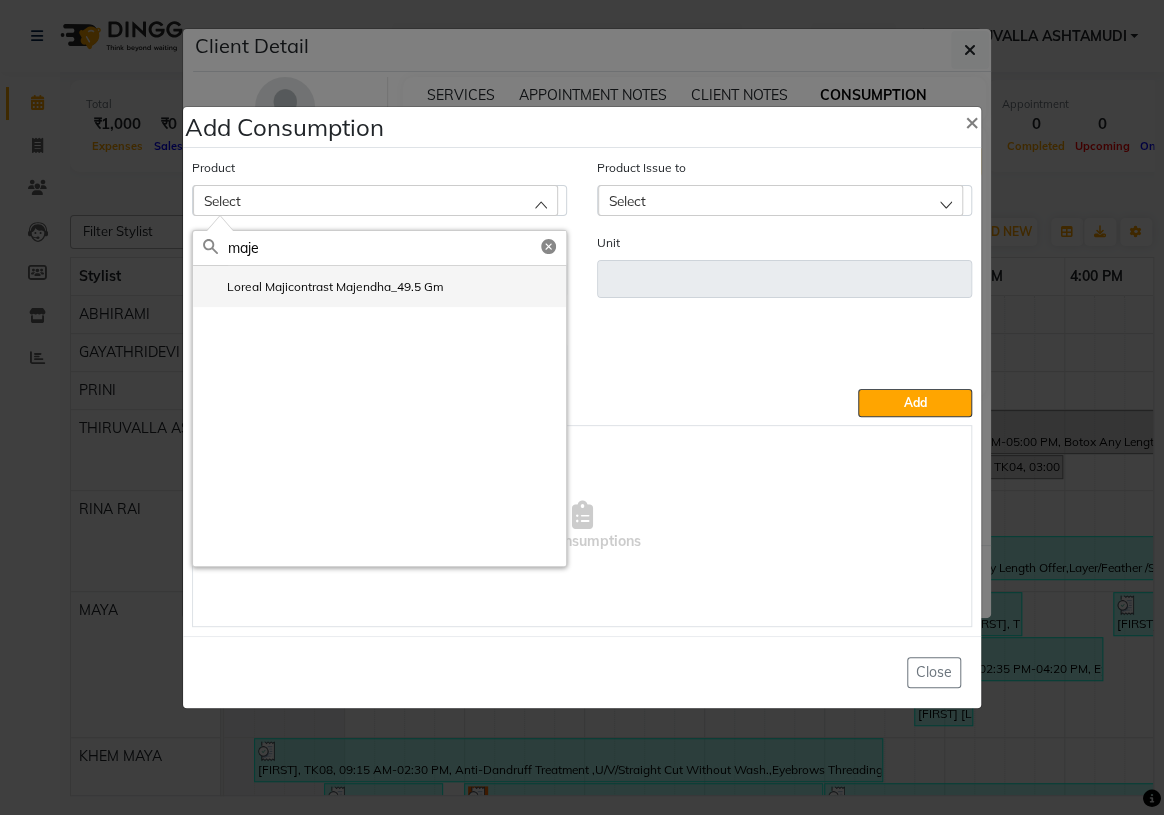 type on "maje" 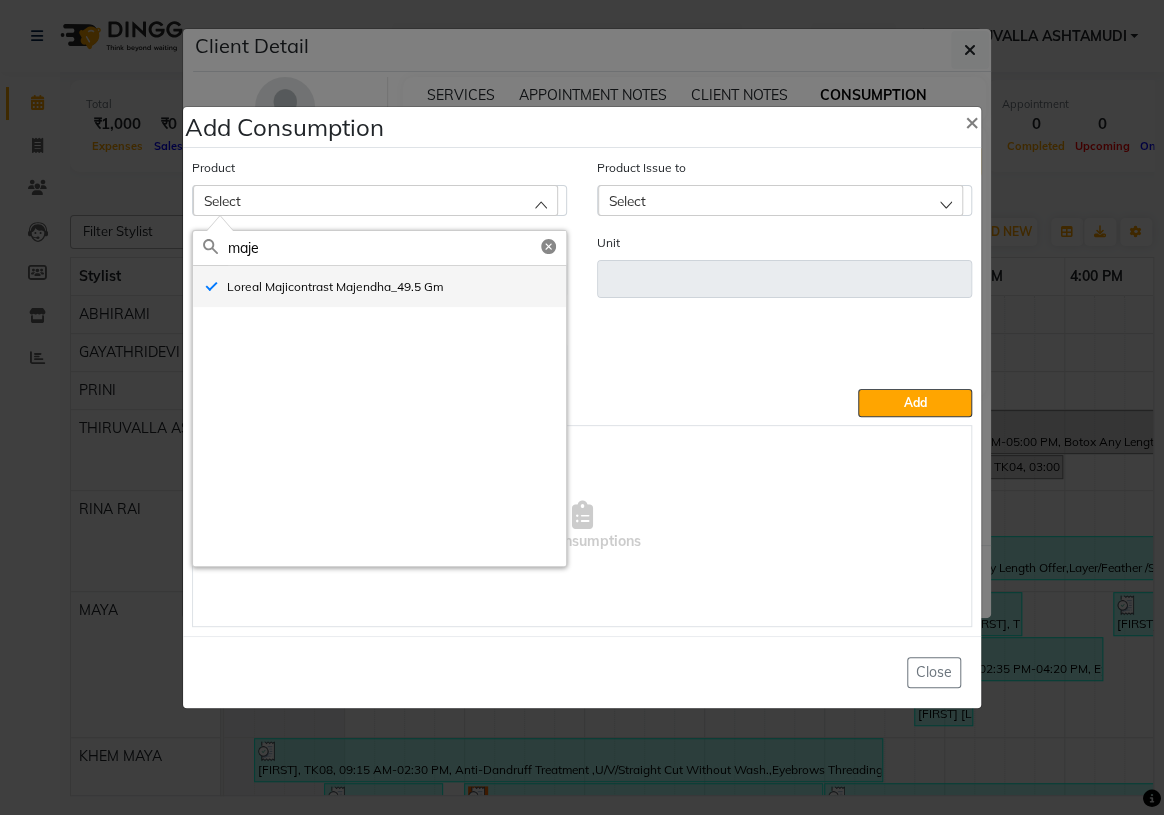type on "gm" 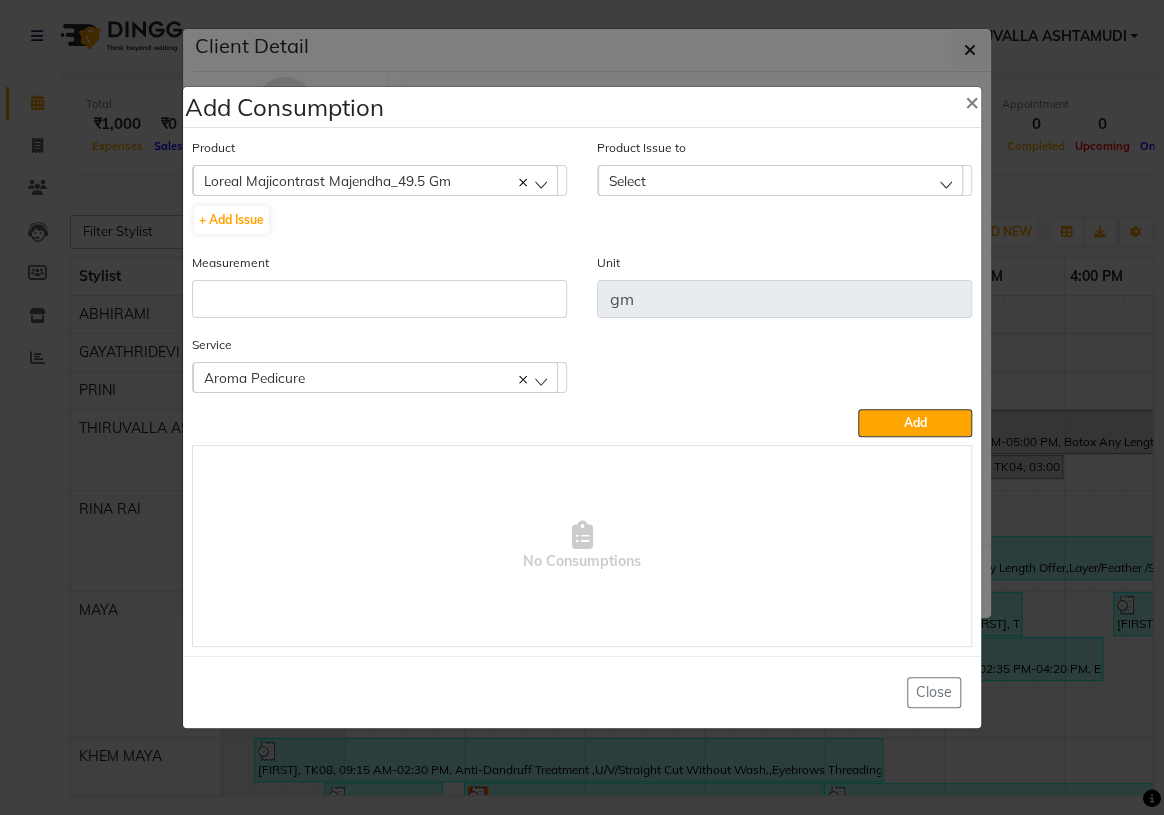 click on "Select" 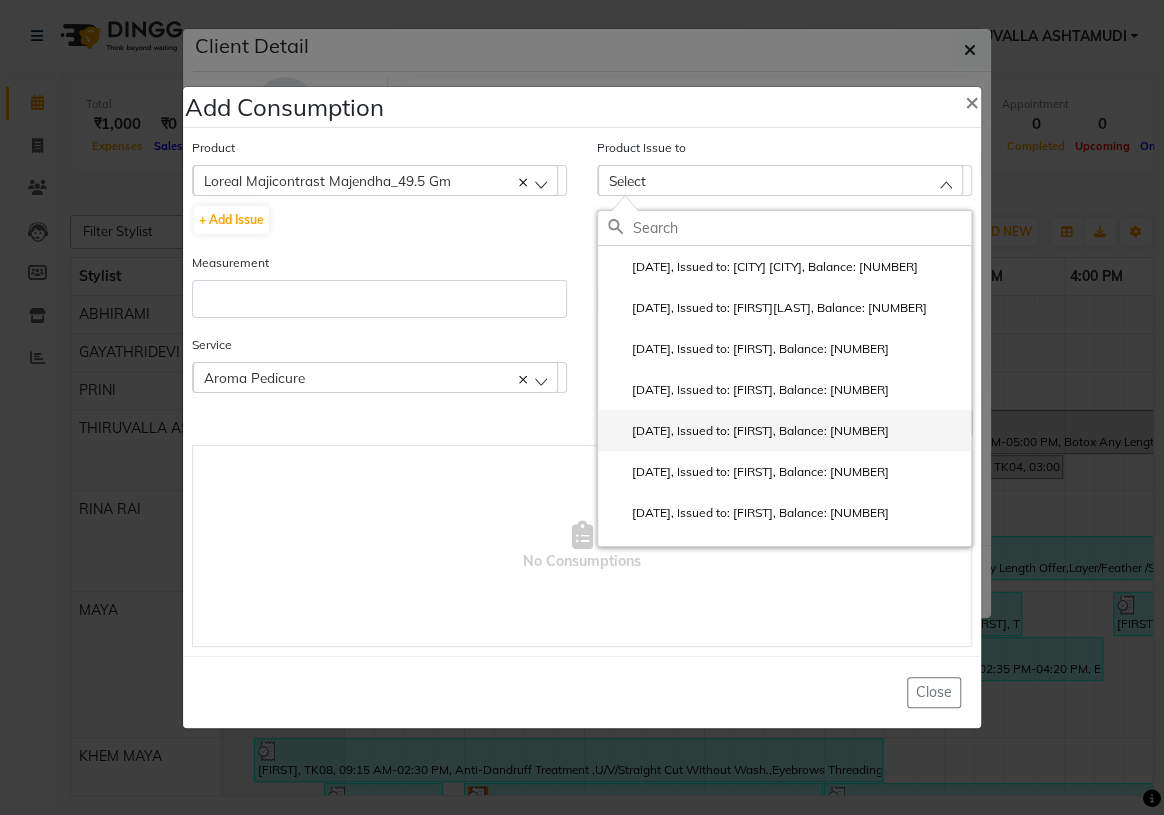 scroll, scrollTop: 83, scrollLeft: 0, axis: vertical 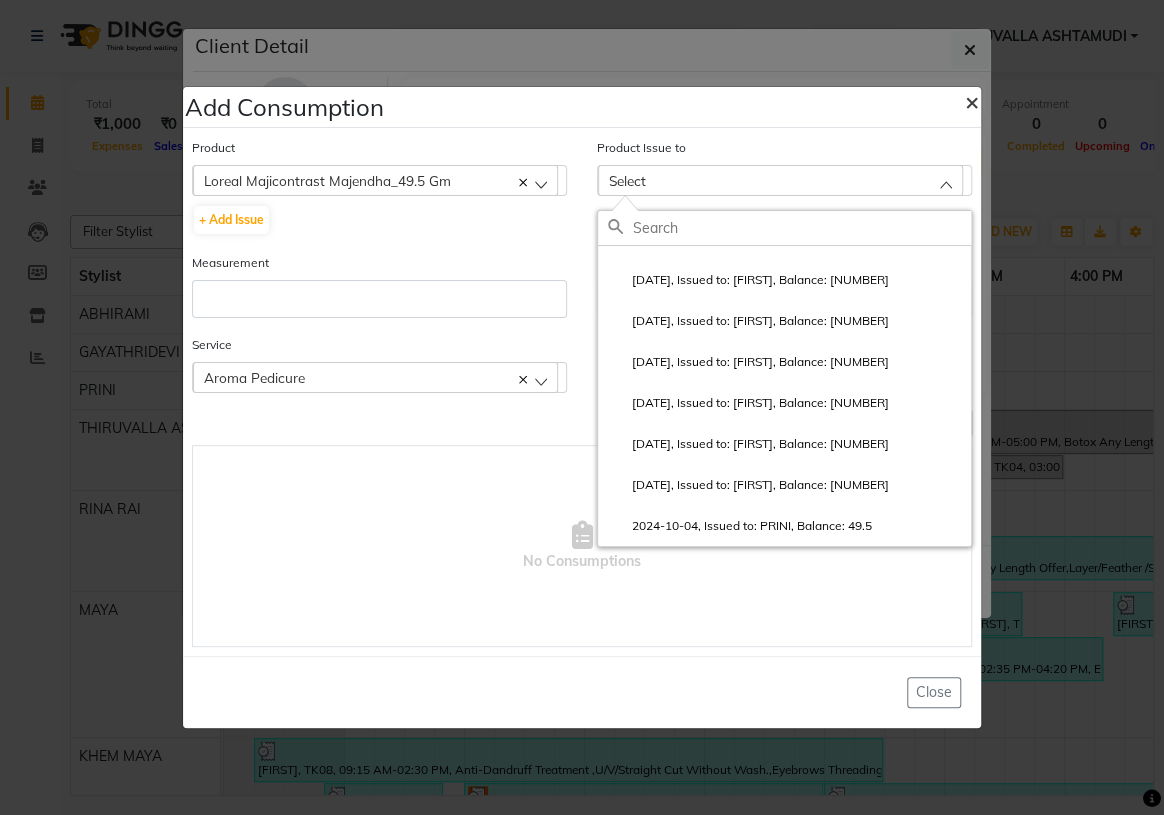 click on "×" 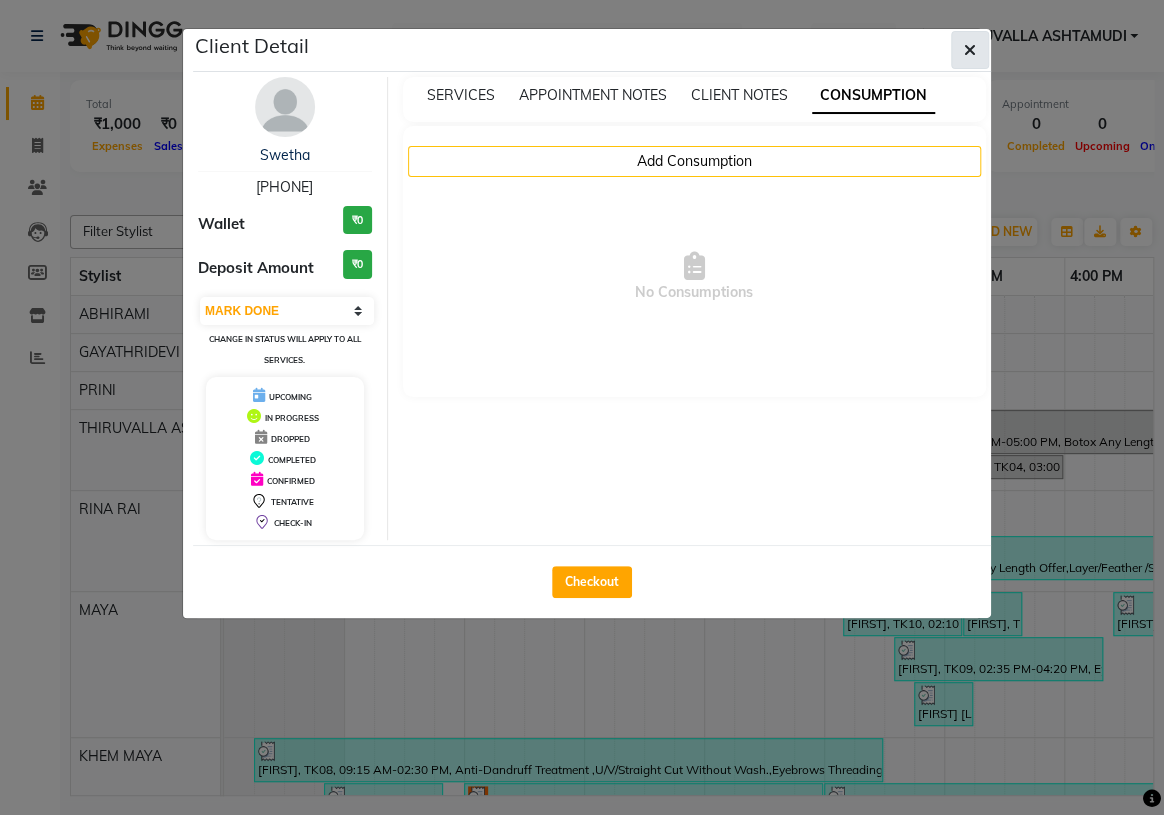 click 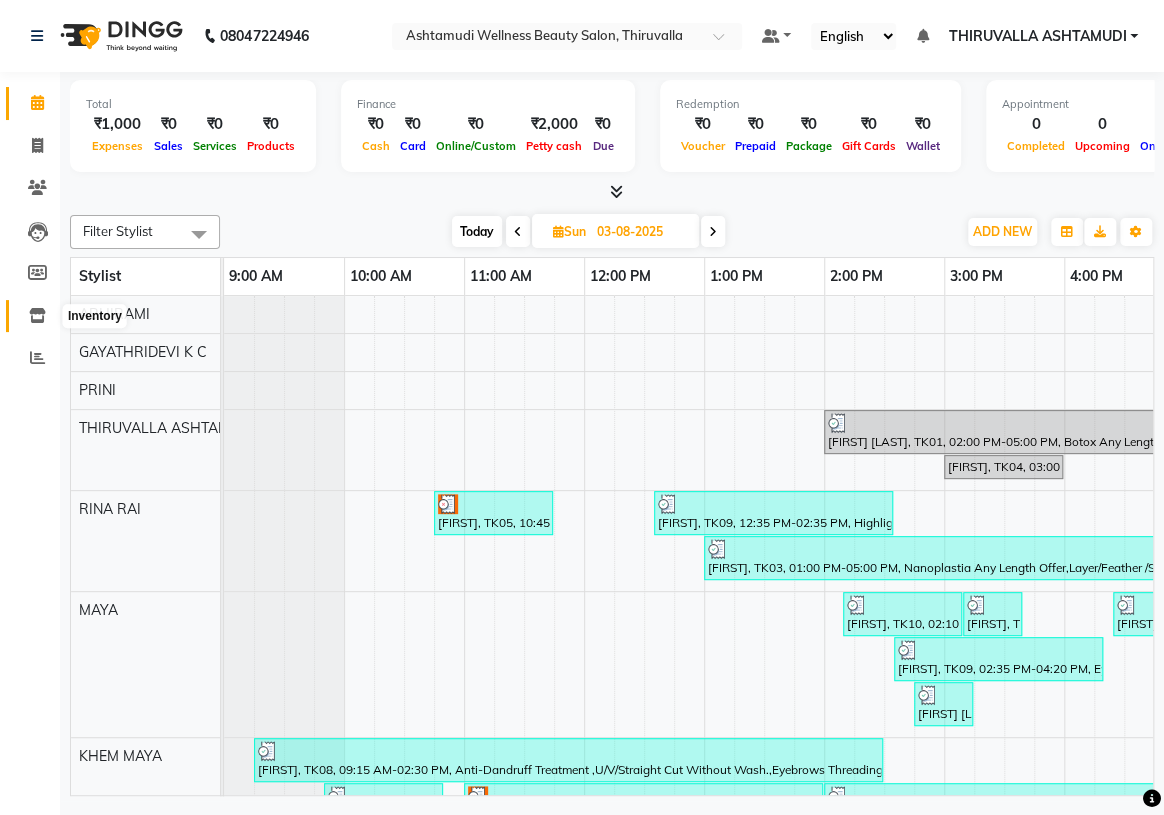 click 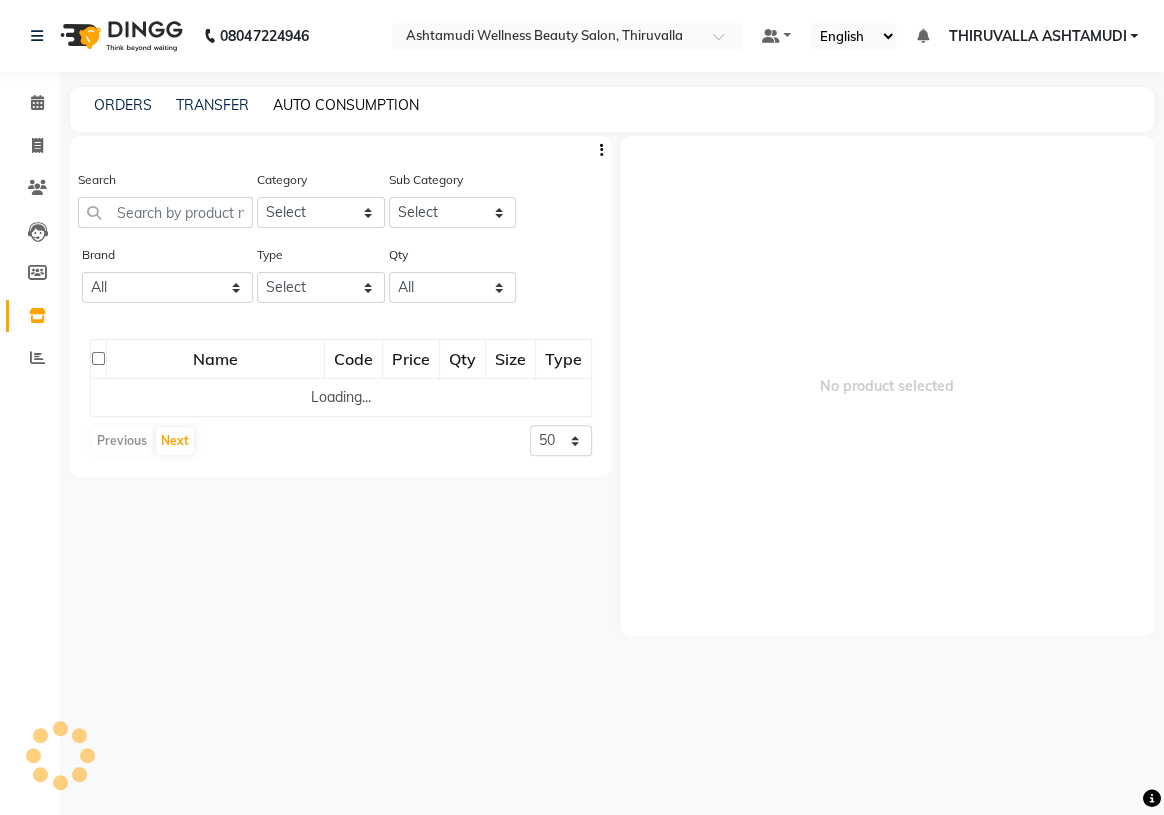click on "AUTO CONSUMPTION" 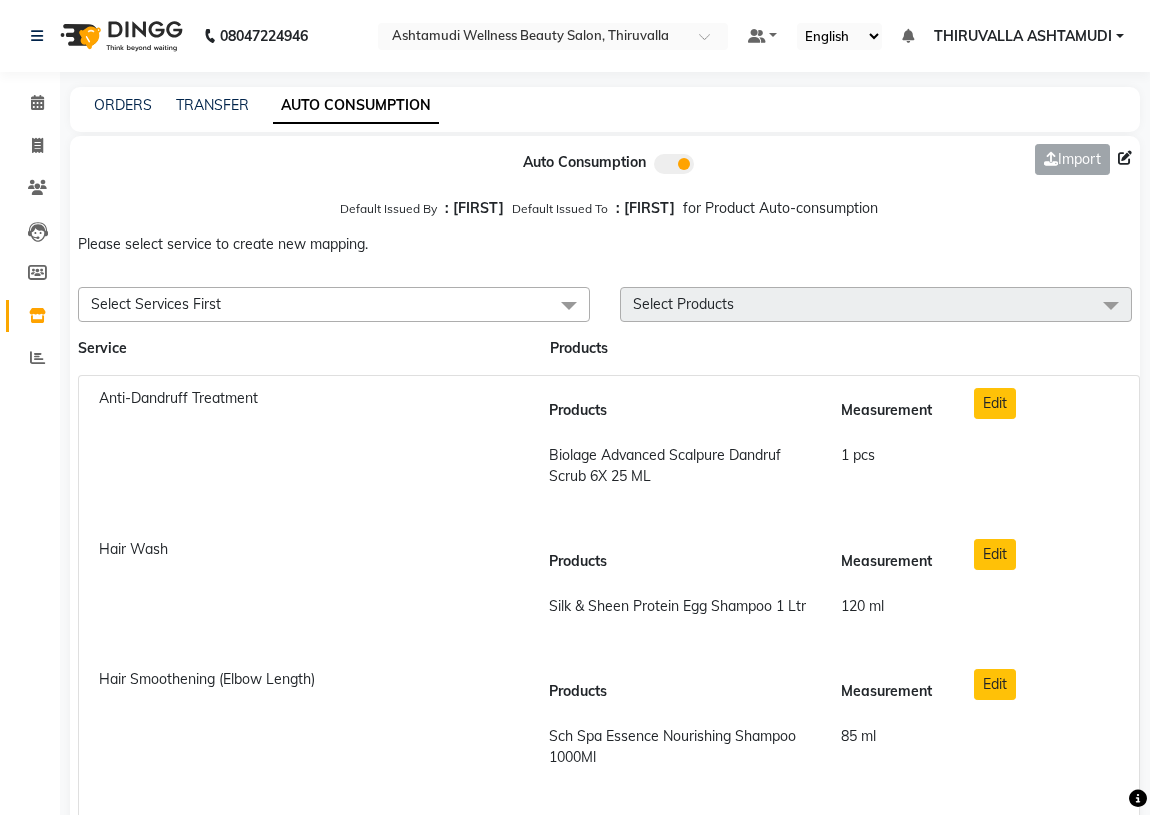 click at bounding box center [569, 306] 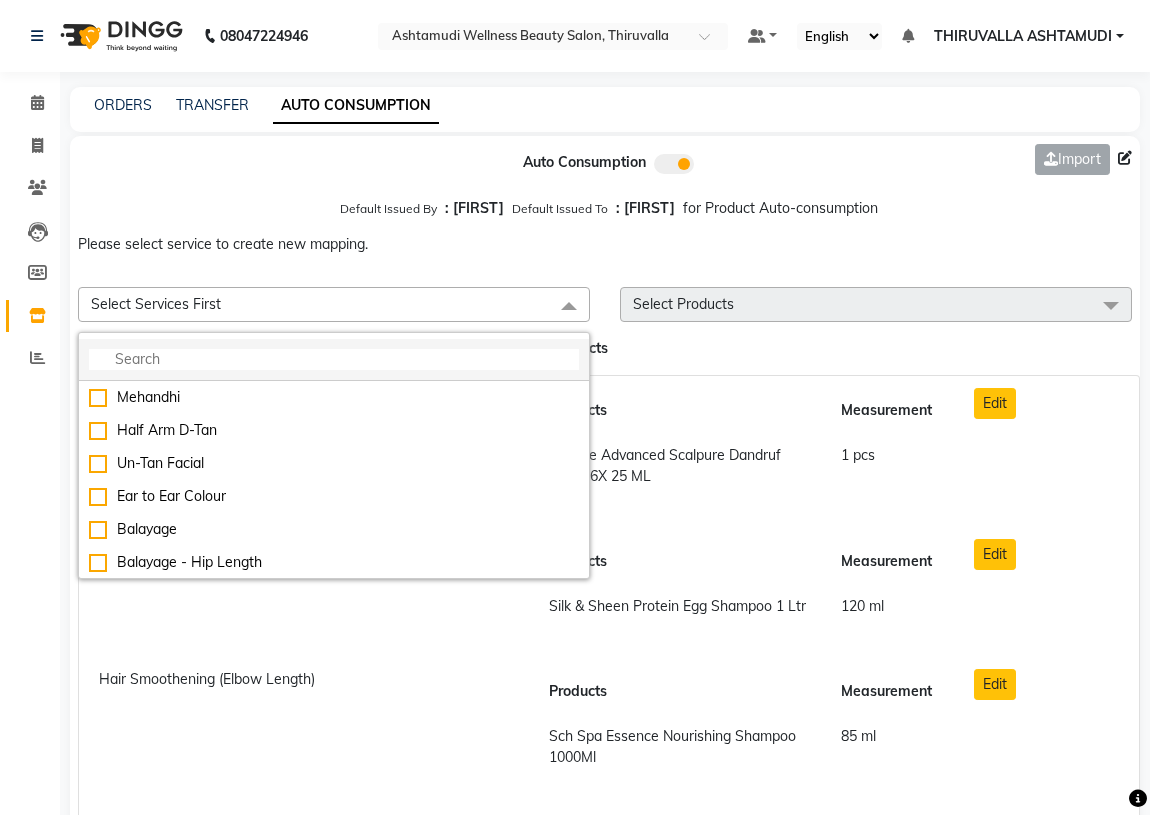 click at bounding box center [334, 359] 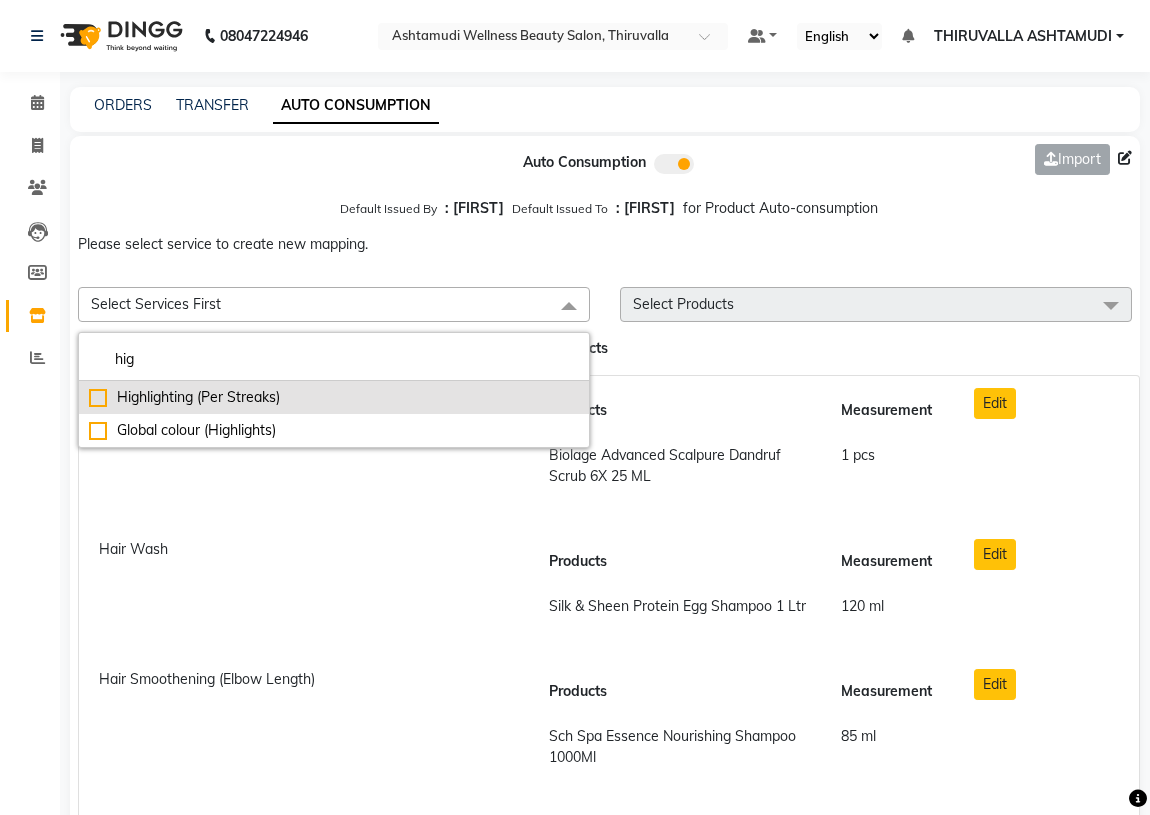 type on "hig" 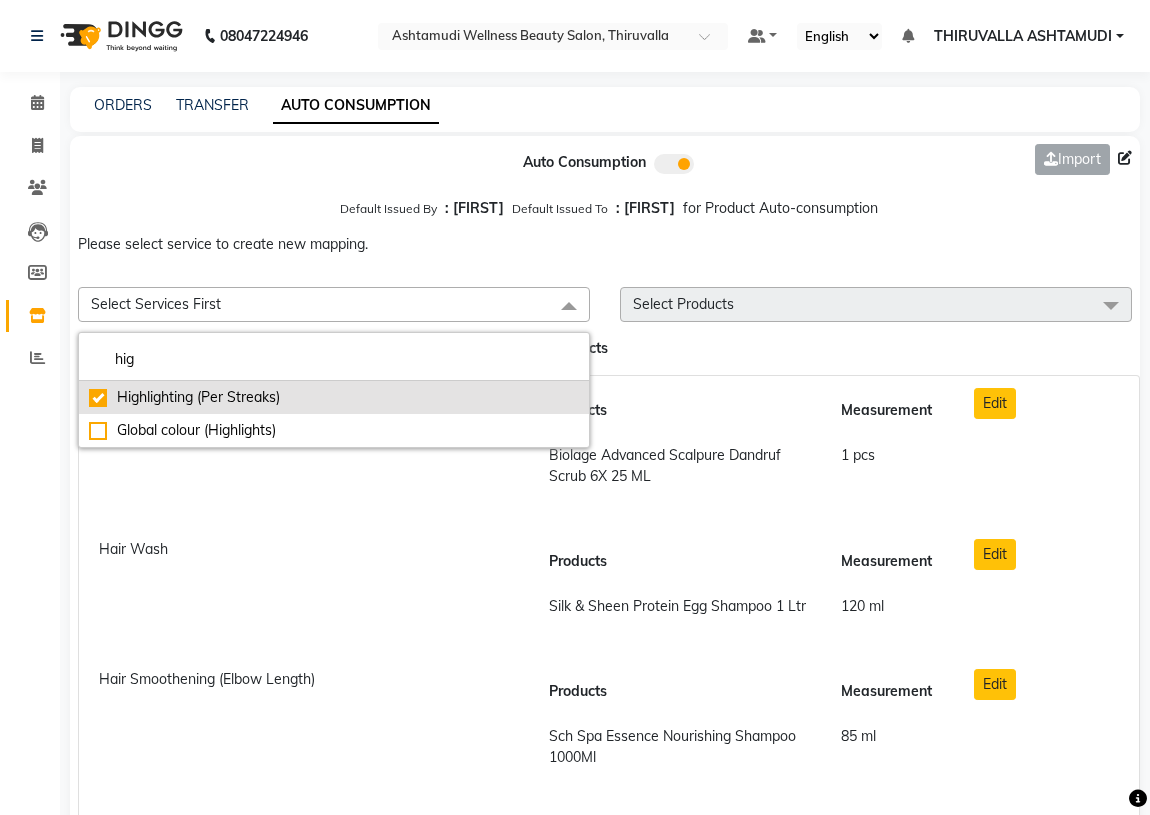 checkbox on "true" 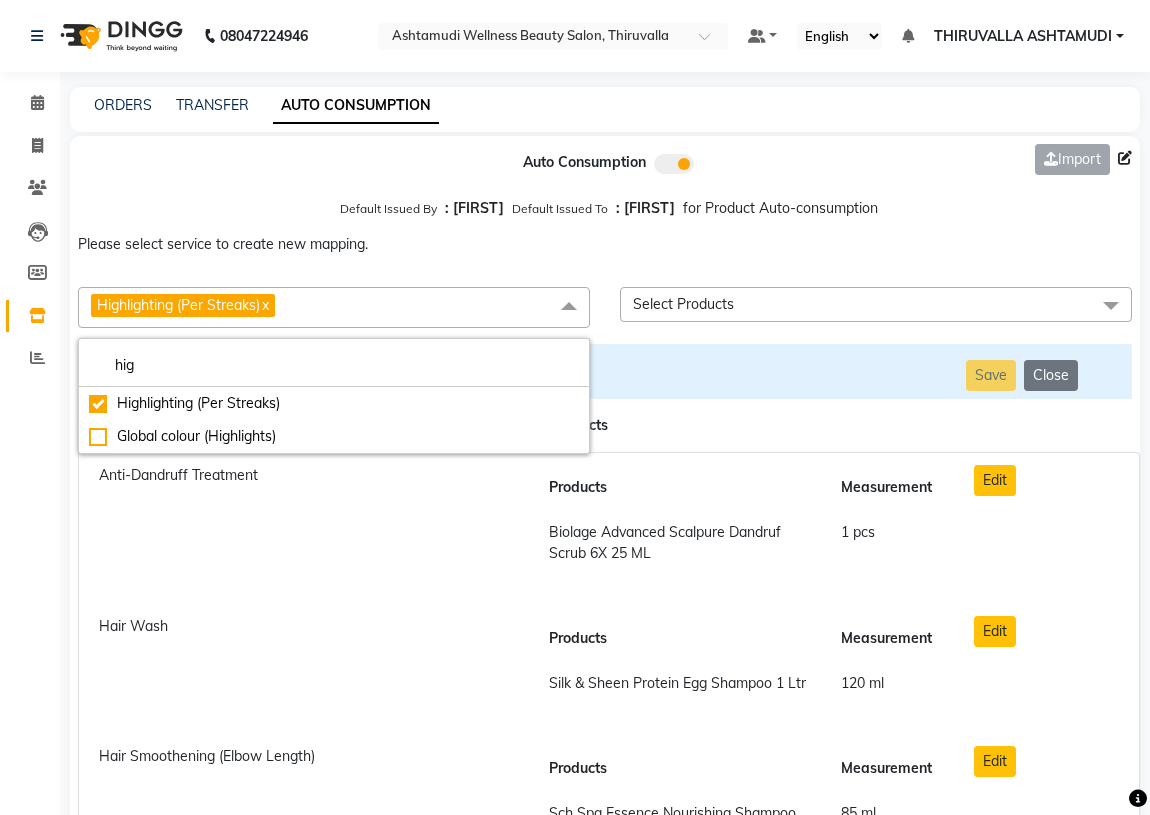 click on "Select Products" at bounding box center [876, 304] 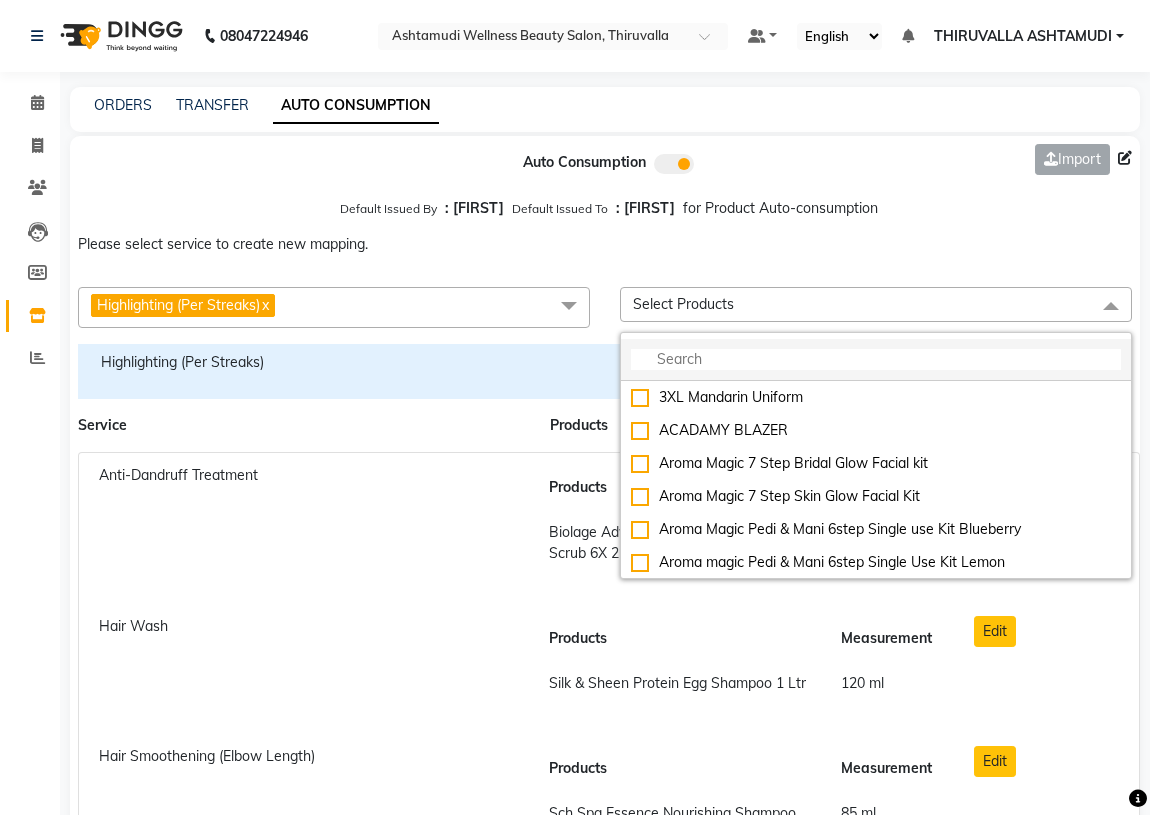 click at bounding box center [876, 359] 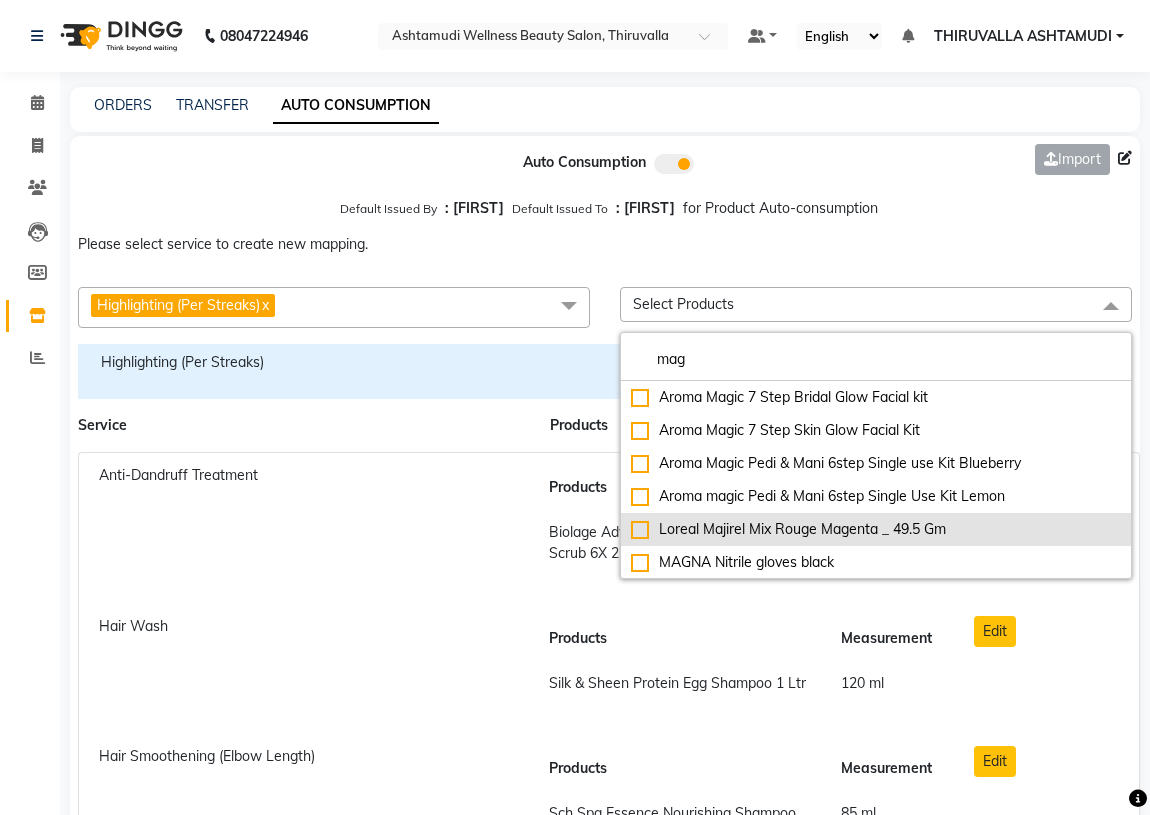 type on "mag" 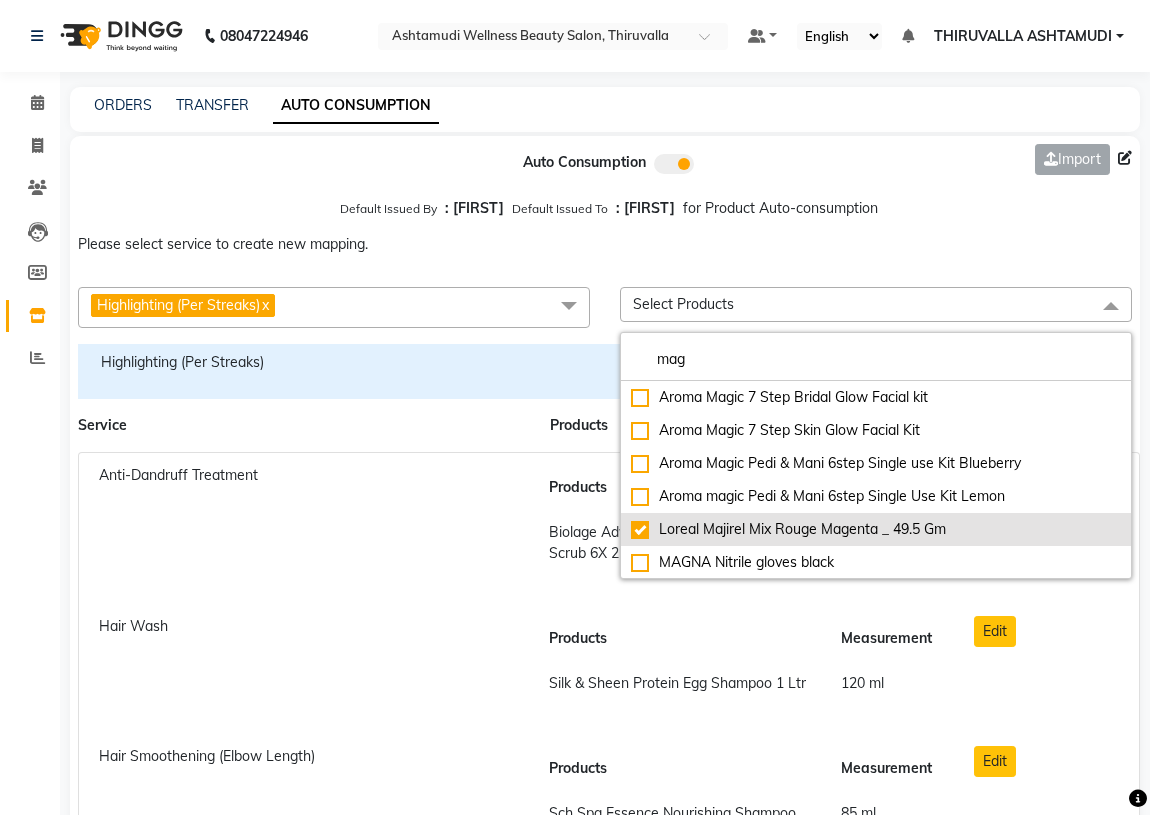 checkbox on "true" 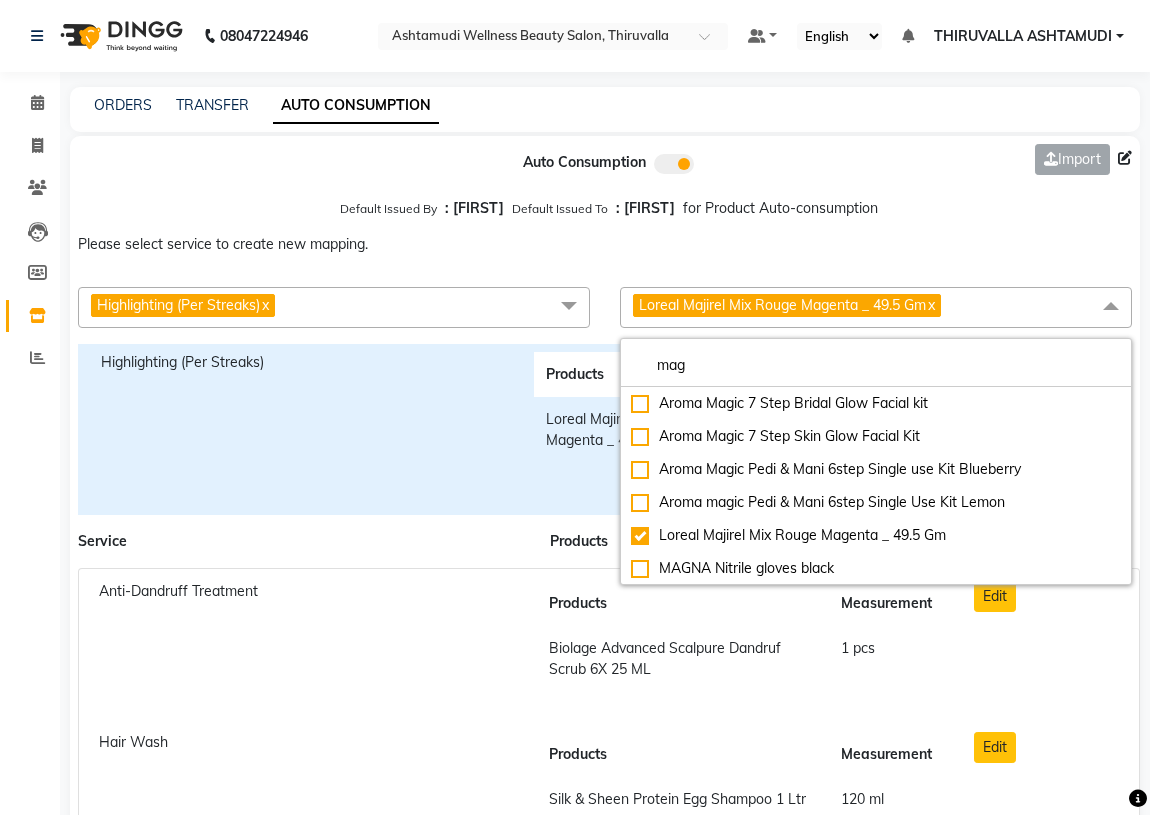 click on "Anti-Dandruff Treatment" at bounding box center [303, 644] 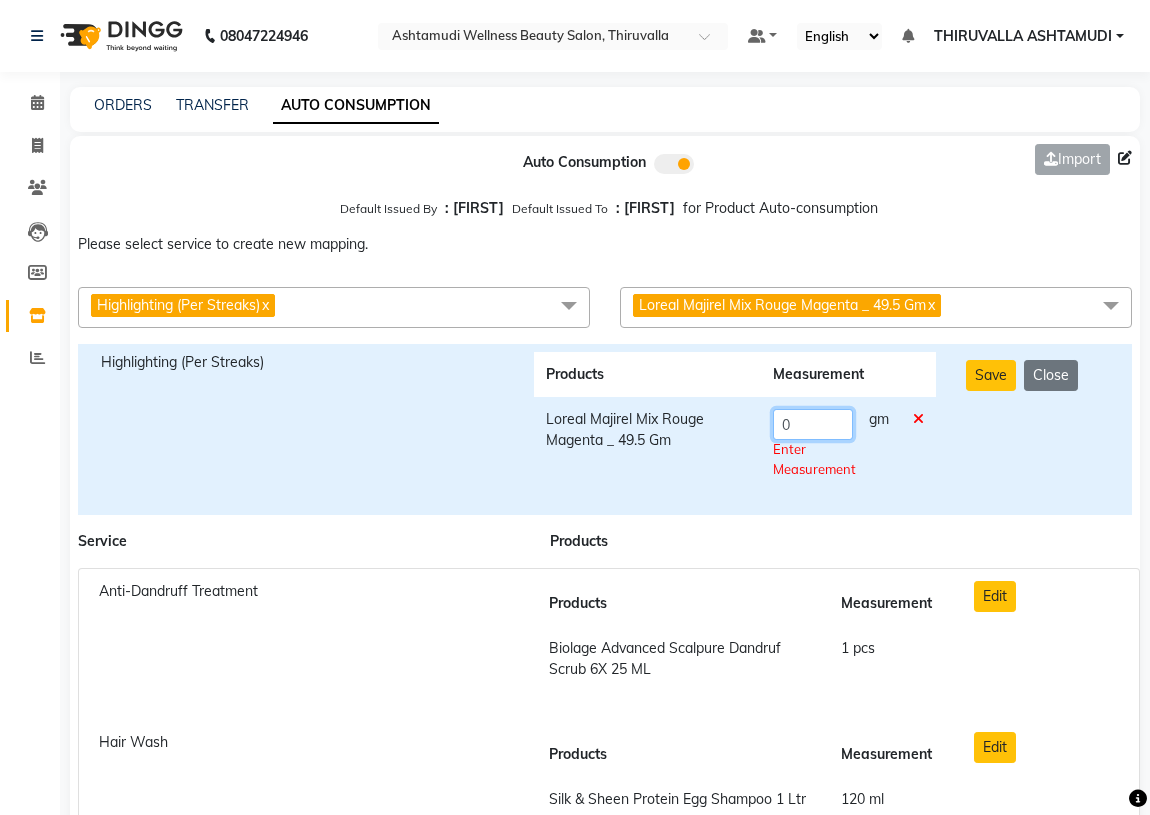 click on "0" at bounding box center (813, 424) 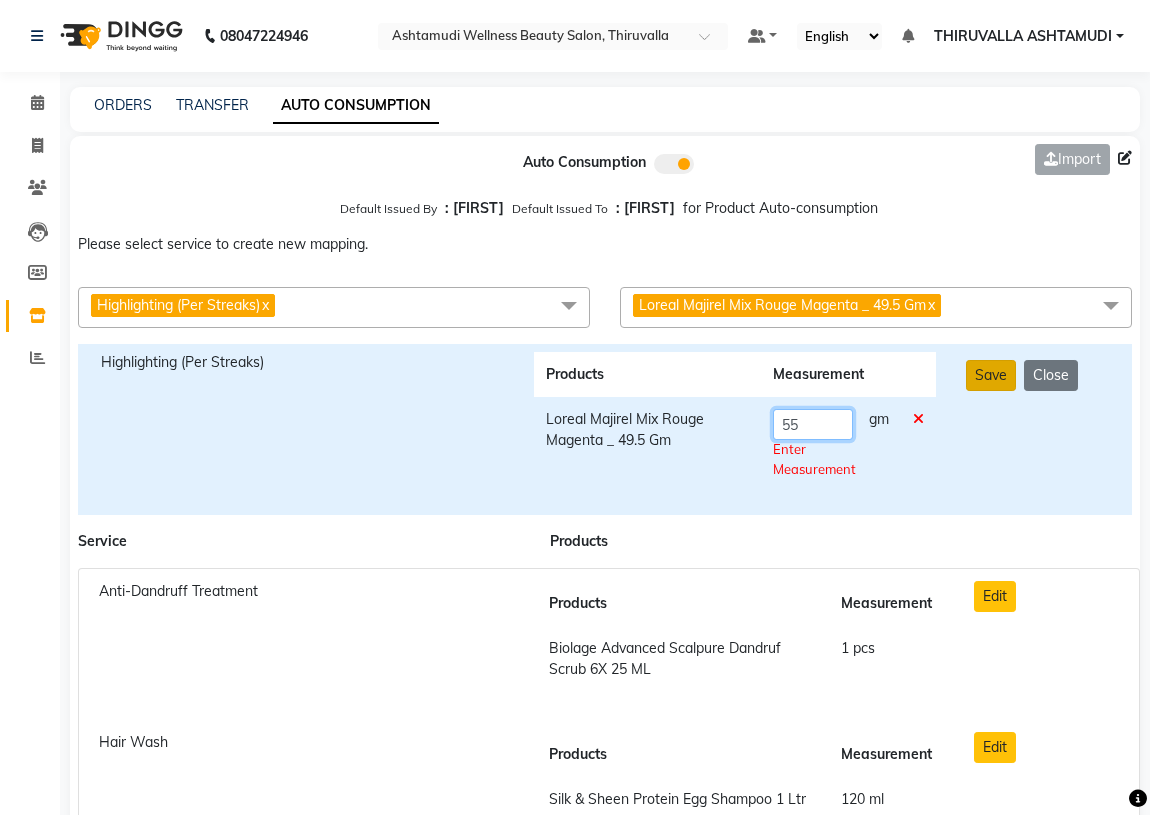 type on "55" 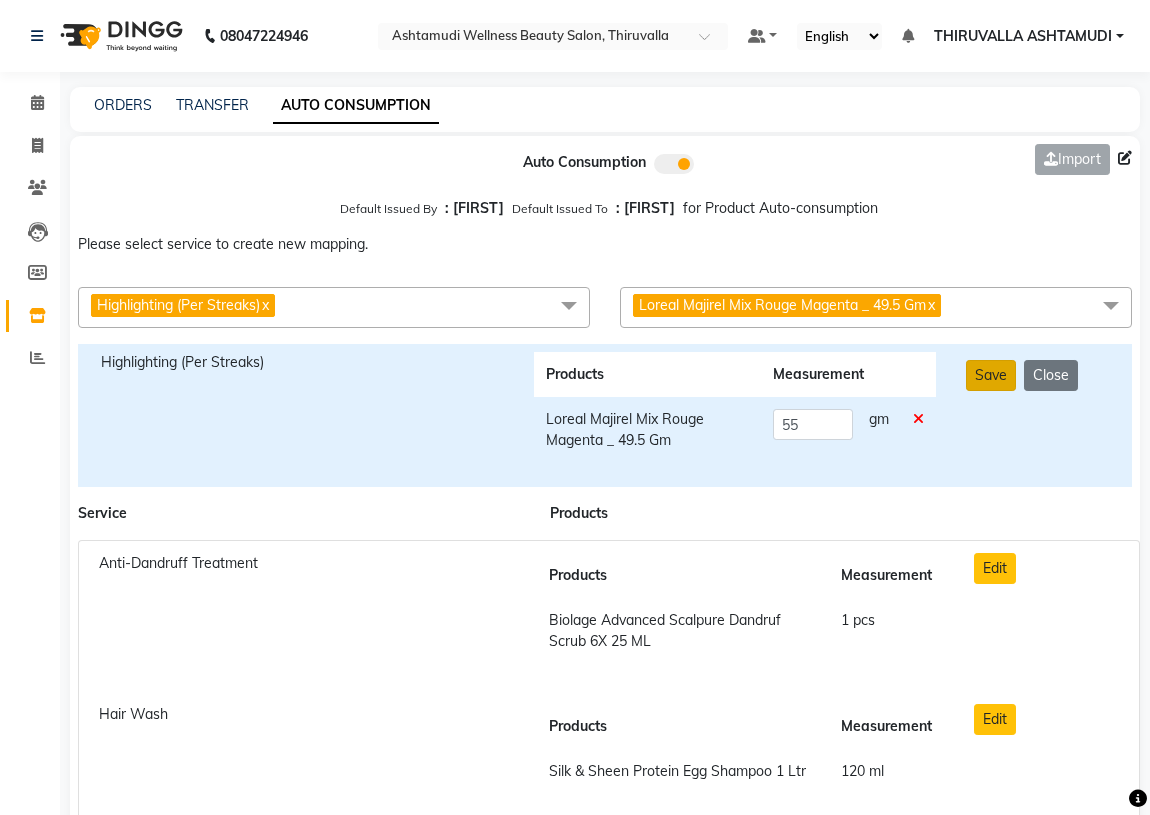 click on "Save" at bounding box center [991, 375] 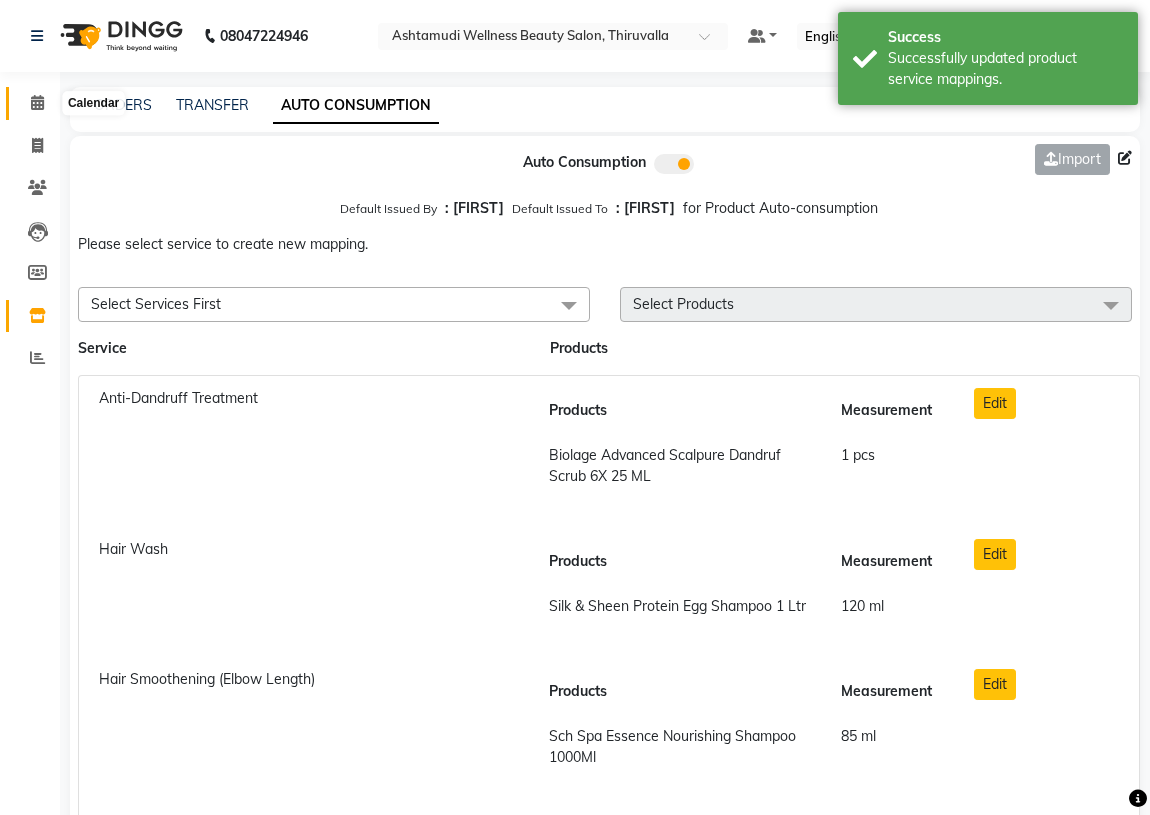 click 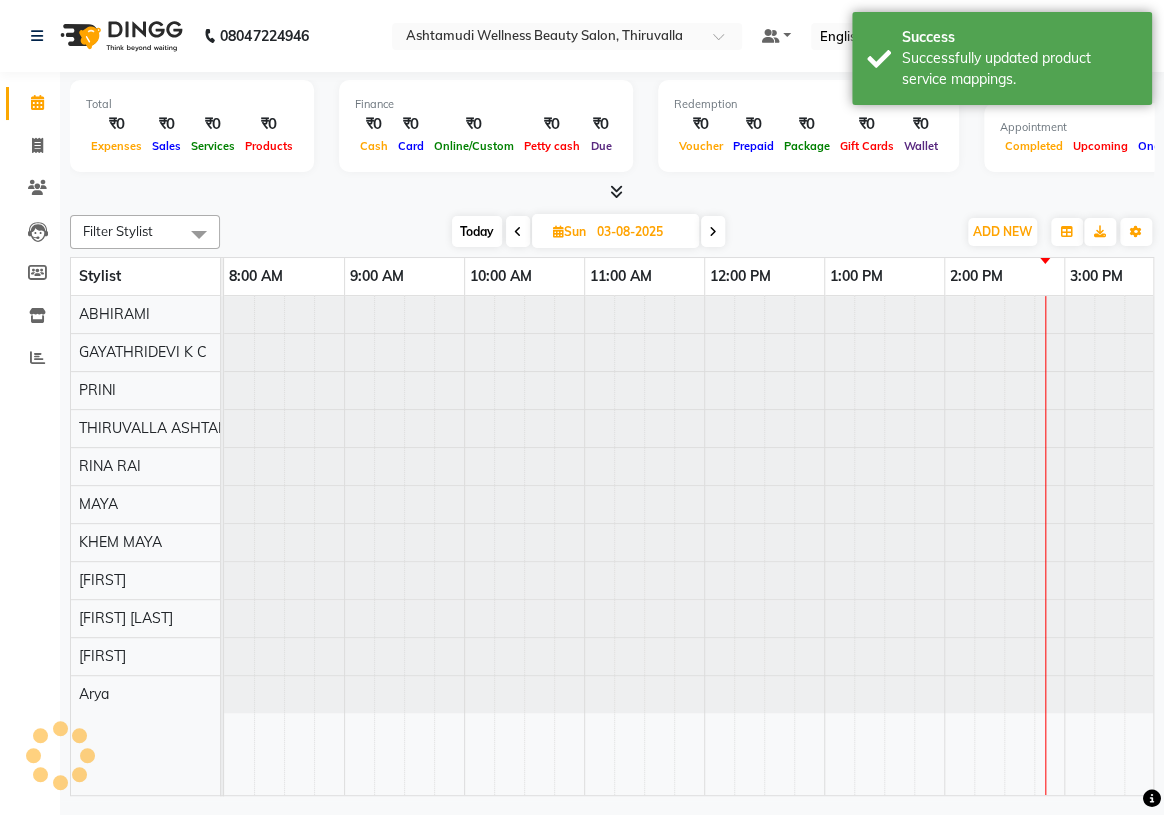 scroll, scrollTop: 0, scrollLeft: 0, axis: both 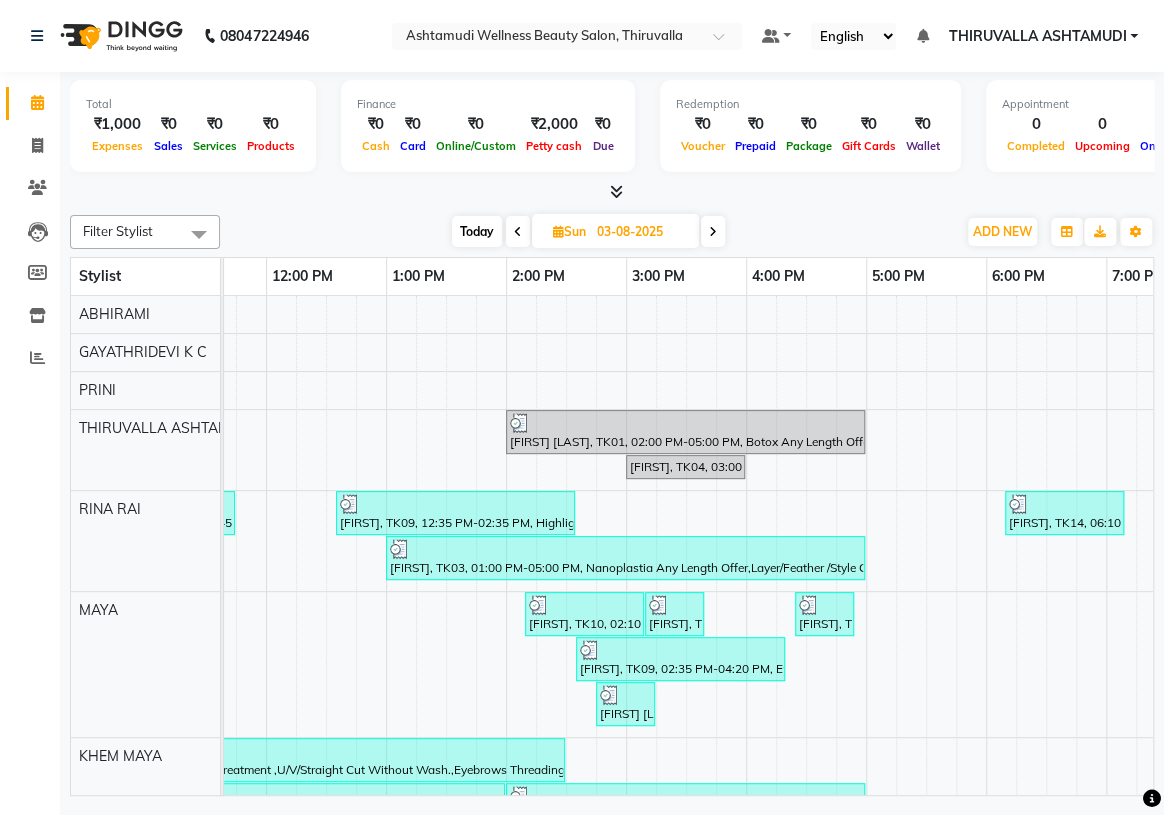 click on "Today" at bounding box center (477, 231) 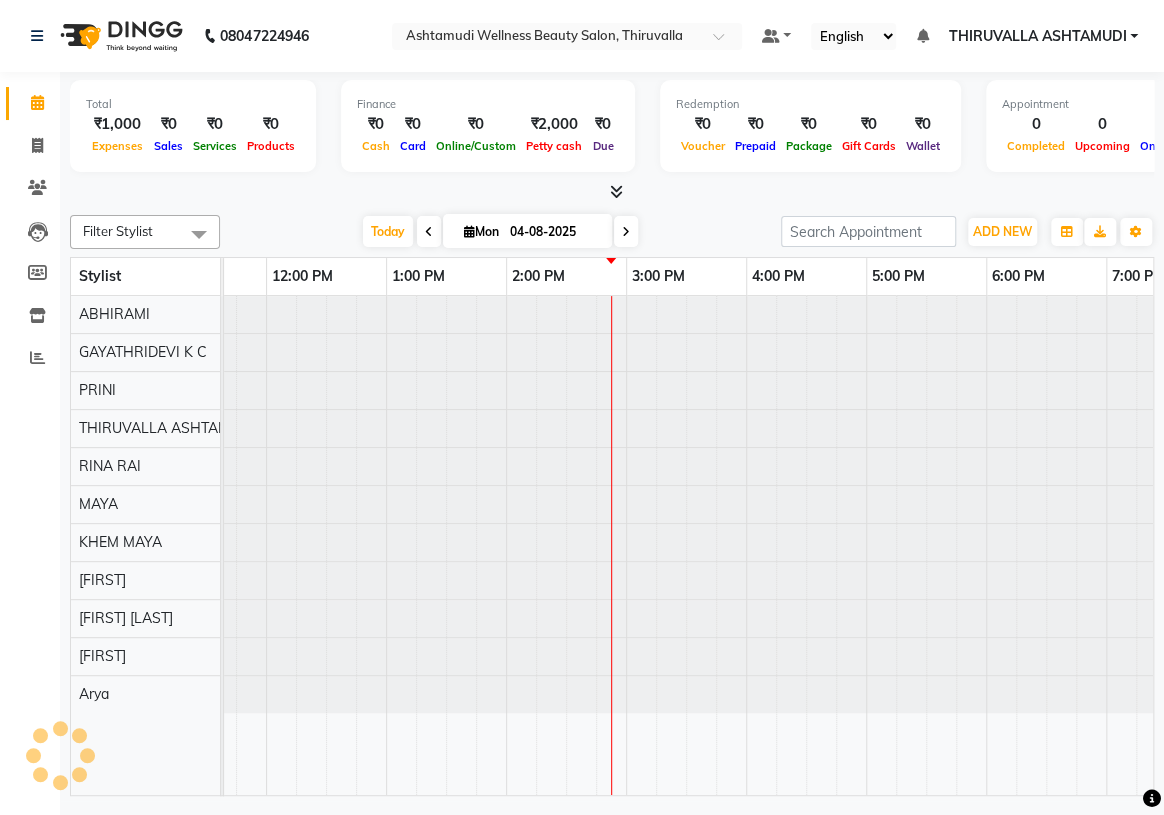 scroll, scrollTop: 0, scrollLeft: 0, axis: both 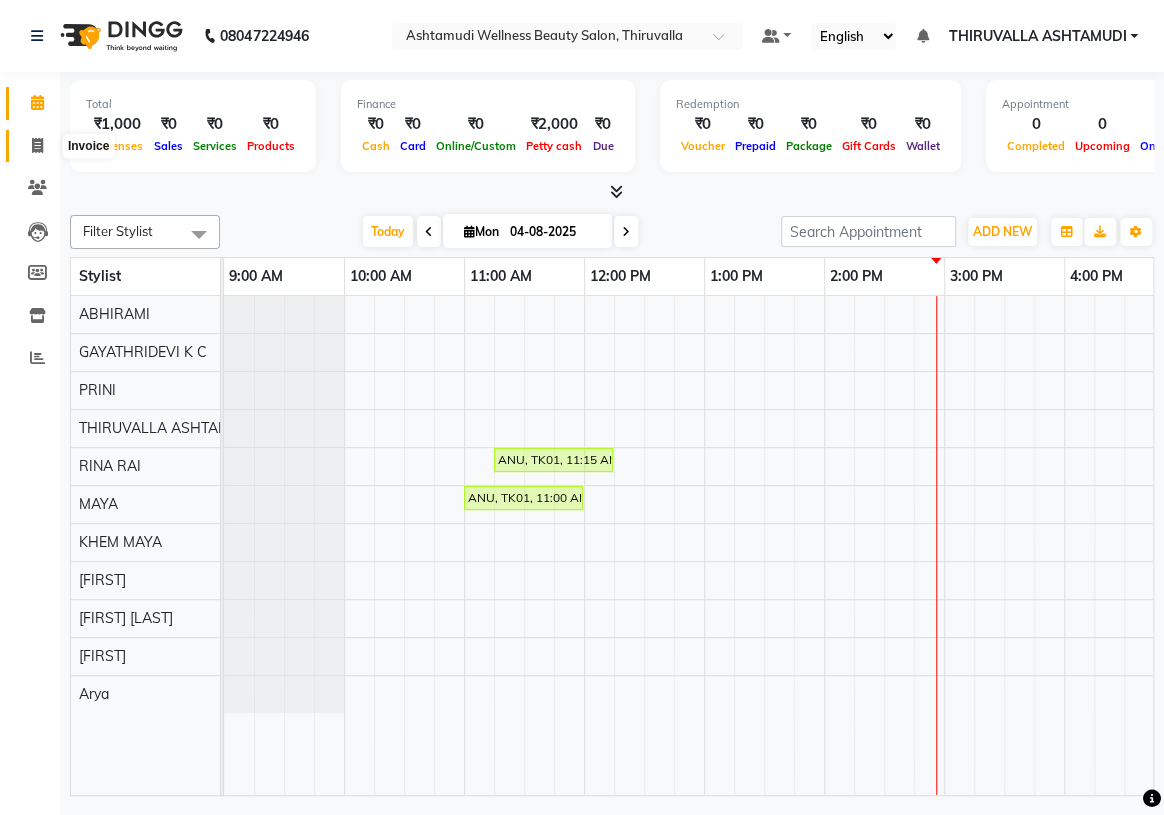 drag, startPoint x: 40, startPoint y: 145, endPoint x: 59, endPoint y: 162, distance: 25.495098 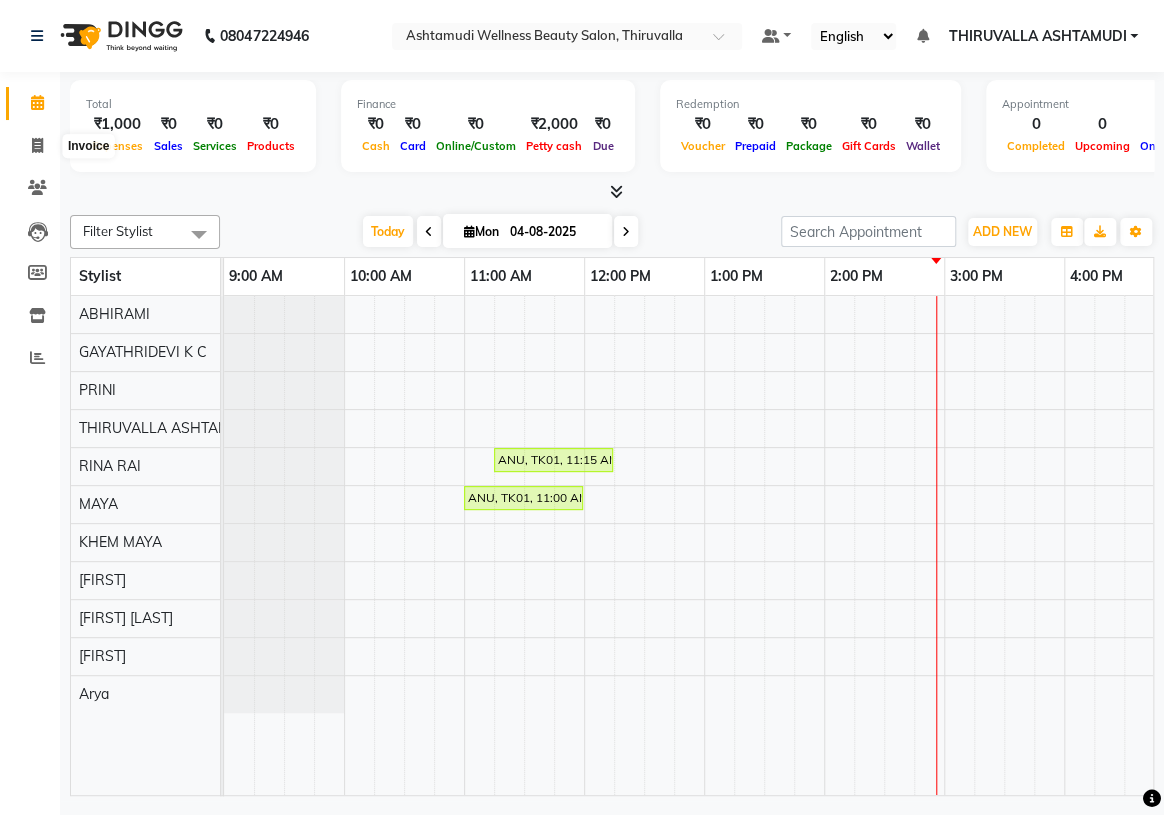 select on "service" 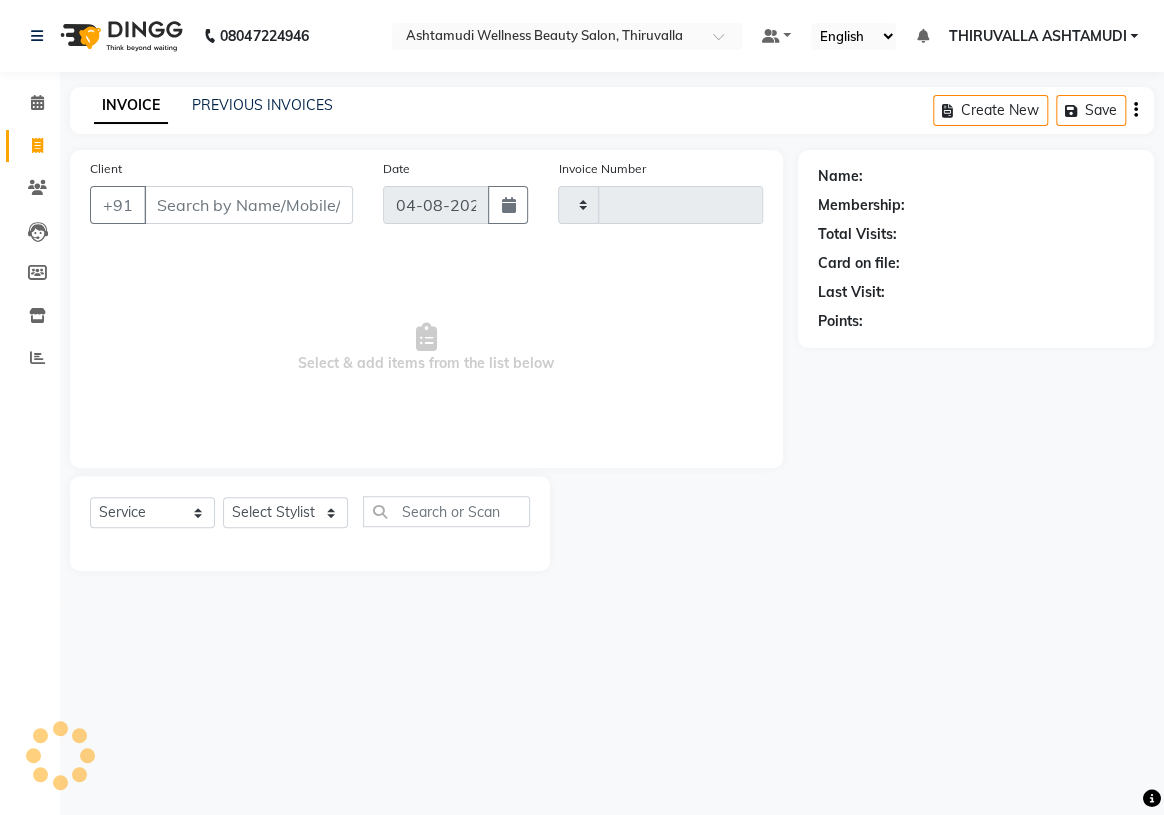 type on "1164" 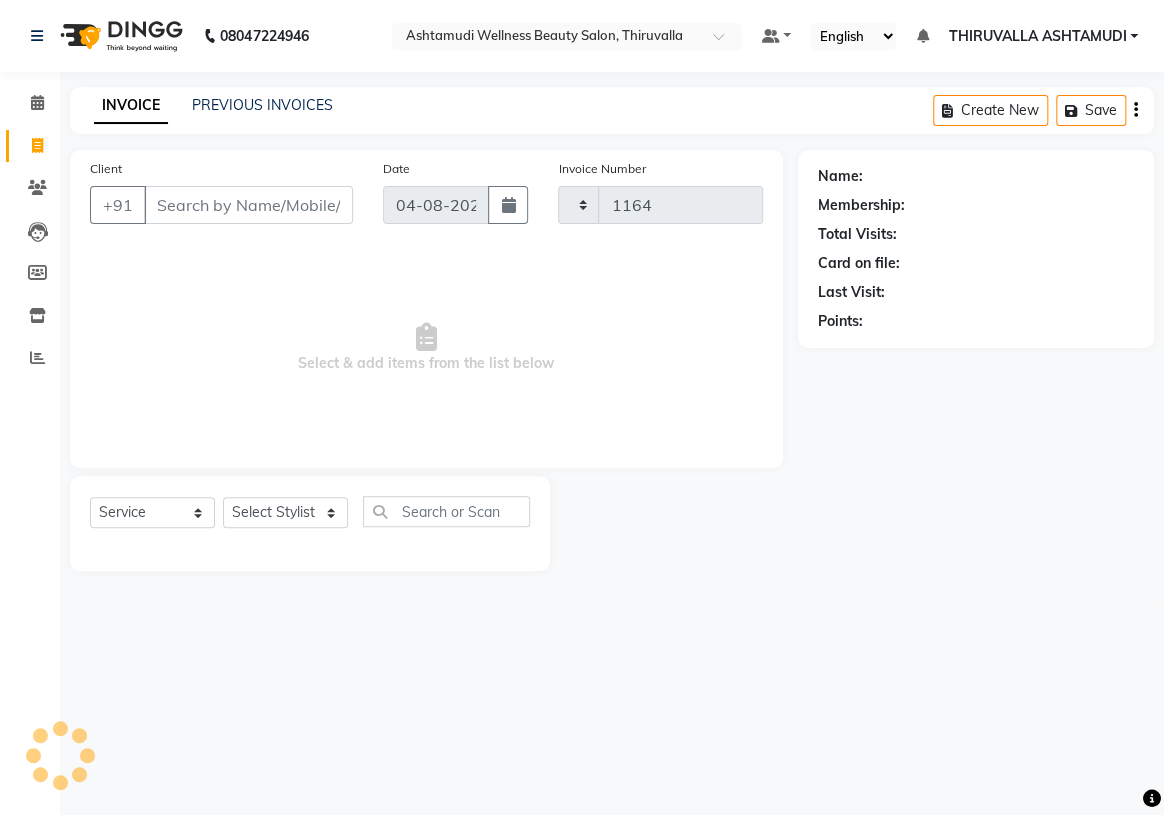 select on "4634" 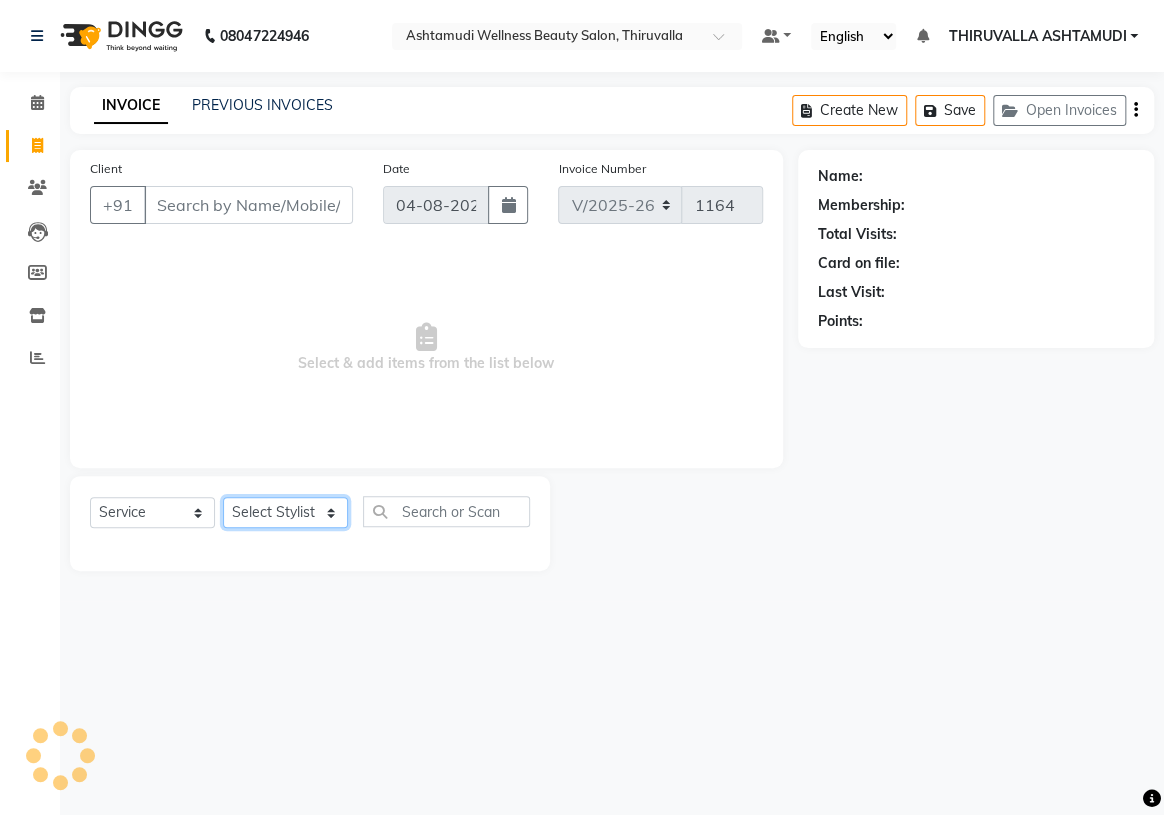 click on "Select Stylist ABHIRAMI		 Arya Eshani GAYATHRIDEVI	K C	 Jisna KHEM MAYA MAYA PRINI		 RINA RAI SHINY ABY THIRUVALLA ASHTAMUDI VISMAYA SURENDRAN" 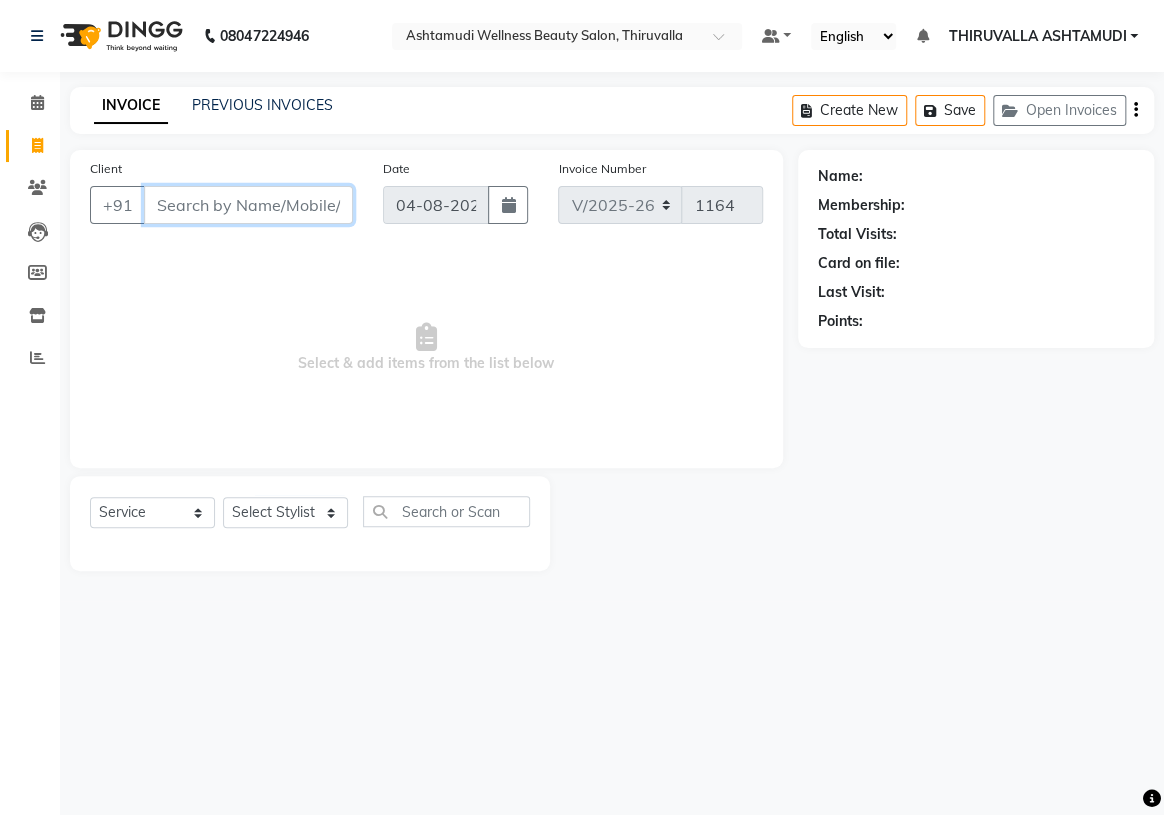 click on "Client" at bounding box center (248, 205) 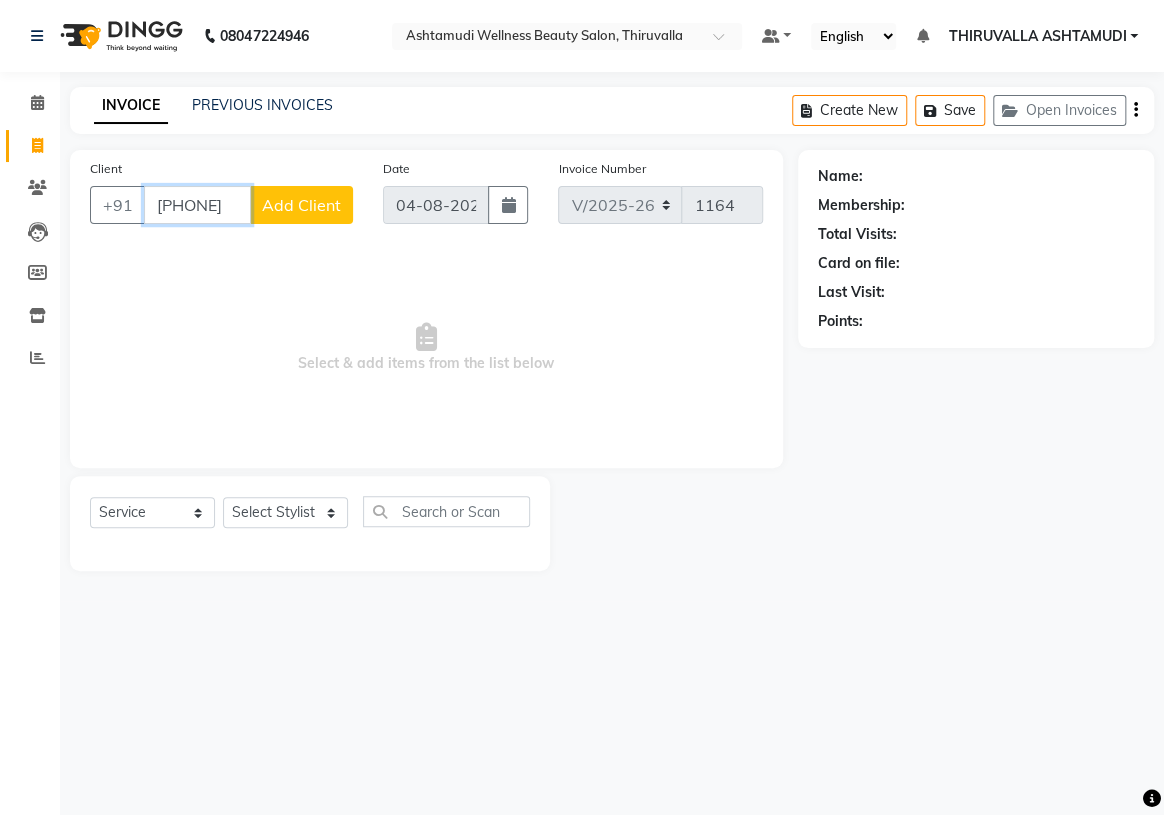 type on "[PHONE]" 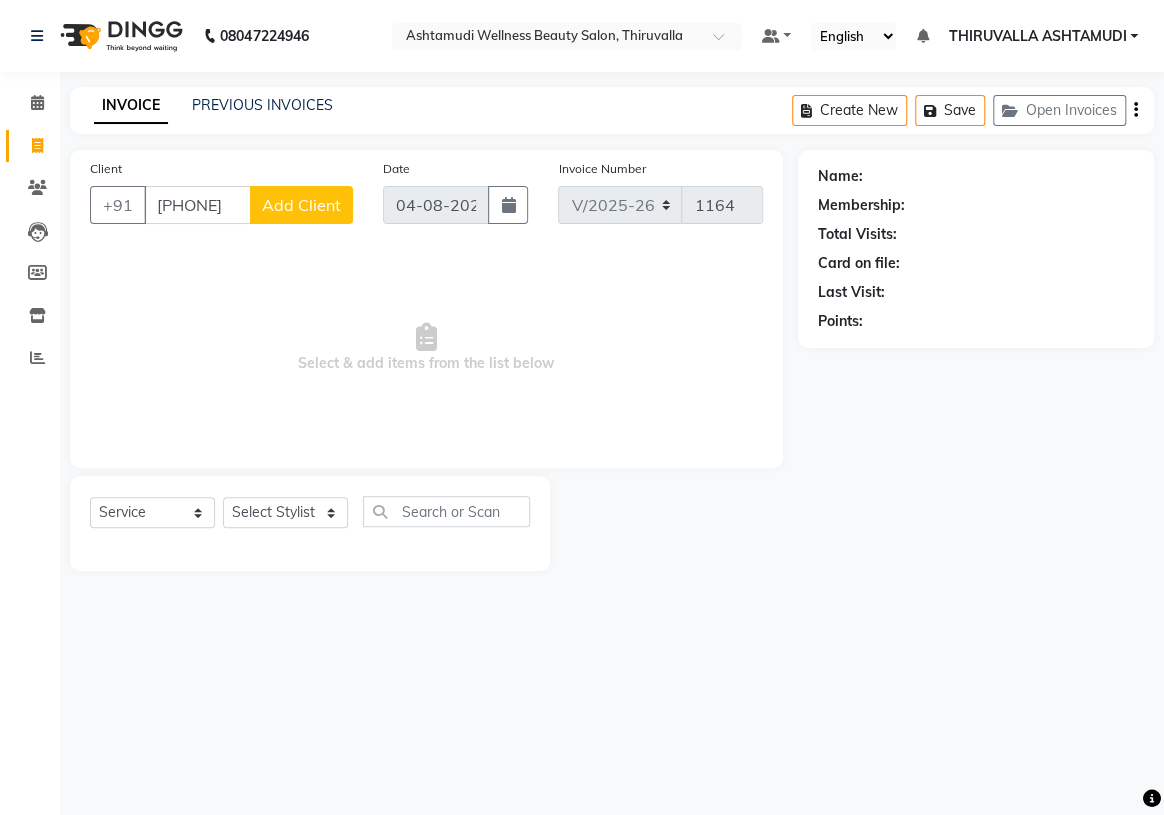 click on "Add Client" 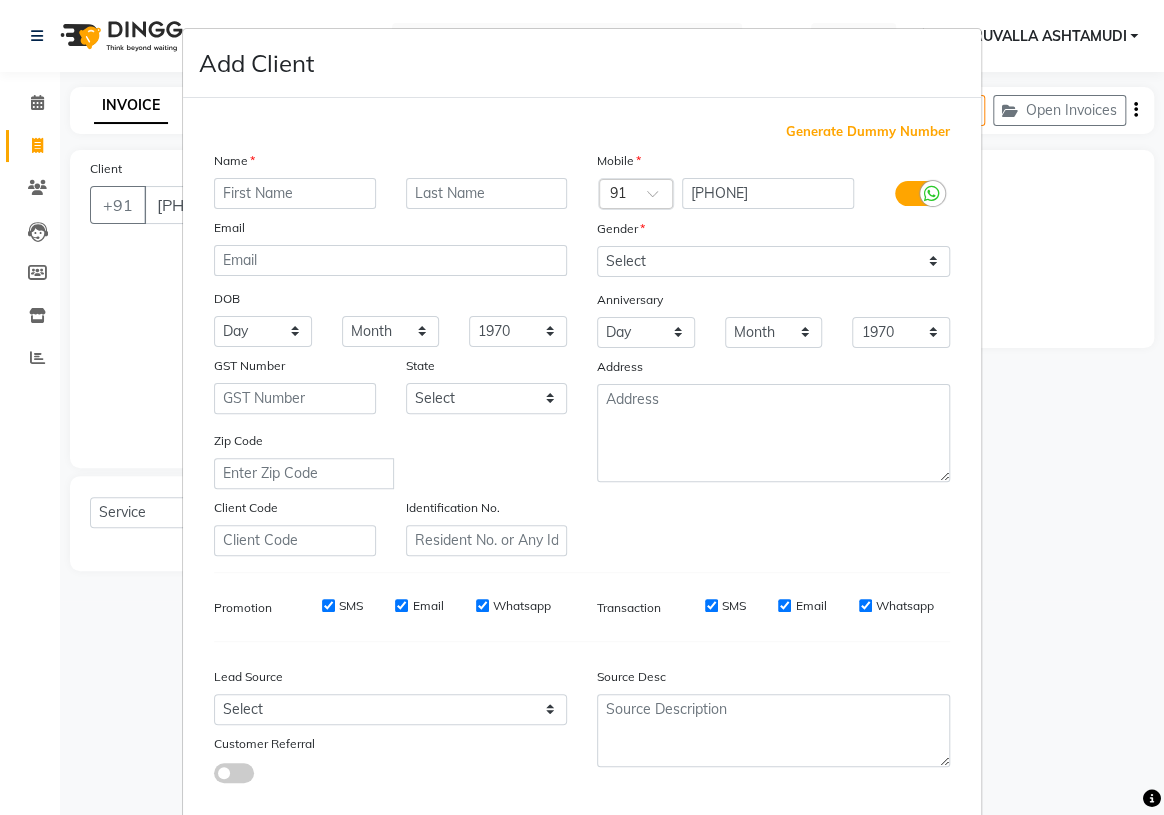 click at bounding box center (295, 193) 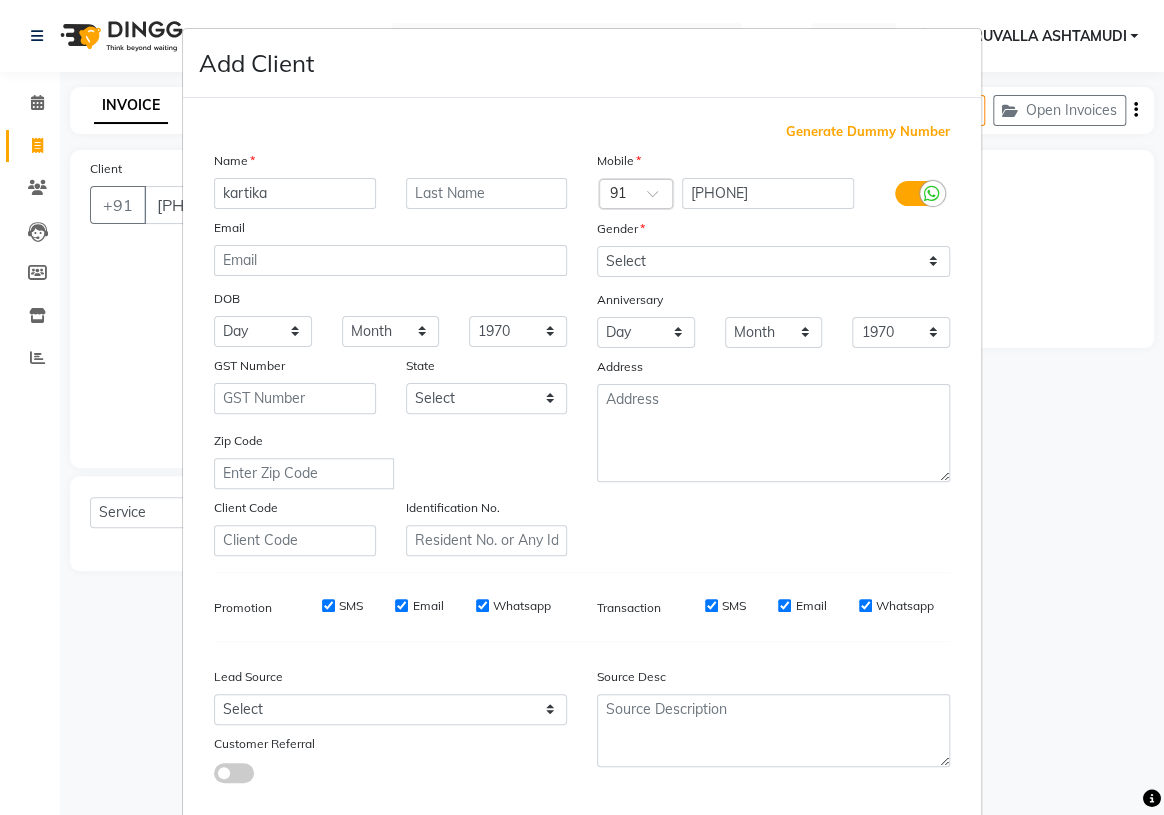 type on "kartika" 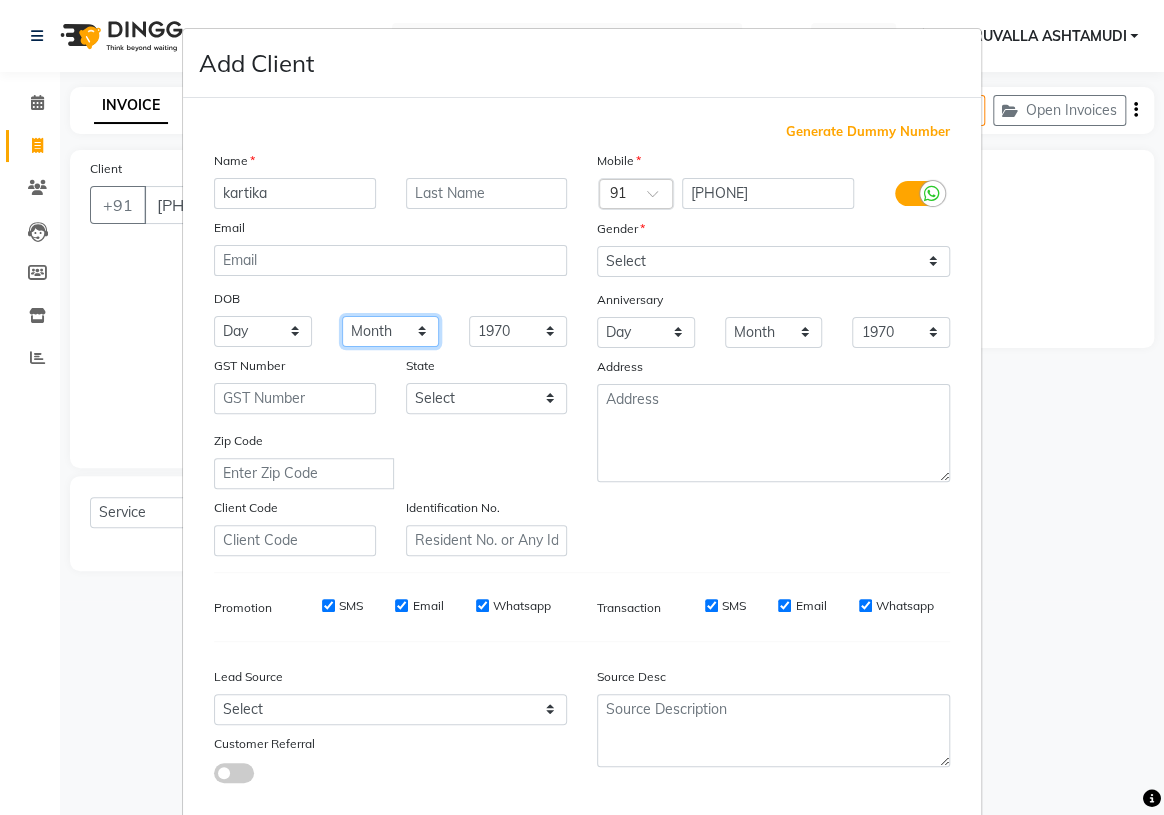 click on "Month January February March April May June July August September October November December" at bounding box center [391, 331] 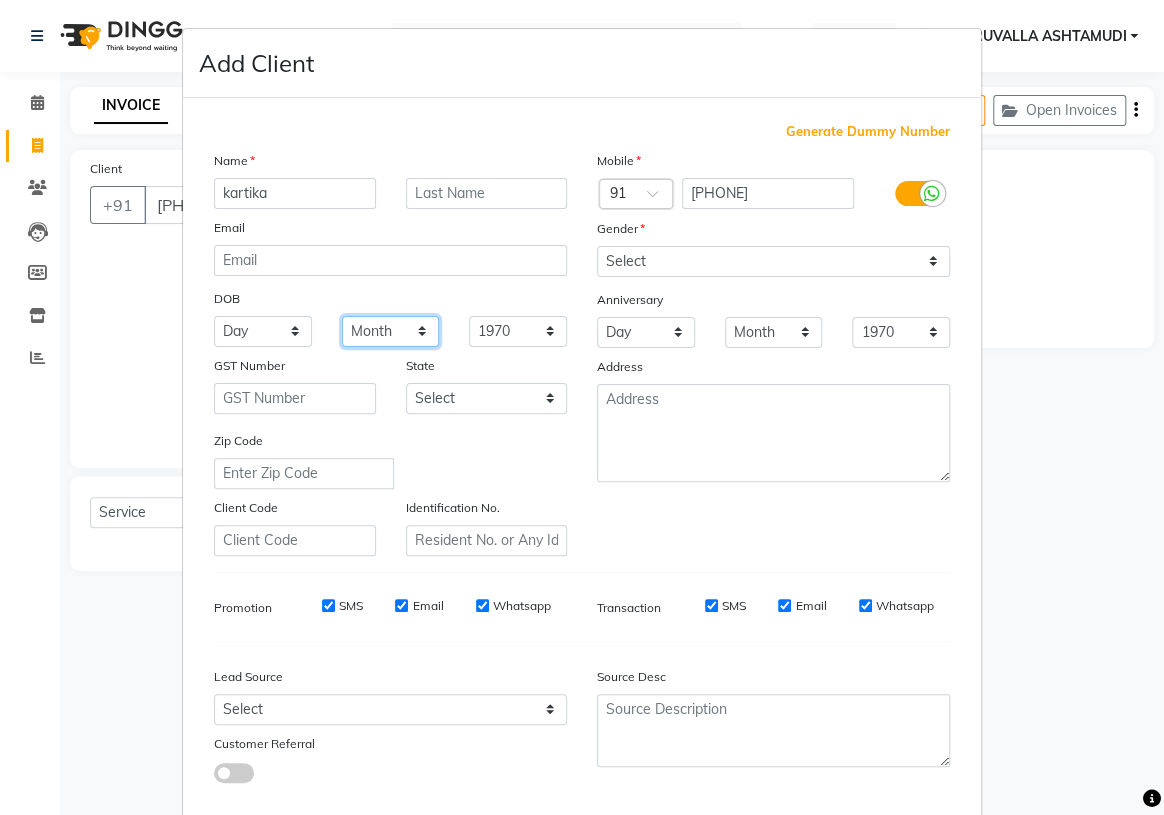 select on "10" 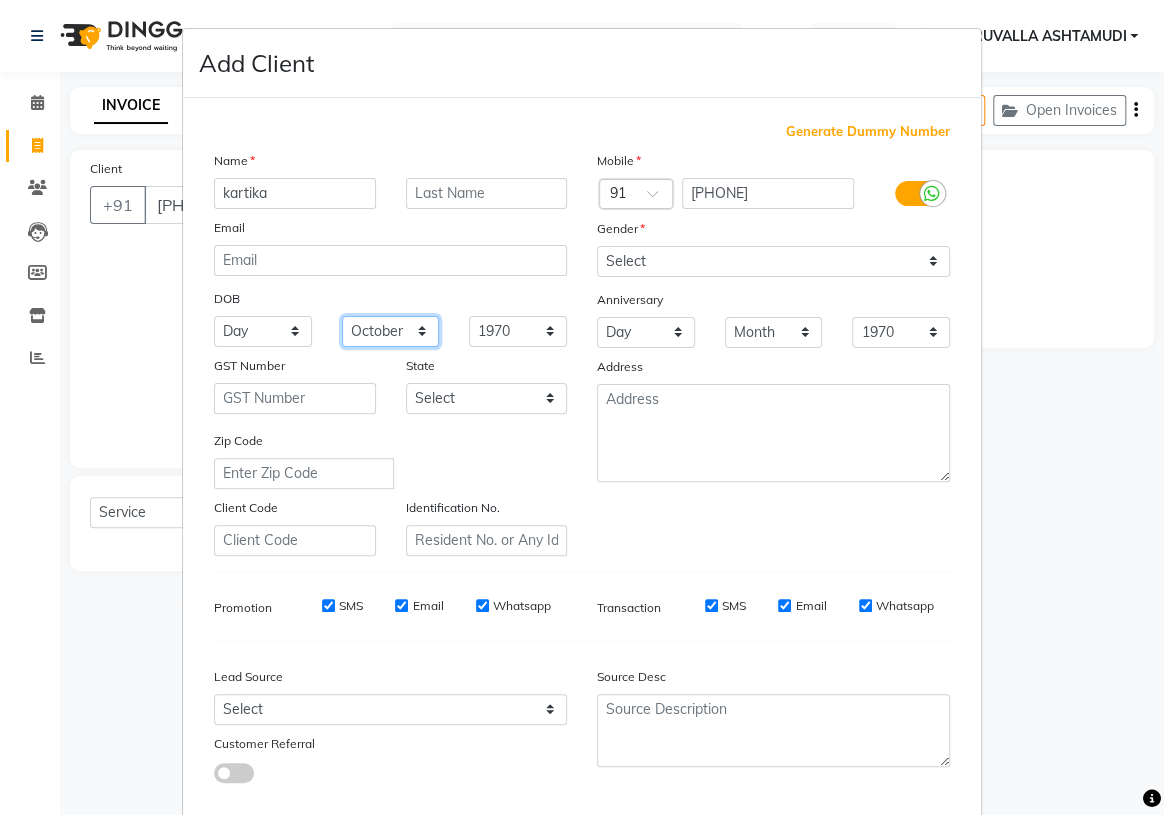 click on "Month January February March April May June July August September October November December" at bounding box center [391, 331] 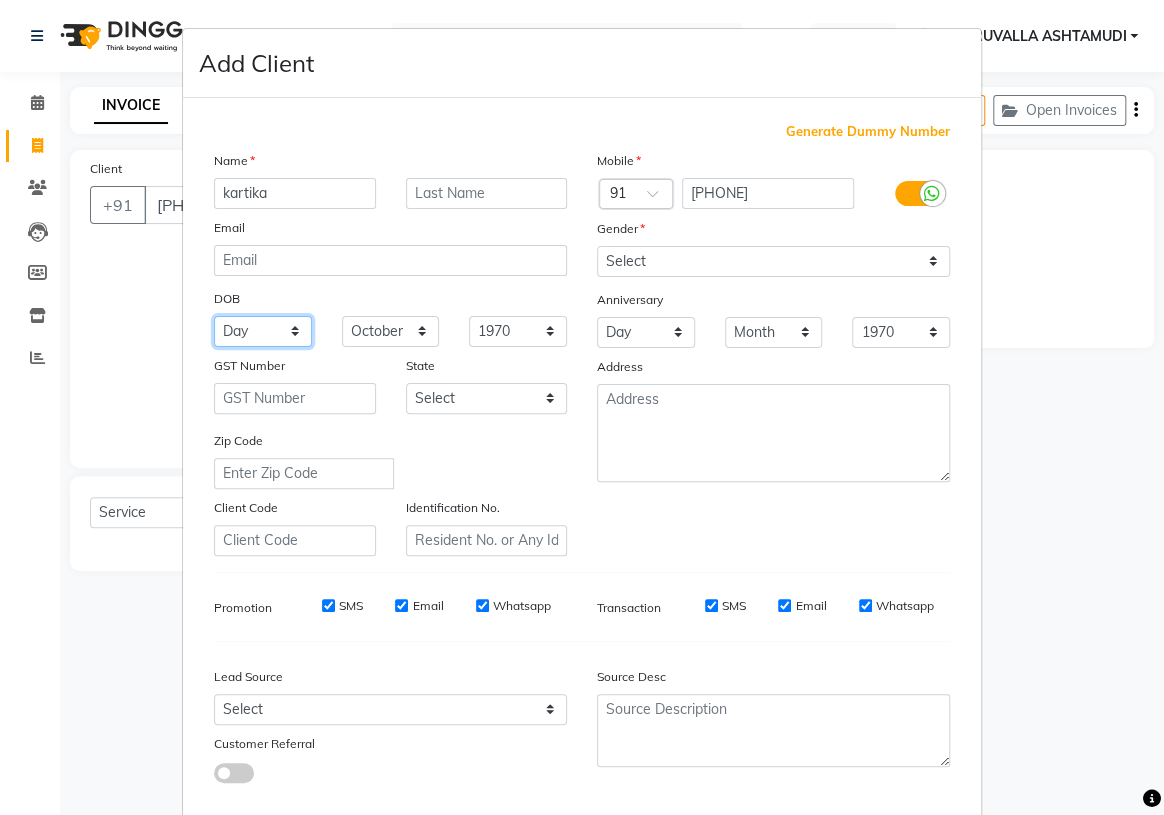 click on "Day 01 02 03 04 05 06 07 08 09 10 11 12 13 14 15 16 17 18 19 20 21 22 23 24 25 26 27 28 29 30 31" at bounding box center (263, 331) 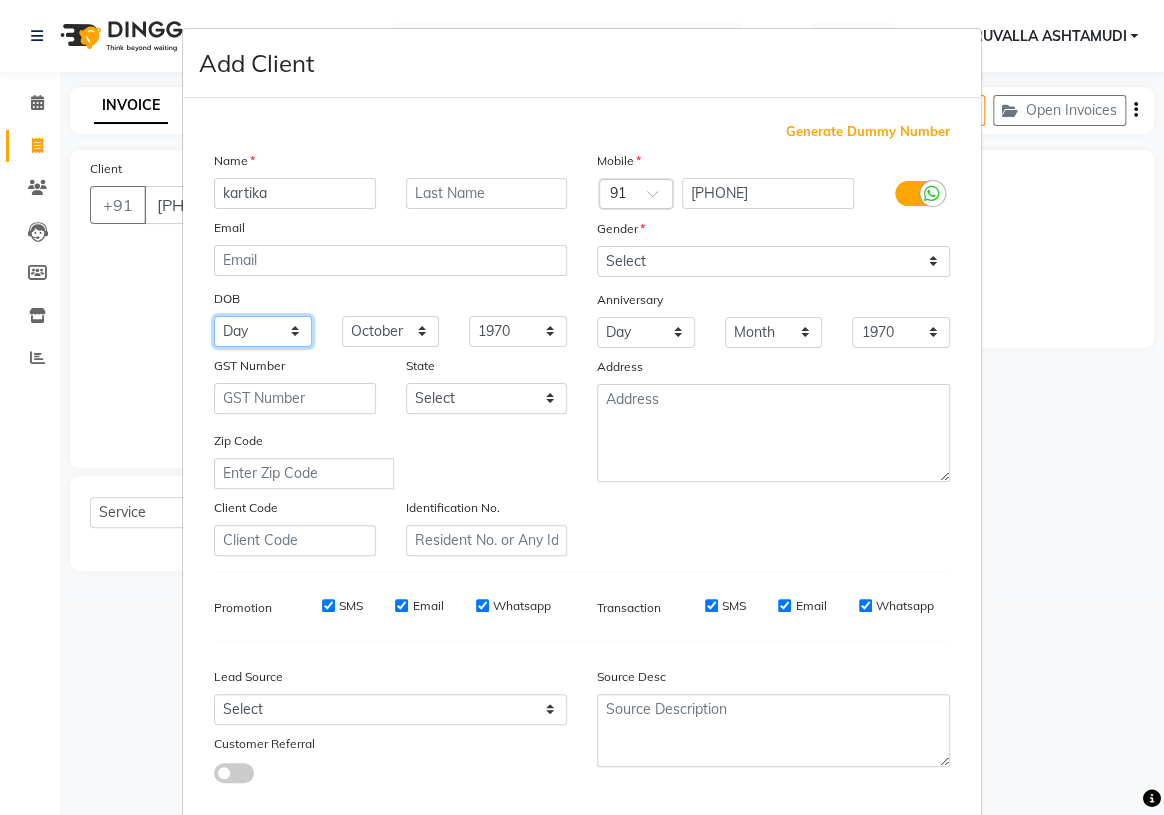 select on "01" 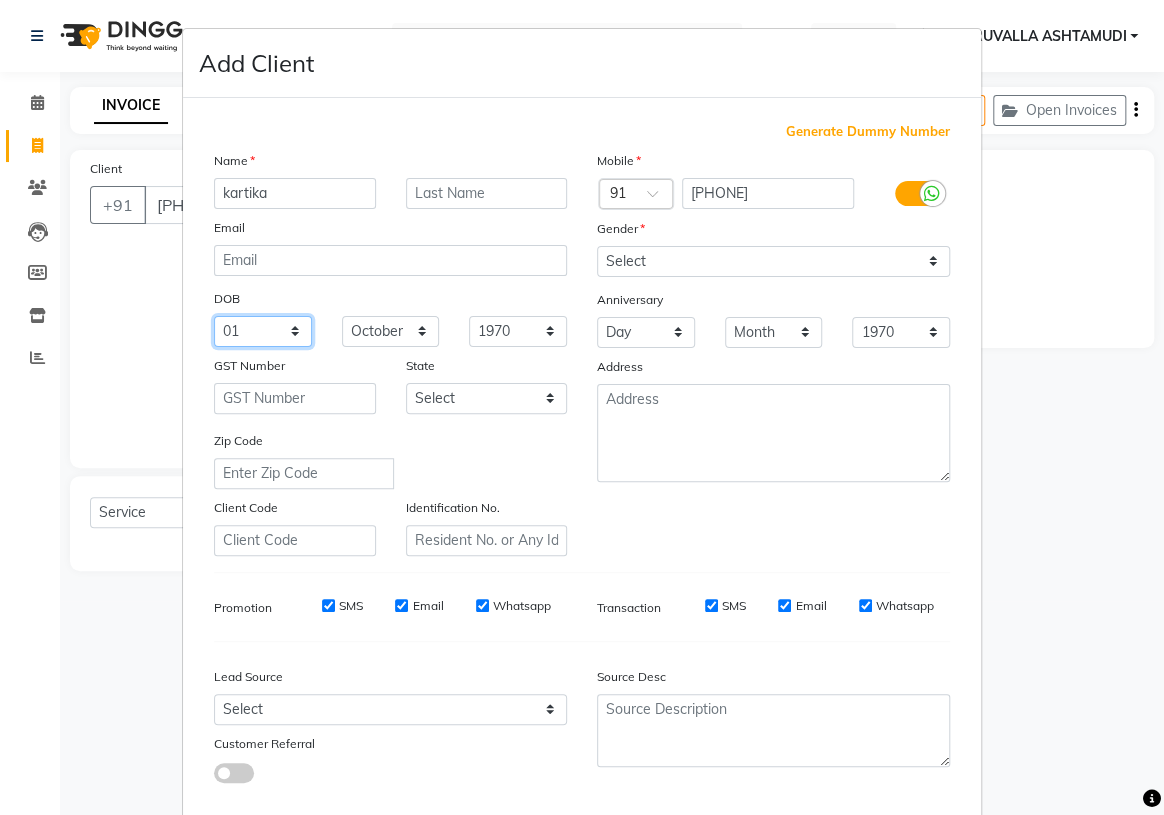 click on "Day 01 02 03 04 05 06 07 08 09 10 11 12 13 14 15 16 17 18 19 20 21 22 23 24 25 26 27 28 29 30 31" at bounding box center (263, 331) 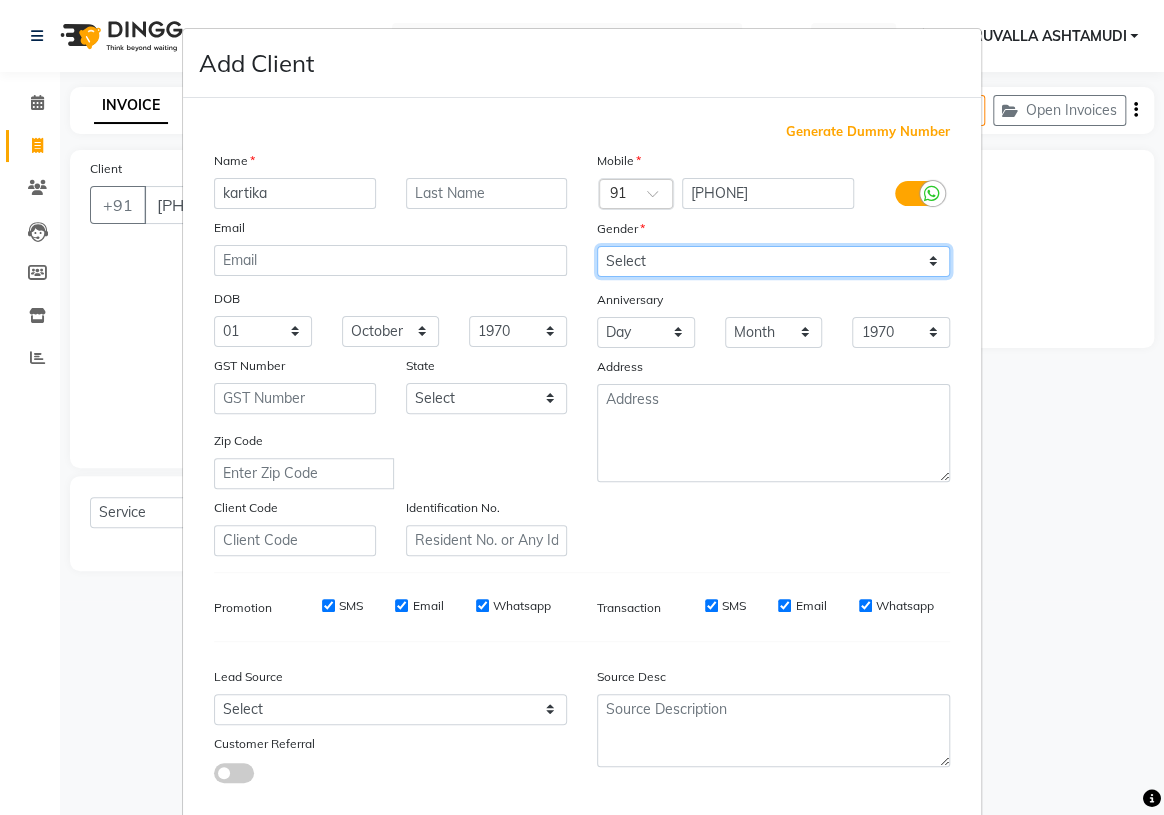 click on "Select Male Female Other Prefer Not To Say" at bounding box center [773, 261] 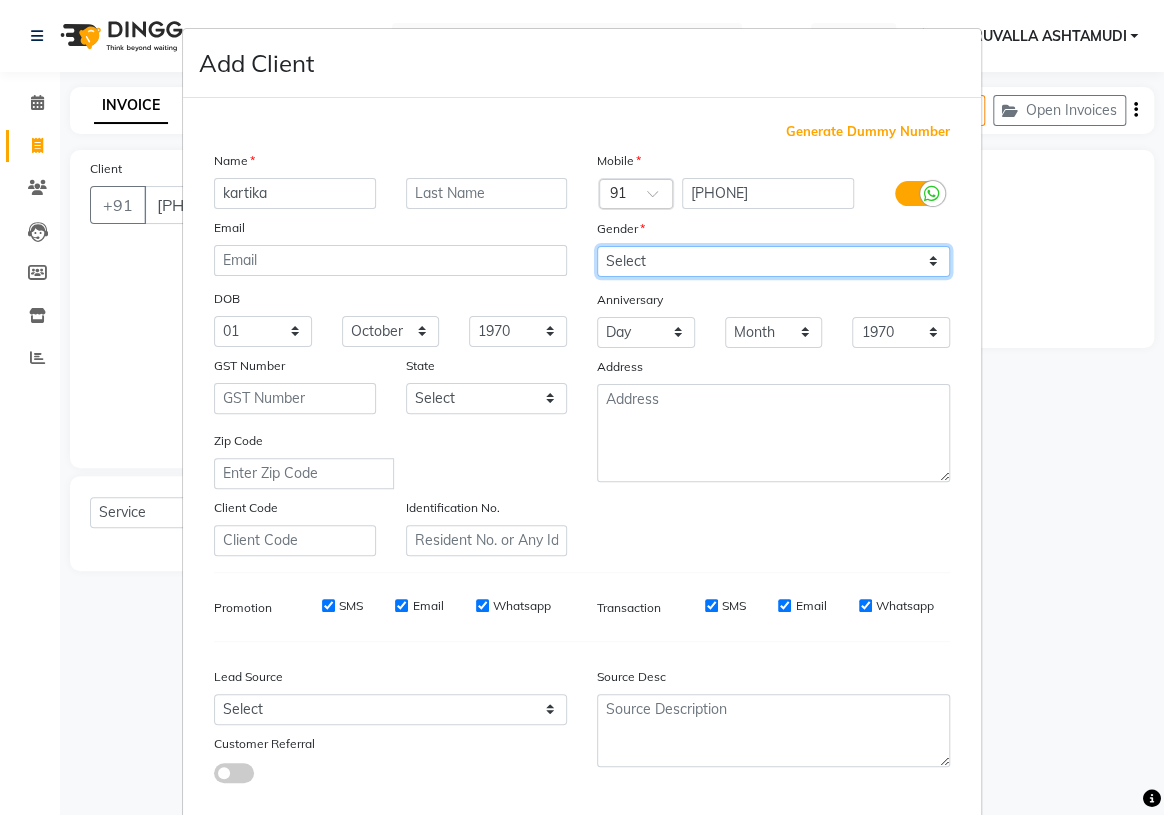 select on "female" 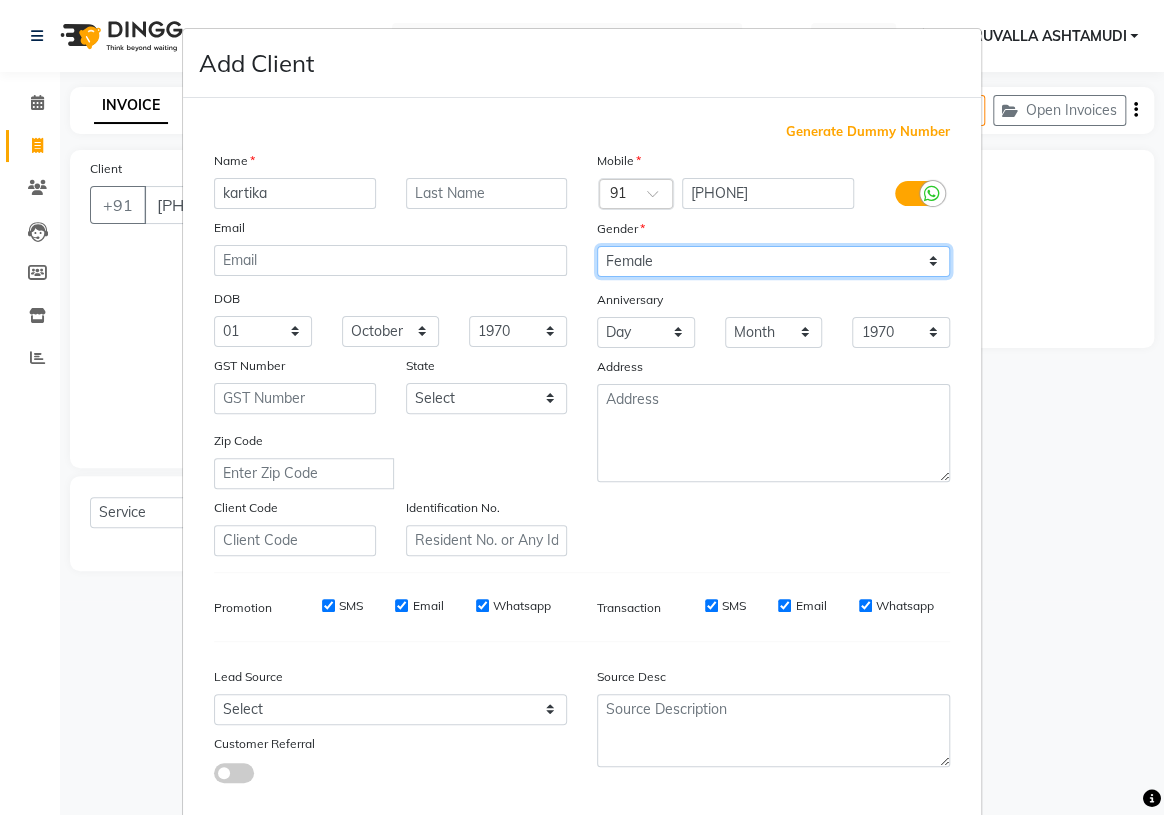 click on "Select Male Female Other Prefer Not To Say" at bounding box center (773, 261) 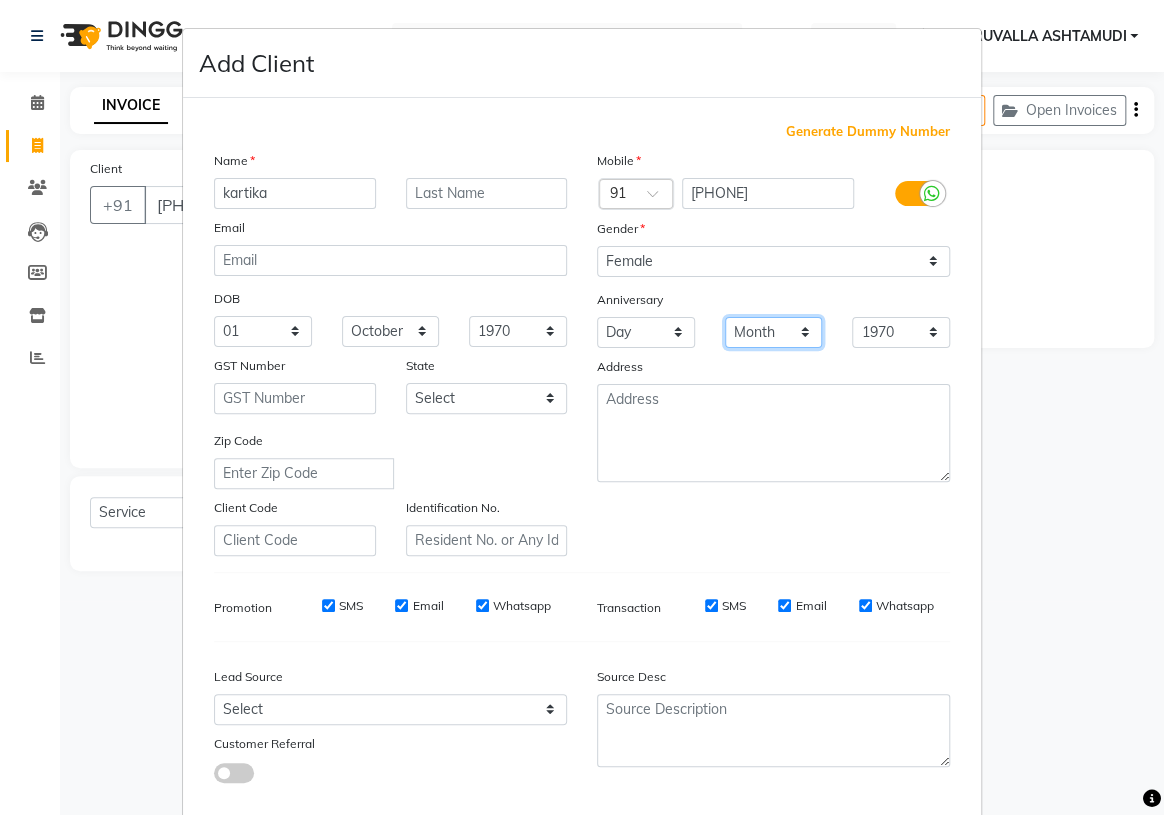 click on "Month January February March April May June July August September October November December" at bounding box center (774, 332) 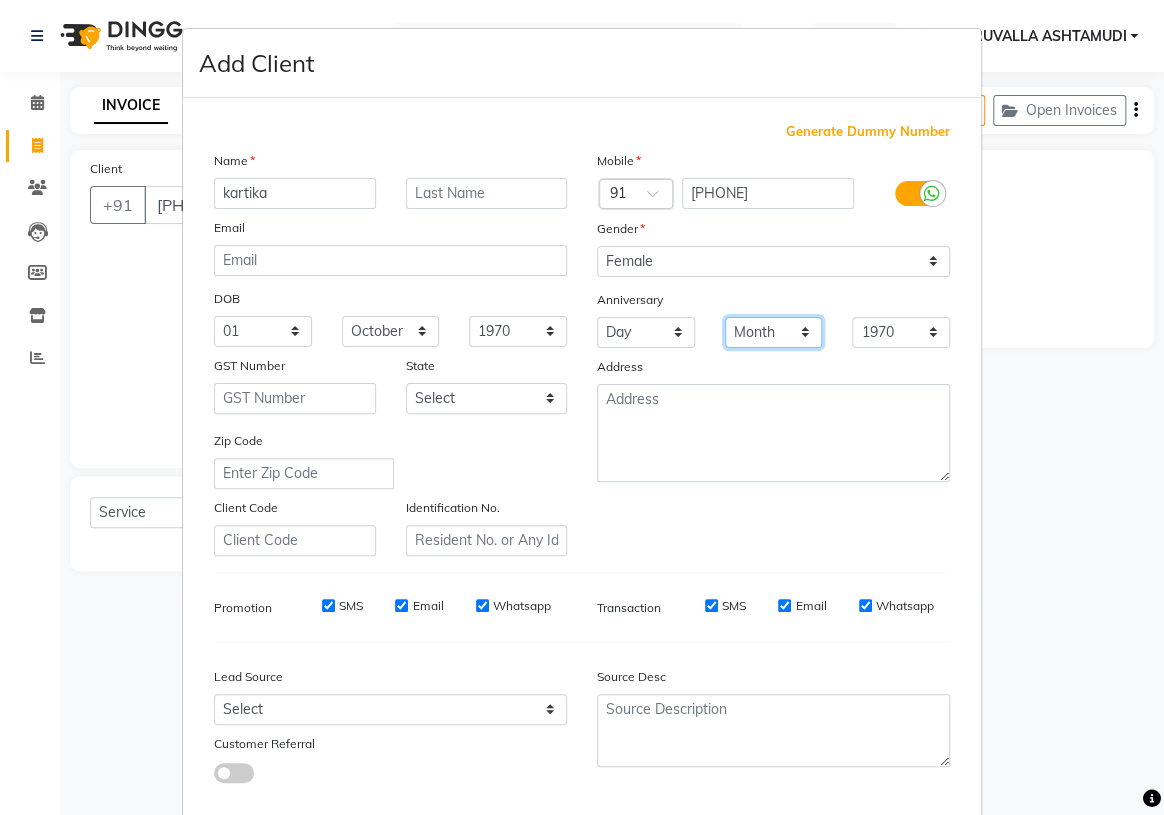 select on "05" 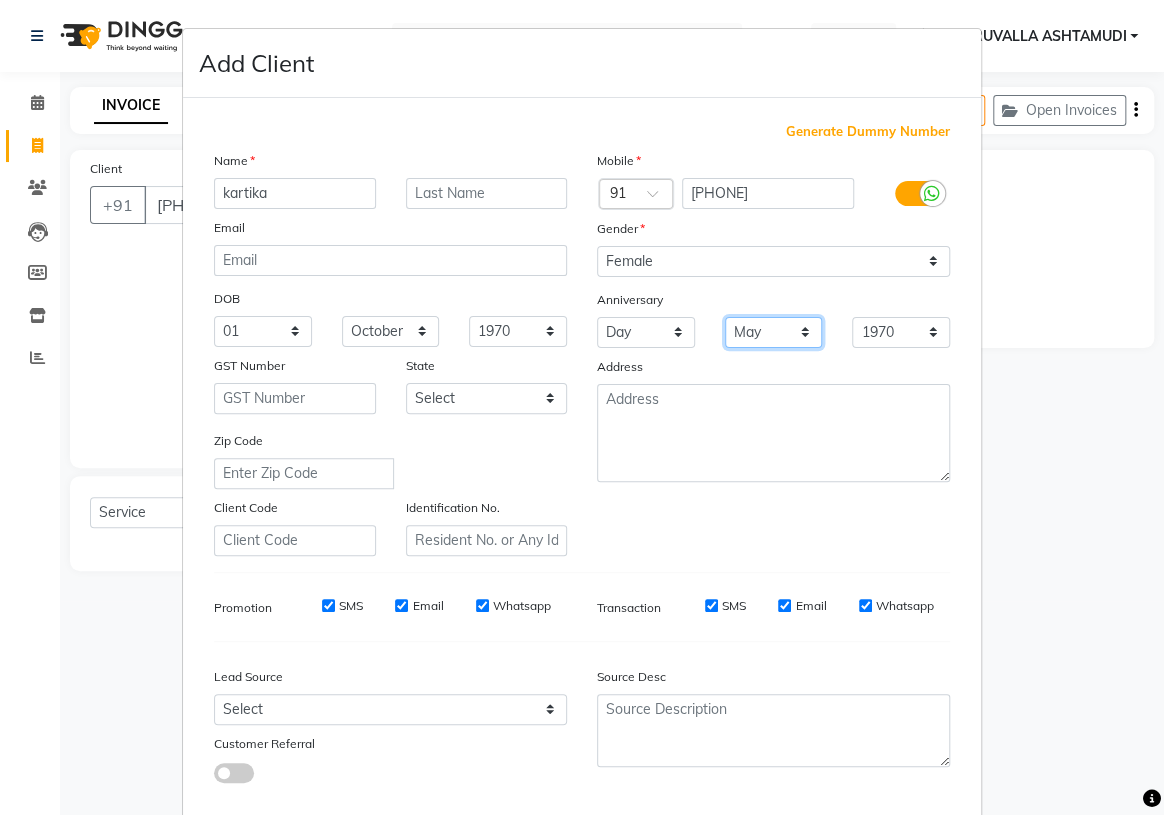 click on "Month January February March April May June July August September October November December" at bounding box center (774, 332) 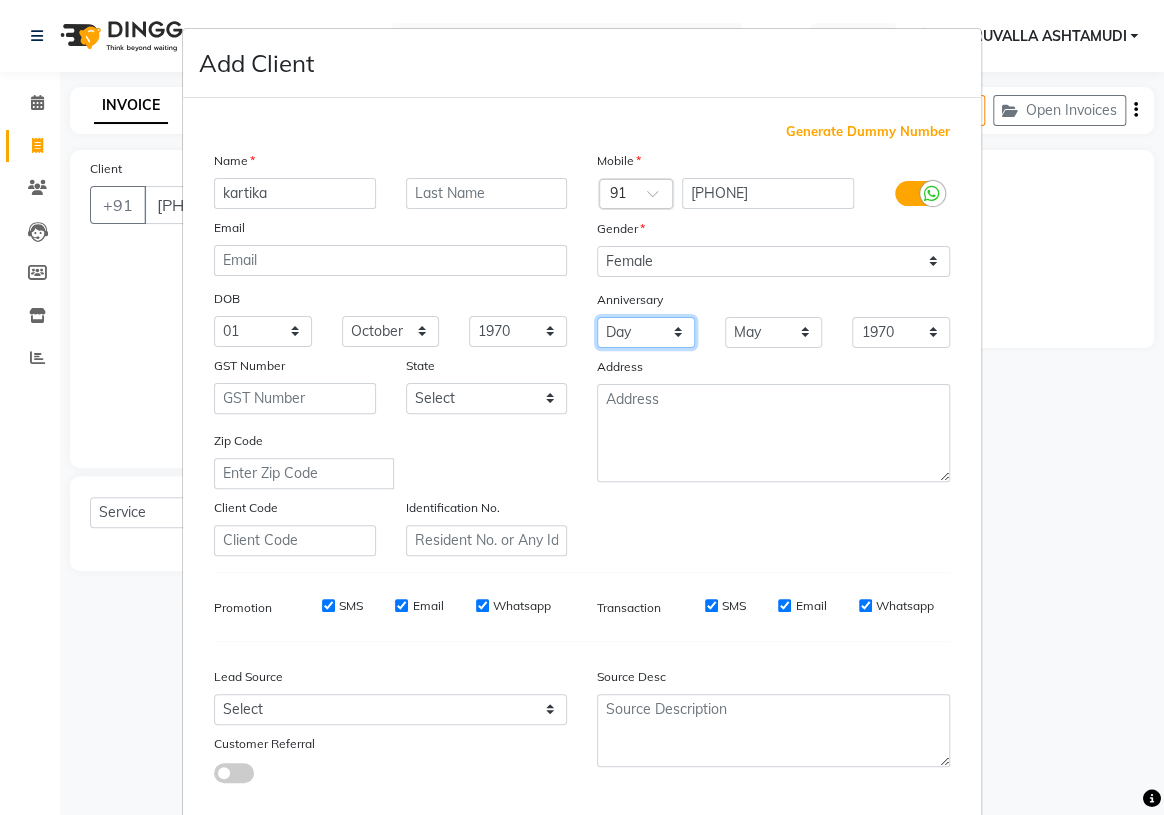 click on "Day 01 02 03 04 05 06 07 08 09 10 11 12 13 14 15 16 17 18 19 20 21 22 23 24 25 26 27 28 29 30 31" at bounding box center (646, 332) 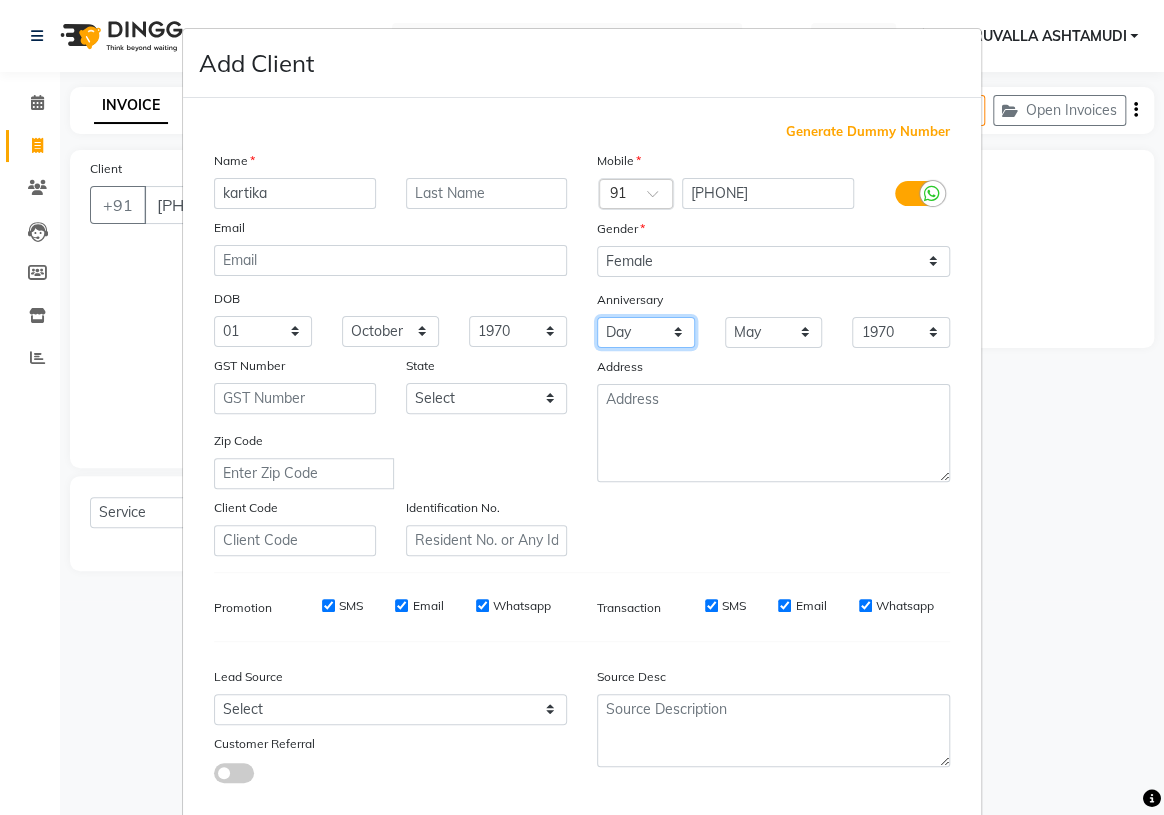 select on "02" 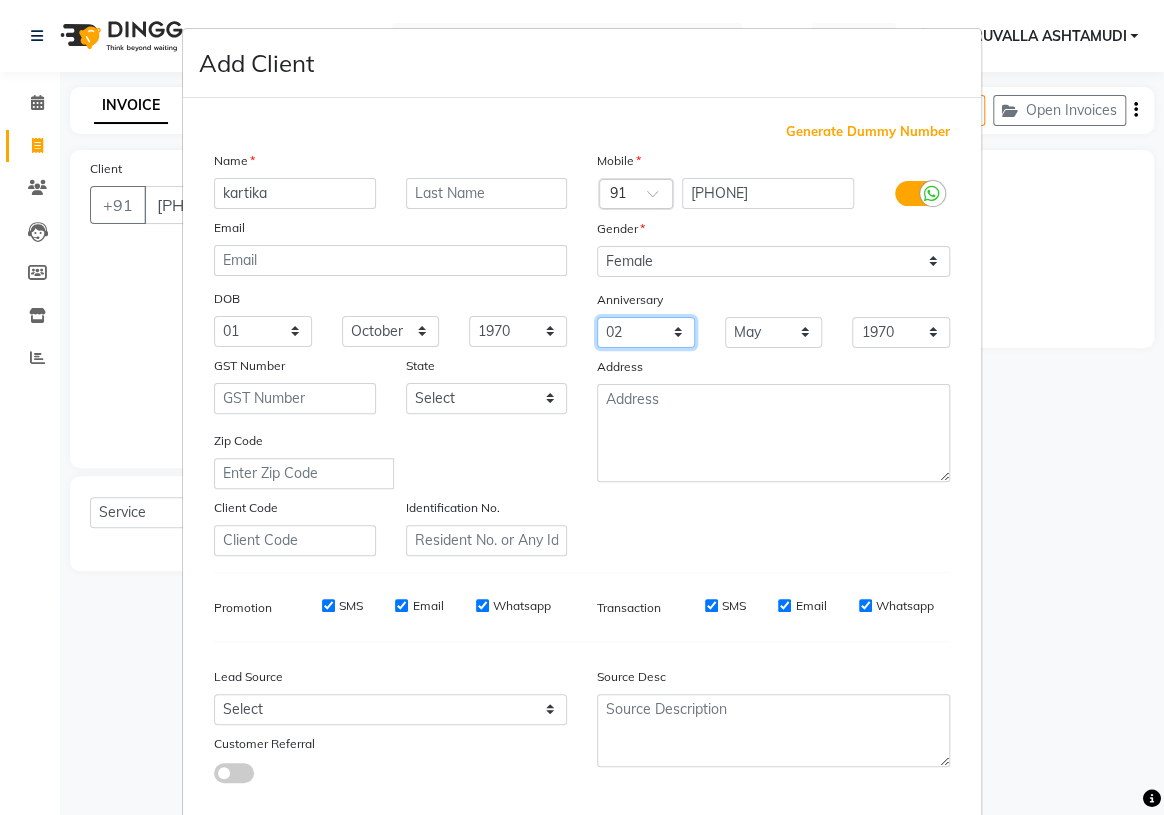 click on "Day 01 02 03 04 05 06 07 08 09 10 11 12 13 14 15 16 17 18 19 20 21 22 23 24 25 26 27 28 29 30 31" at bounding box center [646, 332] 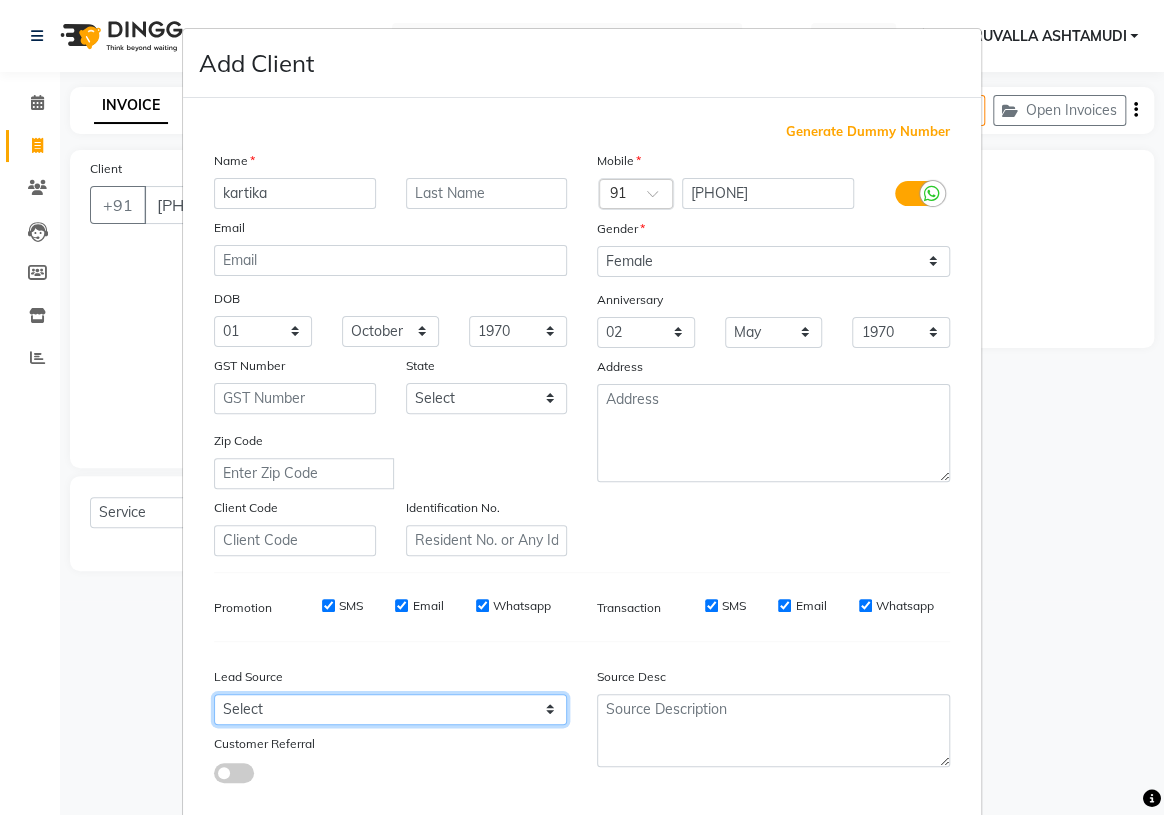 click on "Select Walk-in Referral Internet Friend Word of Mouth Advertisement Facebook JustDial Google Other Instagram  YouTube  WhatsApp" at bounding box center [390, 709] 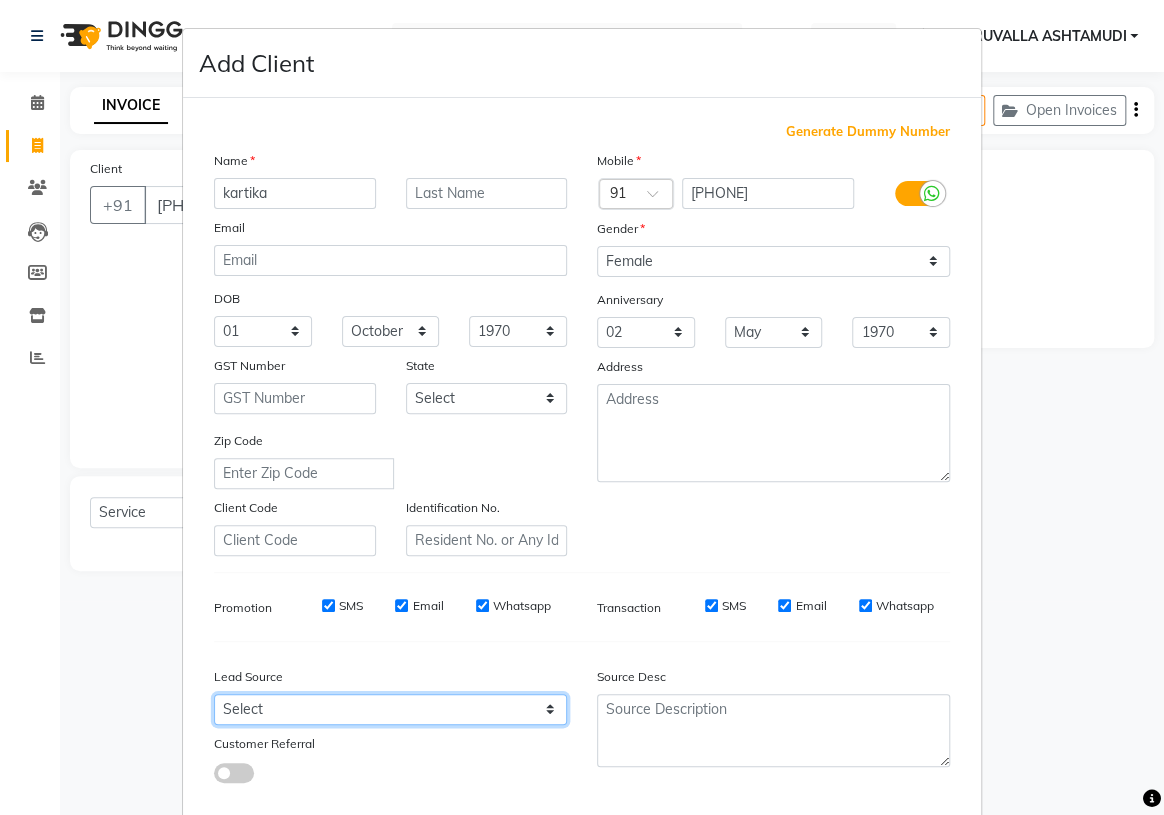 select on "31356" 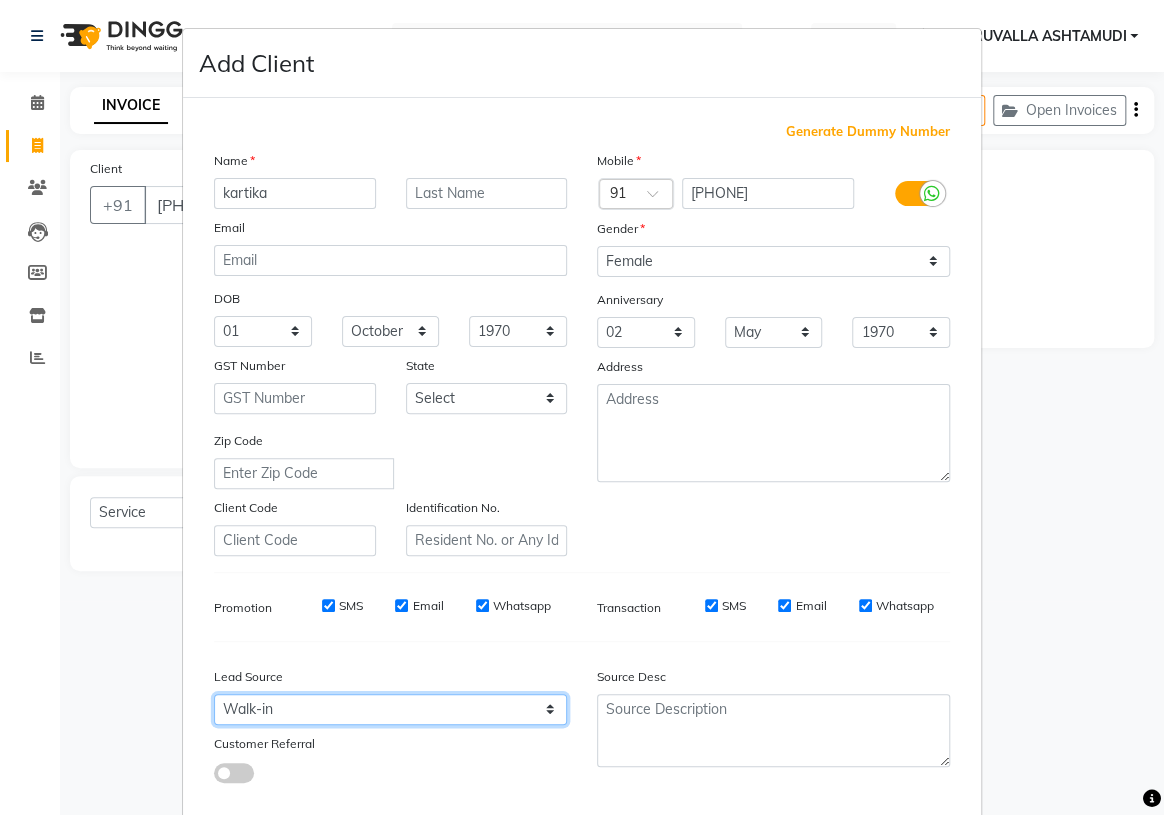 click on "Select Walk-in Referral Internet Friend Word of Mouth Advertisement Facebook JustDial Google Other Instagram  YouTube  WhatsApp" at bounding box center [390, 709] 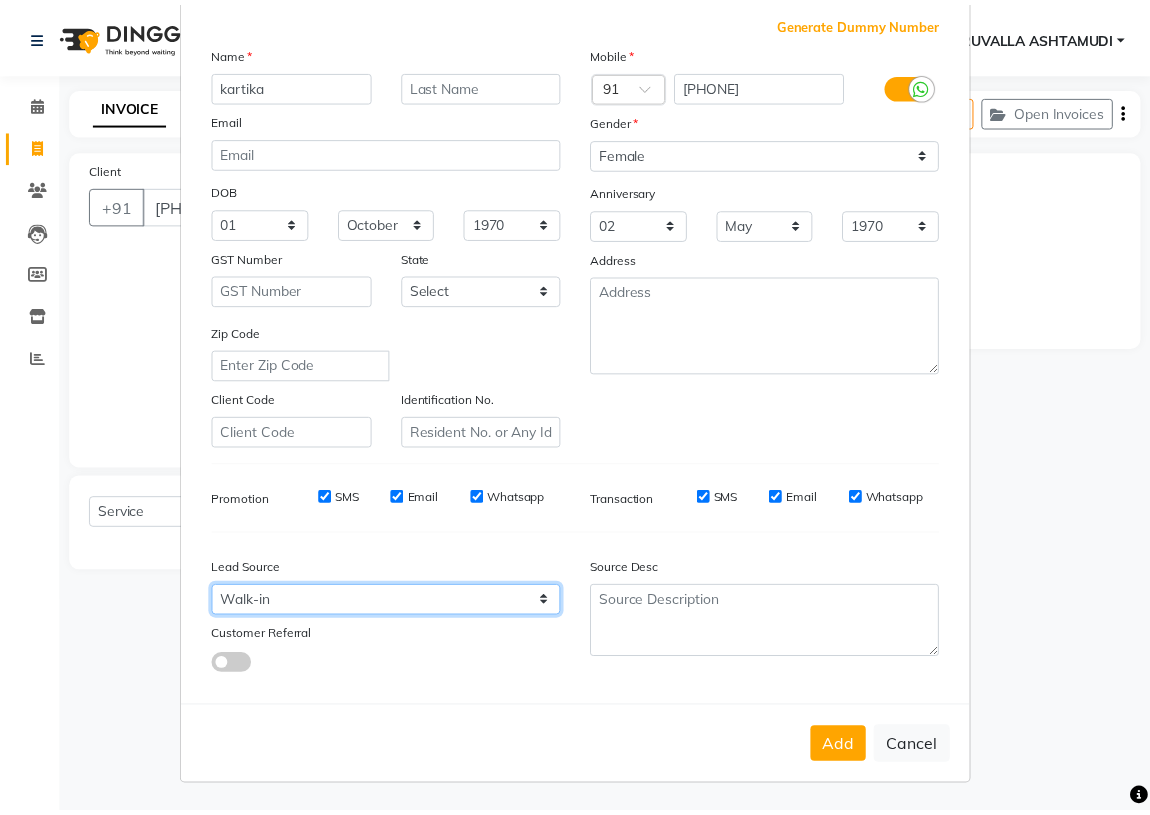 scroll, scrollTop: 113, scrollLeft: 0, axis: vertical 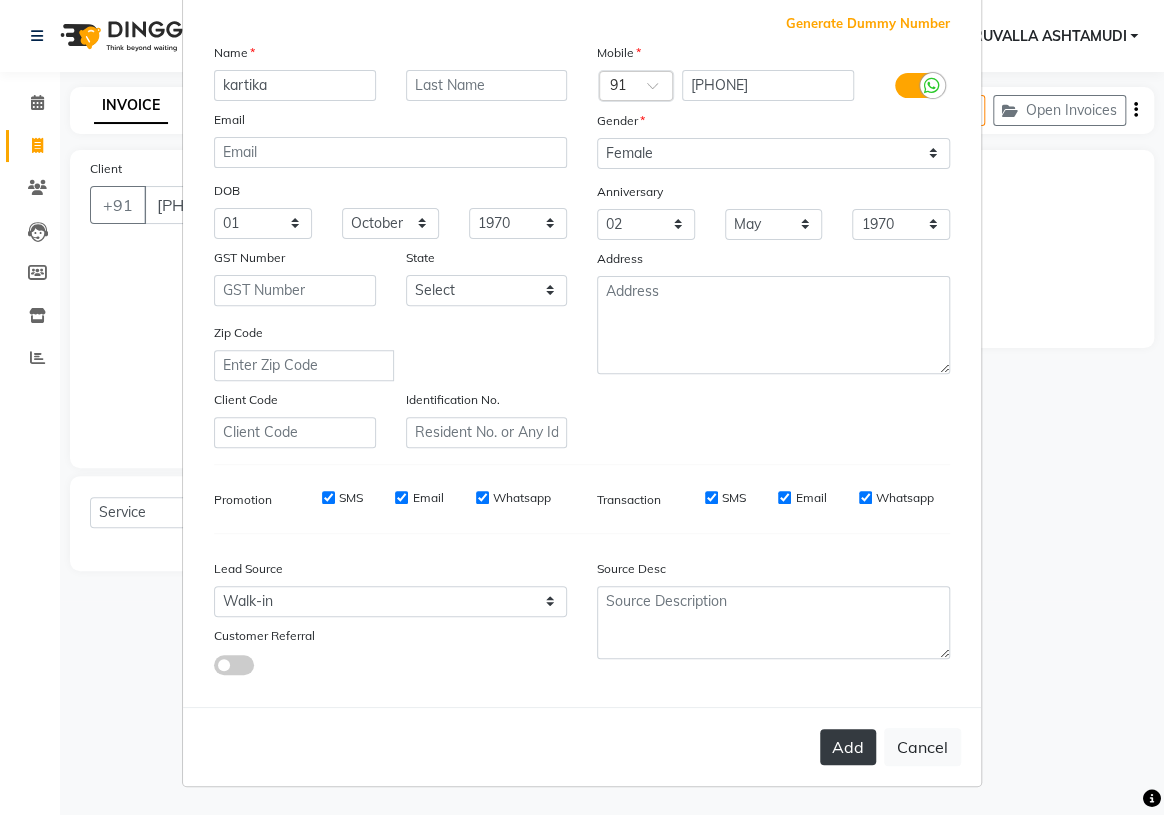 click on "Add" at bounding box center [848, 747] 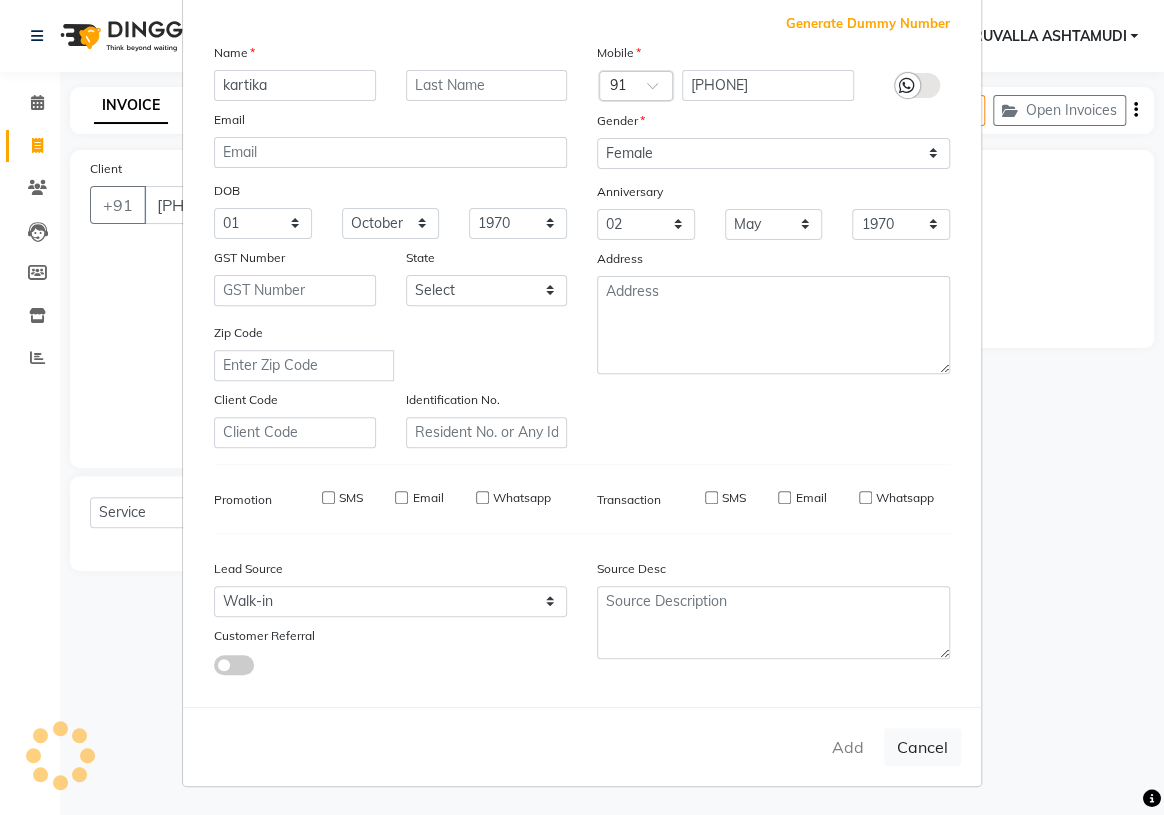 type 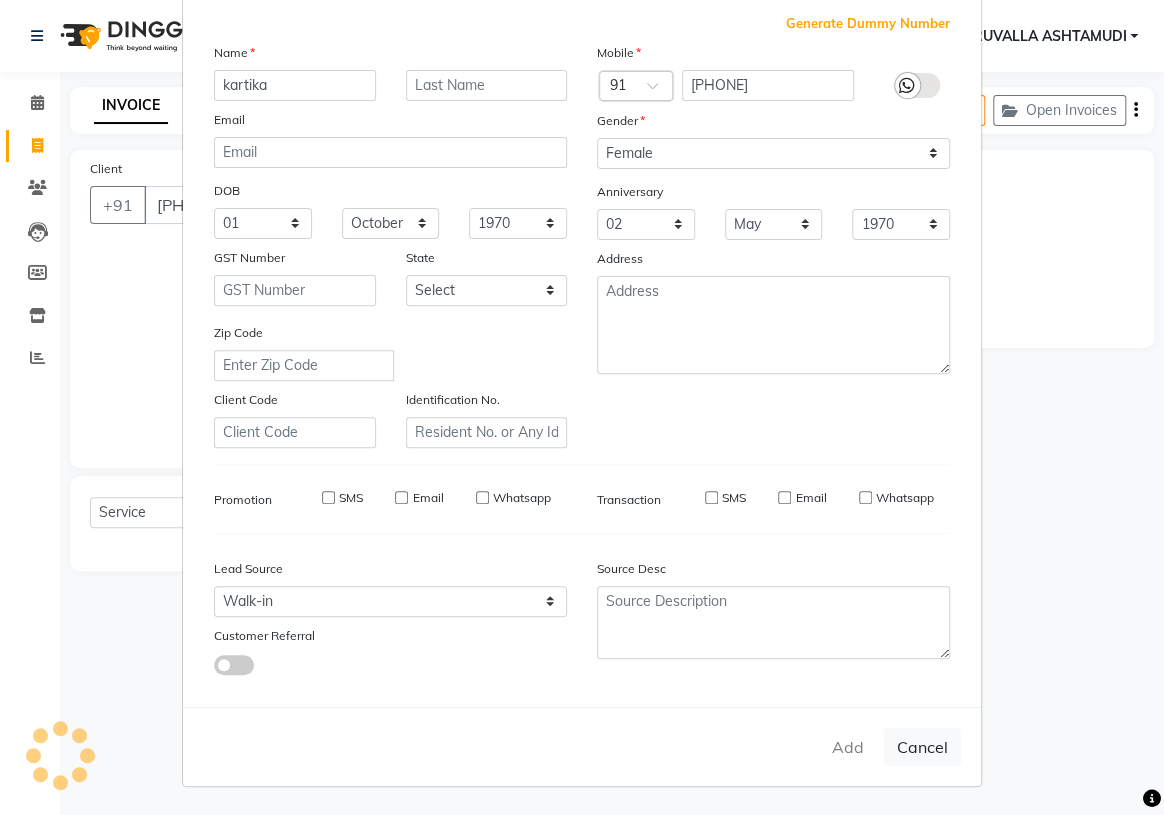 select 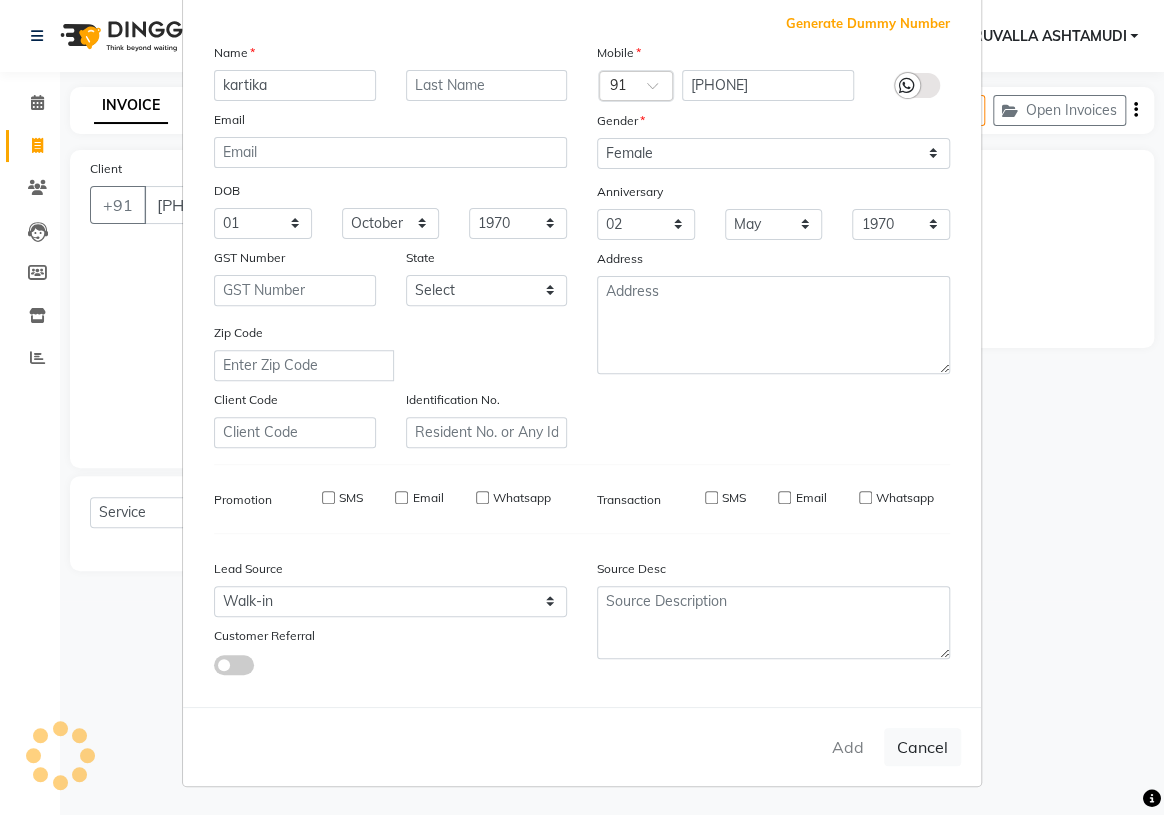 select 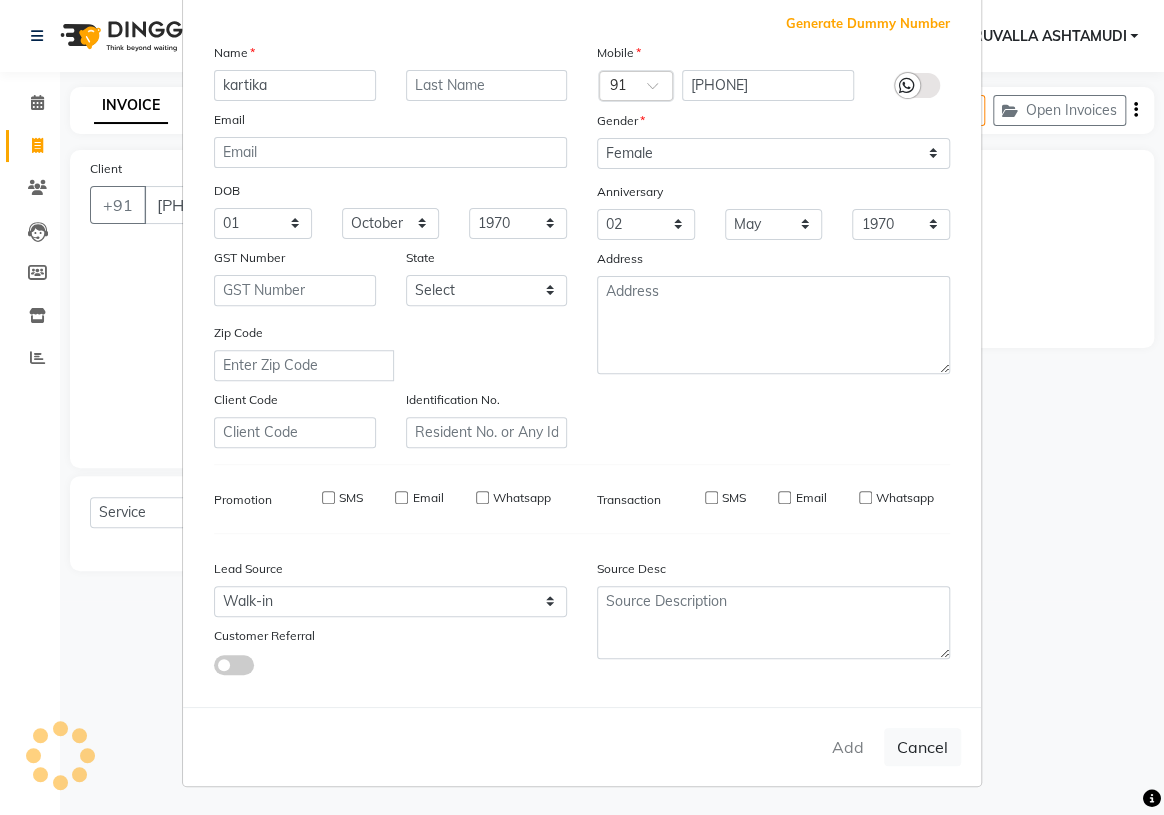 select 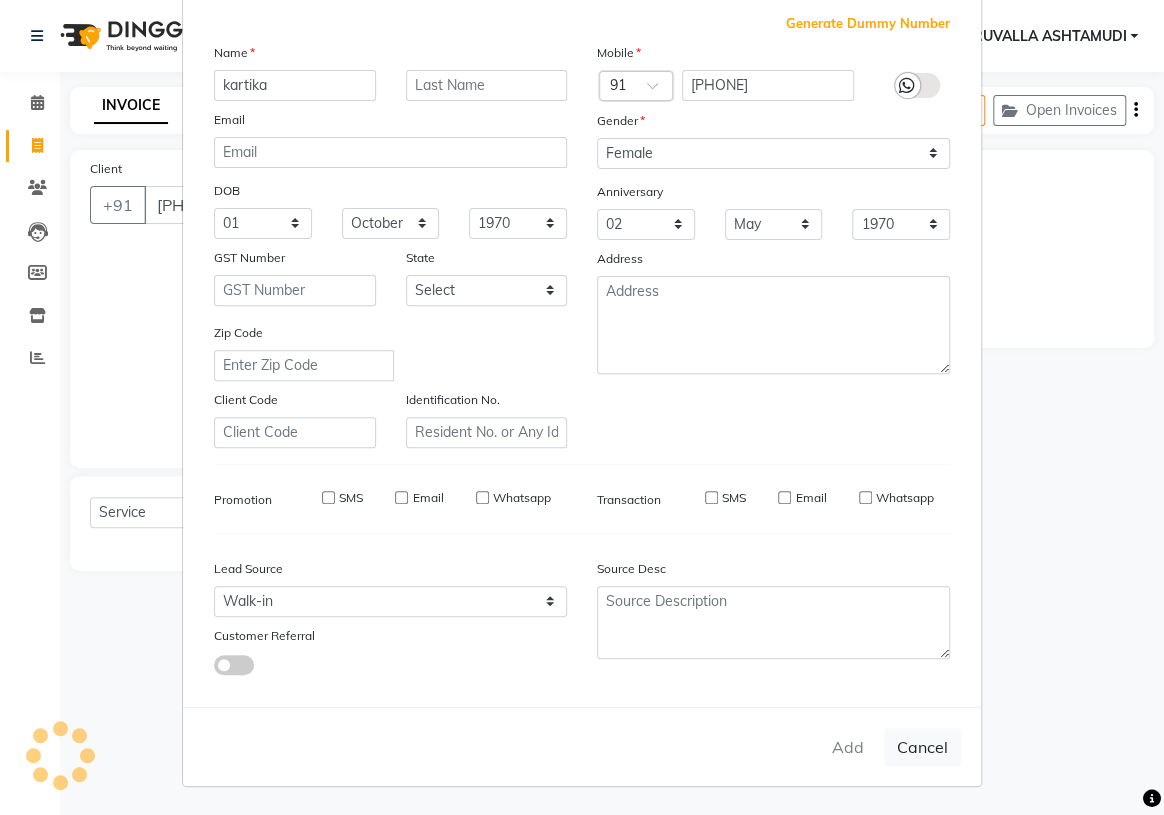 select 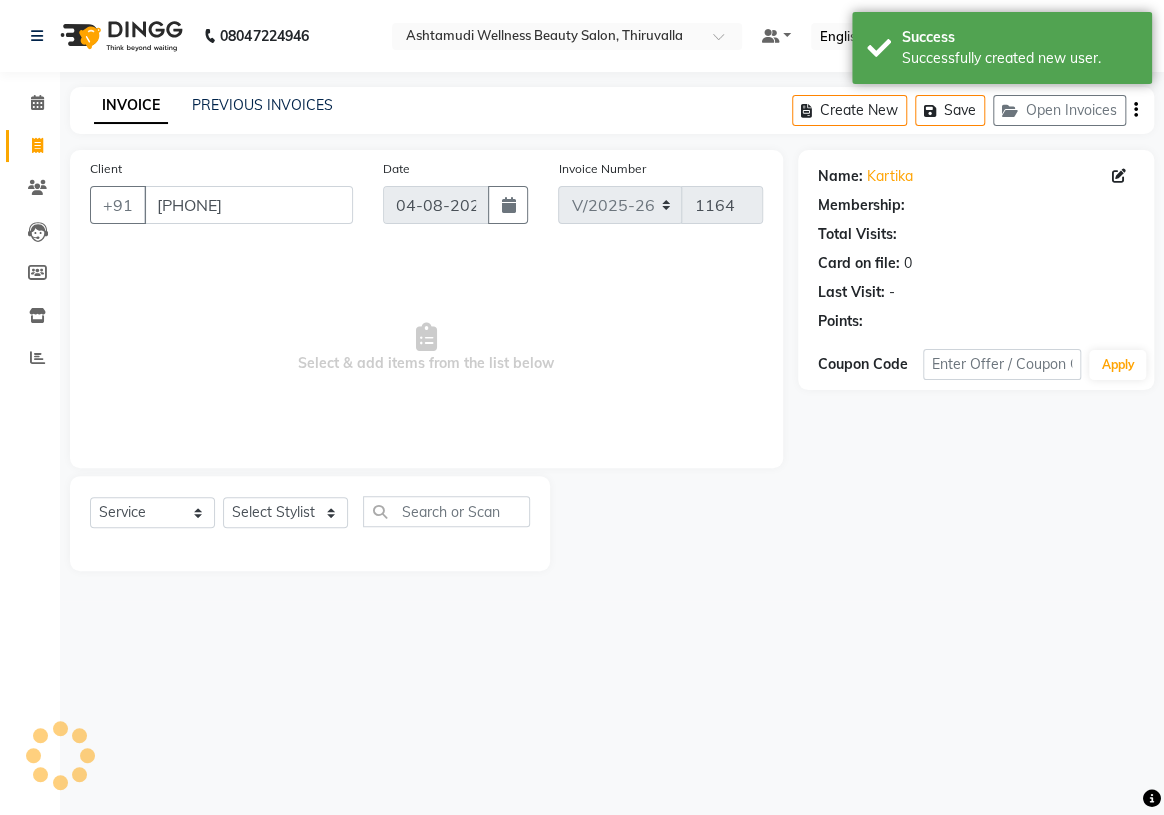 select on "1: Object" 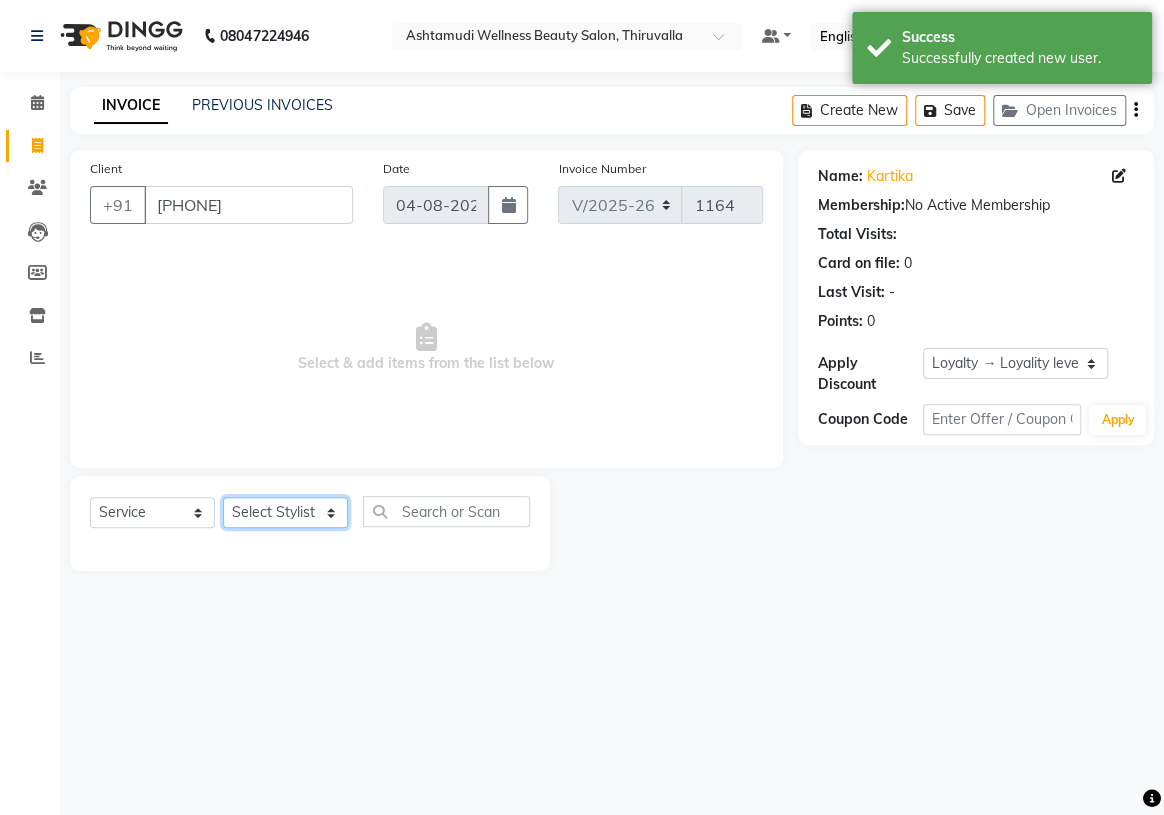 click on "Select Stylist ABHIRAMI		 Arya Eshani GAYATHRIDEVI	K C	 Jisna KHEM MAYA MAYA PRINI		 RINA RAI SHINY ABY THIRUVALLA ASHTAMUDI VISMAYA SURENDRAN" 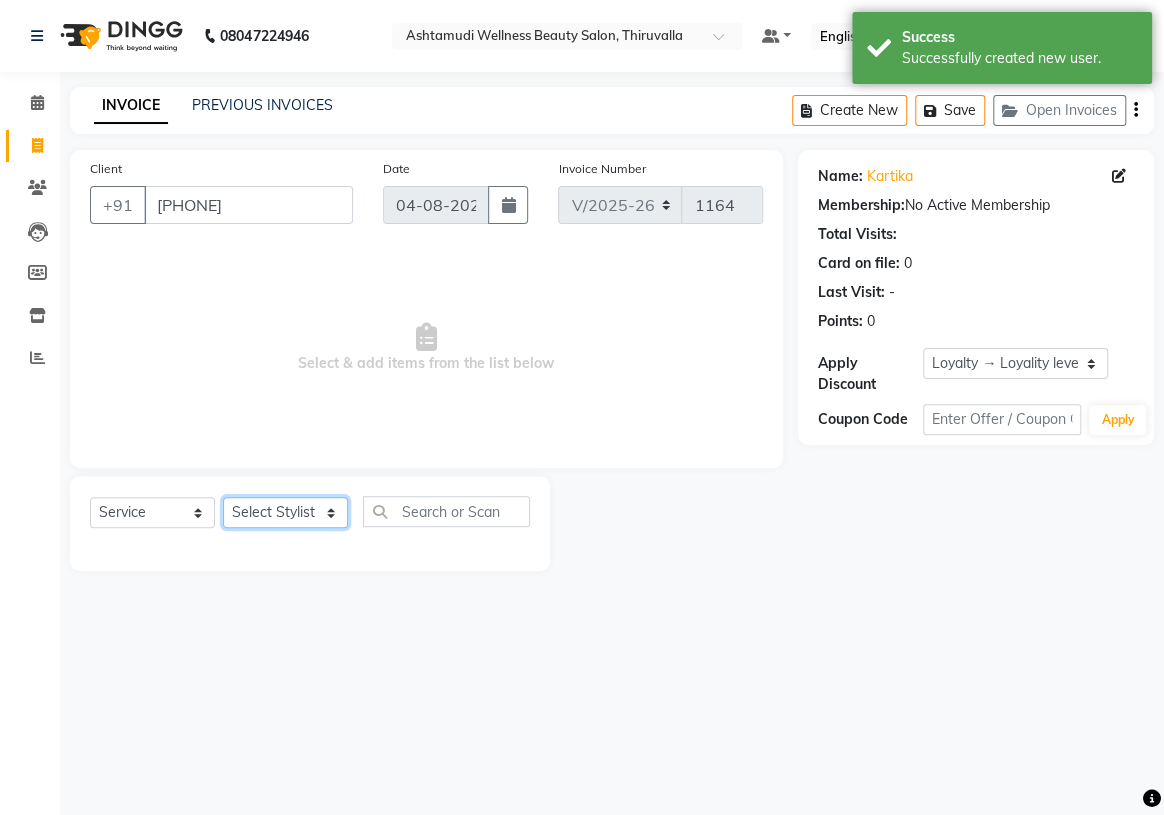 select on "60487" 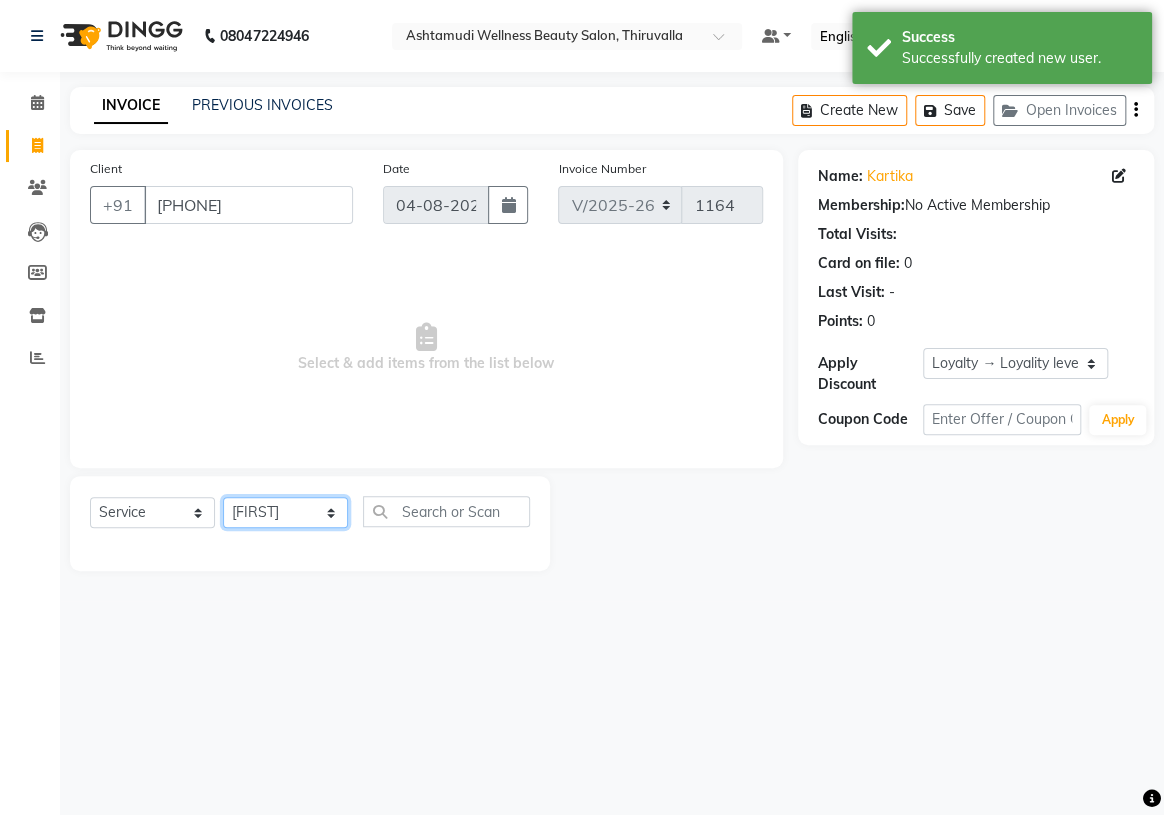 click on "Select Stylist ABHIRAMI		 Arya Eshani GAYATHRIDEVI	K C	 Jisna KHEM MAYA MAYA PRINI		 RINA RAI SHINY ABY THIRUVALLA ASHTAMUDI VISMAYA SURENDRAN" 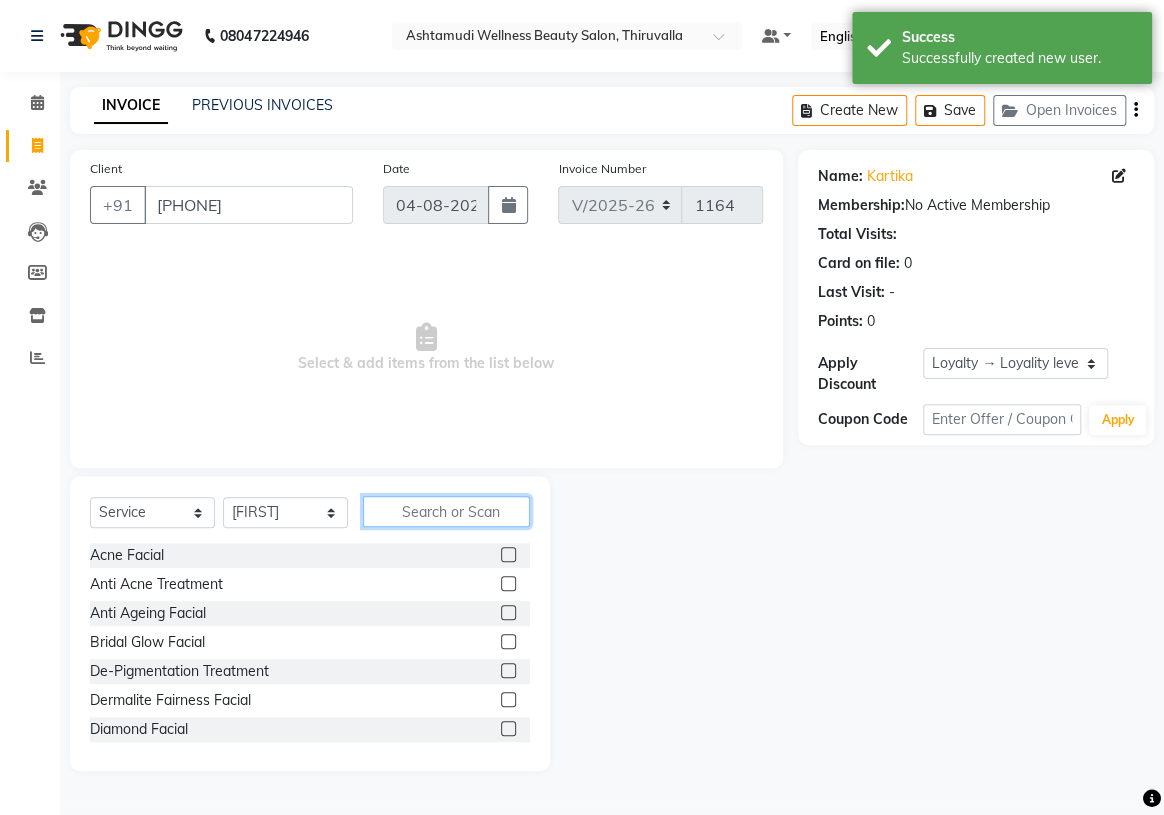click 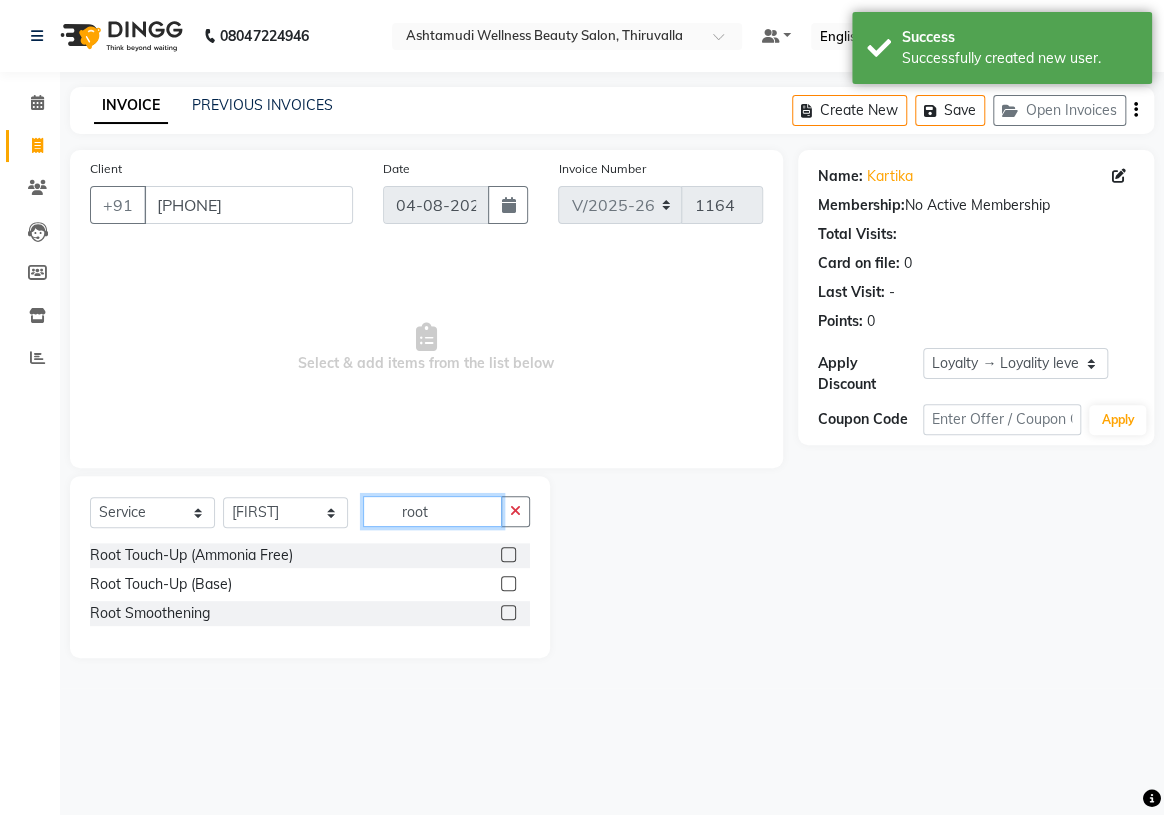 type on "root" 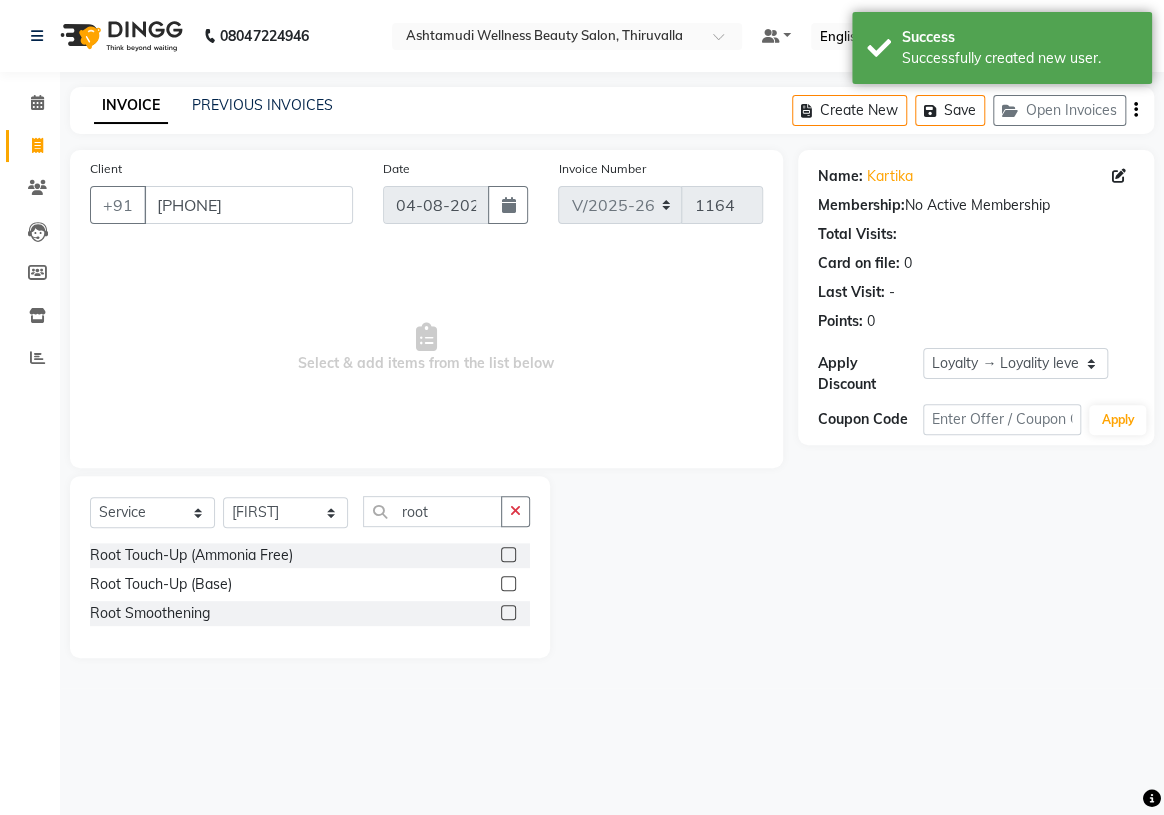 click 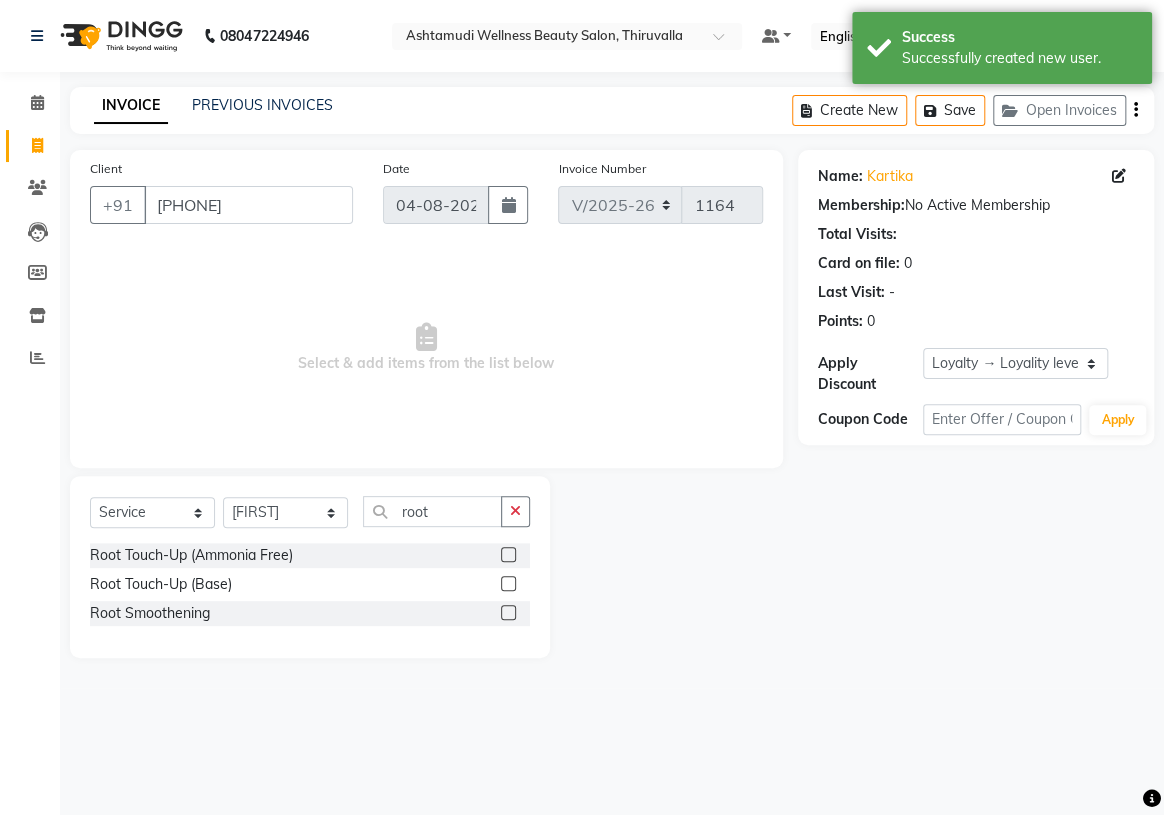 click at bounding box center (507, 555) 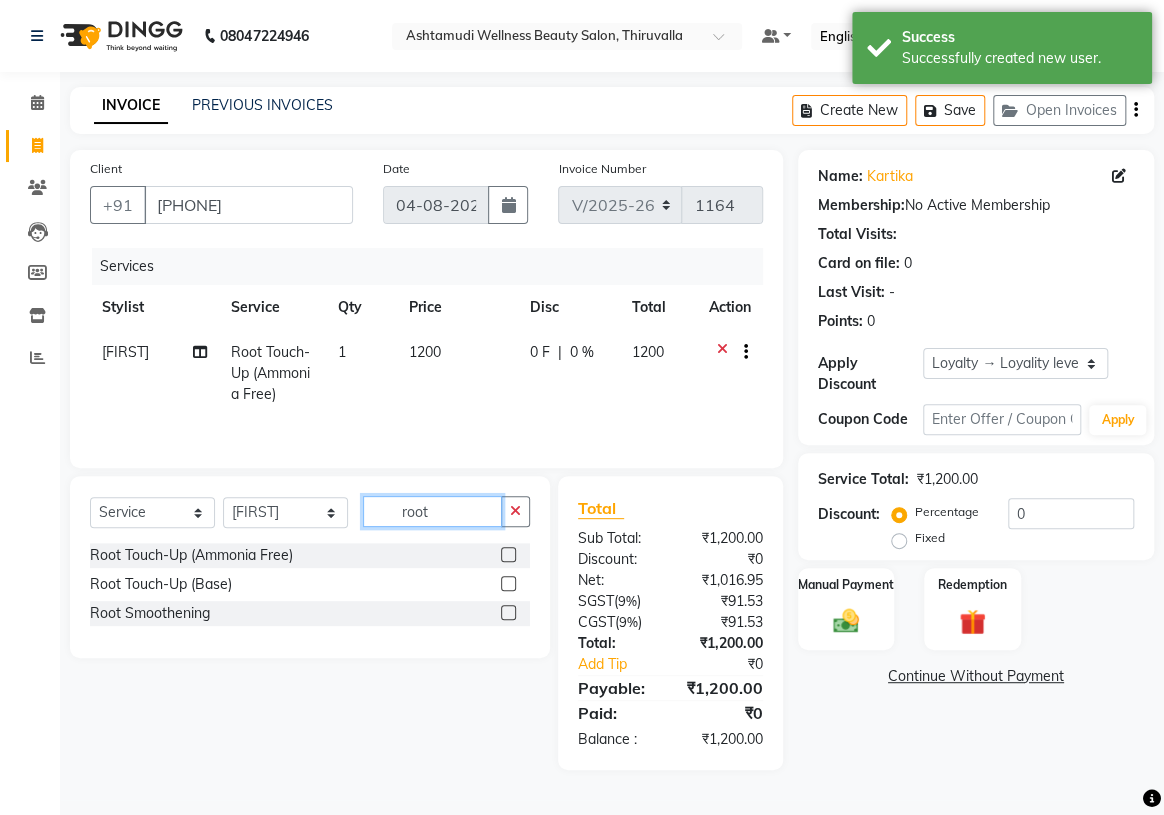 checkbox on "false" 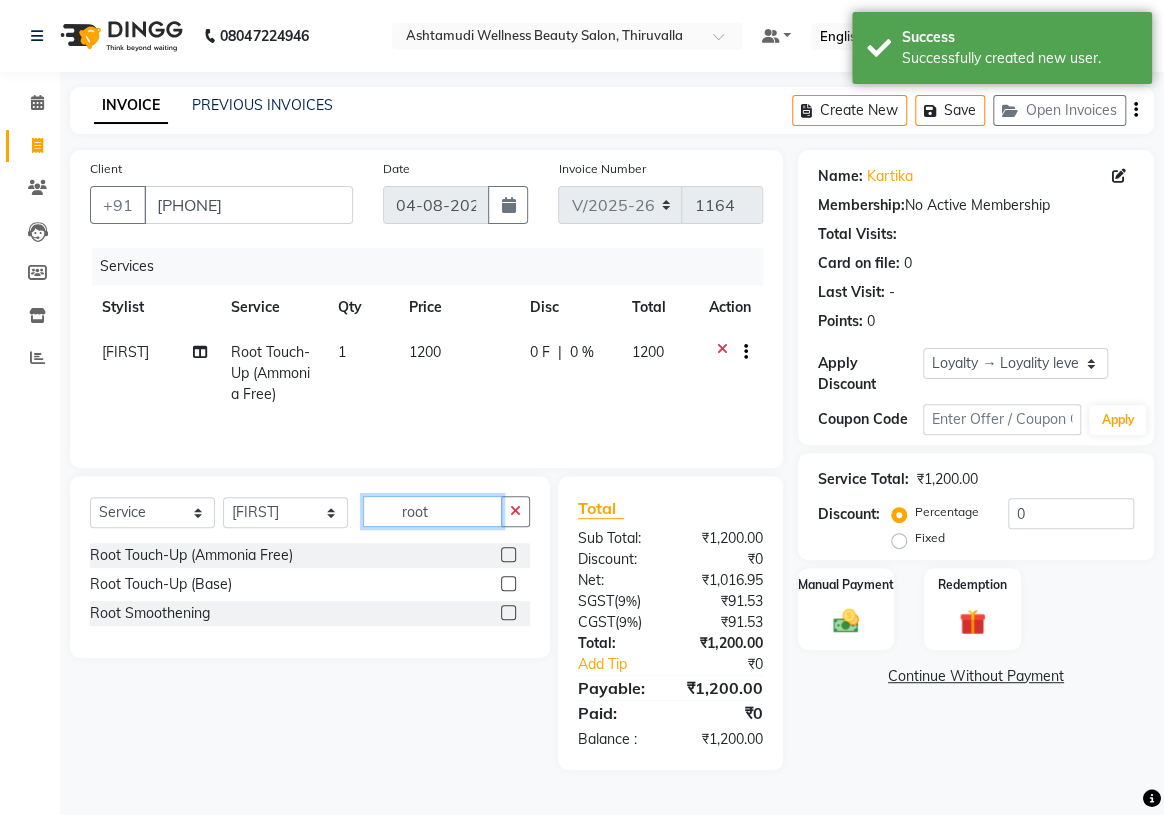 drag, startPoint x: 464, startPoint y: 516, endPoint x: 387, endPoint y: 513, distance: 77.05842 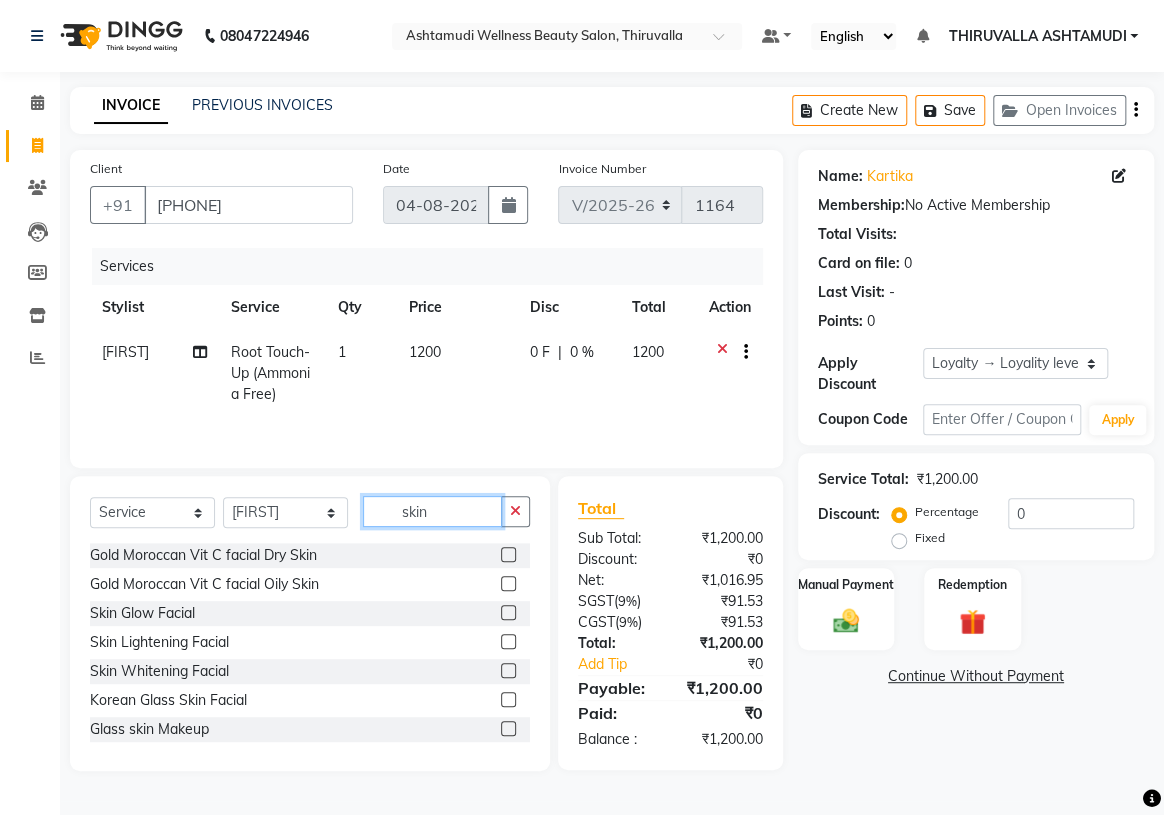 type on "skin" 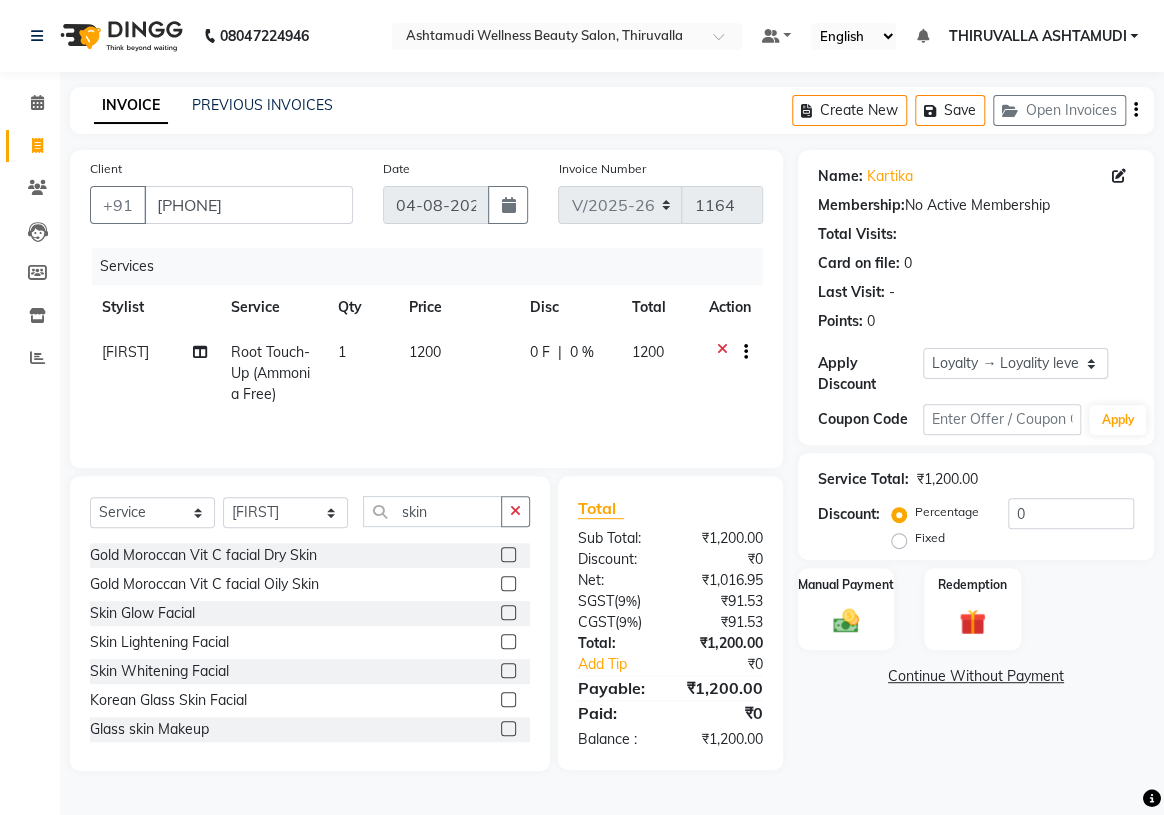 click 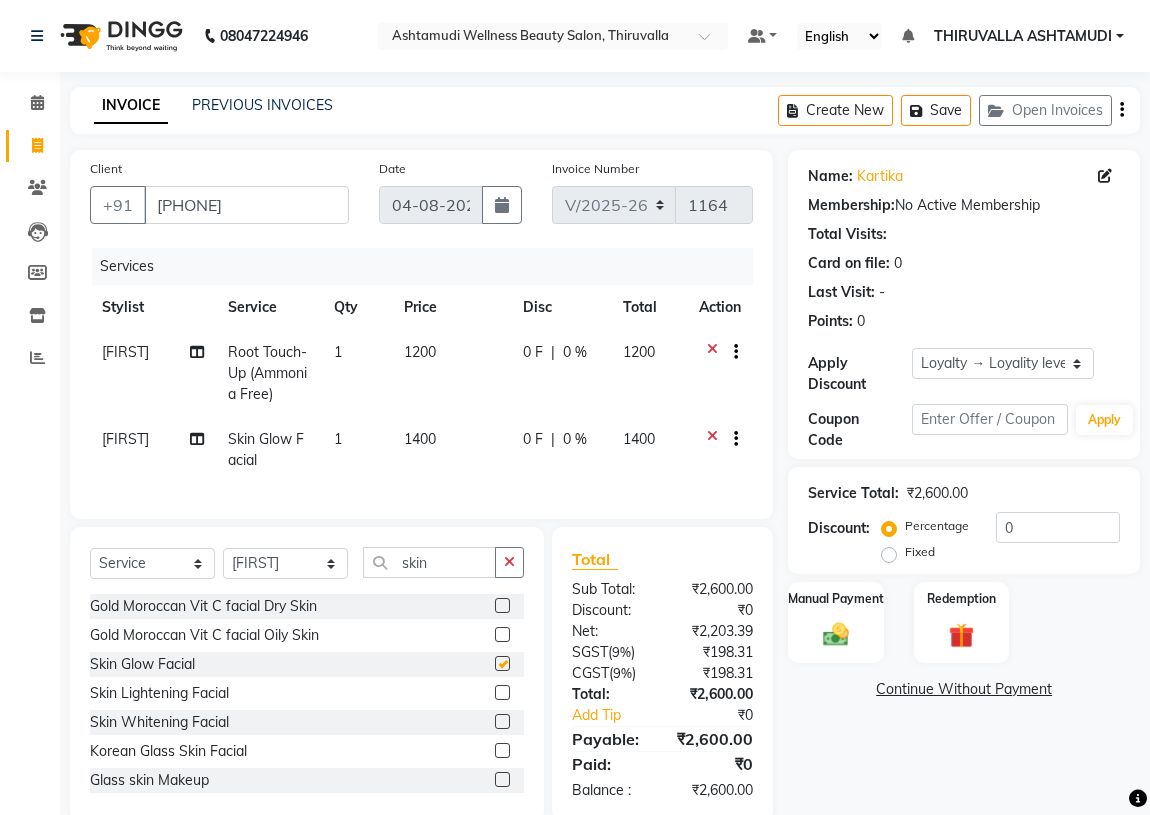 checkbox on "false" 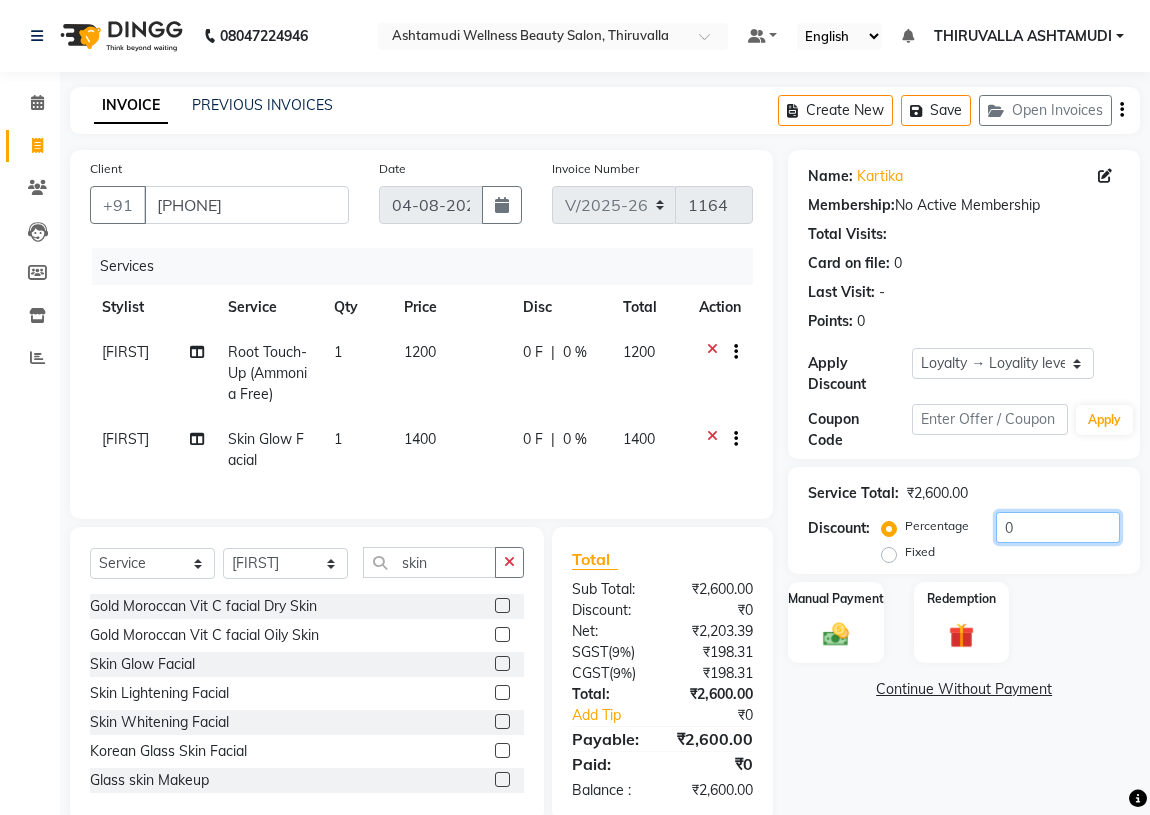 drag, startPoint x: 1061, startPoint y: 538, endPoint x: 996, endPoint y: 539, distance: 65.00769 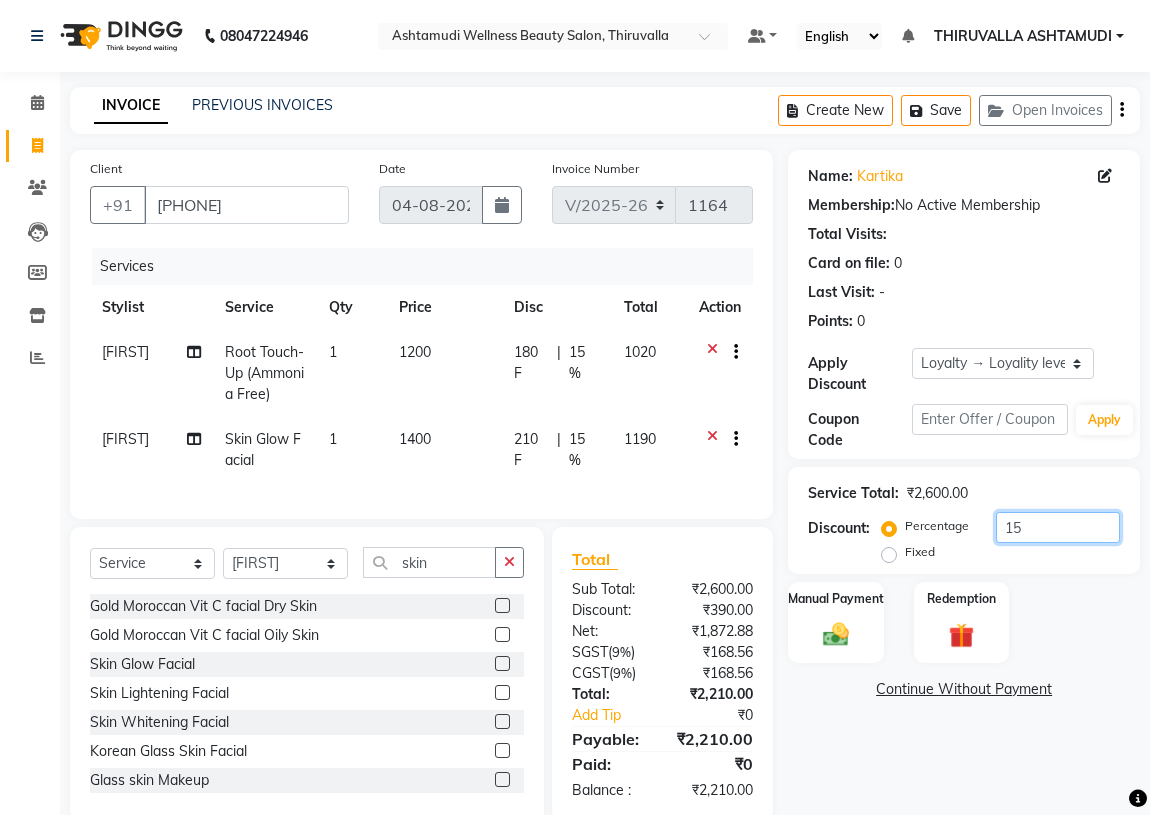 scroll, scrollTop: 50, scrollLeft: 0, axis: vertical 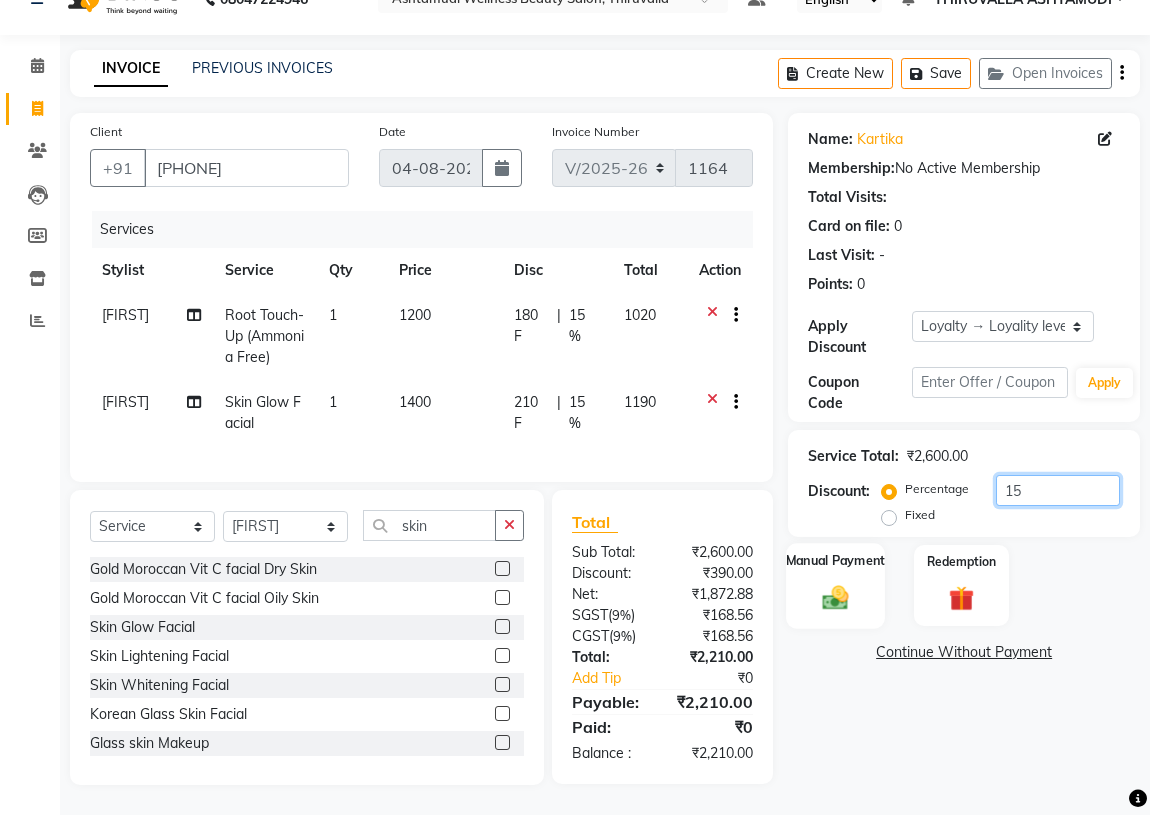 type on "15" 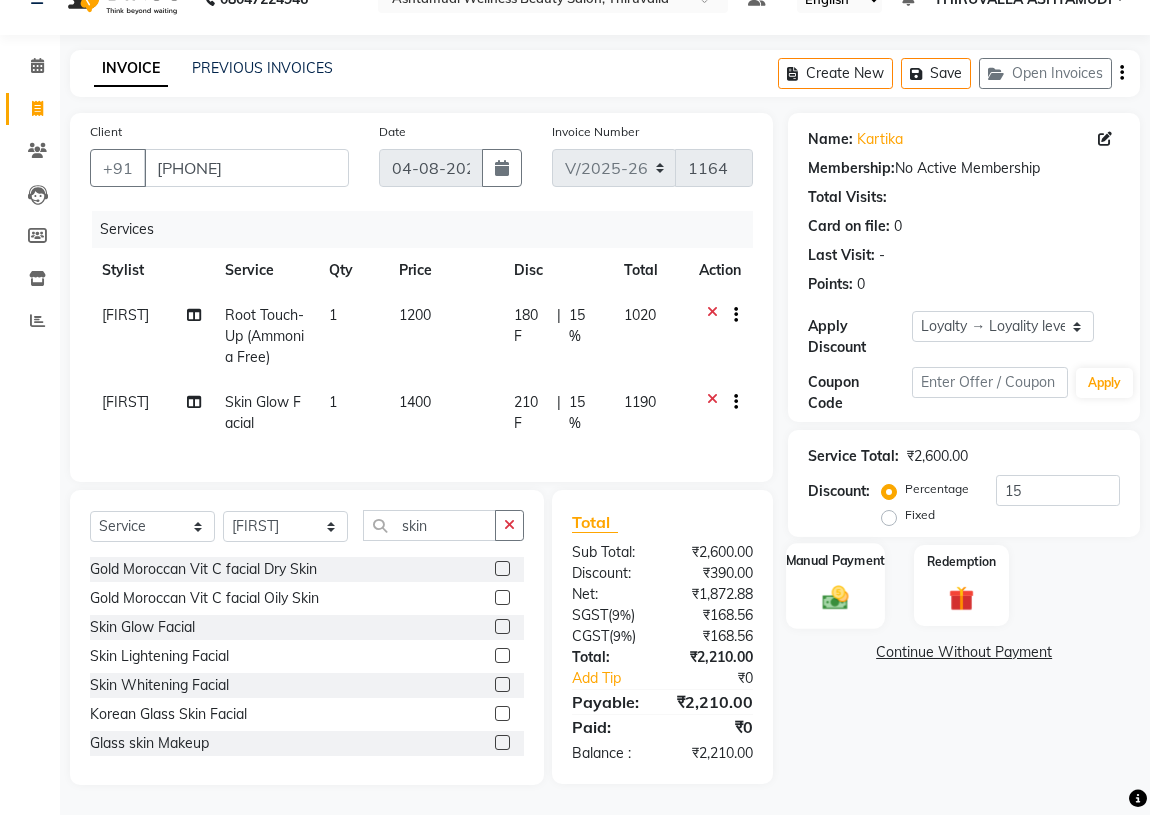 click 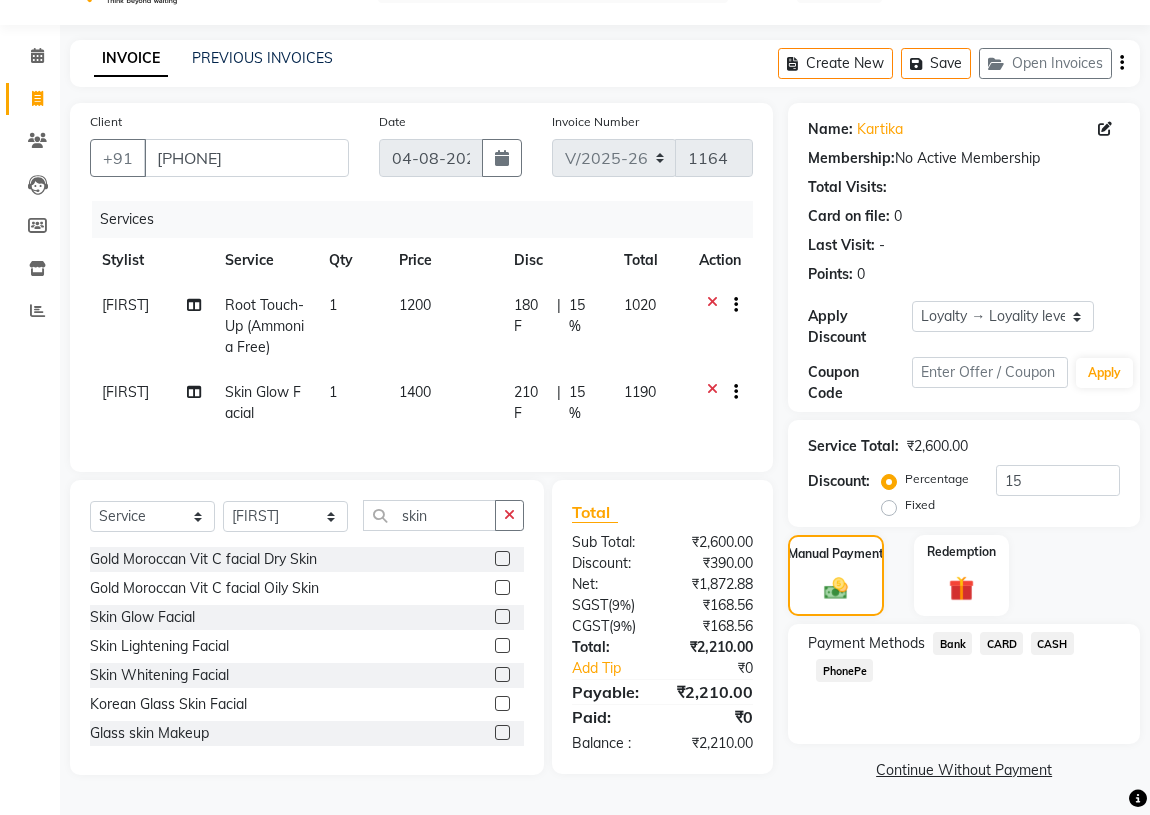 click on "CARD" 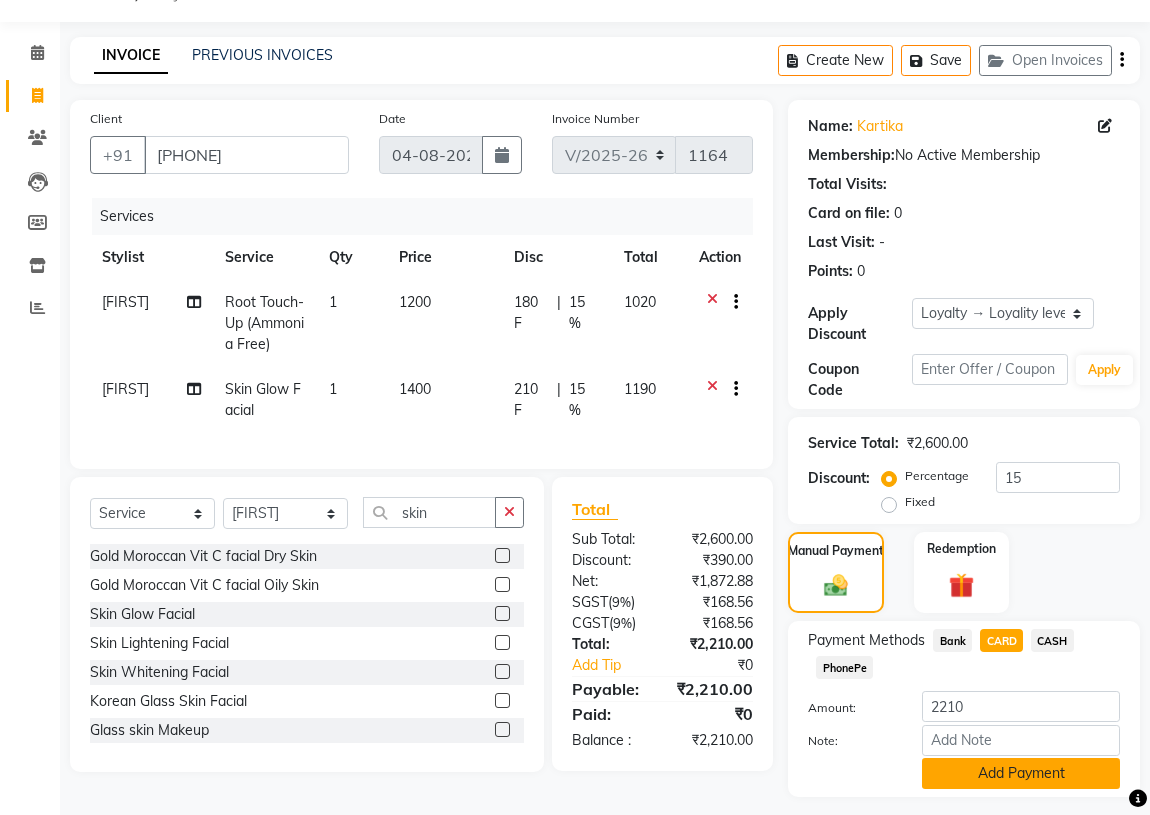 click on "Add Payment" 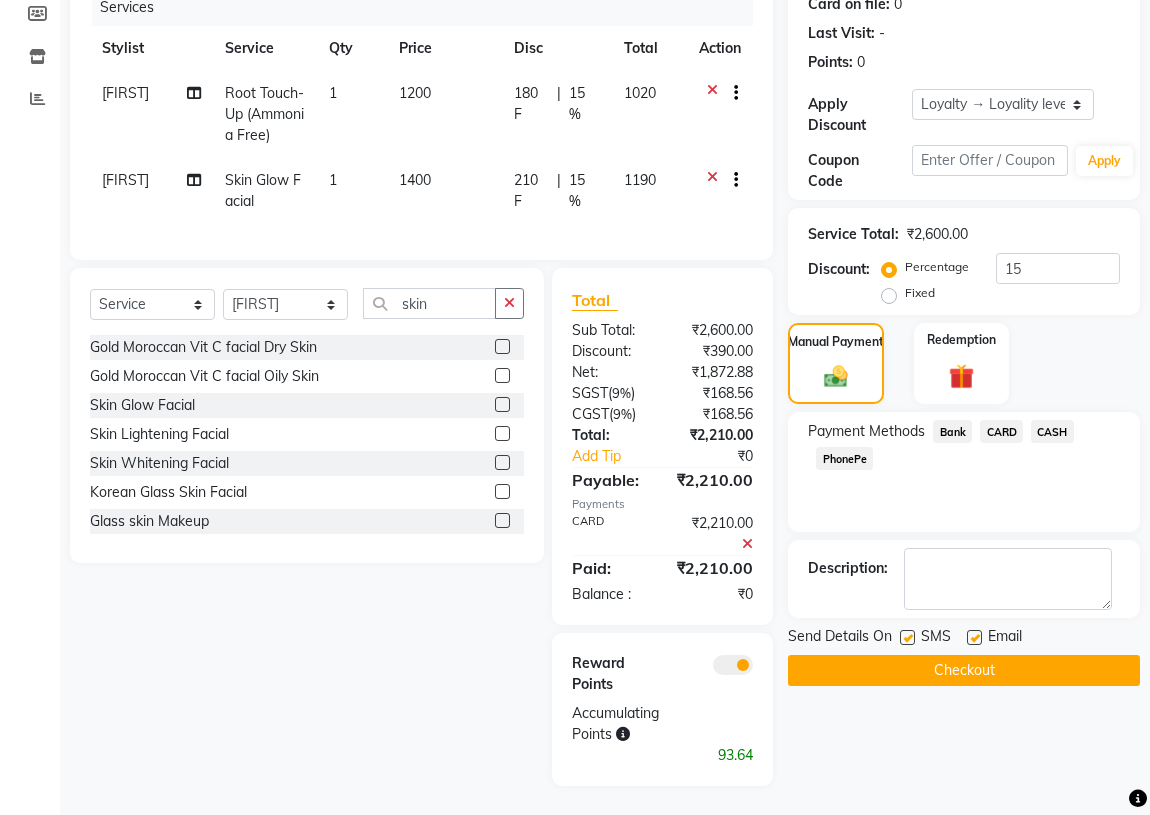 scroll, scrollTop: 273, scrollLeft: 0, axis: vertical 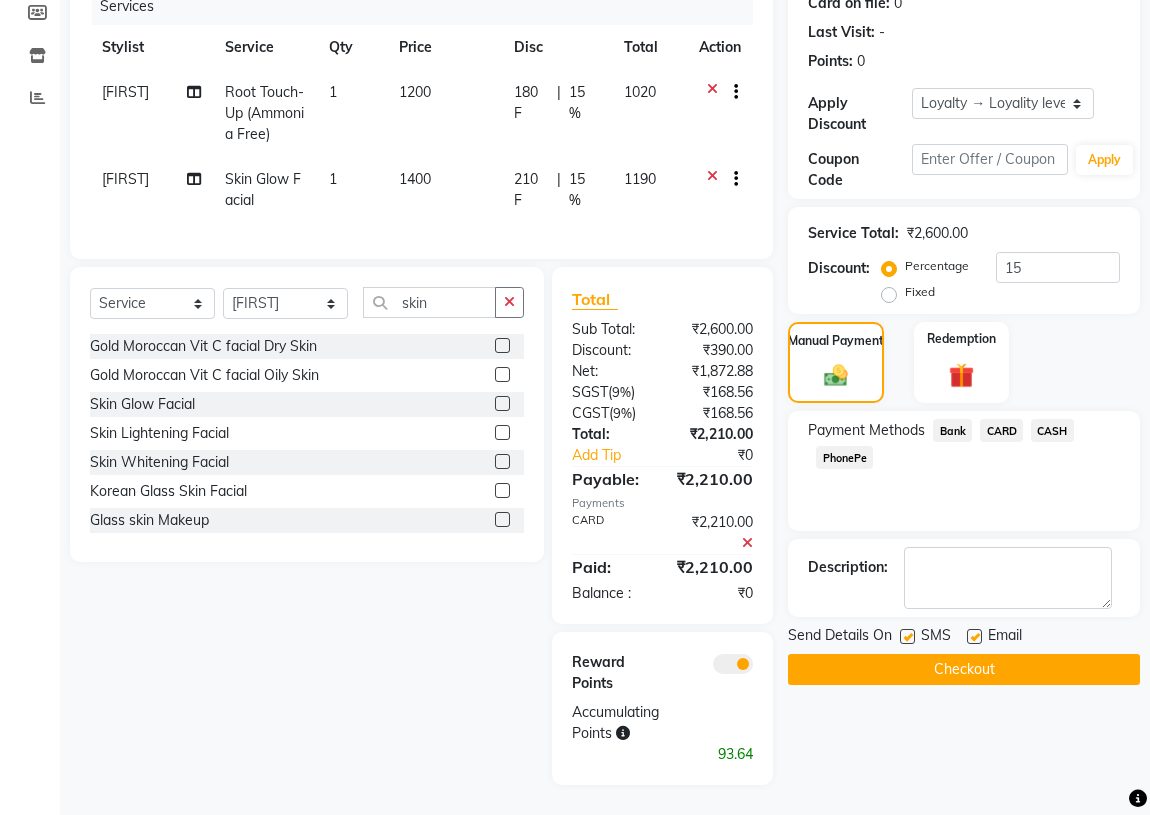 click on "Checkout" 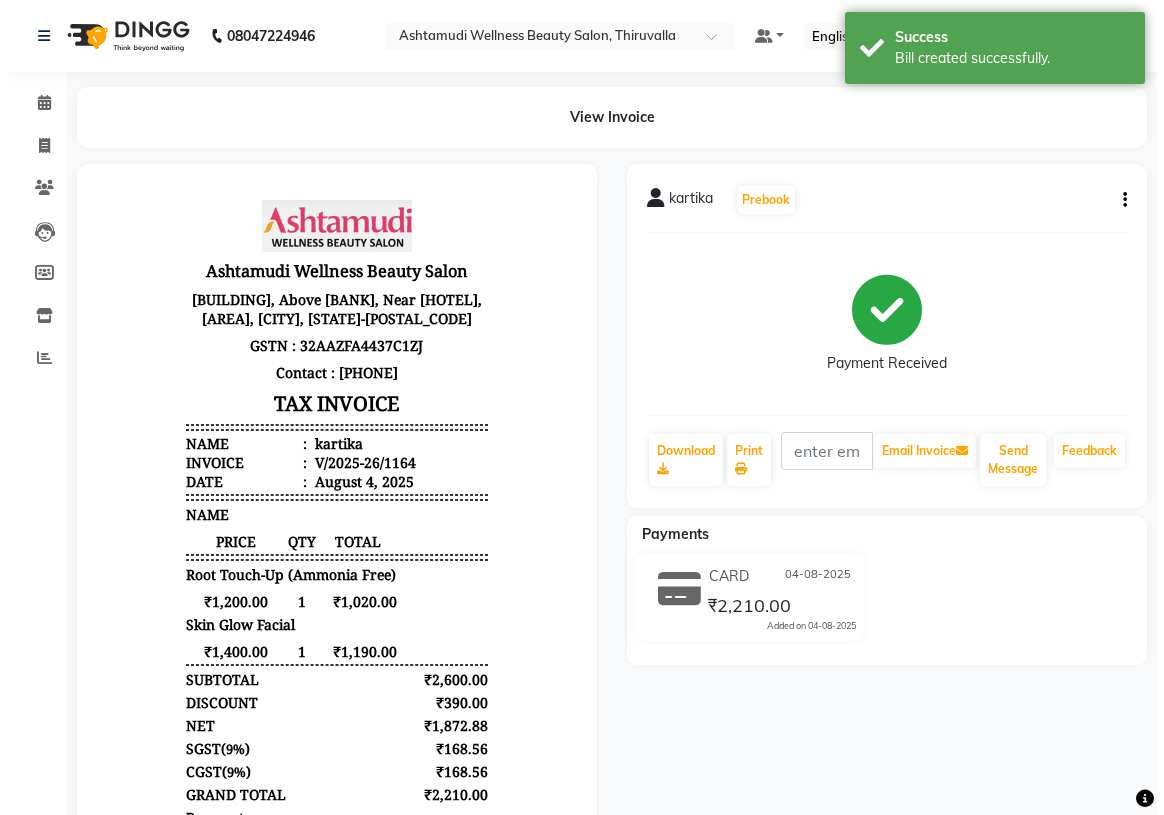 scroll, scrollTop: 0, scrollLeft: 0, axis: both 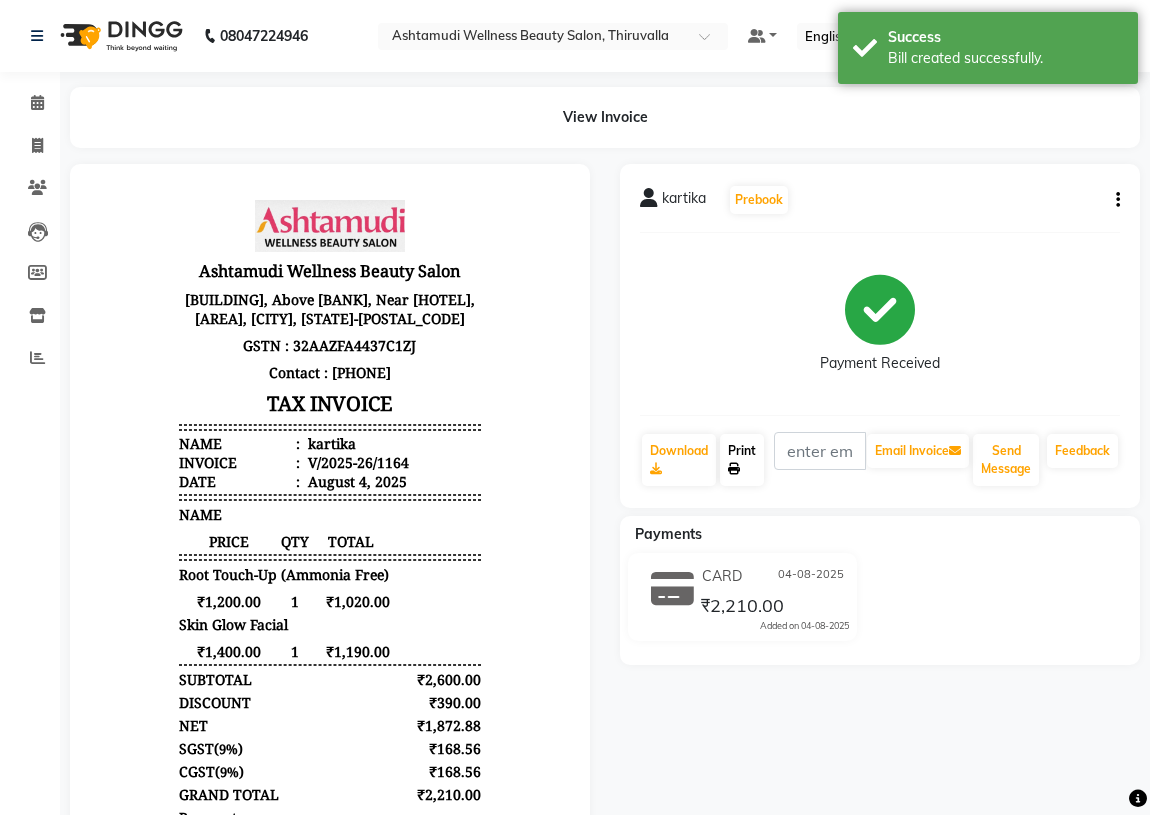 click 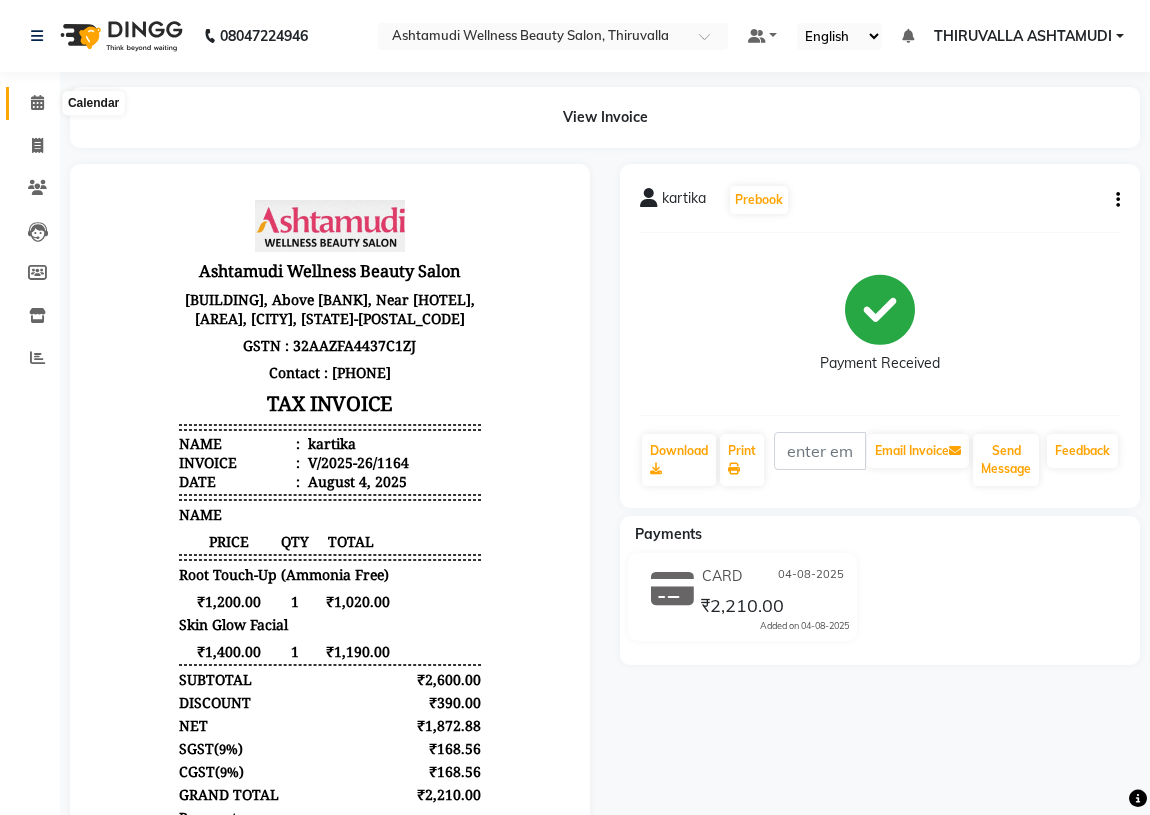 click 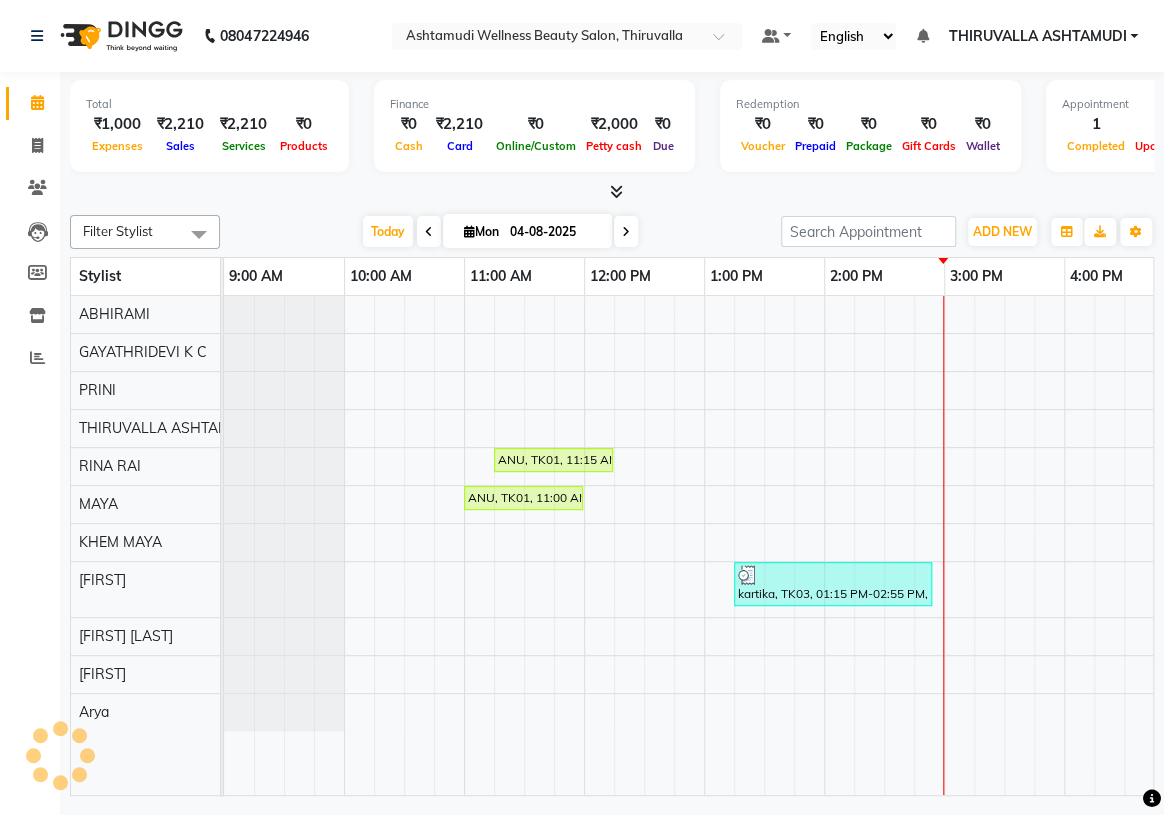 scroll, scrollTop: 0, scrollLeft: 720, axis: horizontal 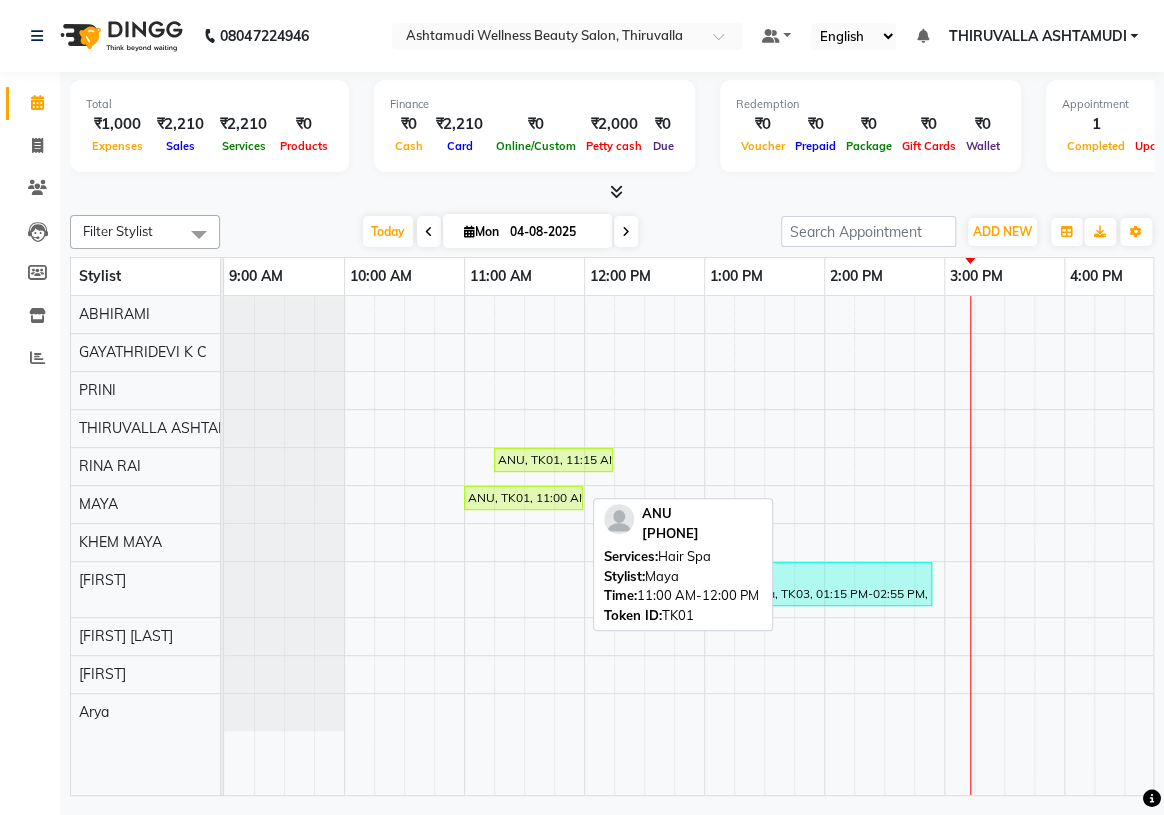 click on "ANU, TK01, 11:00 AM-12:00 PM, Hair Spa" at bounding box center [523, 498] 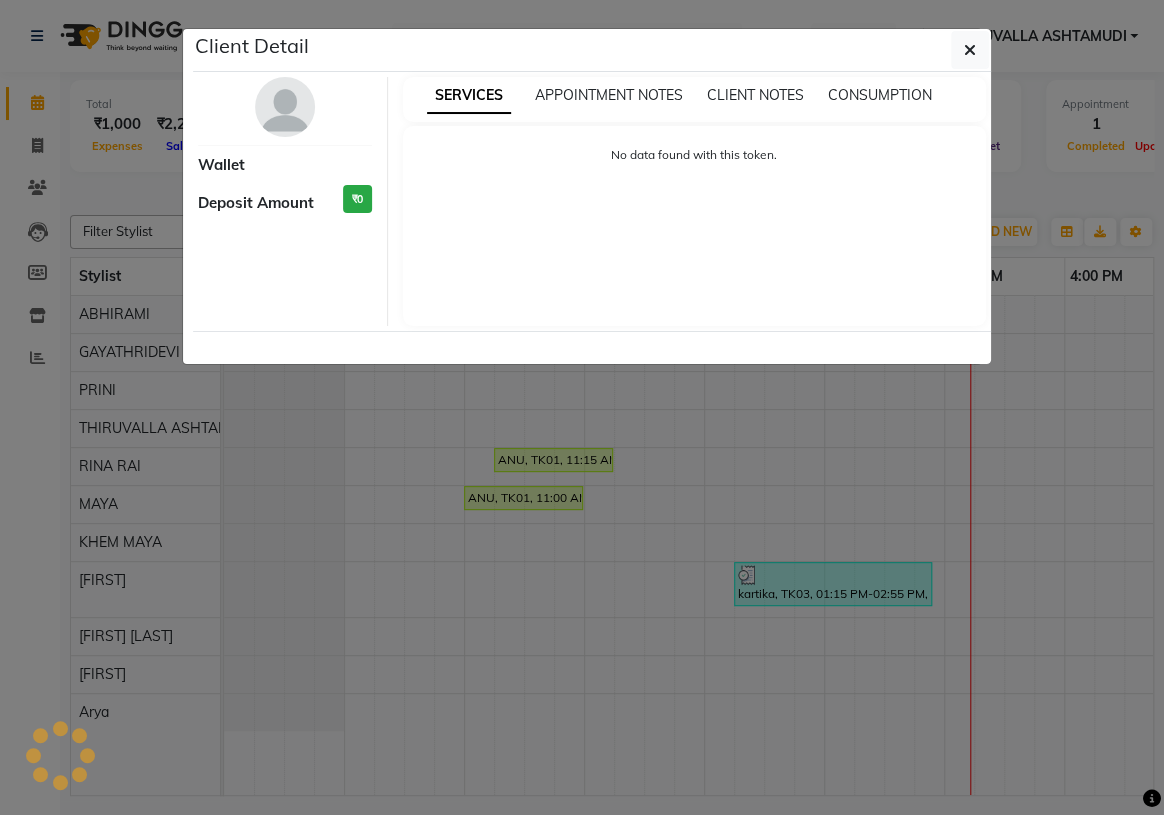 select on "1" 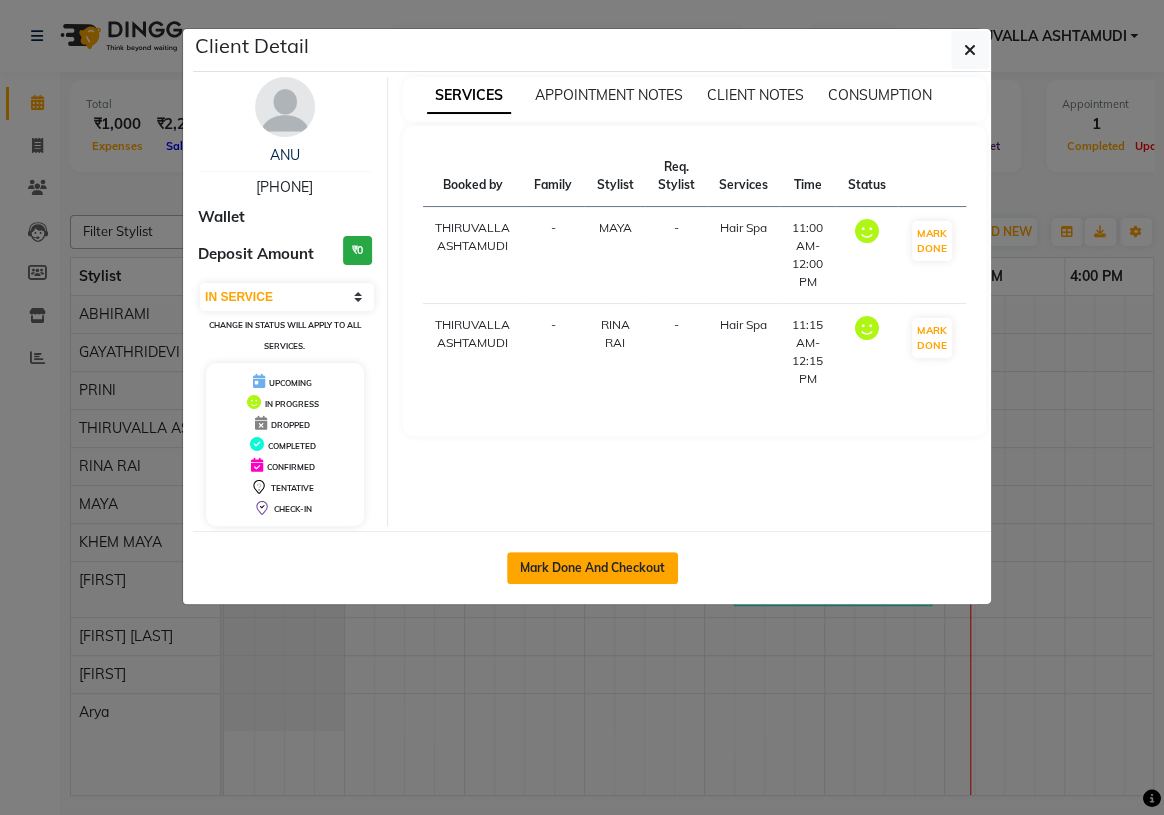 click on "Mark Done And Checkout" 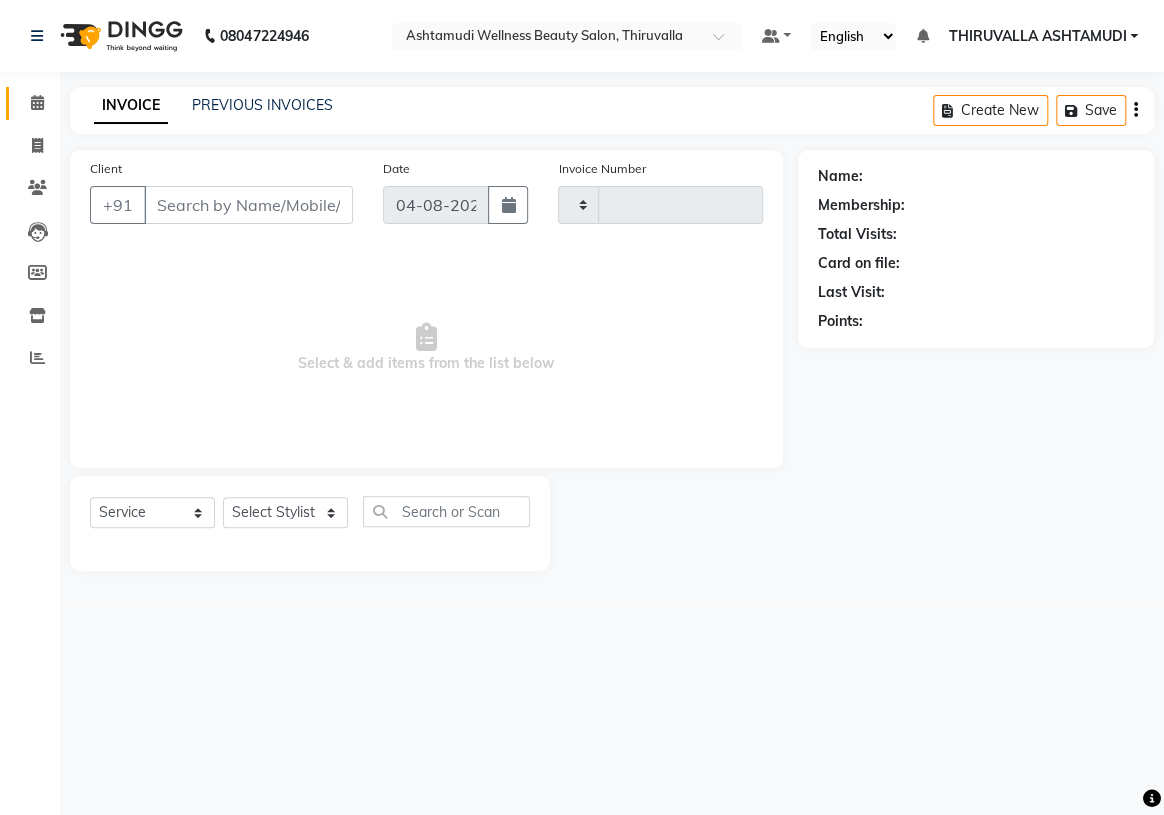 type on "1165" 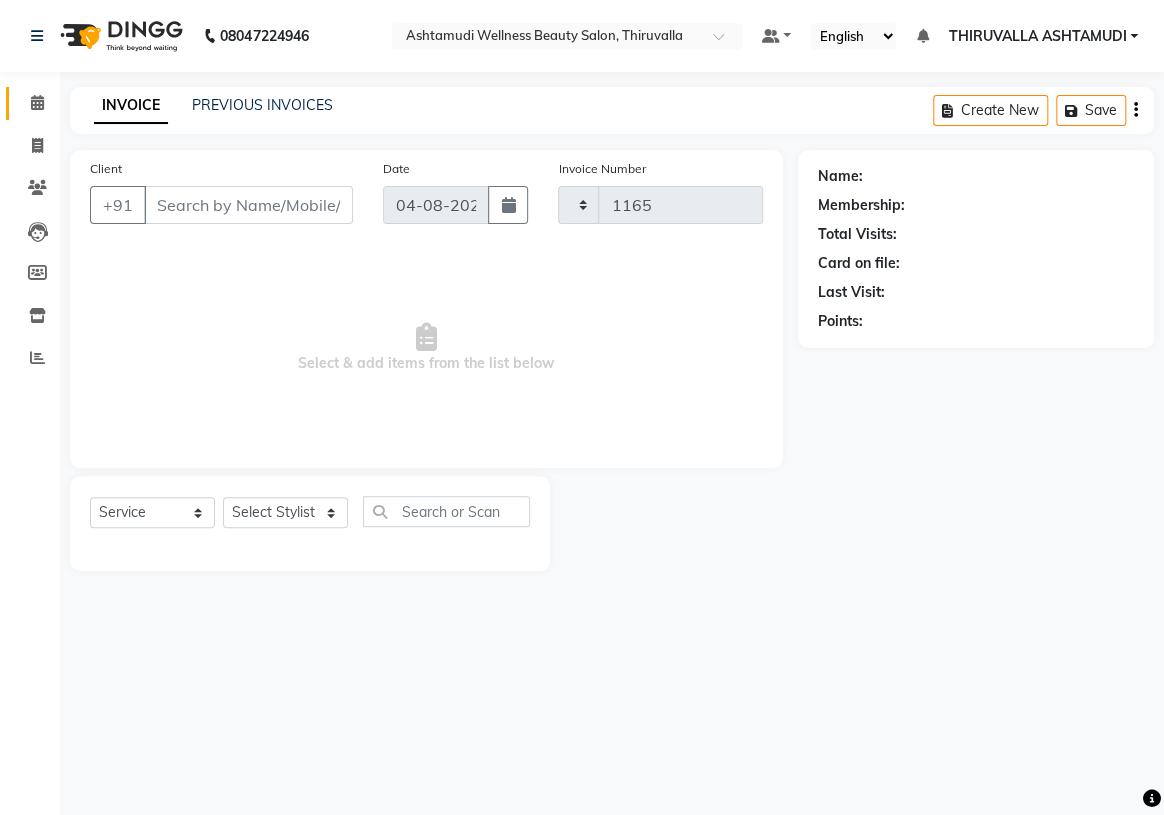 select on "4634" 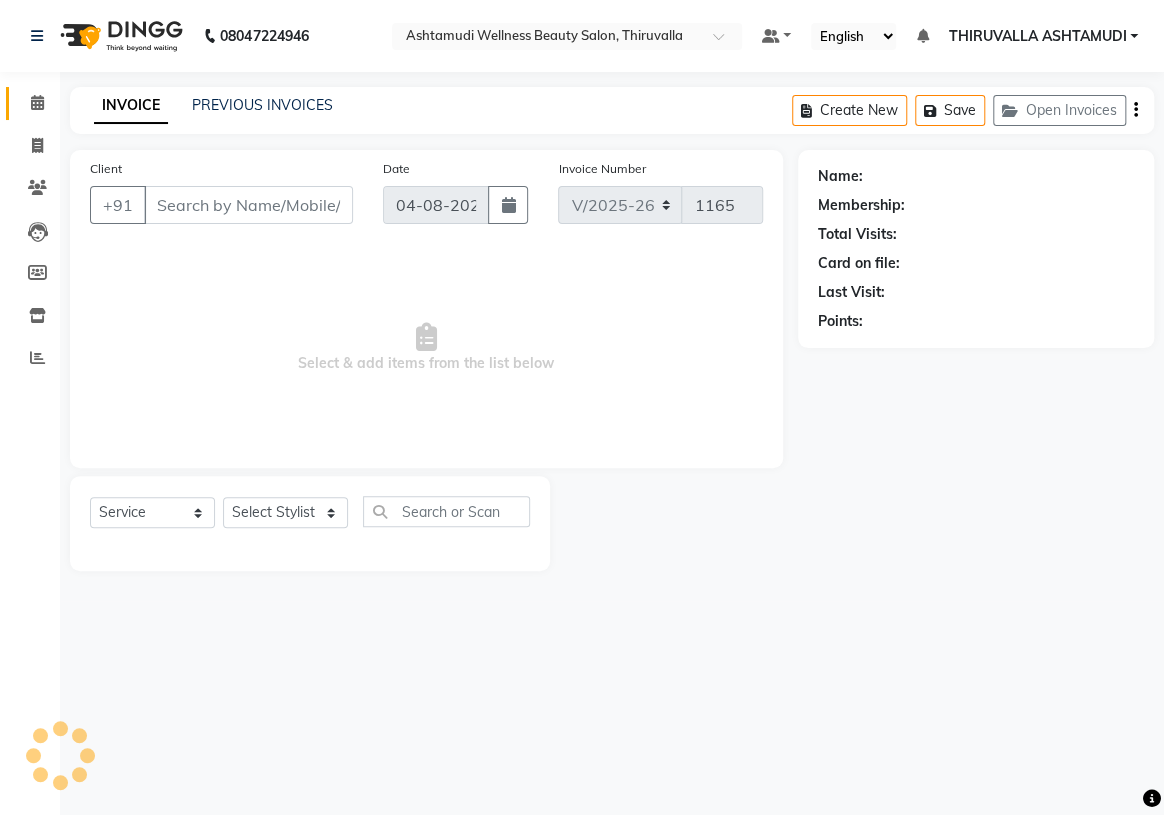 type on "[PHONE]" 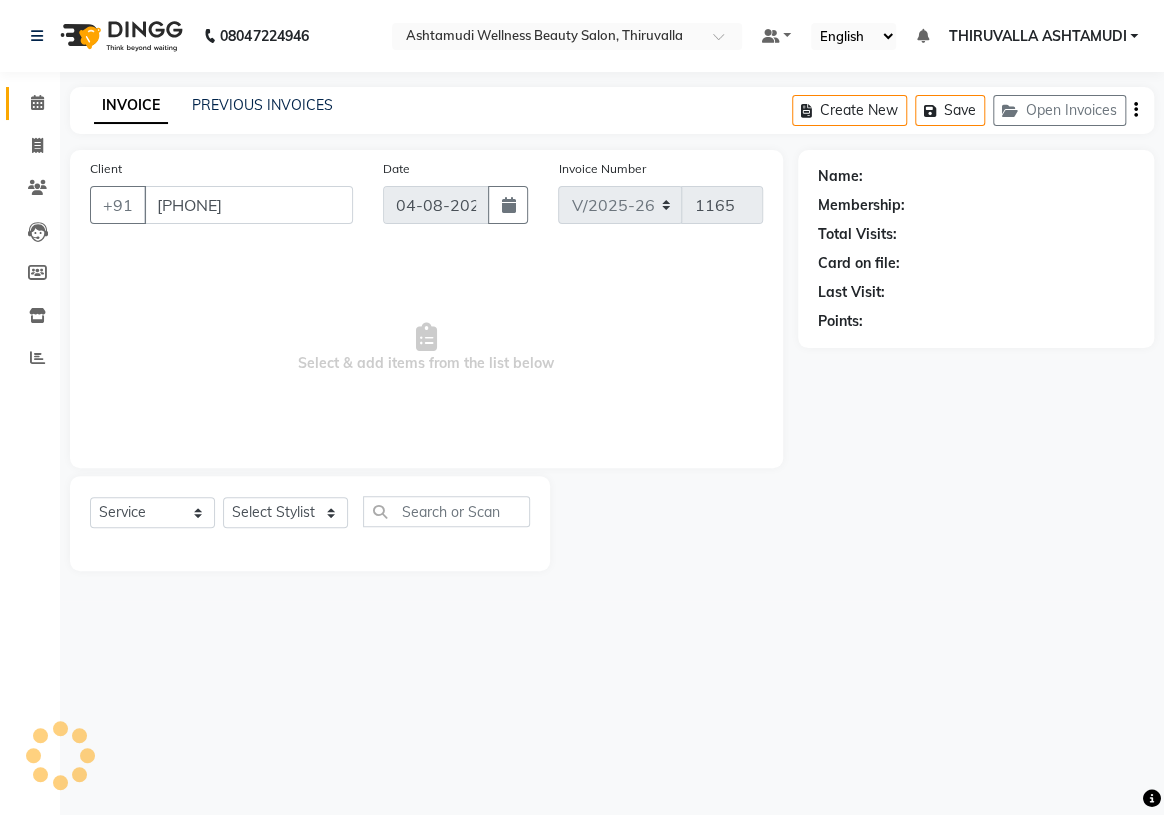 select on "29018" 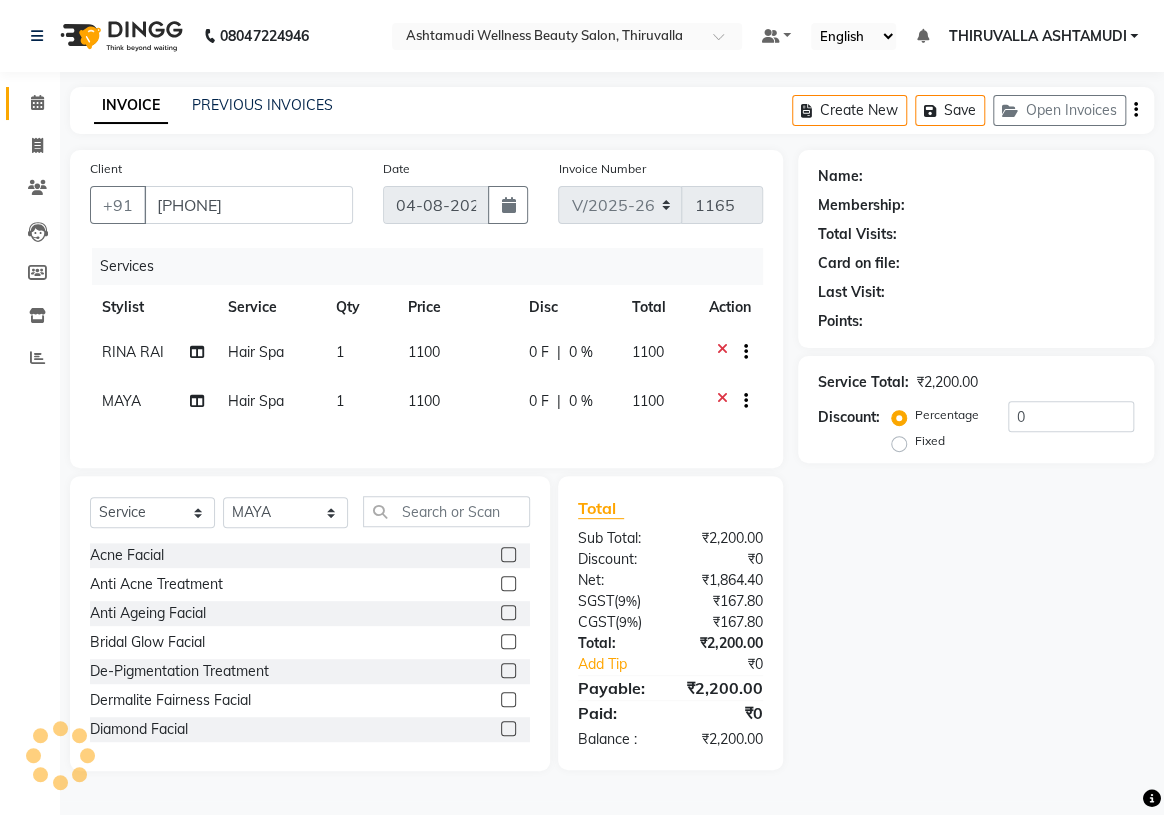 select on "1: Object" 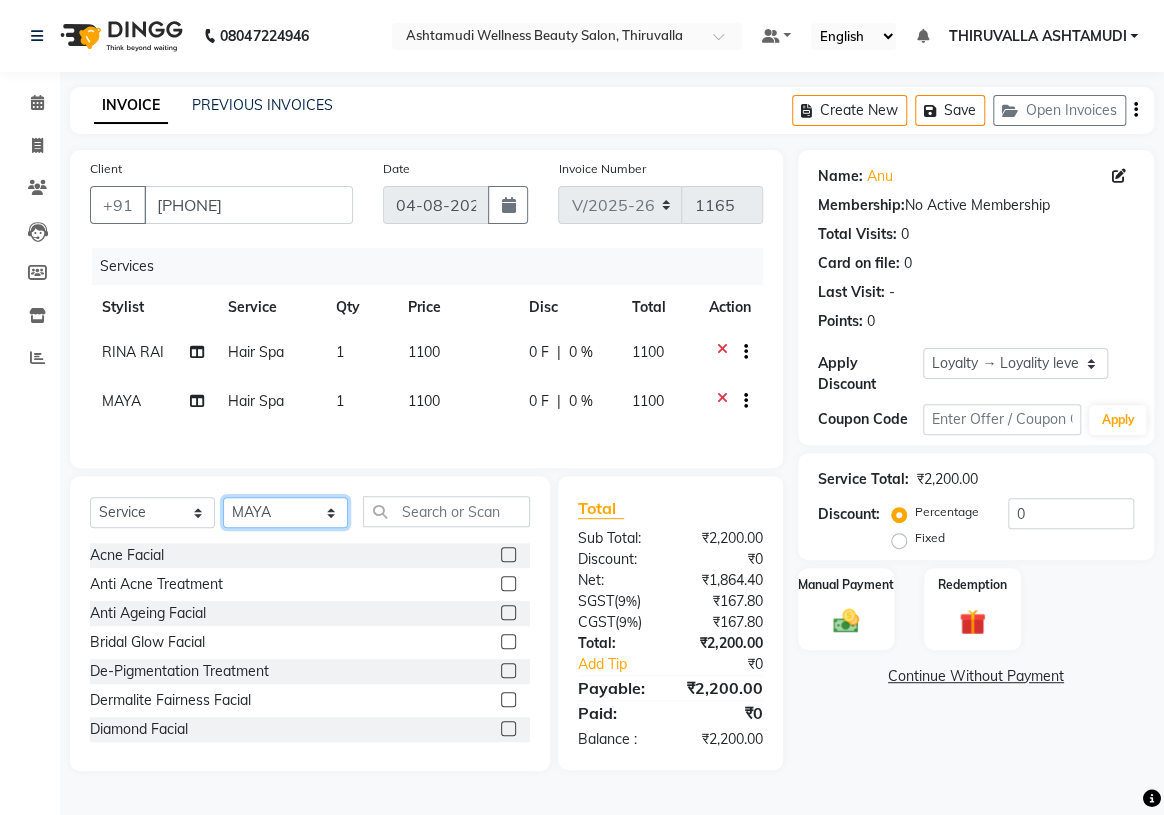 click on "Select Stylist ABHIRAMI		 Arya Eshani GAYATHRIDEVI	K C	 Jisna KHEM MAYA MAYA PRINI		 RINA RAI SHINY ABY THIRUVALLA ASHTAMUDI VISMAYA SURENDRAN" 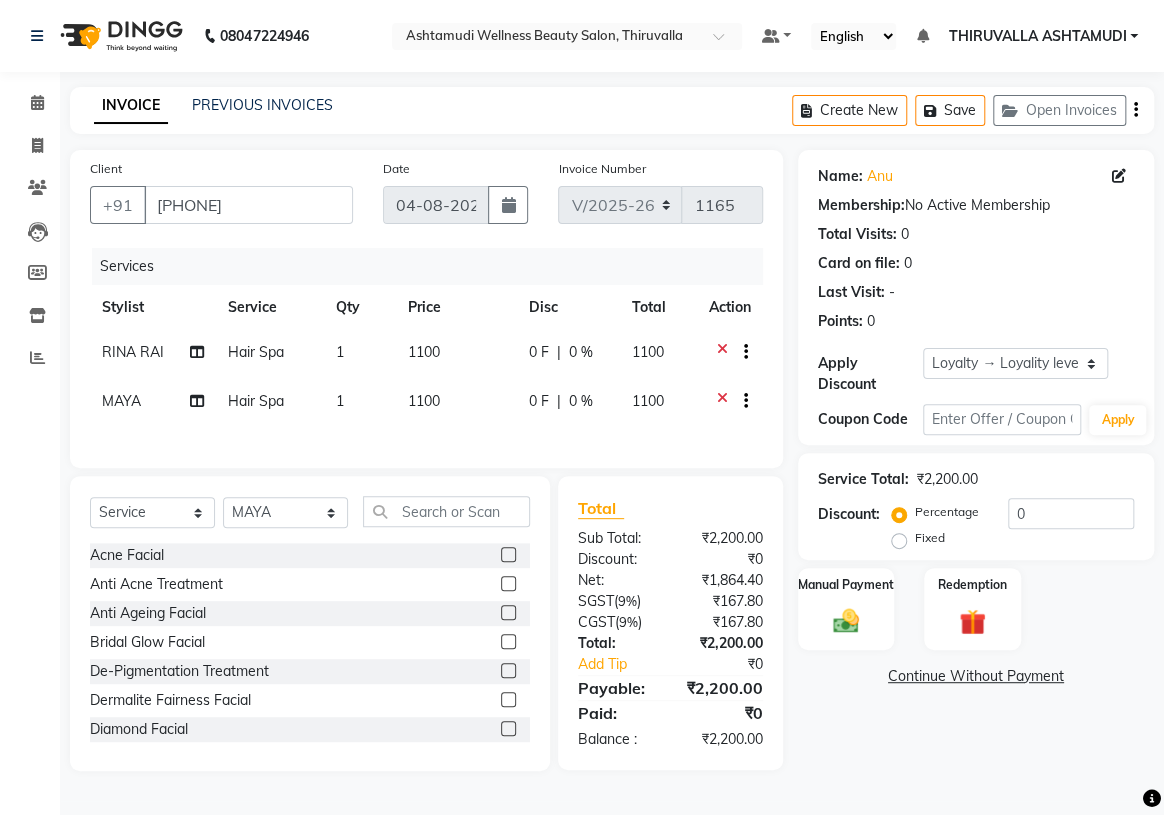click on "Client +[COUNTRY_CODE] [PHONE] Date [DATE] Invoice Number V/2025 V/2025-26 1165 Services Stylist Service Qty Price Disc Total Action [FIRST] [LAST] Hair Spa 1 1100 0 F | 0 % 1100 [FIRST] [LAST] Hair Spa 1 1100 0 F | 0 % 1100" 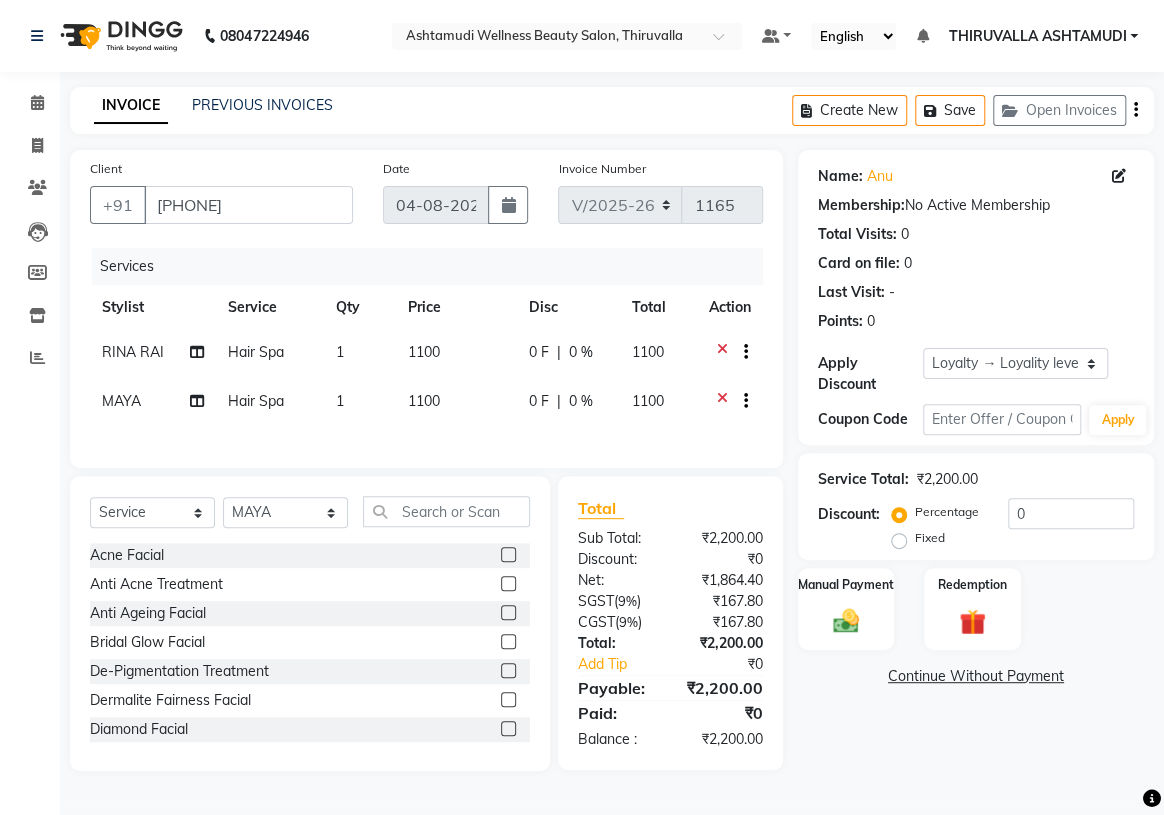 click 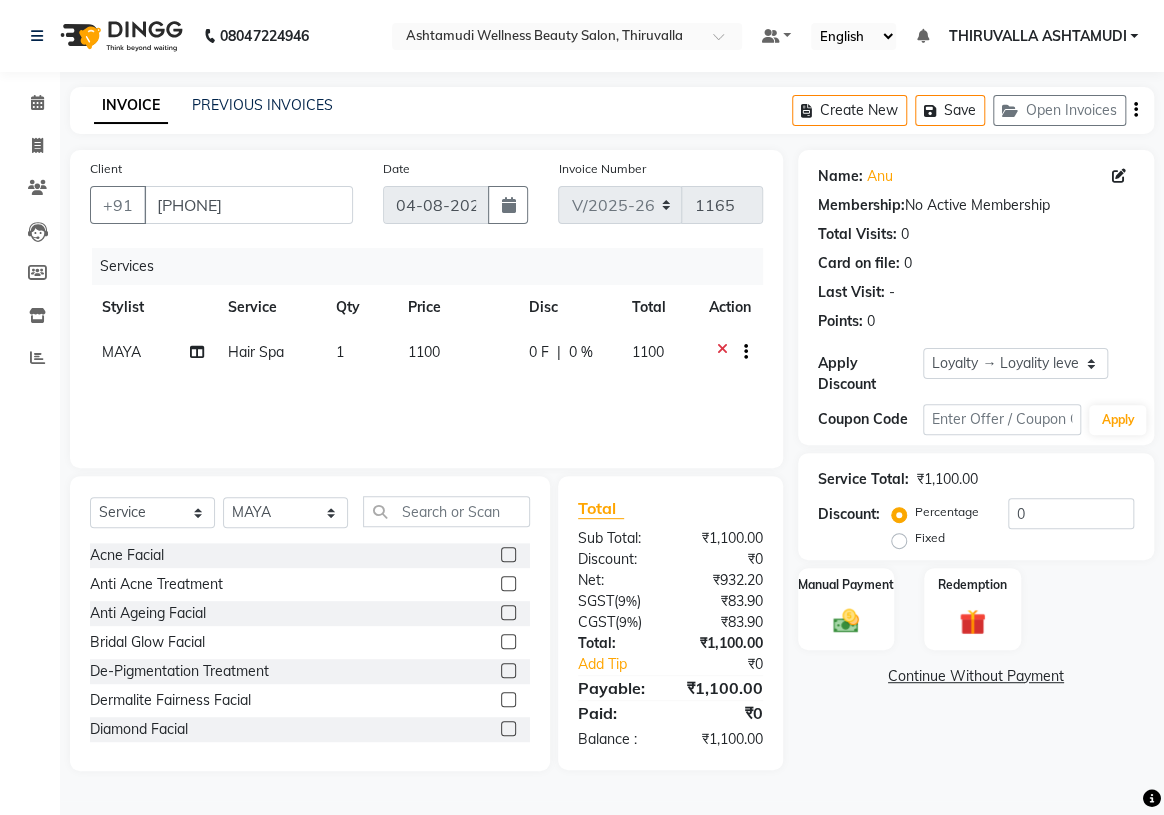 click 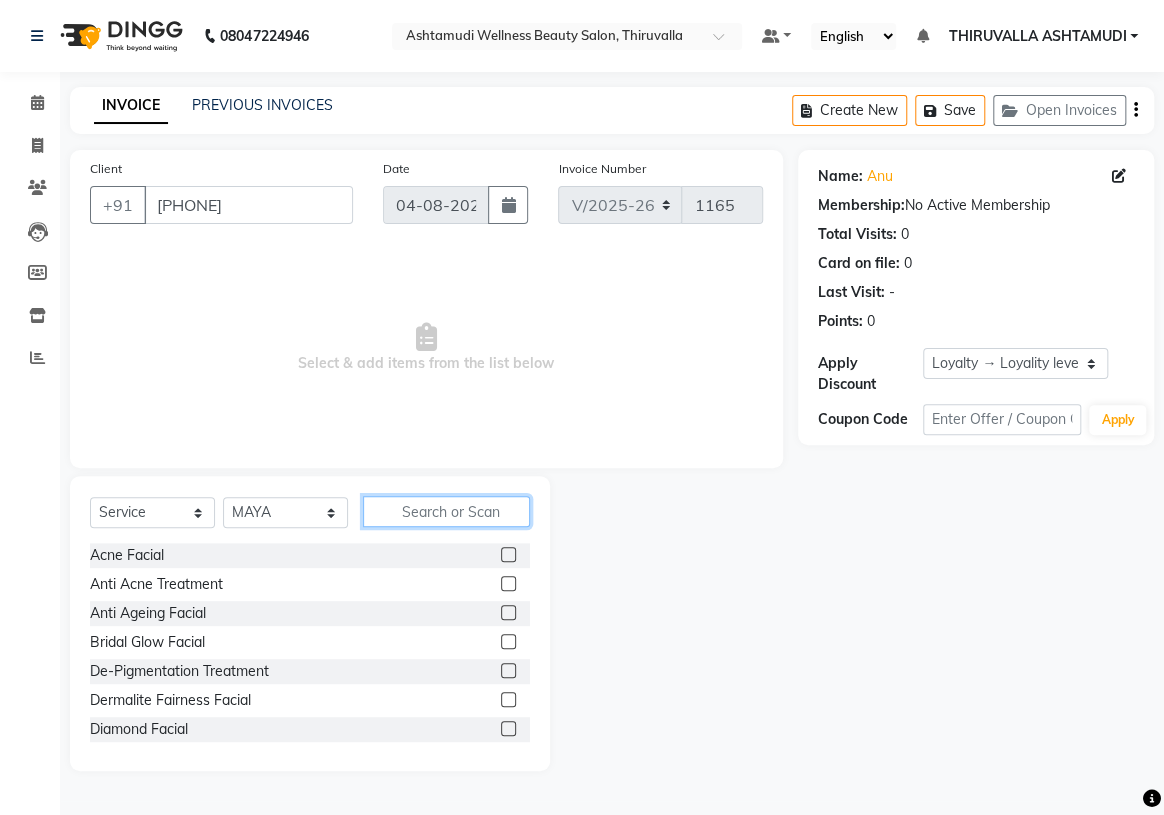 click 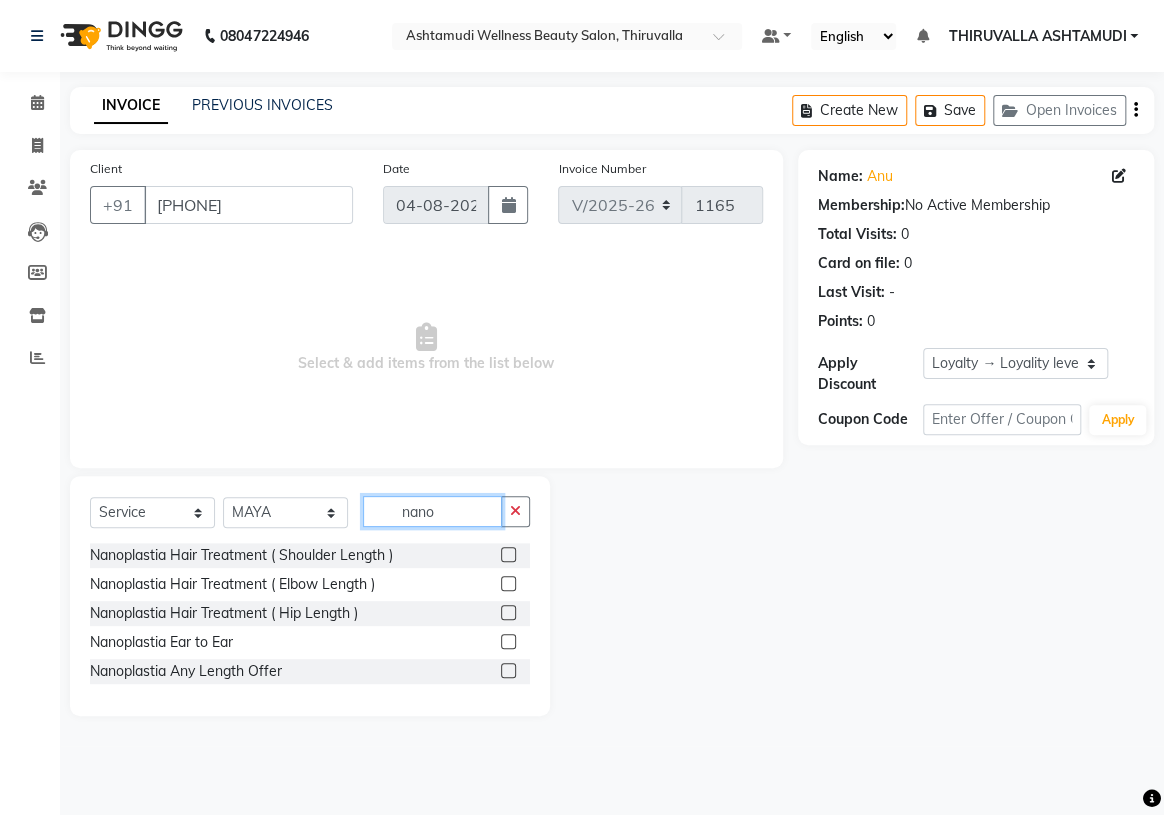 type on "nano" 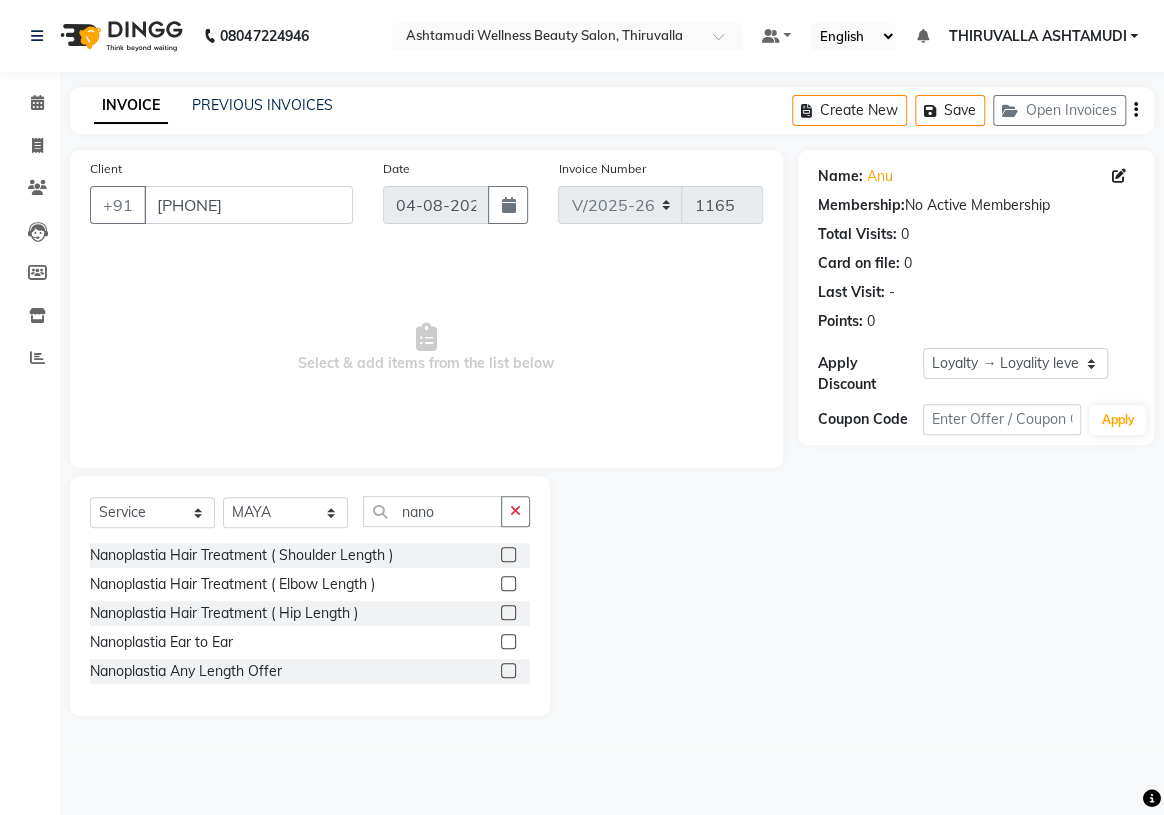 click on "Nanoplastia Any Length Offer" 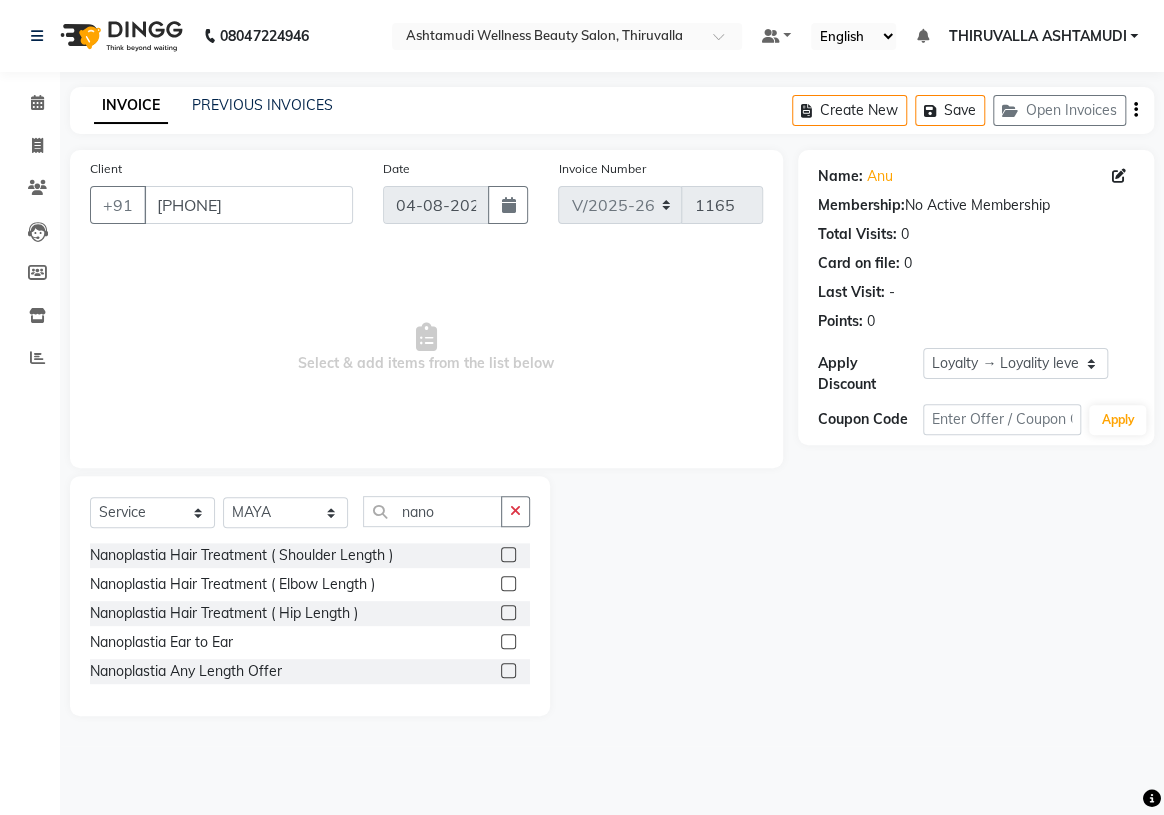 click 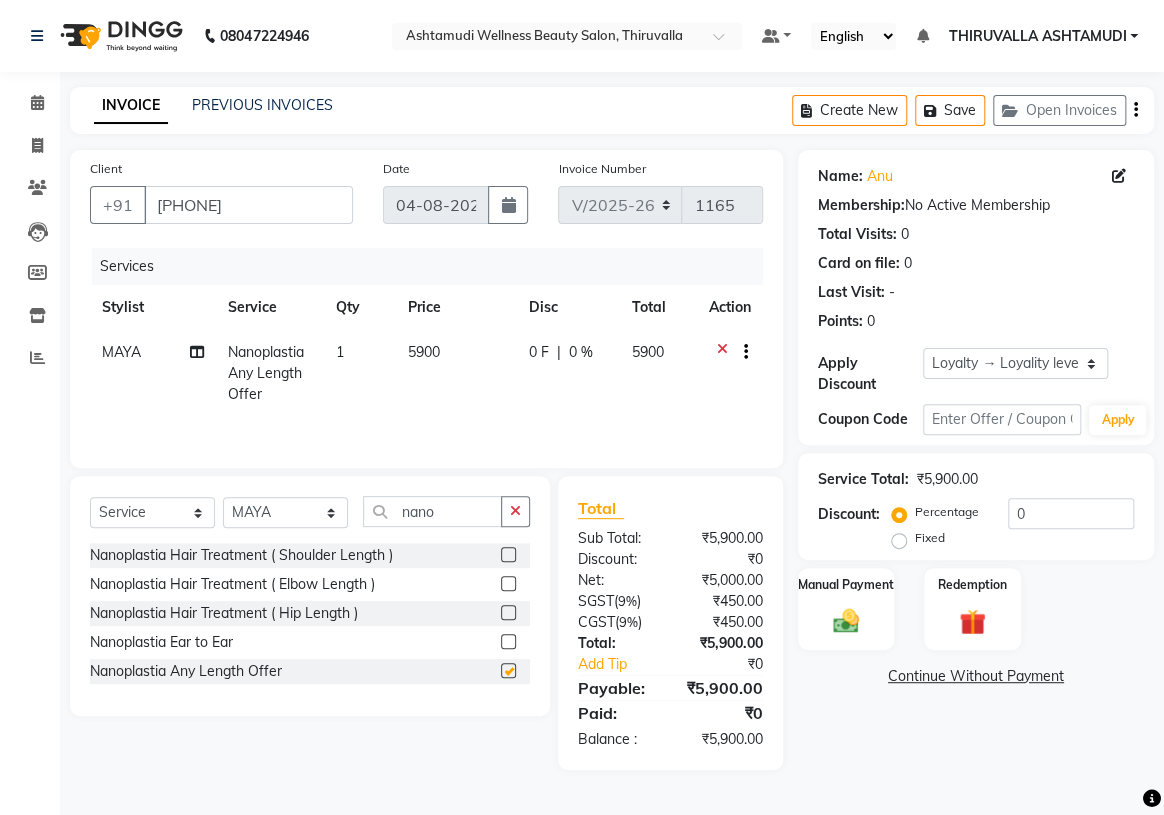 checkbox on "false" 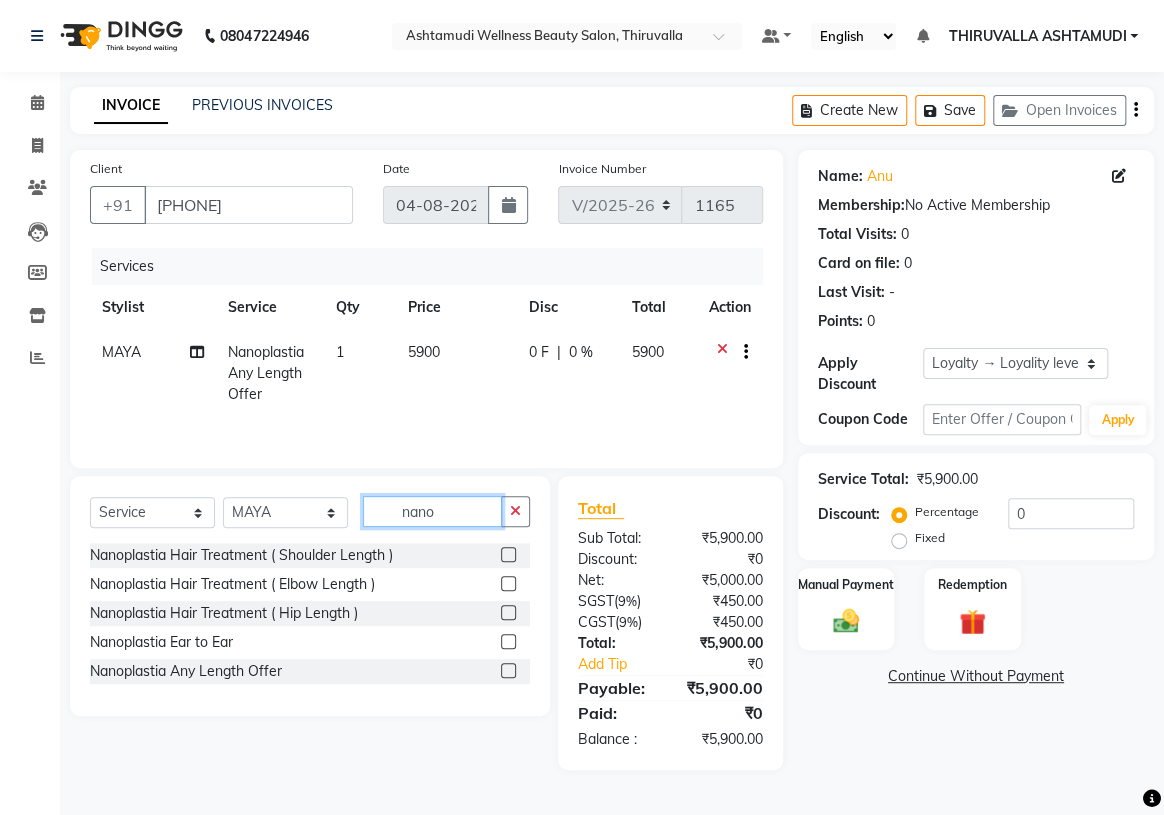 click on "nano" 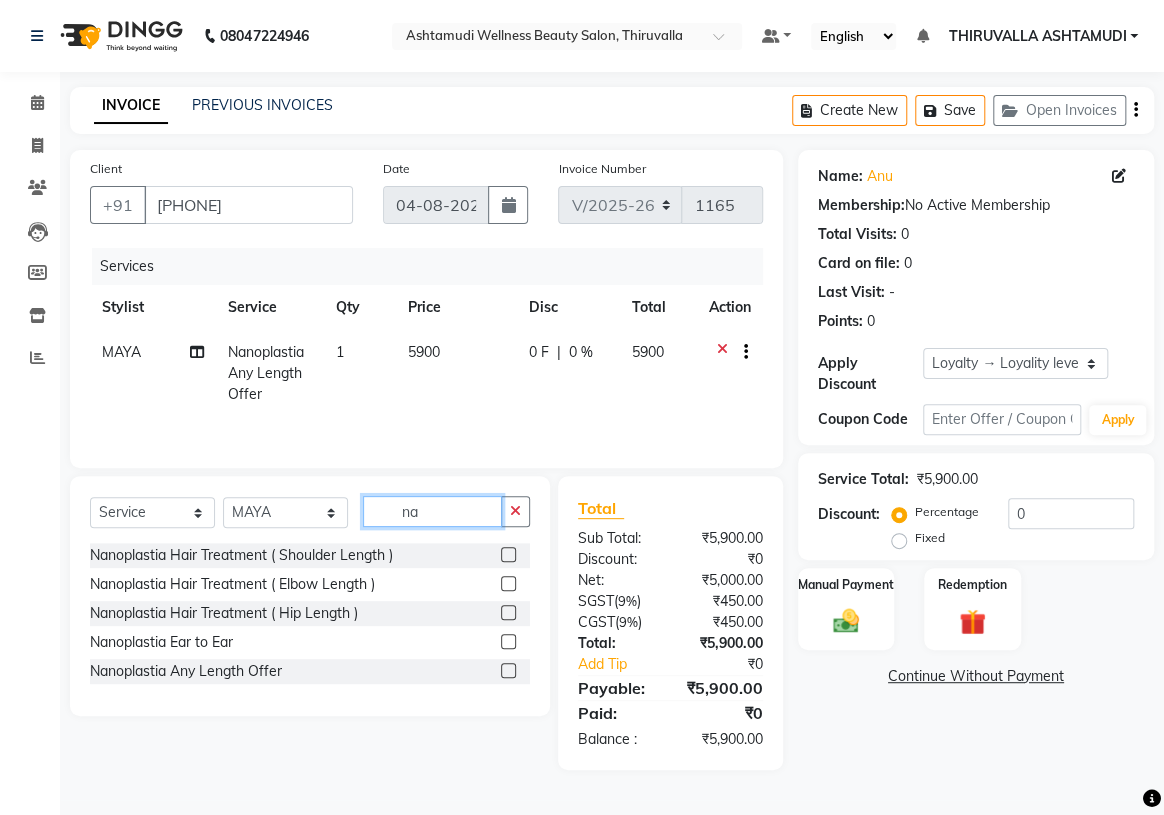 type on "n" 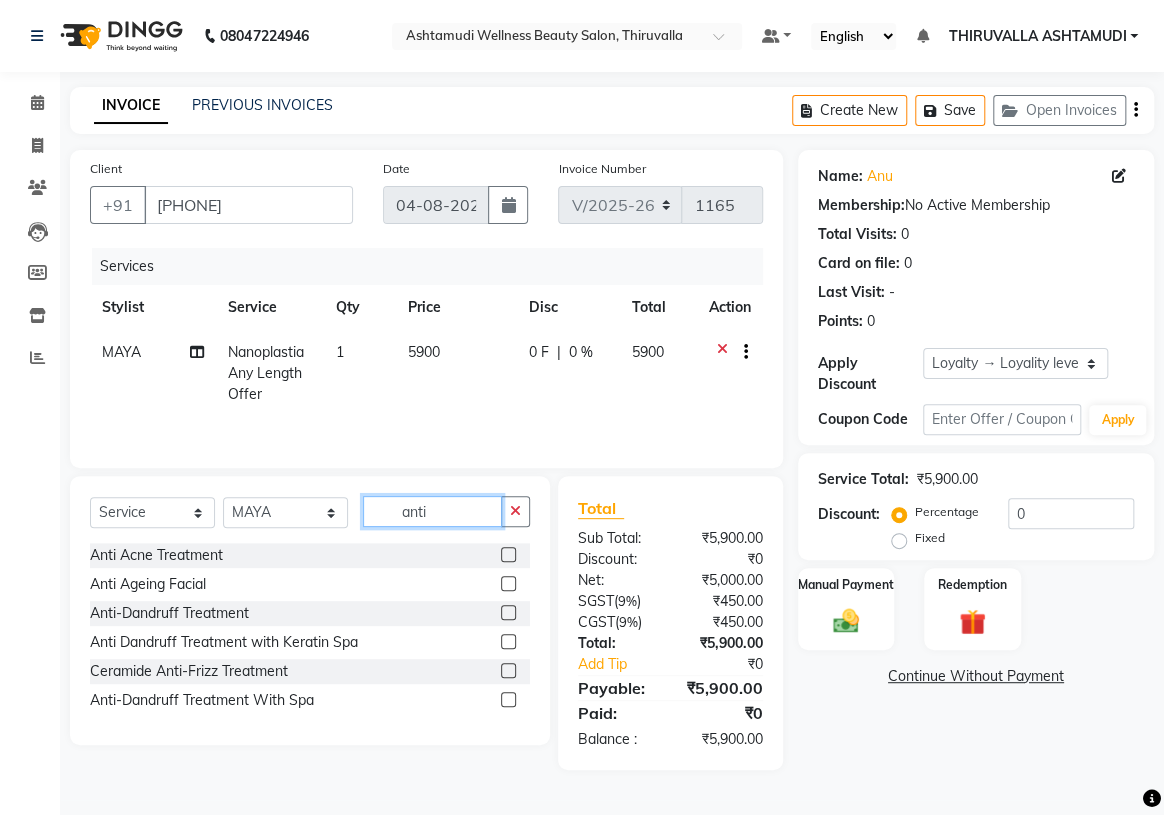 type on "anti" 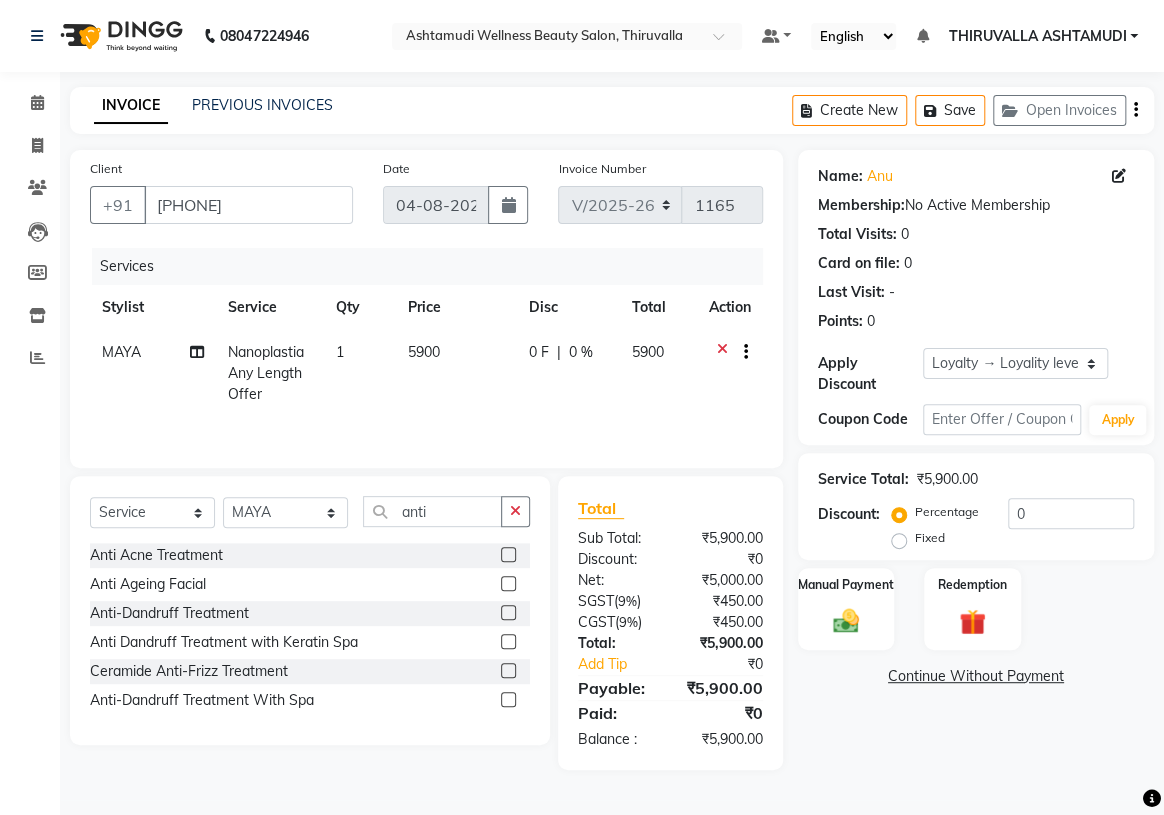click 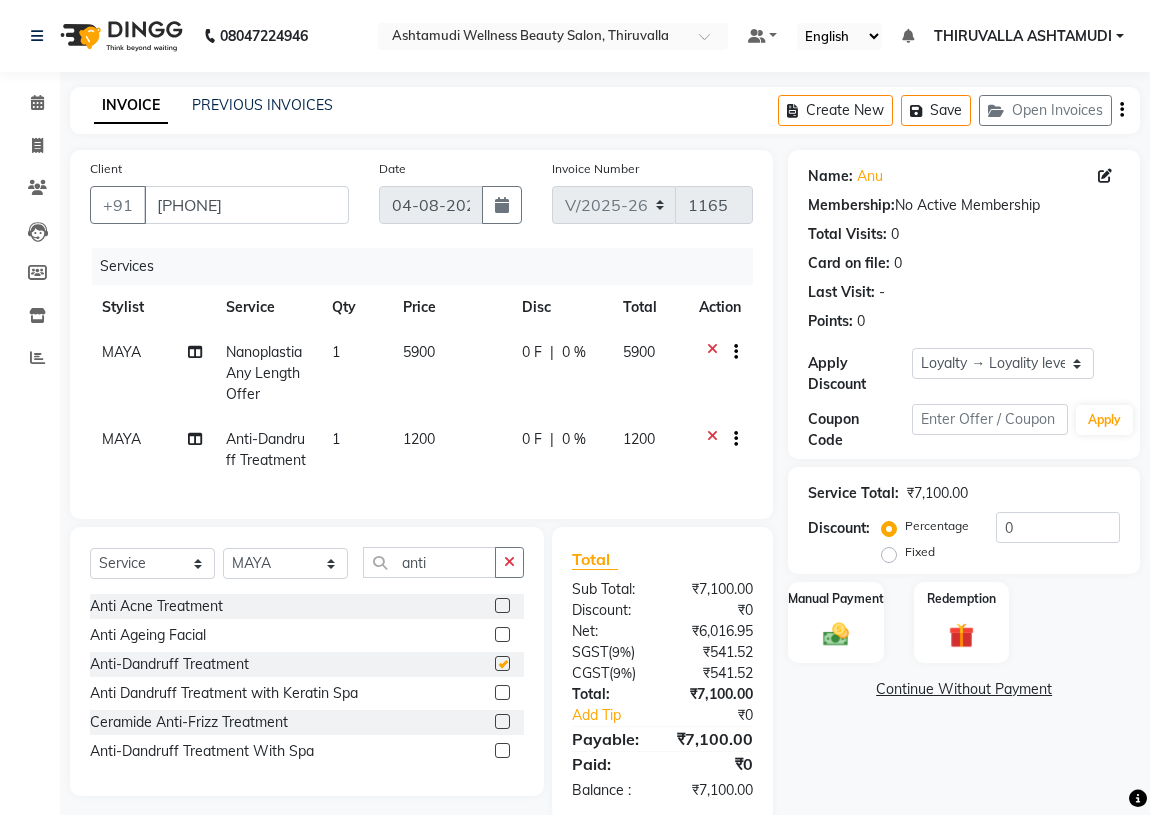 checkbox on "false" 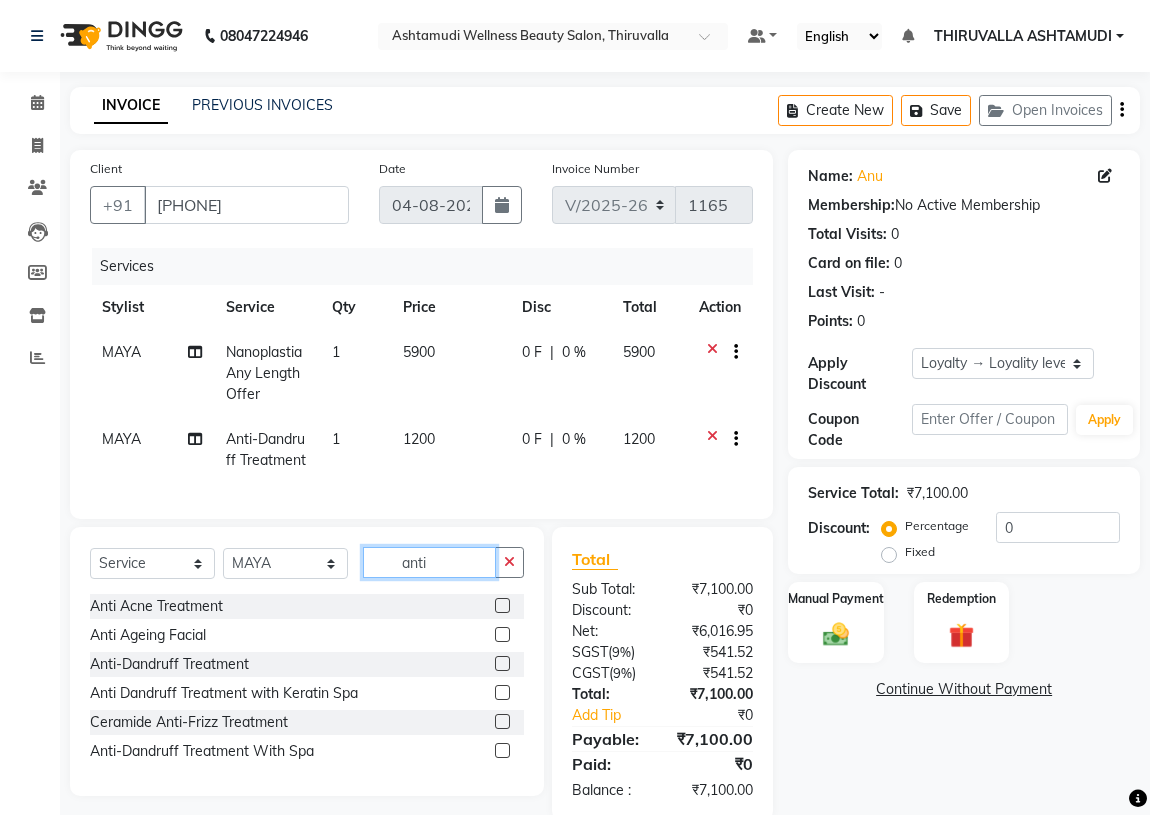 click on "anti" 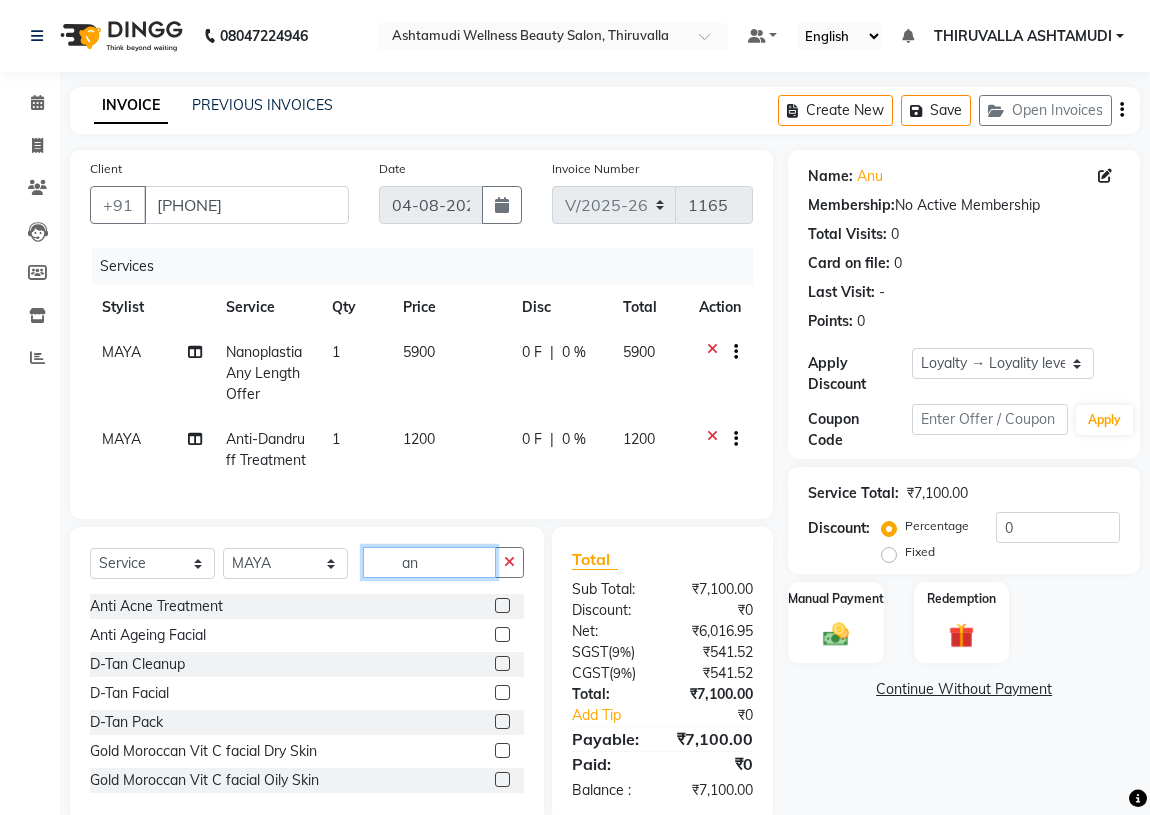 type on "a" 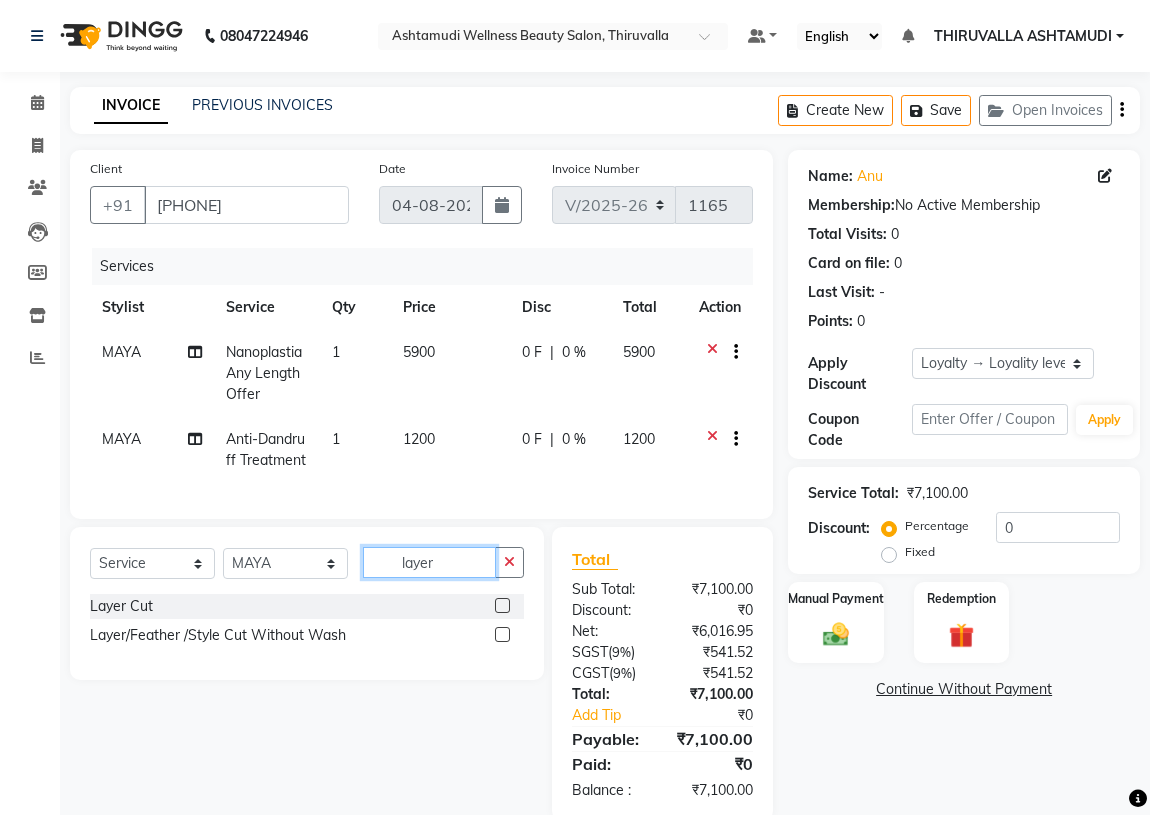 type on "layer" 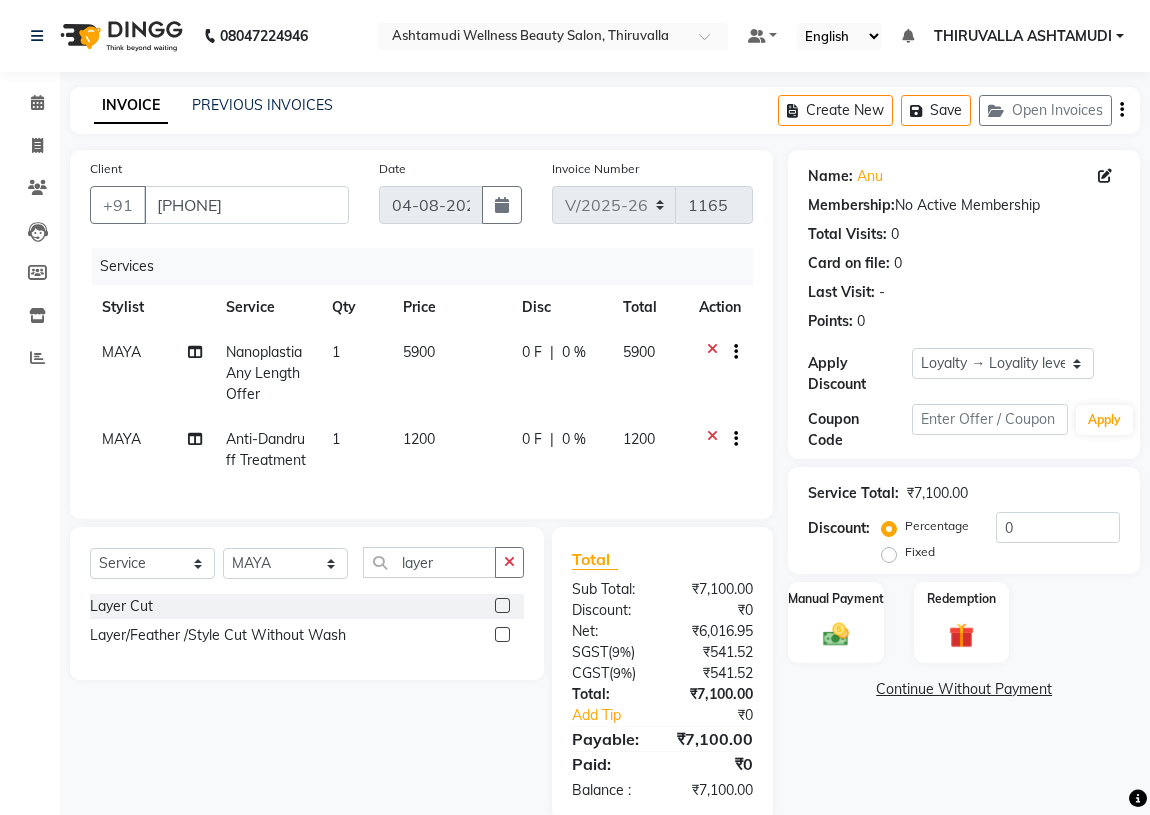 click 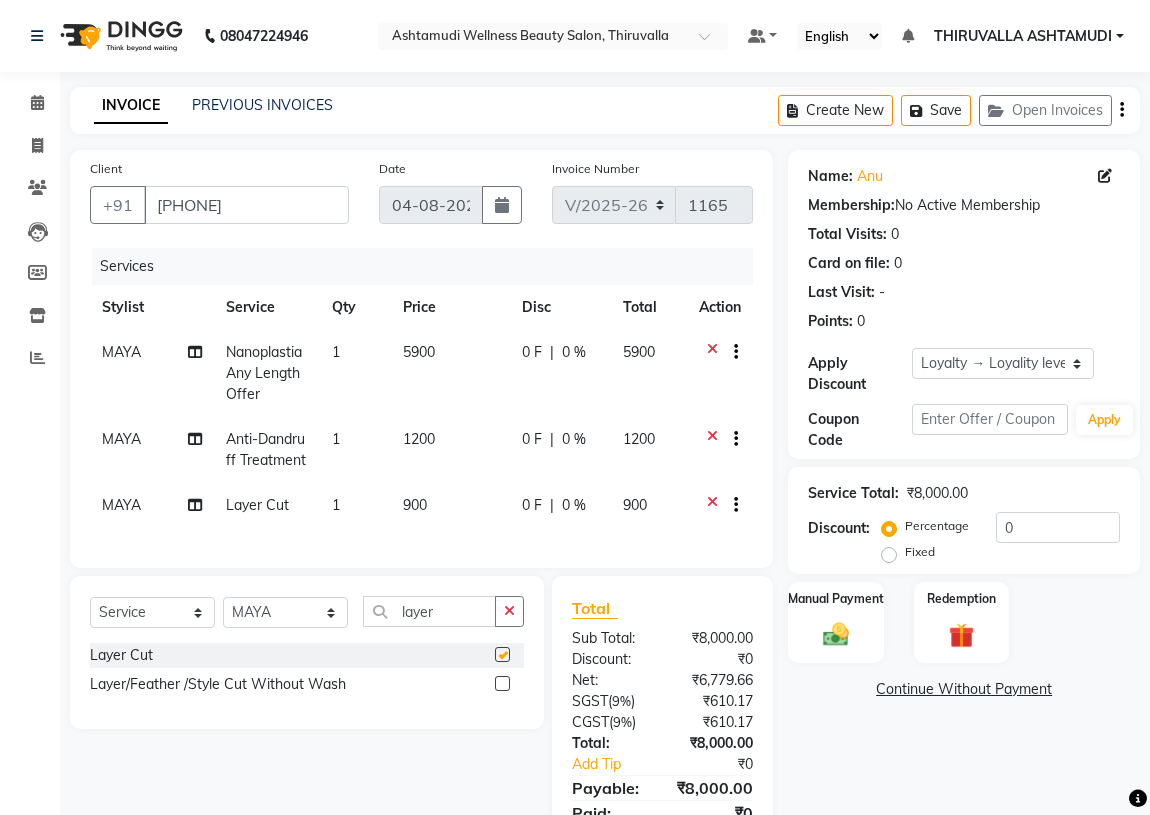 checkbox on "false" 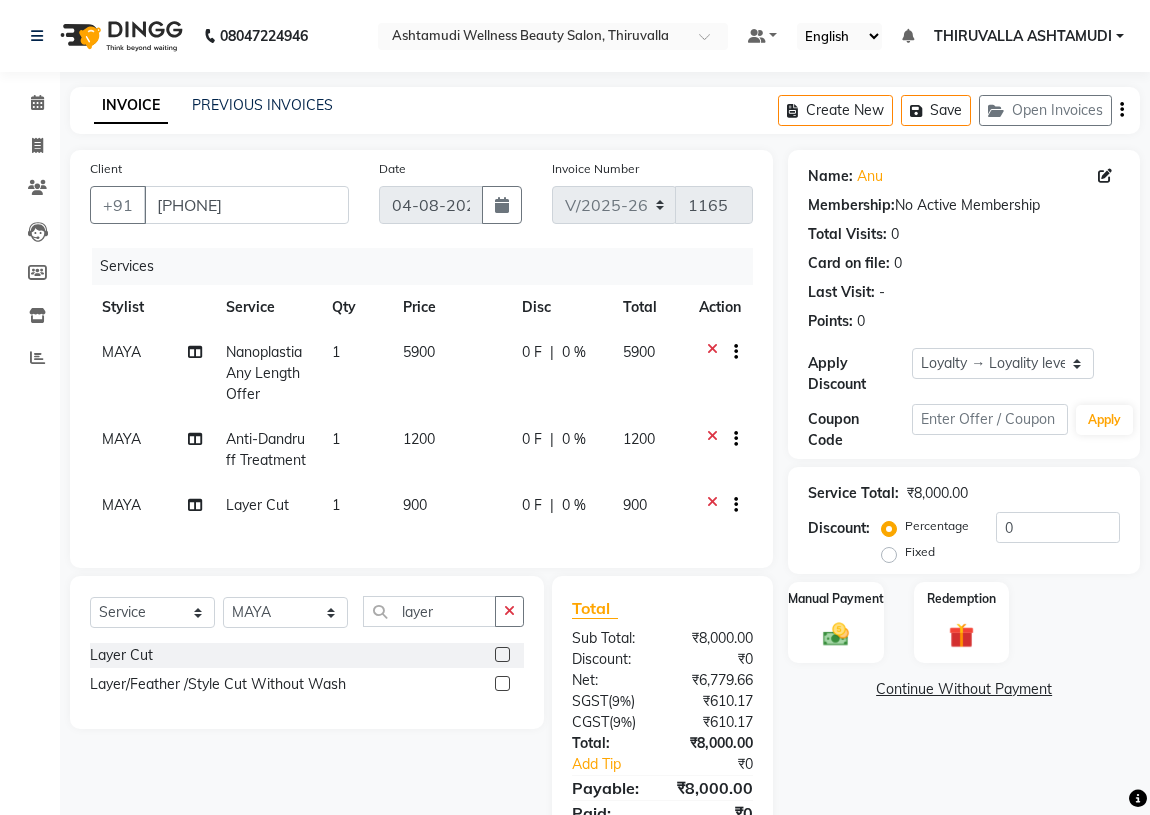 click 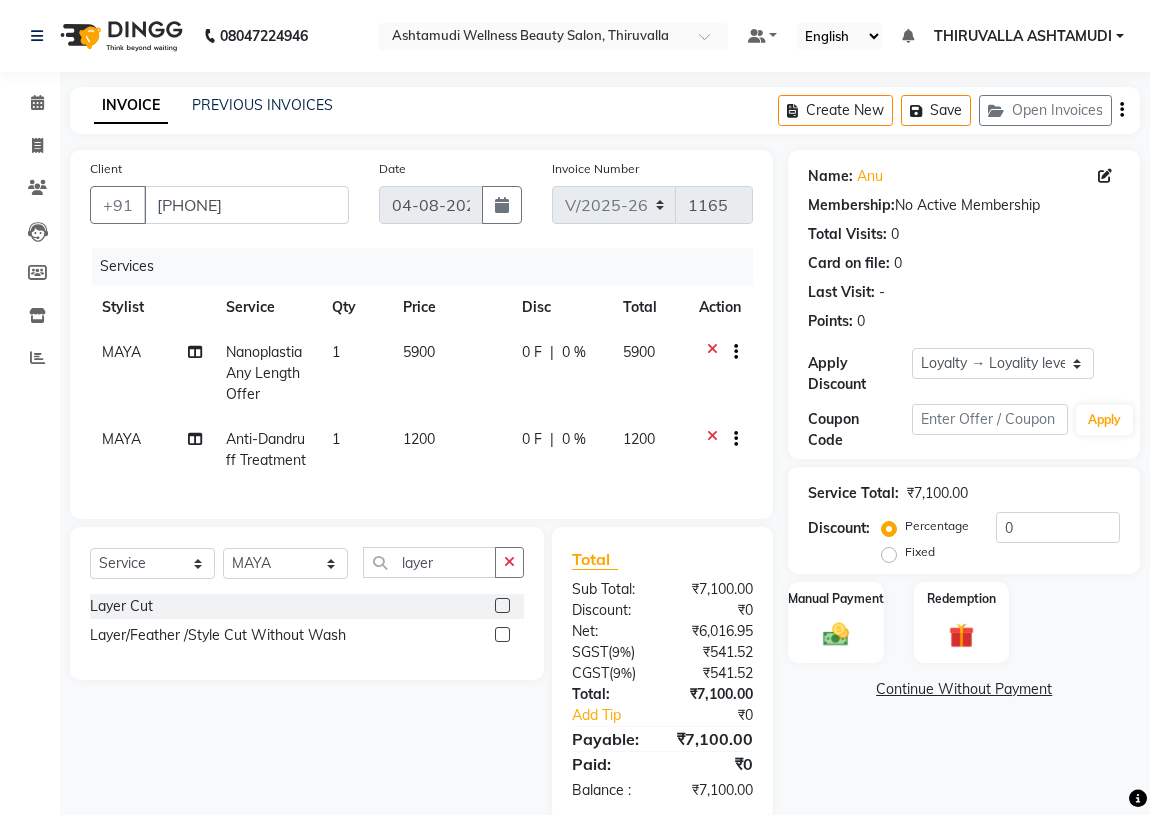 click 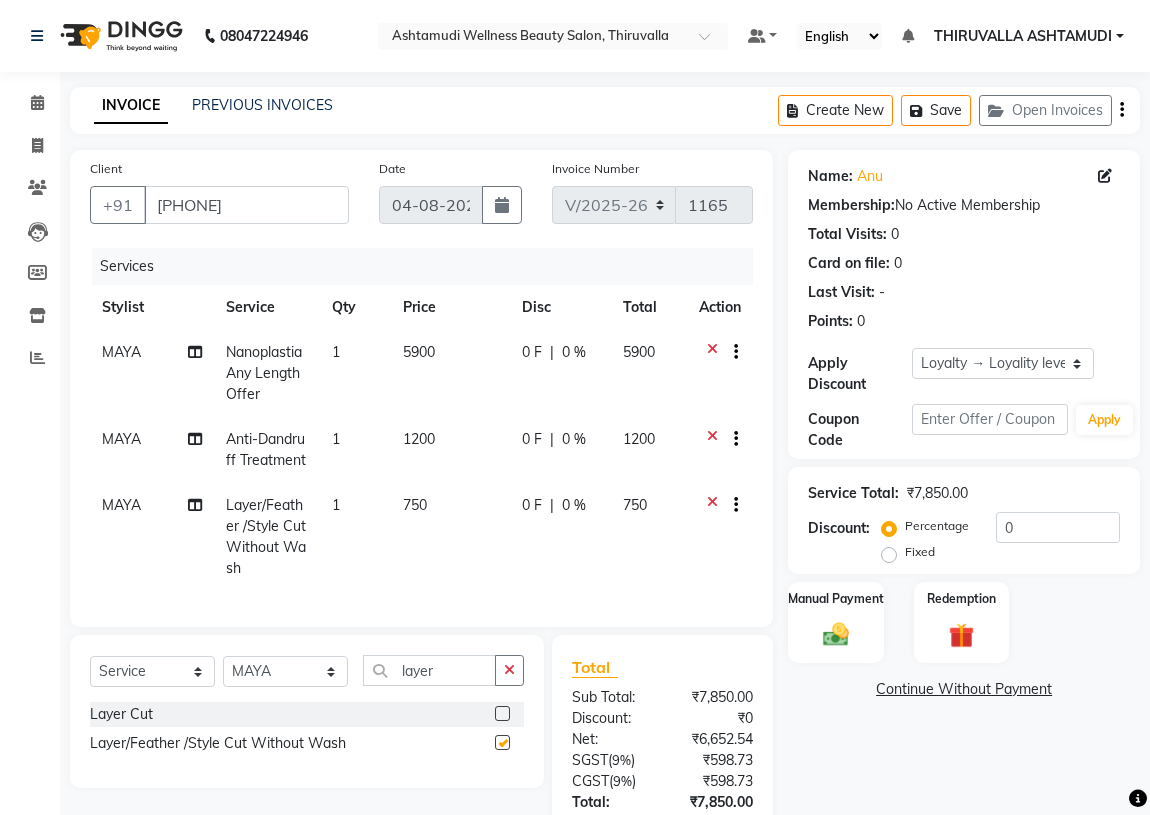 checkbox on "false" 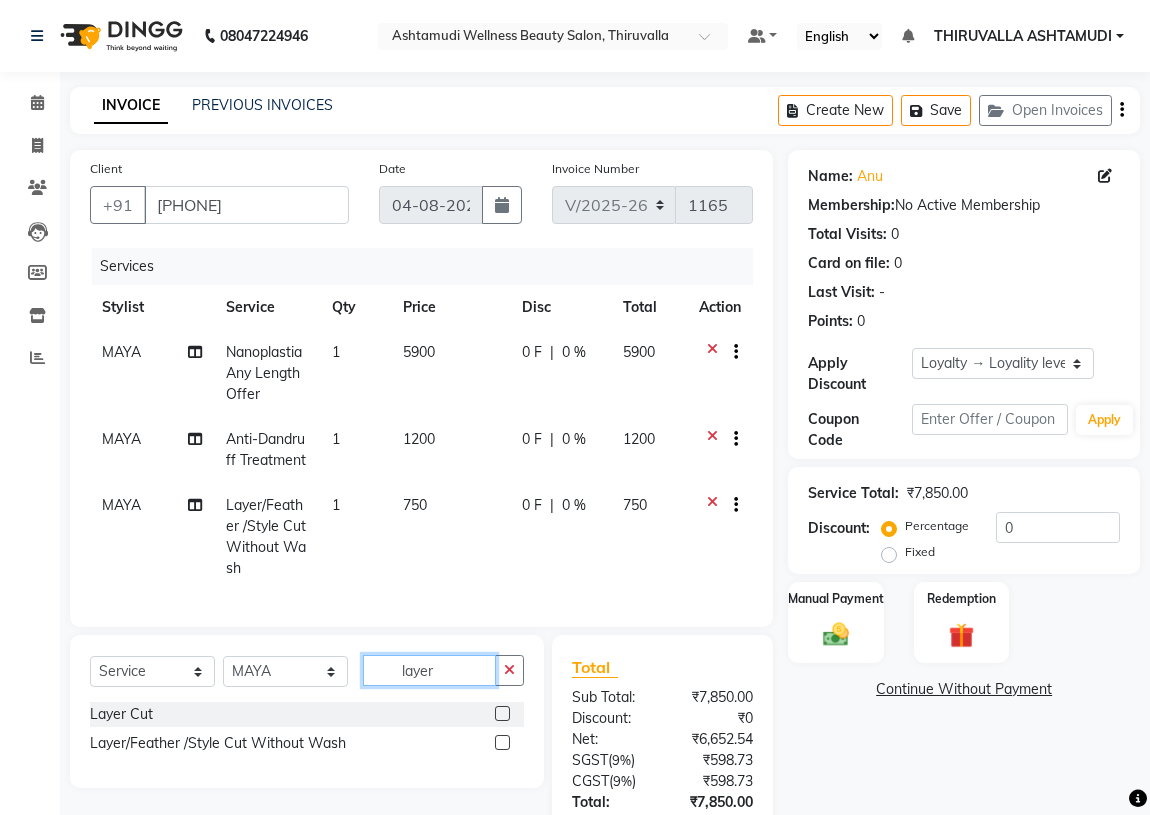 click on "layer" 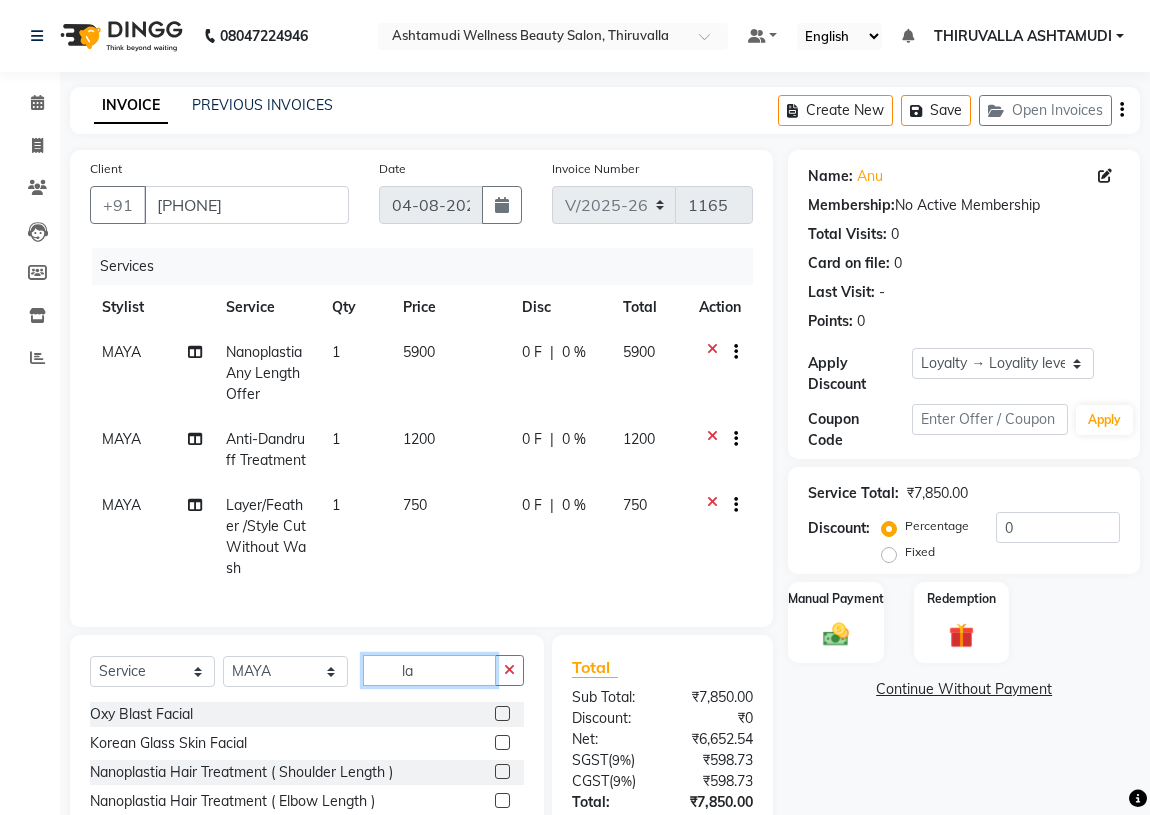 type on "l" 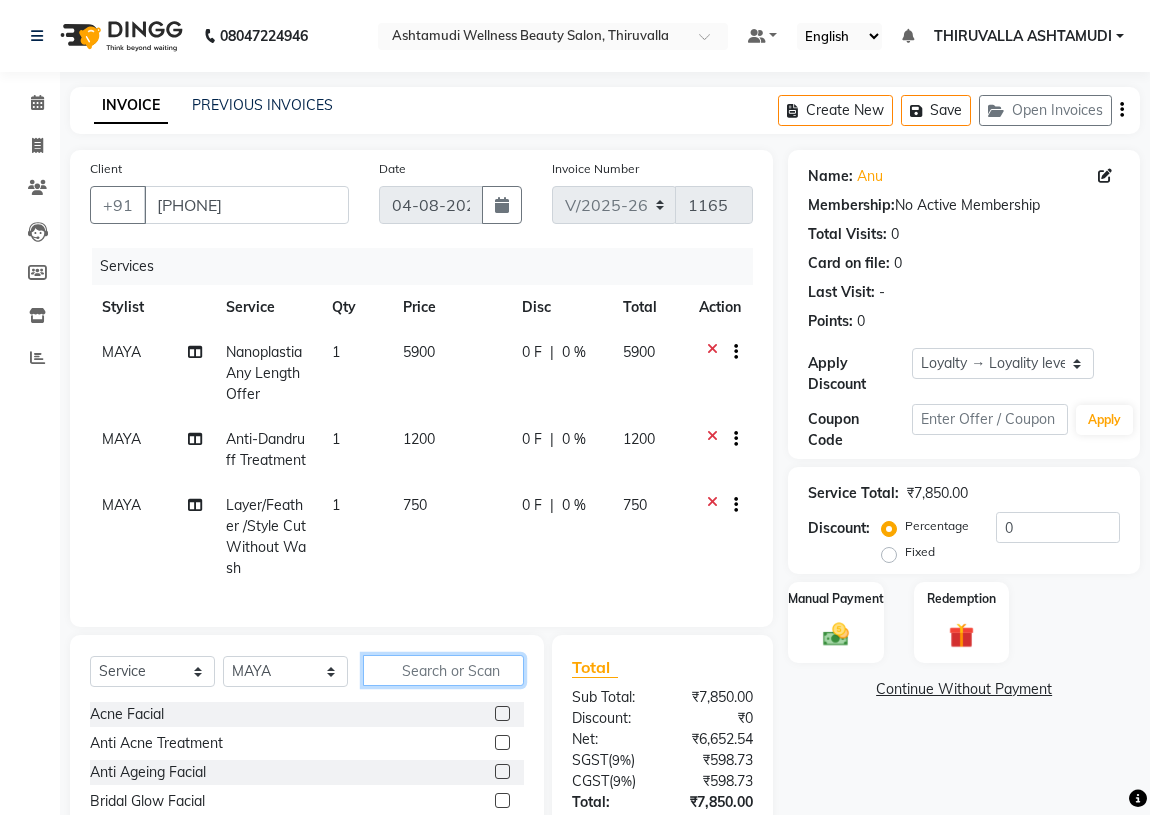 type 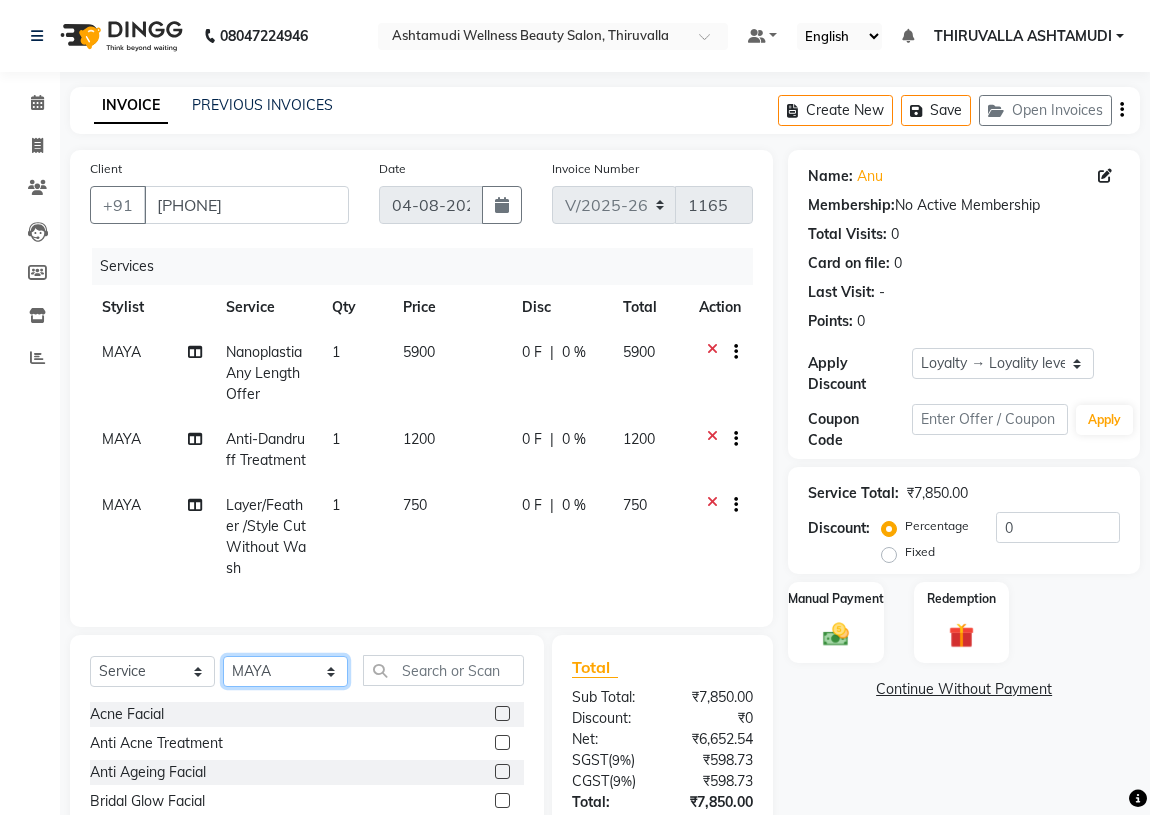 click on "Select Stylist ABHIRAMI		 Arya Eshani GAYATHRIDEVI	K C	 Jisna KHEM MAYA MAYA PRINI		 RINA RAI SHINY ABY THIRUVALLA ASHTAMUDI VISMAYA SURENDRAN" 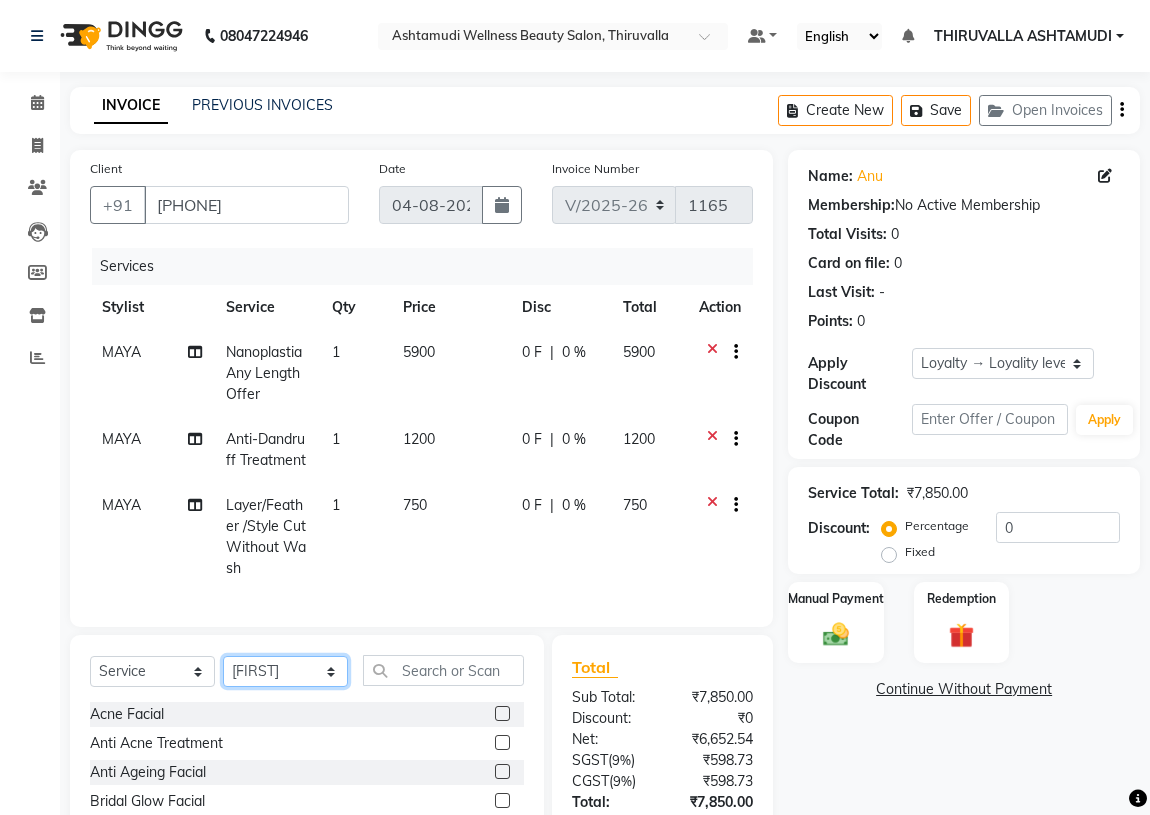 click on "Select Stylist ABHIRAMI		 Arya Eshani GAYATHRIDEVI	K C	 Jisna KHEM MAYA MAYA PRINI		 RINA RAI SHINY ABY THIRUVALLA ASHTAMUDI VISMAYA SURENDRAN" 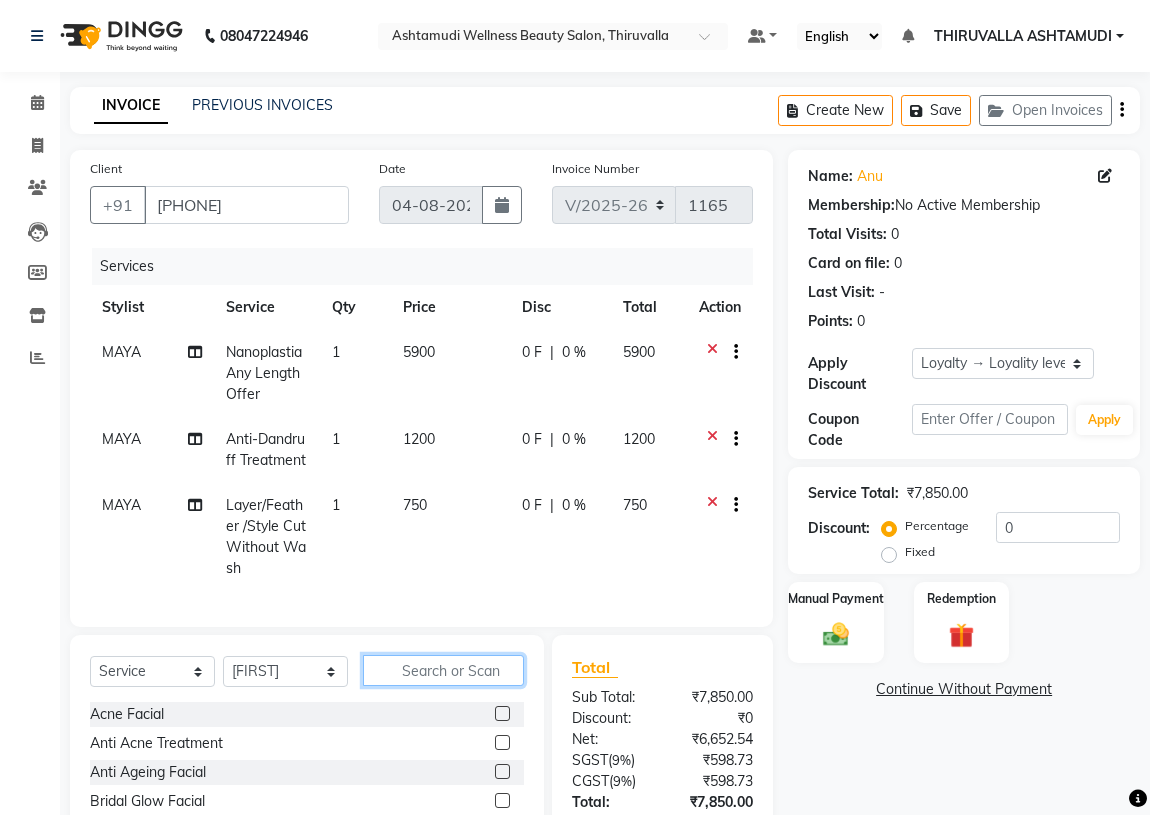 click 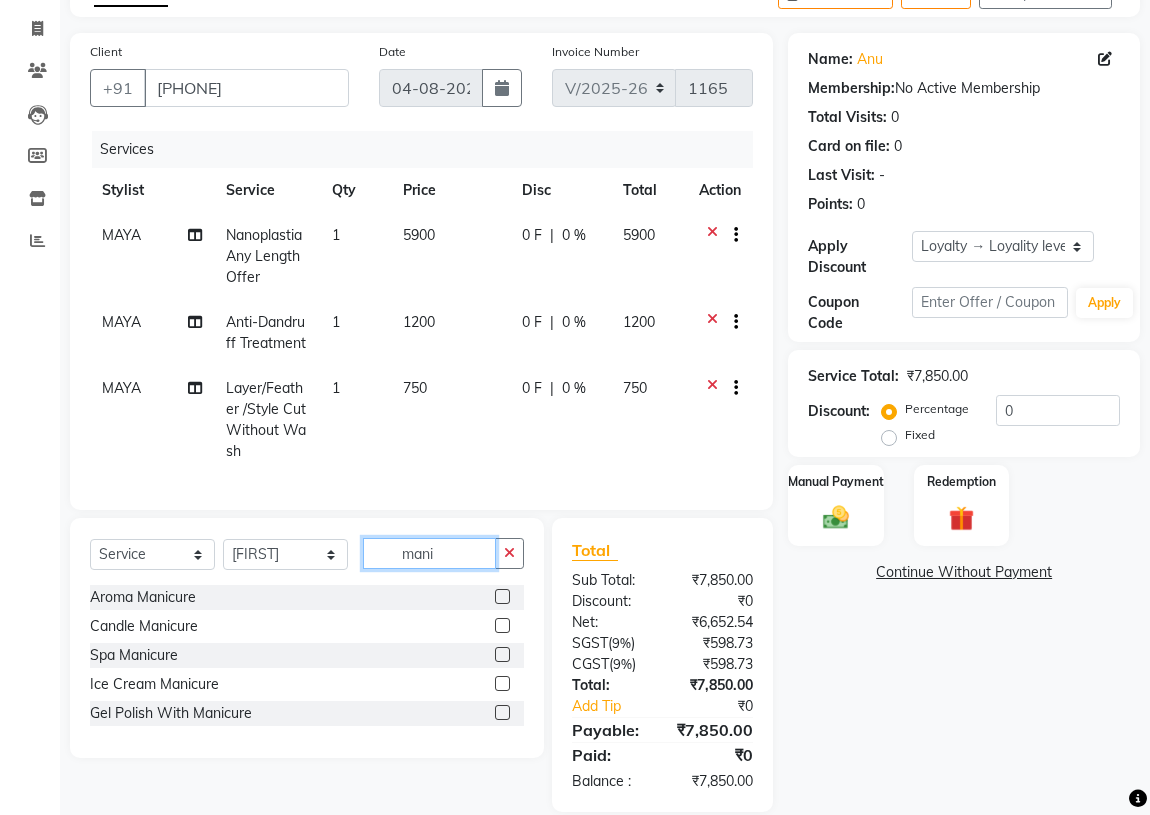 scroll, scrollTop: 158, scrollLeft: 0, axis: vertical 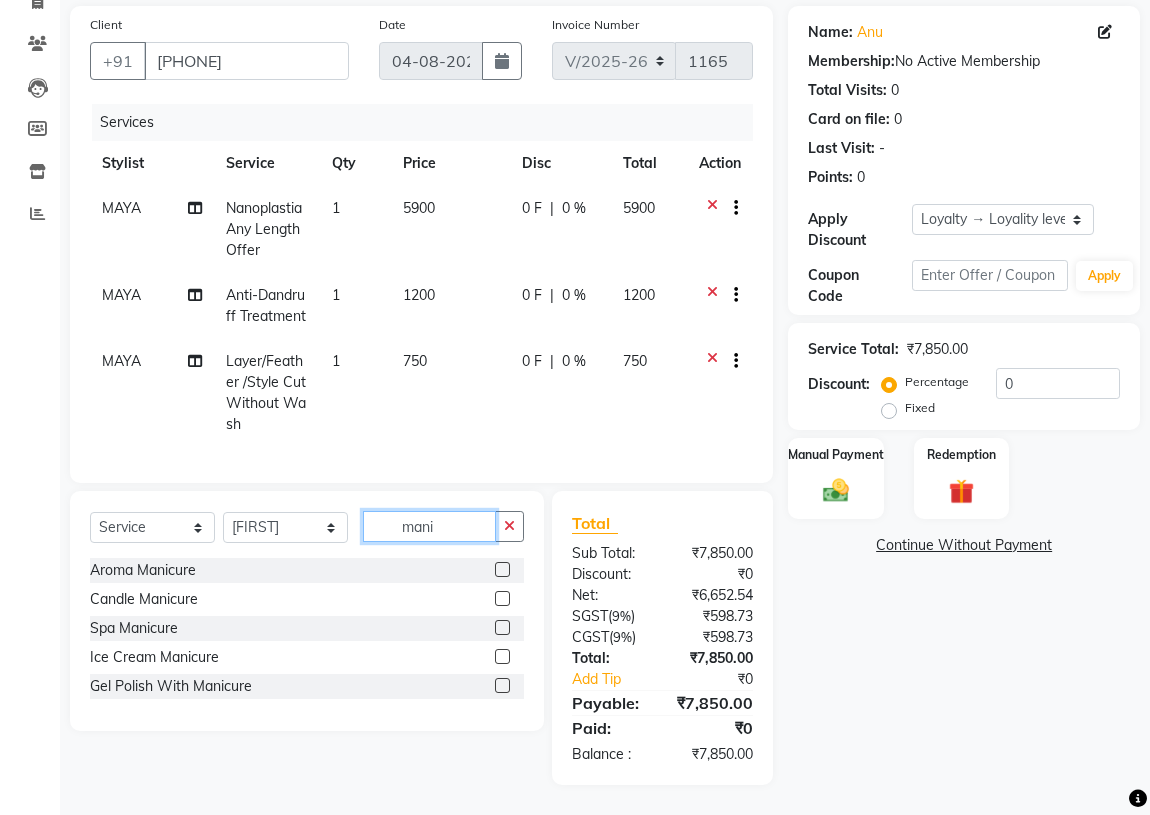 type on "mani" 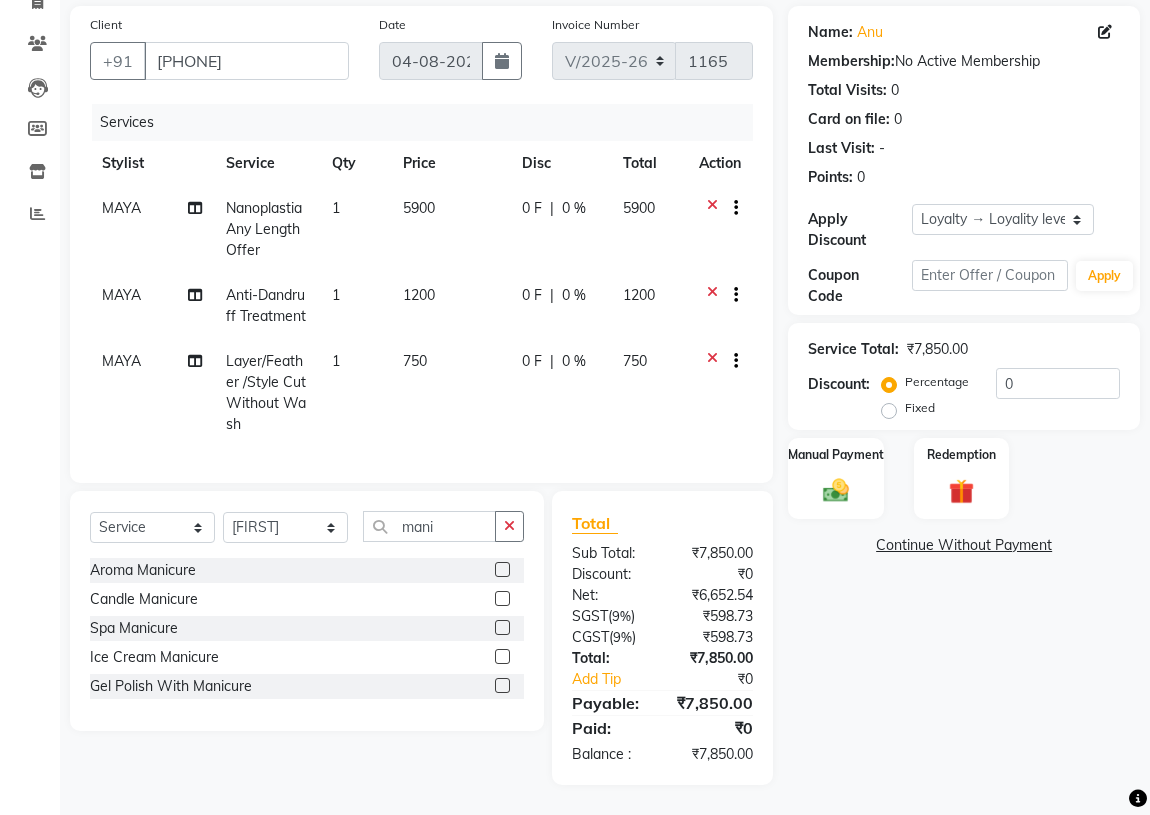 click 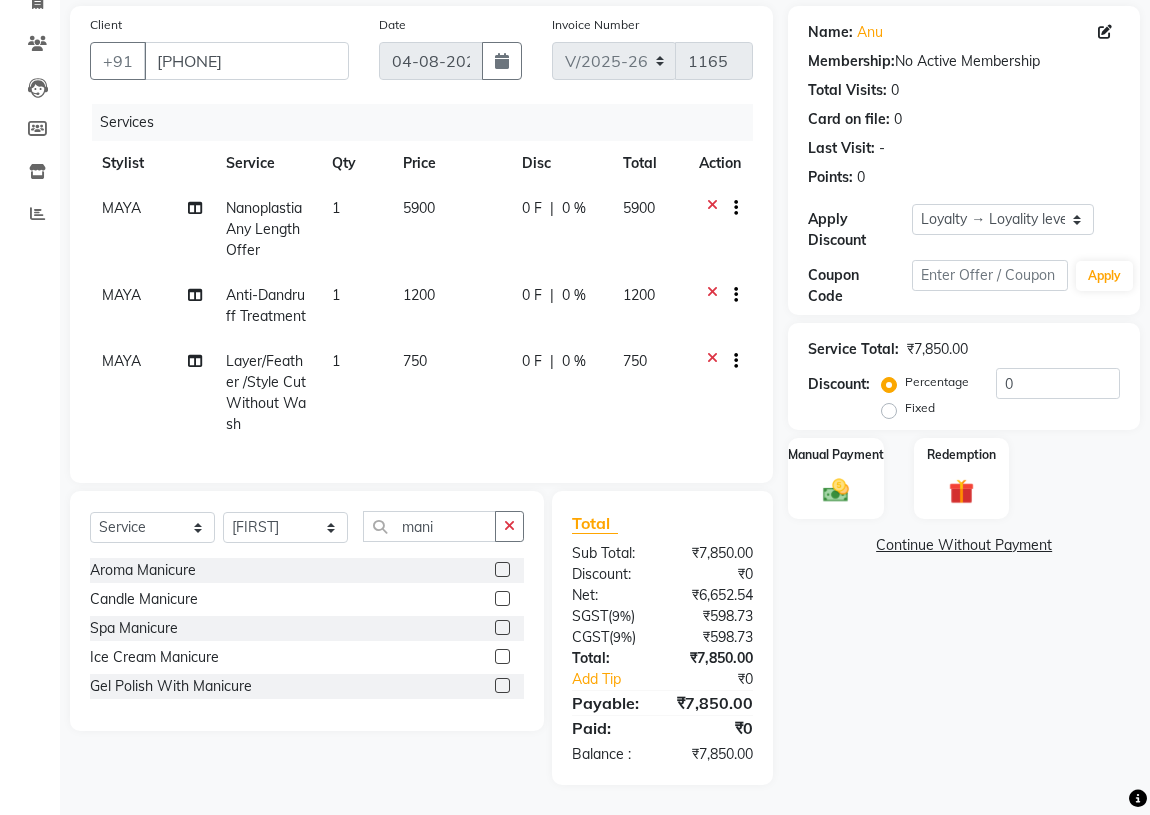 click at bounding box center [501, 628] 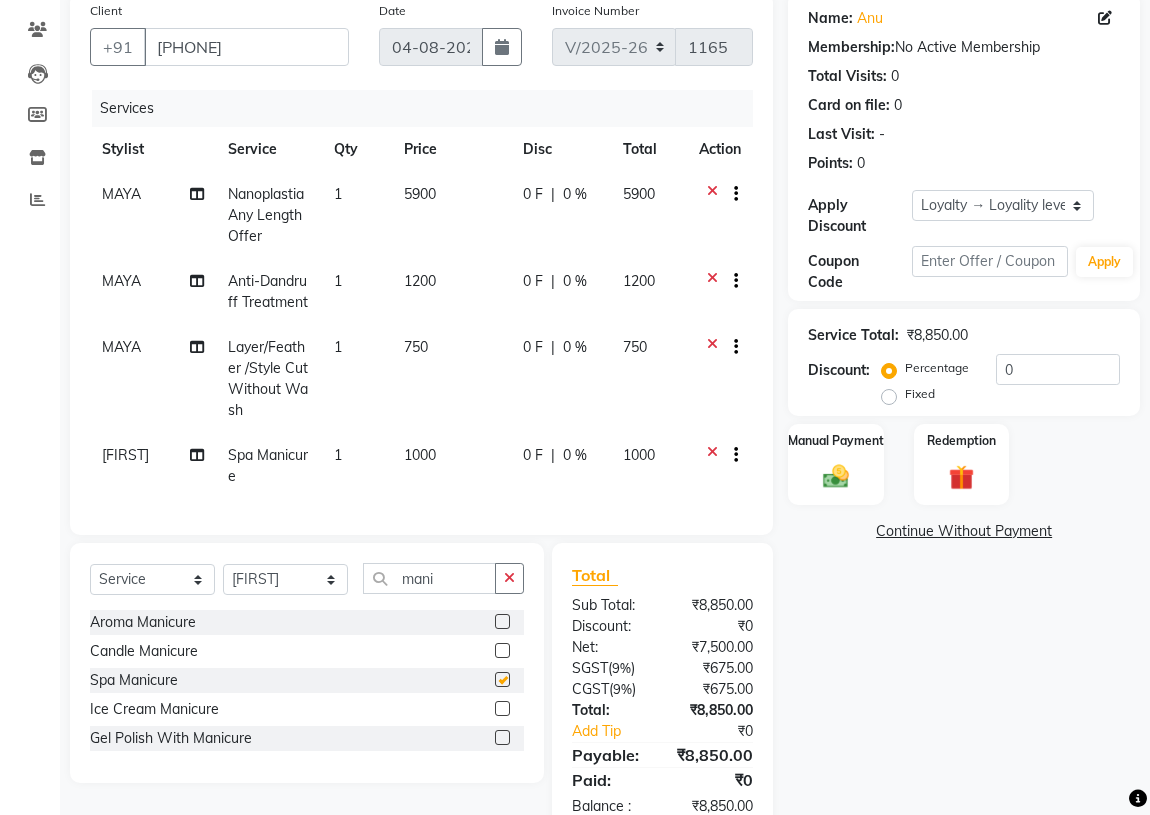 checkbox on "false" 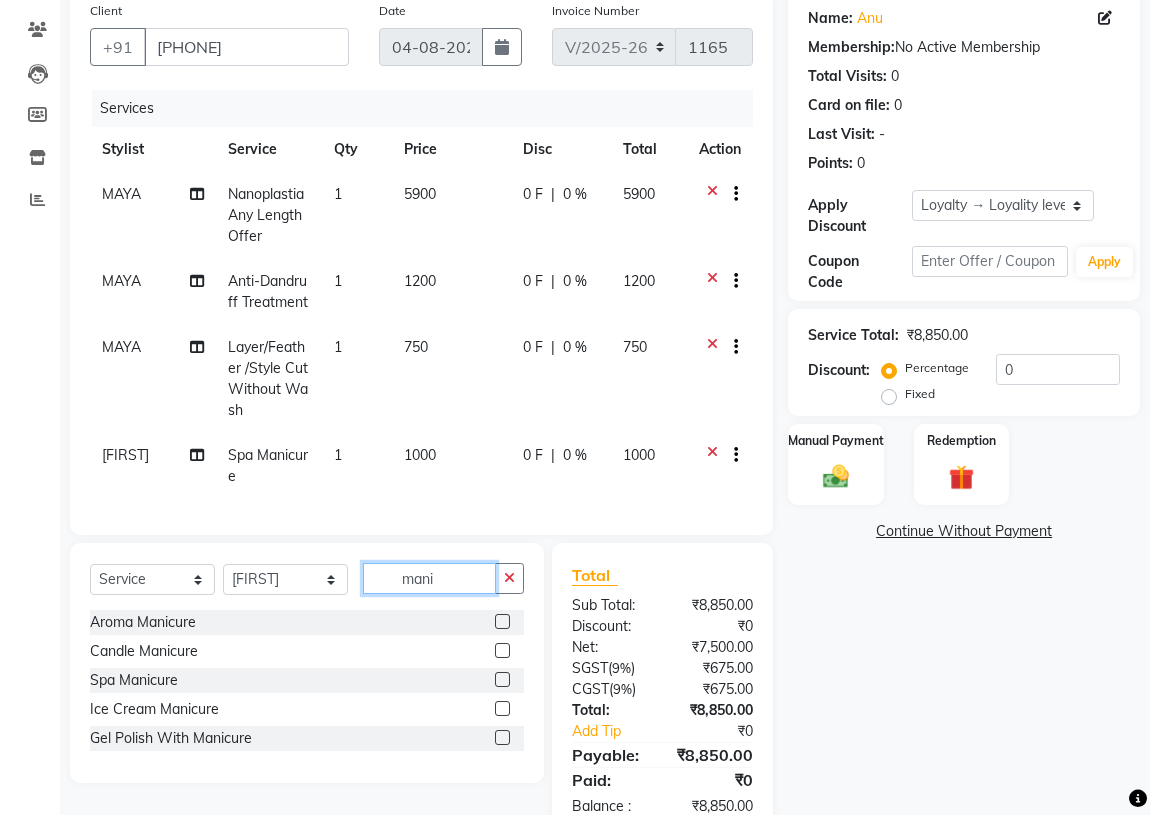 click on "mani" 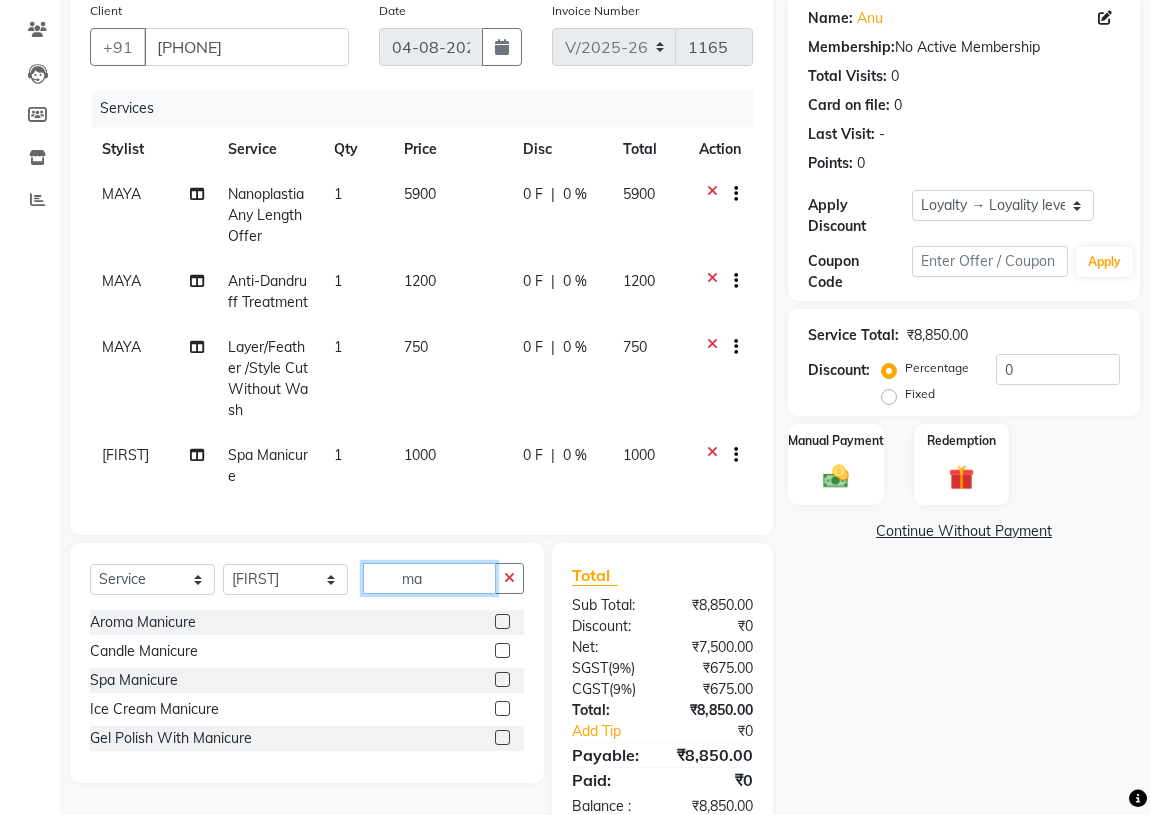 type on "m" 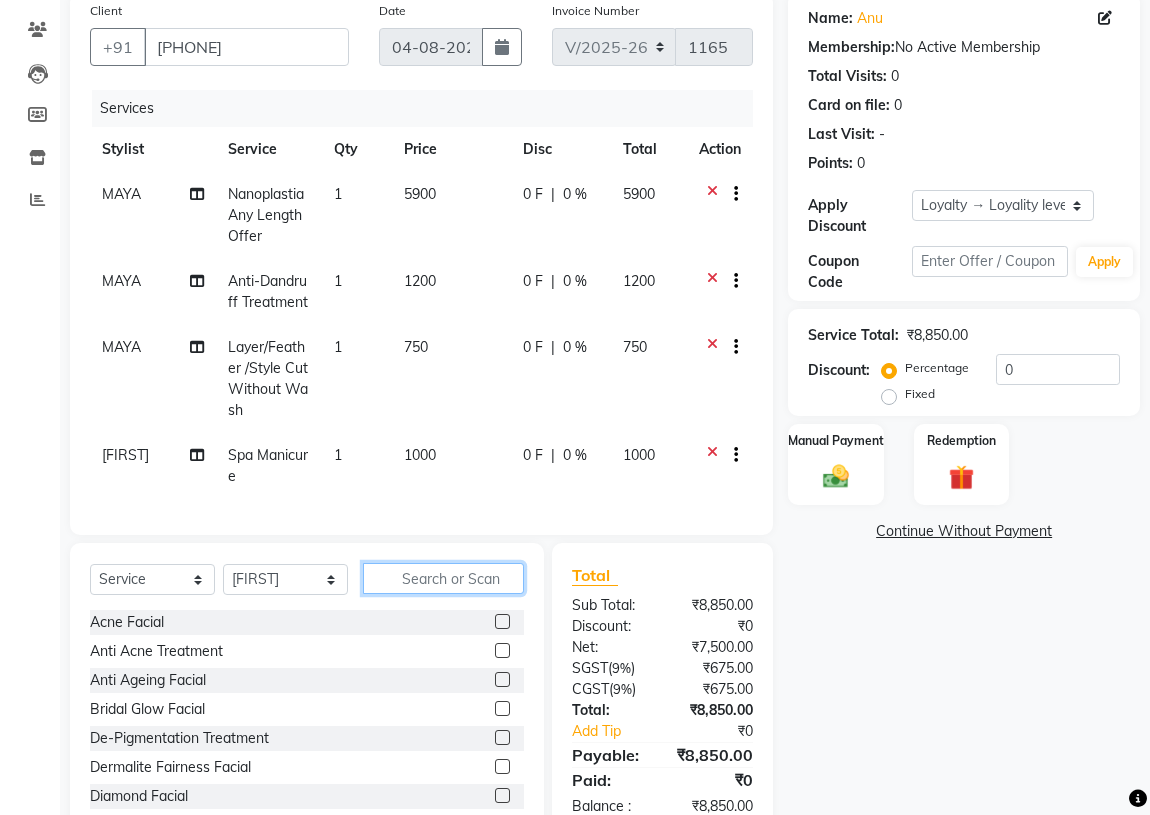 type 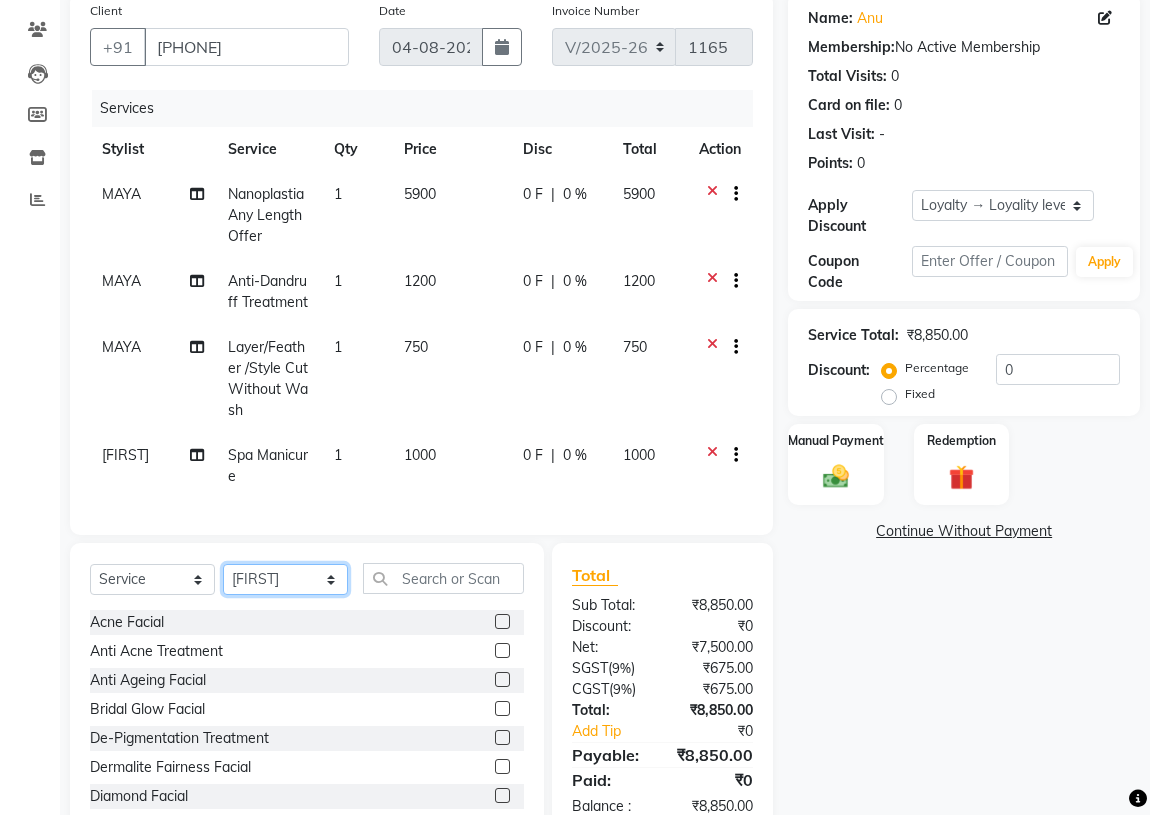 click on "Select Stylist ABHIRAMI		 Arya Eshani GAYATHRIDEVI	K C	 Jisna KHEM MAYA MAYA PRINI		 RINA RAI SHINY ABY THIRUVALLA ASHTAMUDI VISMAYA SURENDRAN" 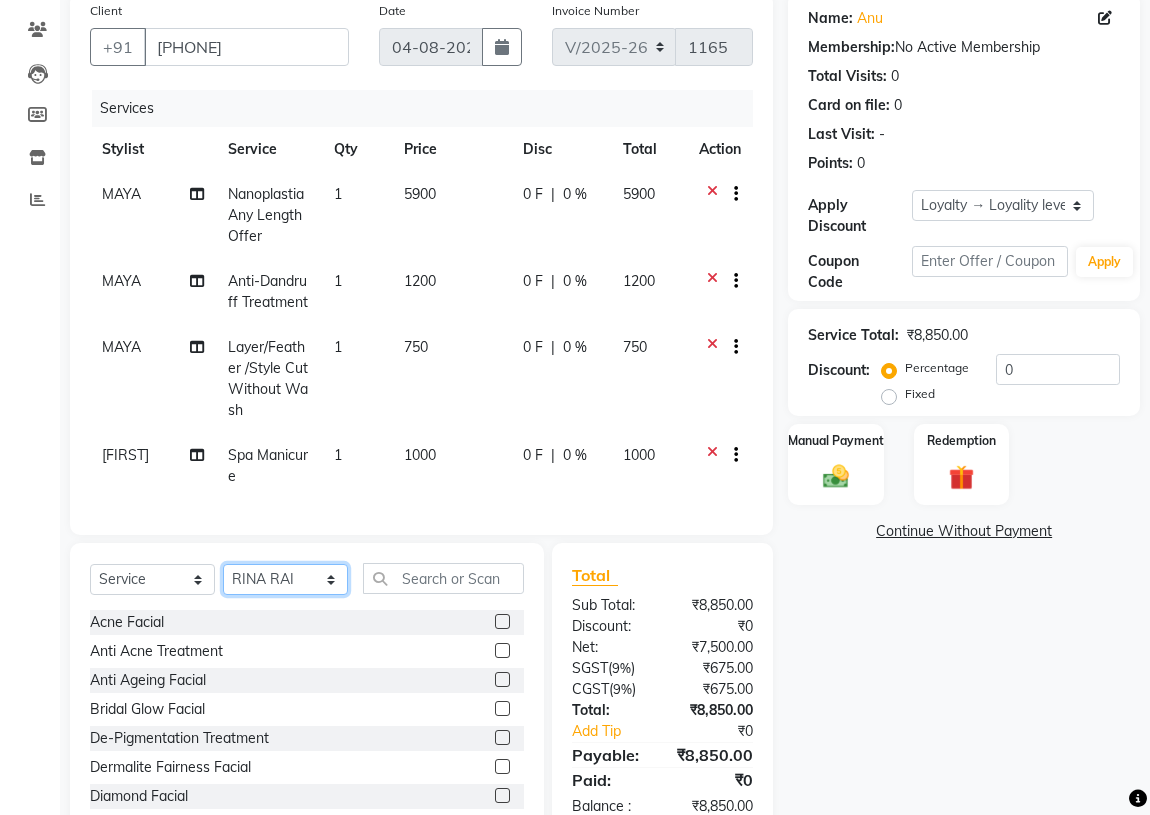 click on "Select Stylist ABHIRAMI		 Arya Eshani GAYATHRIDEVI	K C	 Jisna KHEM MAYA MAYA PRINI		 RINA RAI SHINY ABY THIRUVALLA ASHTAMUDI VISMAYA SURENDRAN" 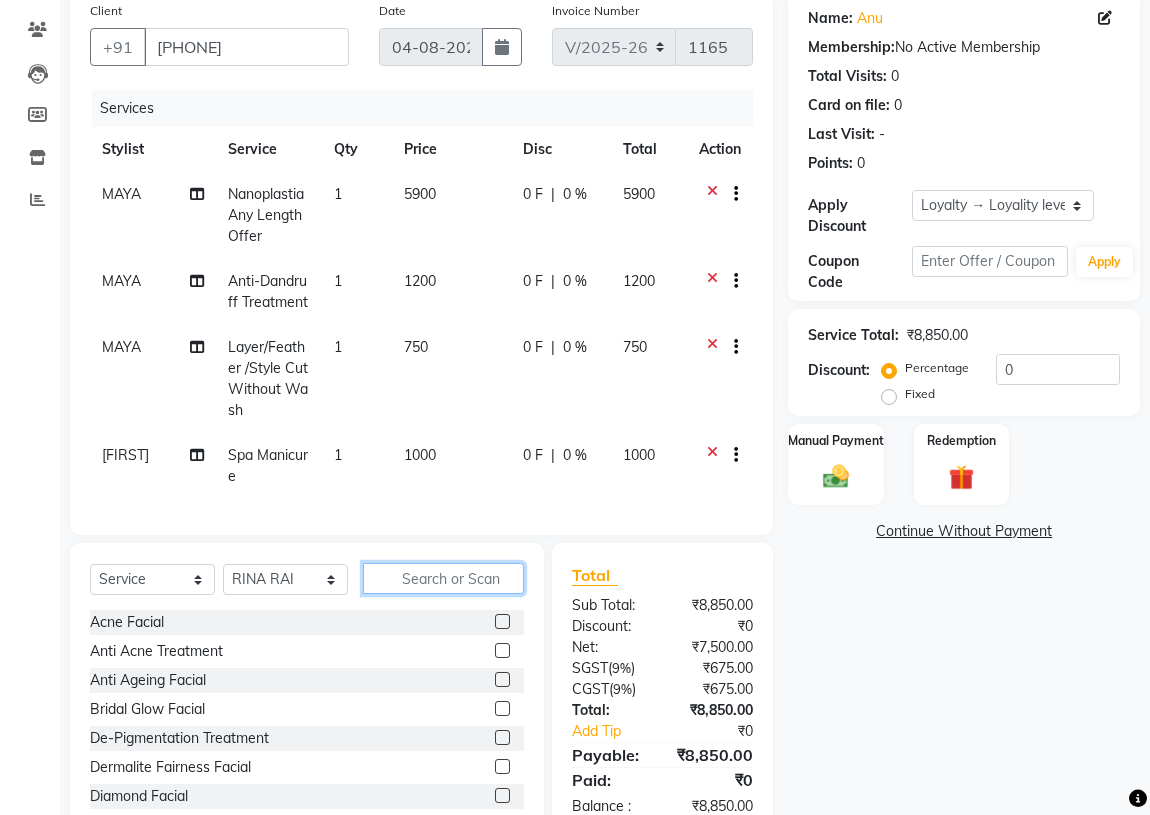 click 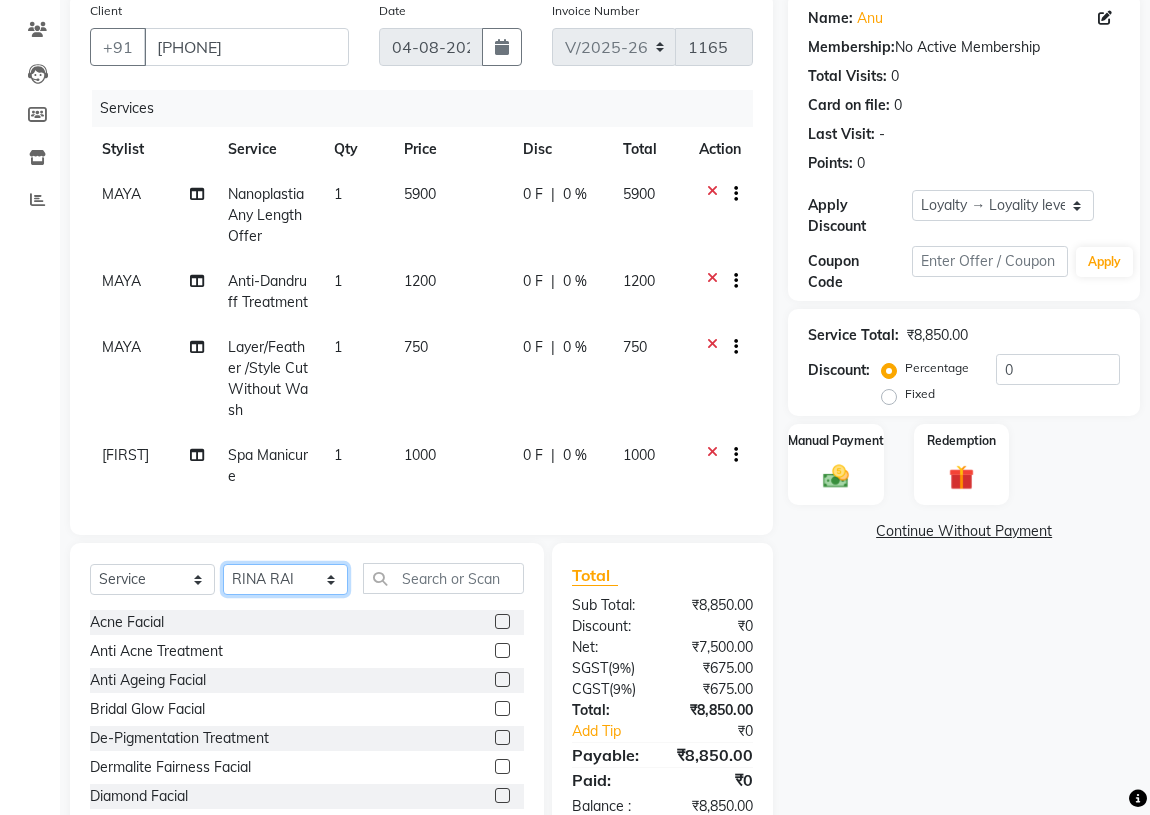 click on "Select Stylist ABHIRAMI		 Arya Eshani GAYATHRIDEVI	K C	 Jisna KHEM MAYA MAYA PRINI		 RINA RAI SHINY ABY THIRUVALLA ASHTAMUDI VISMAYA SURENDRAN" 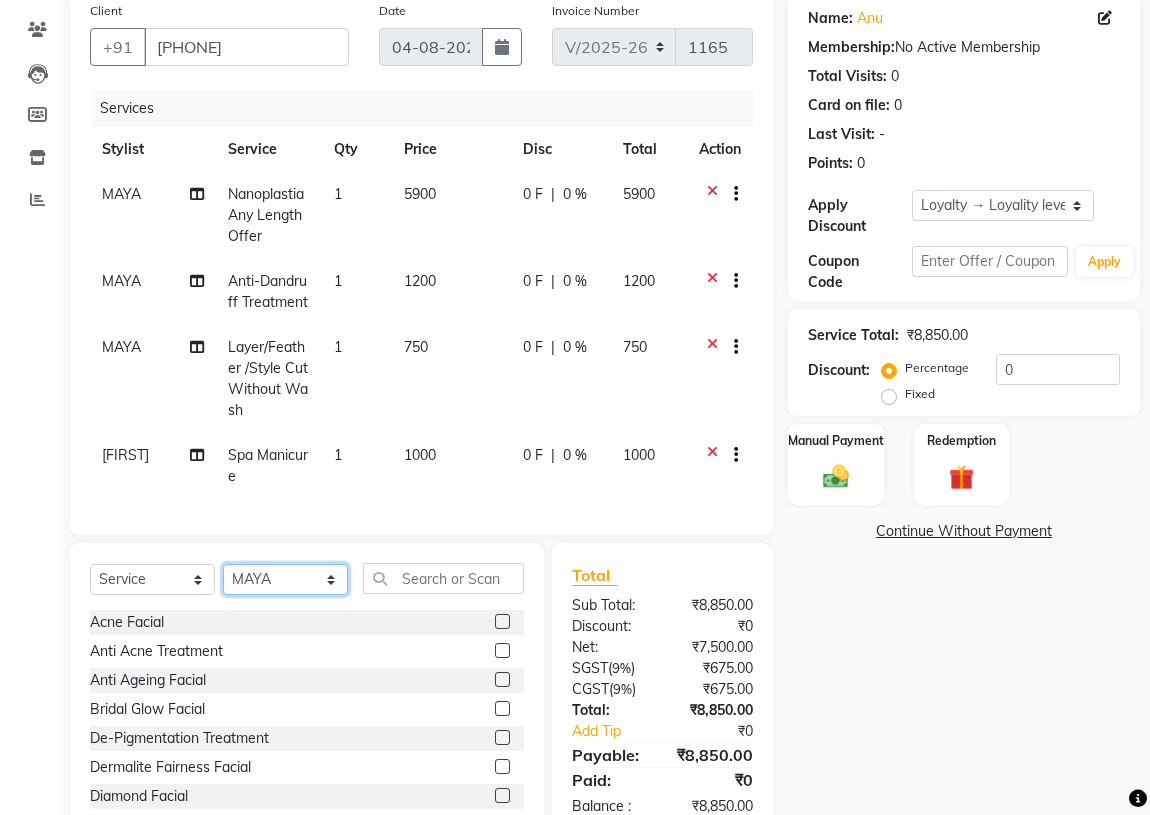 click on "Select Stylist ABHIRAMI		 Arya Eshani GAYATHRIDEVI	K C	 Jisna KHEM MAYA MAYA PRINI		 RINA RAI SHINY ABY THIRUVALLA ASHTAMUDI VISMAYA SURENDRAN" 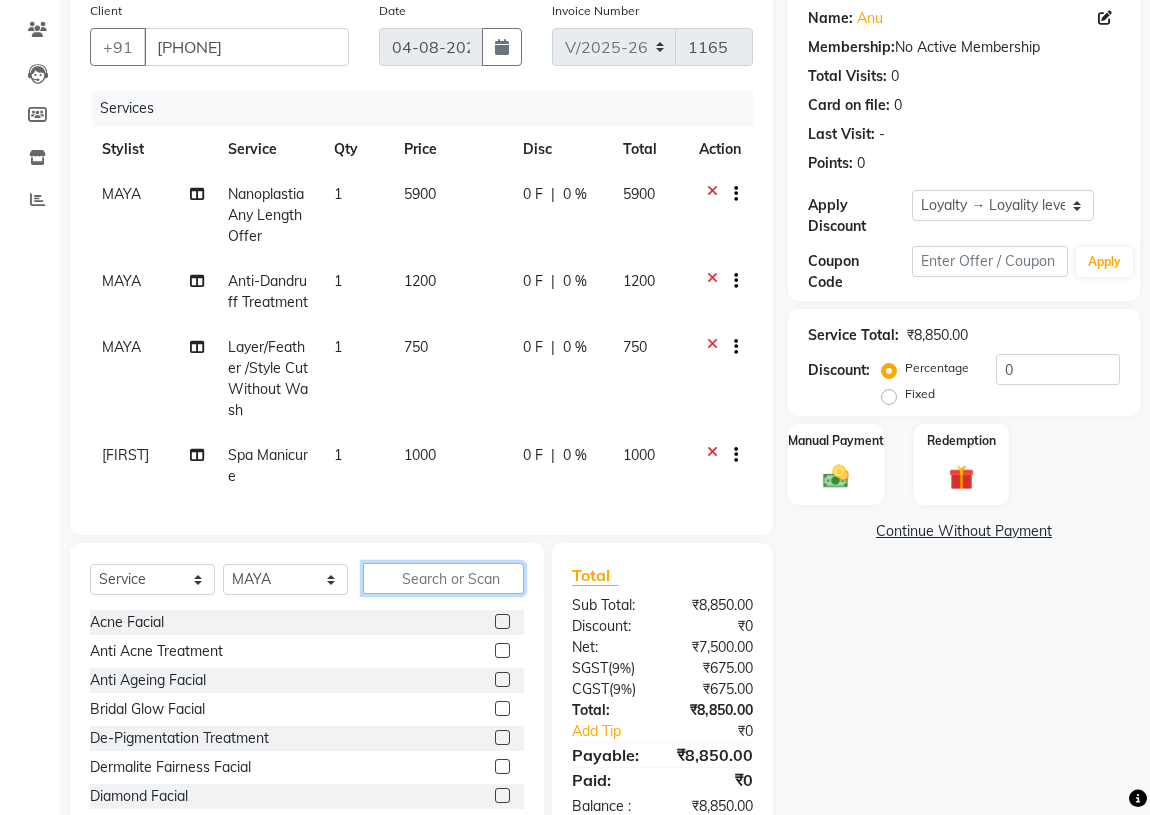 click 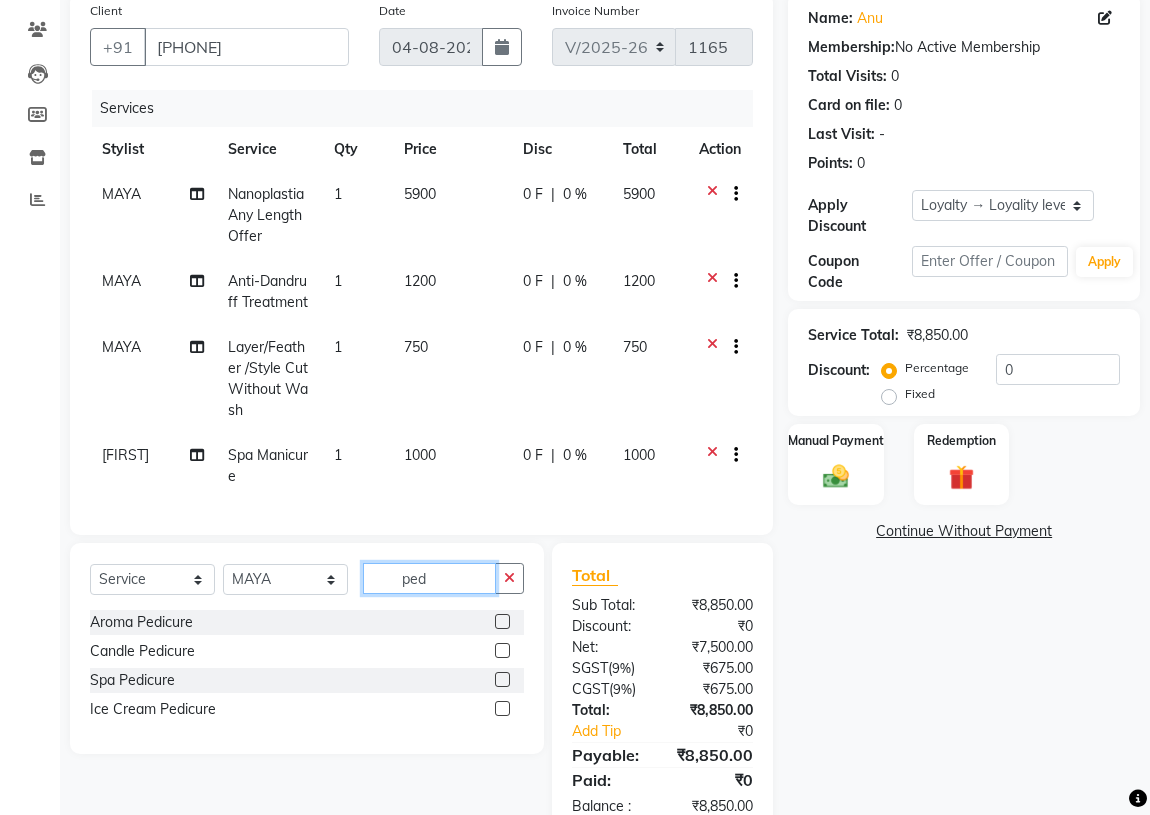 type on "ped" 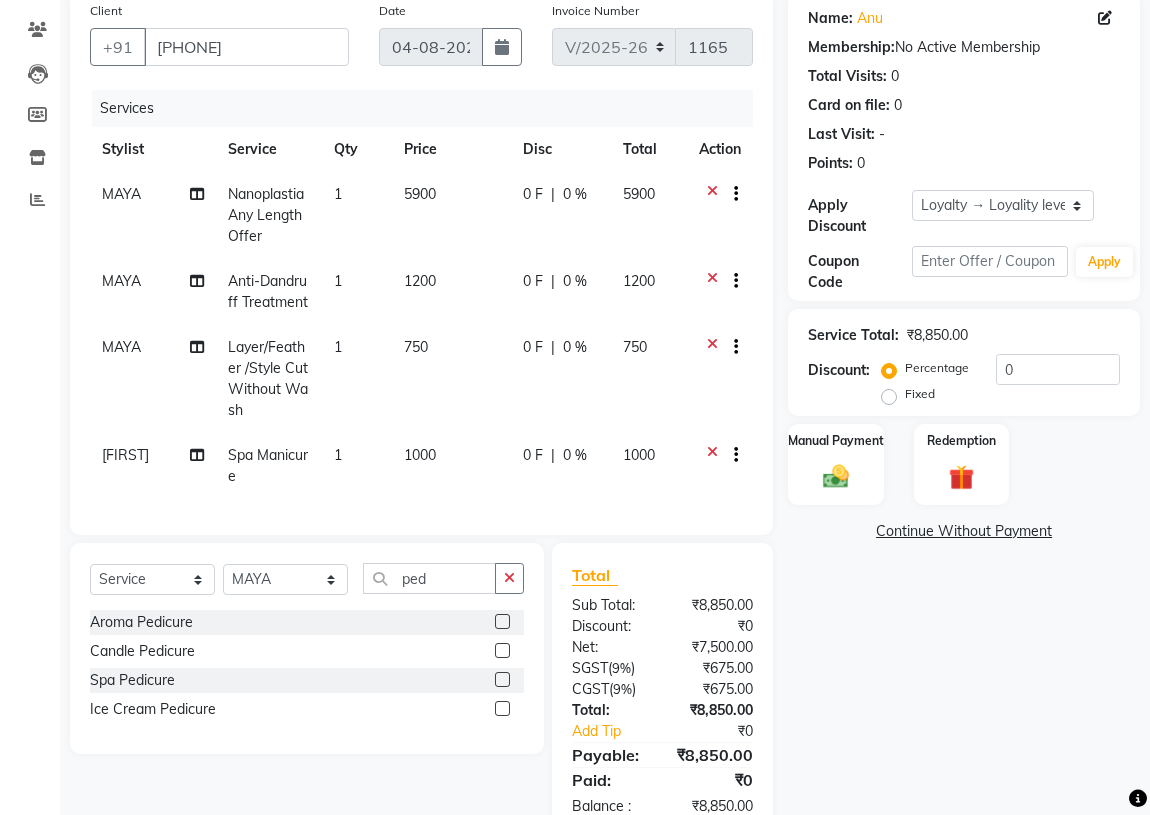 click 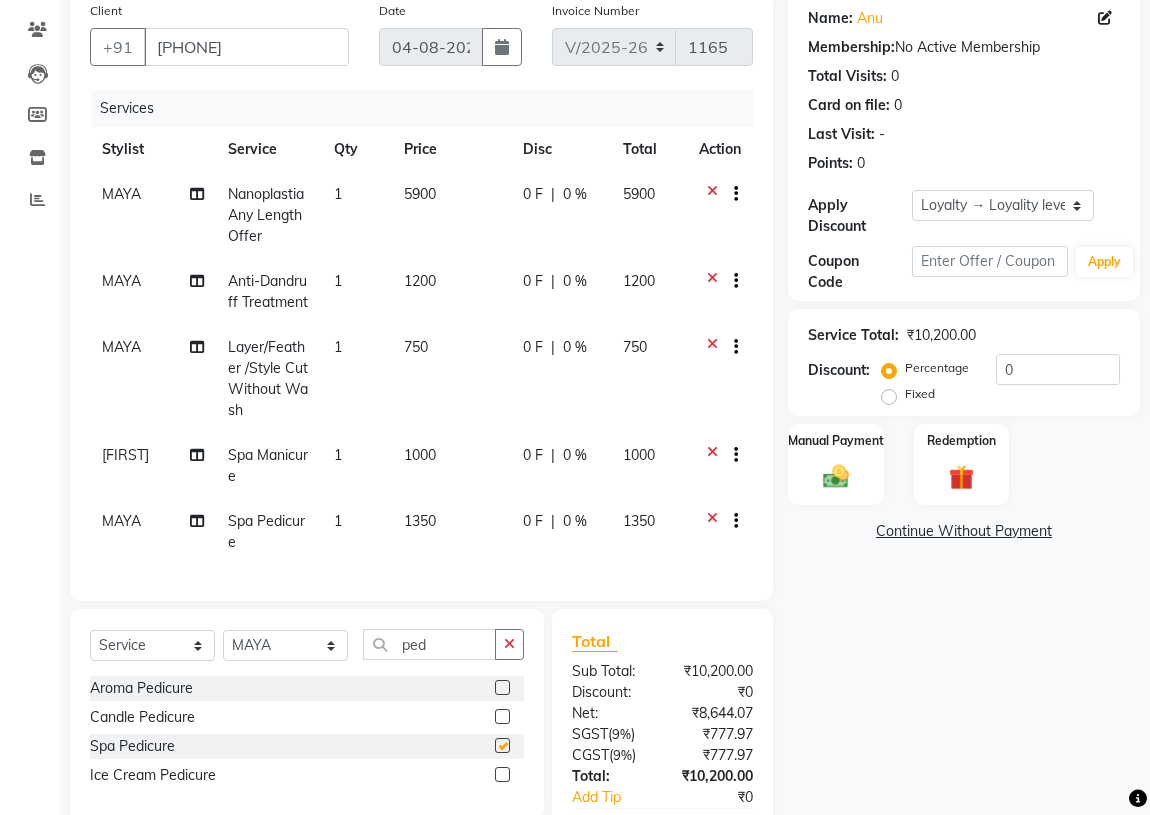 checkbox on "false" 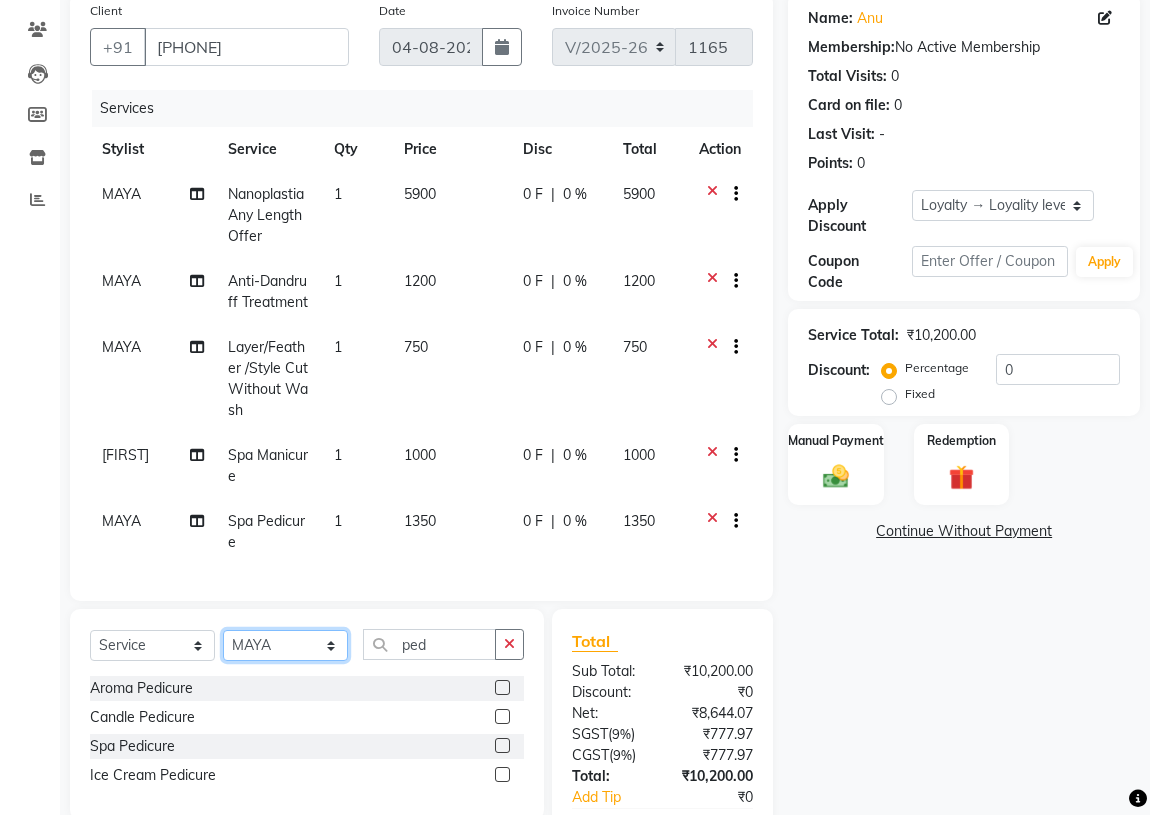 click on "Select Stylist ABHIRAMI		 Arya Eshani GAYATHRIDEVI	K C	 Jisna KHEM MAYA MAYA PRINI		 RINA RAI SHINY ABY THIRUVALLA ASHTAMUDI VISMAYA SURENDRAN" 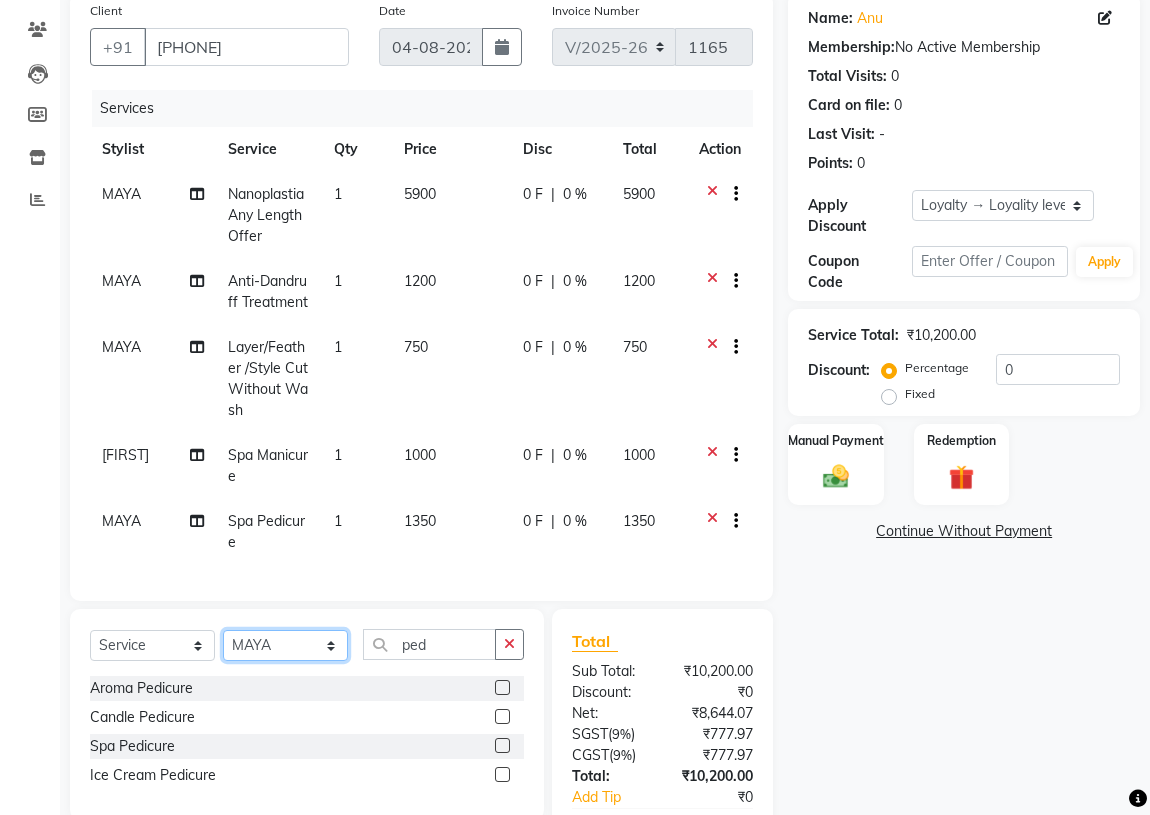 scroll, scrollTop: 25, scrollLeft: 0, axis: vertical 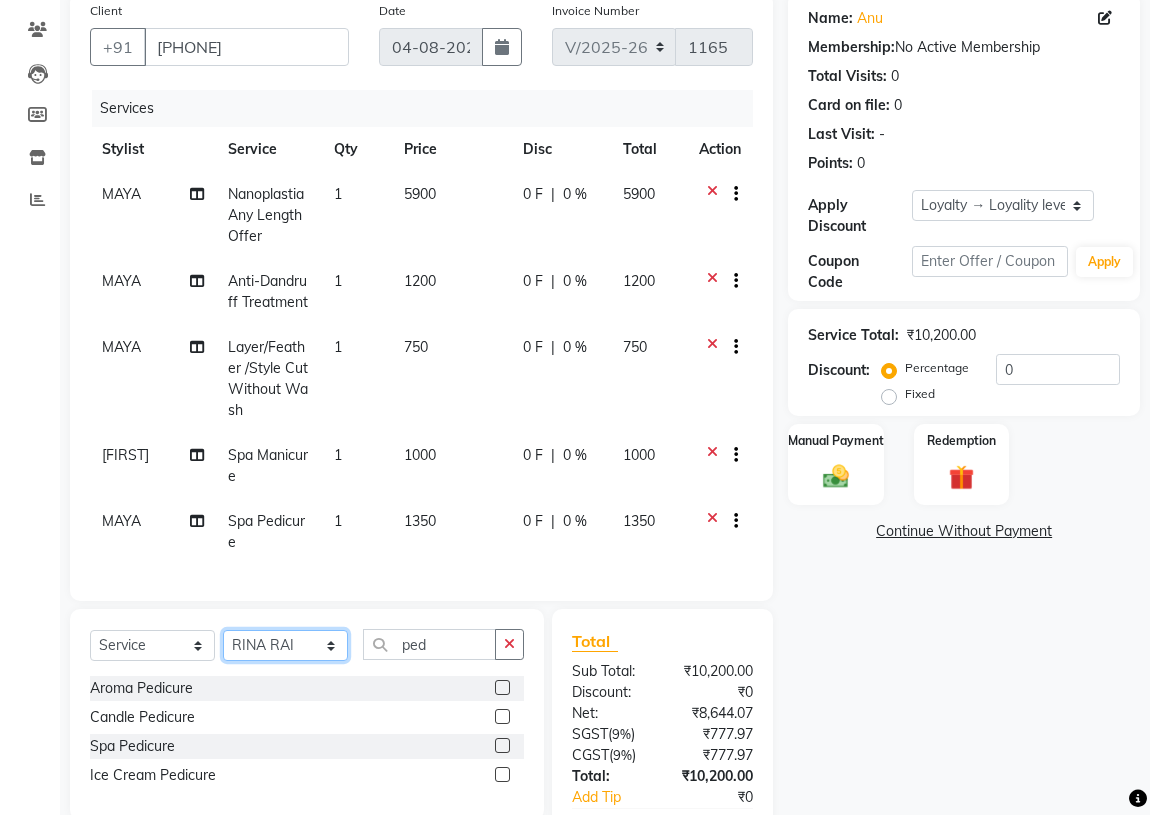 click on "Select Stylist ABHIRAMI		 Arya Eshani GAYATHRIDEVI	K C	 Jisna KHEM MAYA MAYA PRINI		 RINA RAI SHINY ABY THIRUVALLA ASHTAMUDI VISMAYA SURENDRAN" 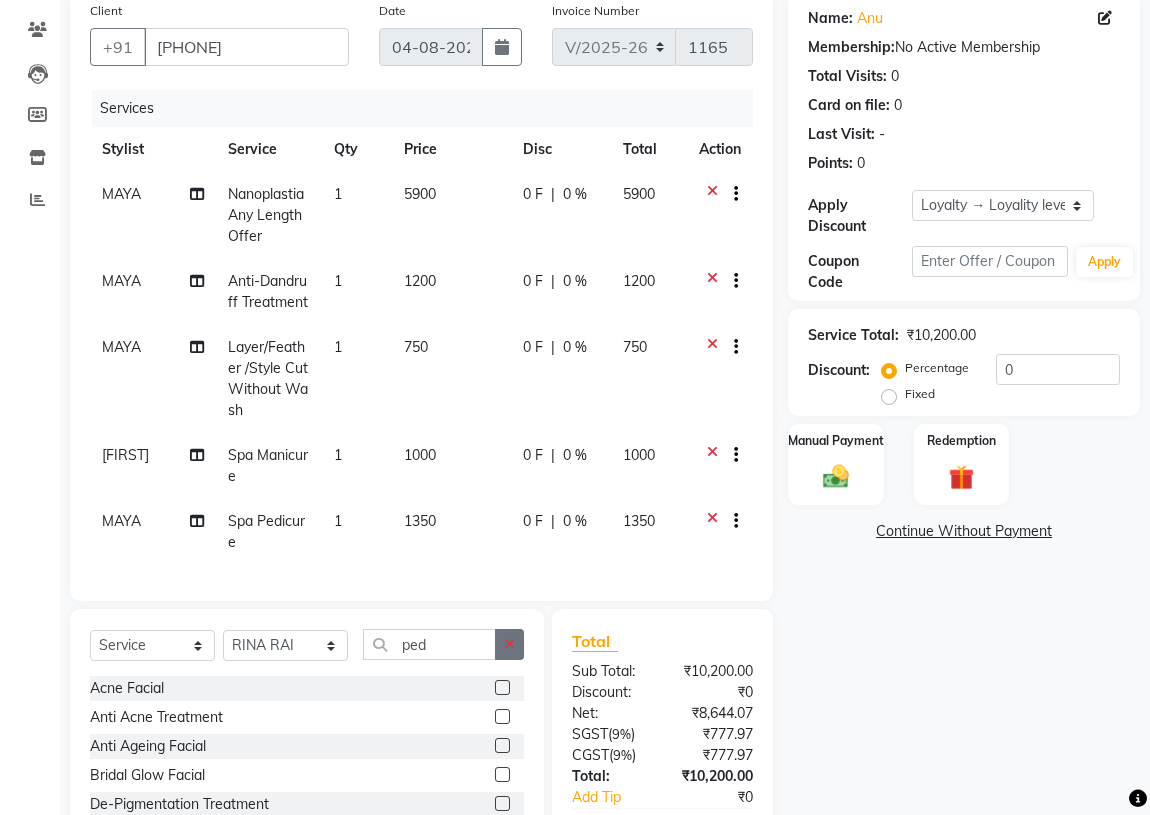 click 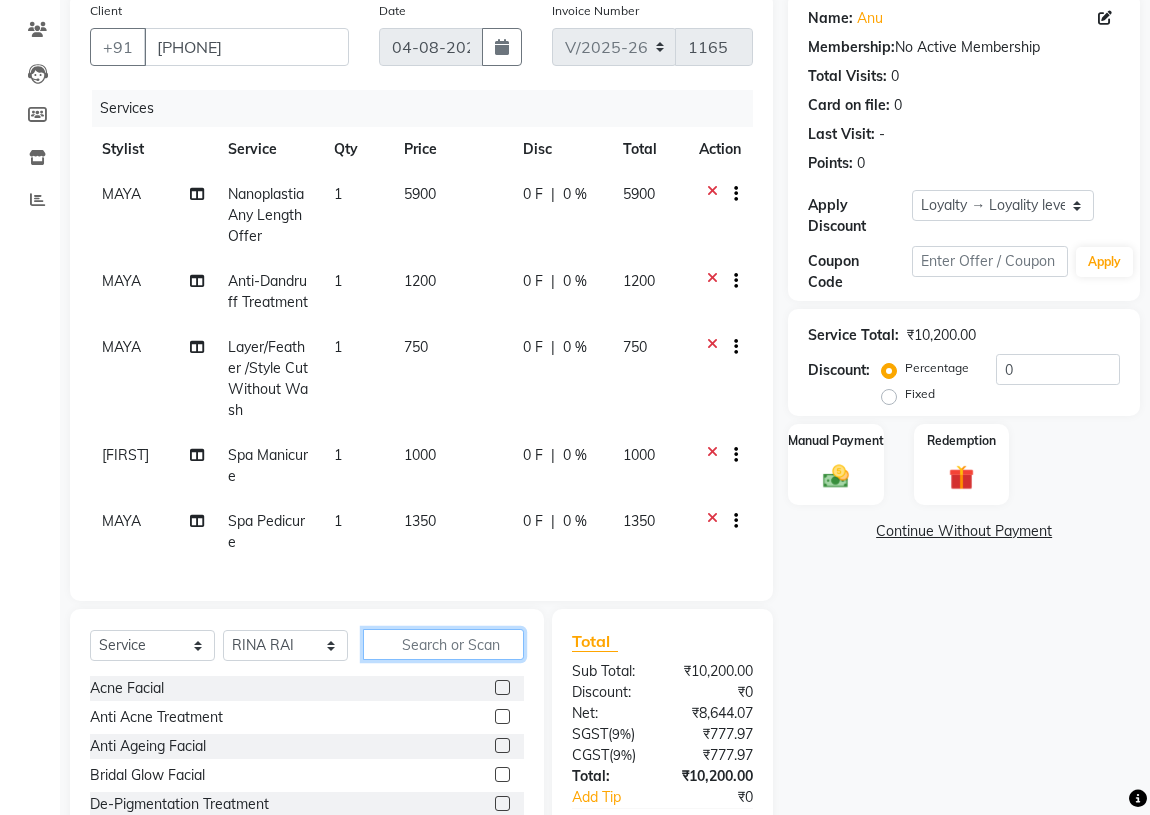 click 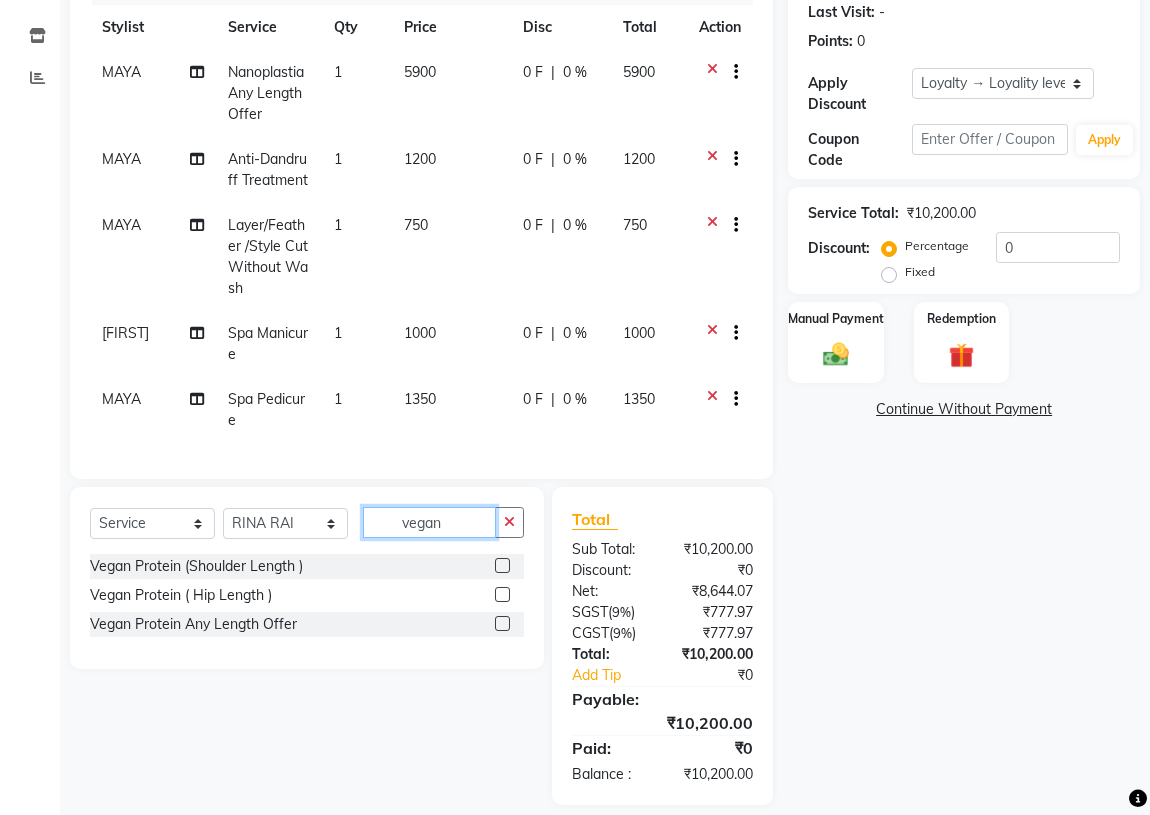 scroll, scrollTop: 285, scrollLeft: 0, axis: vertical 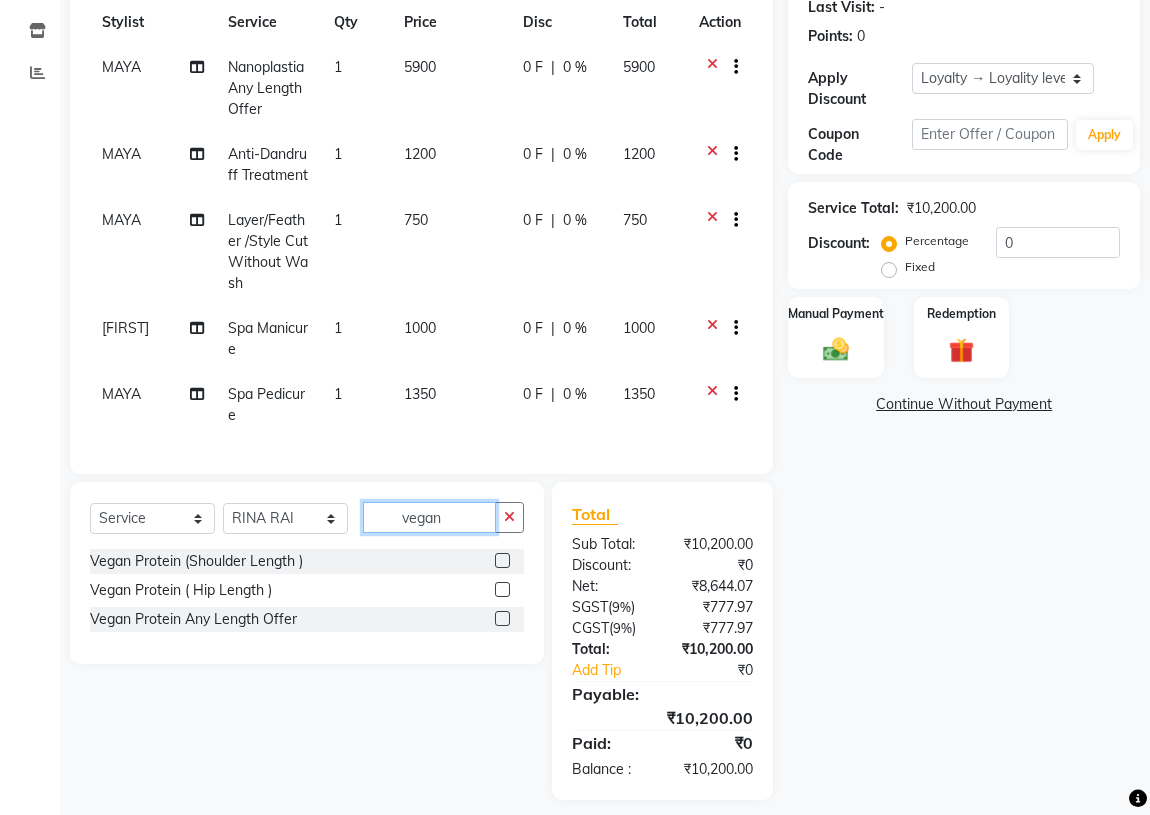 type on "vegan" 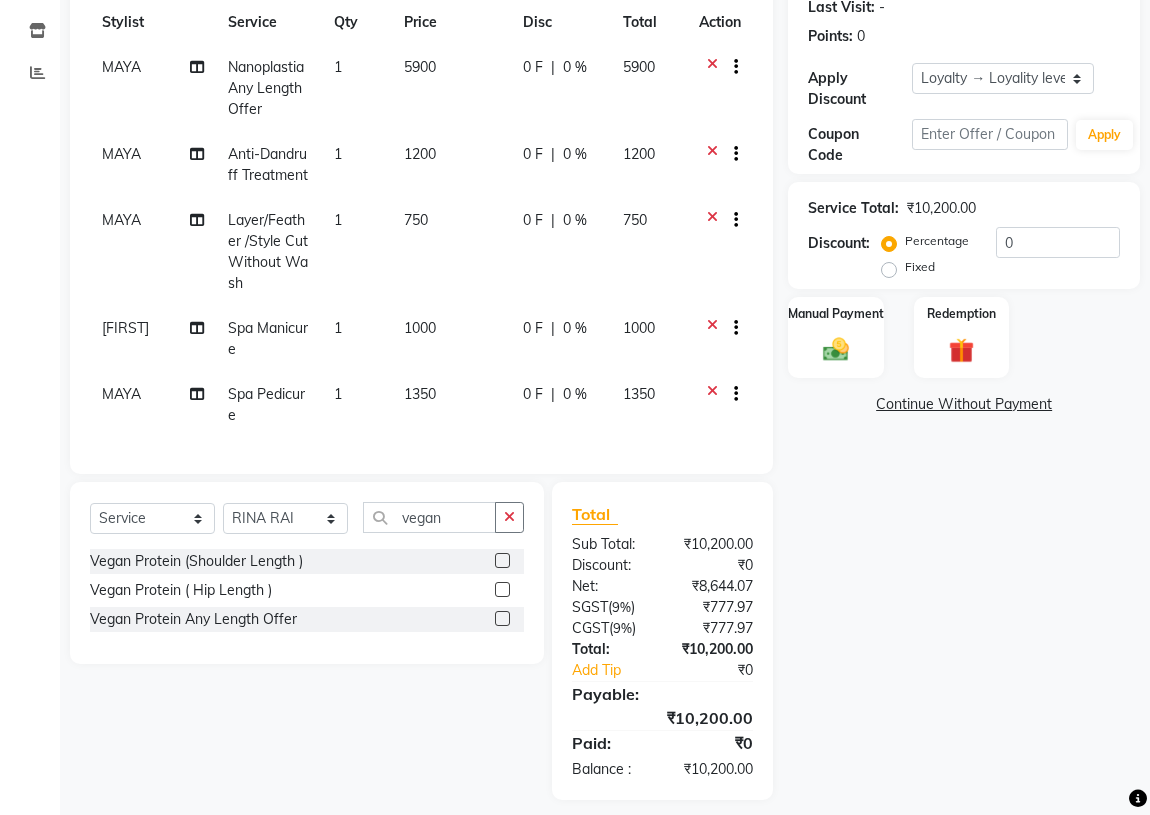 click on "Vegan Protein Any Length Offer" 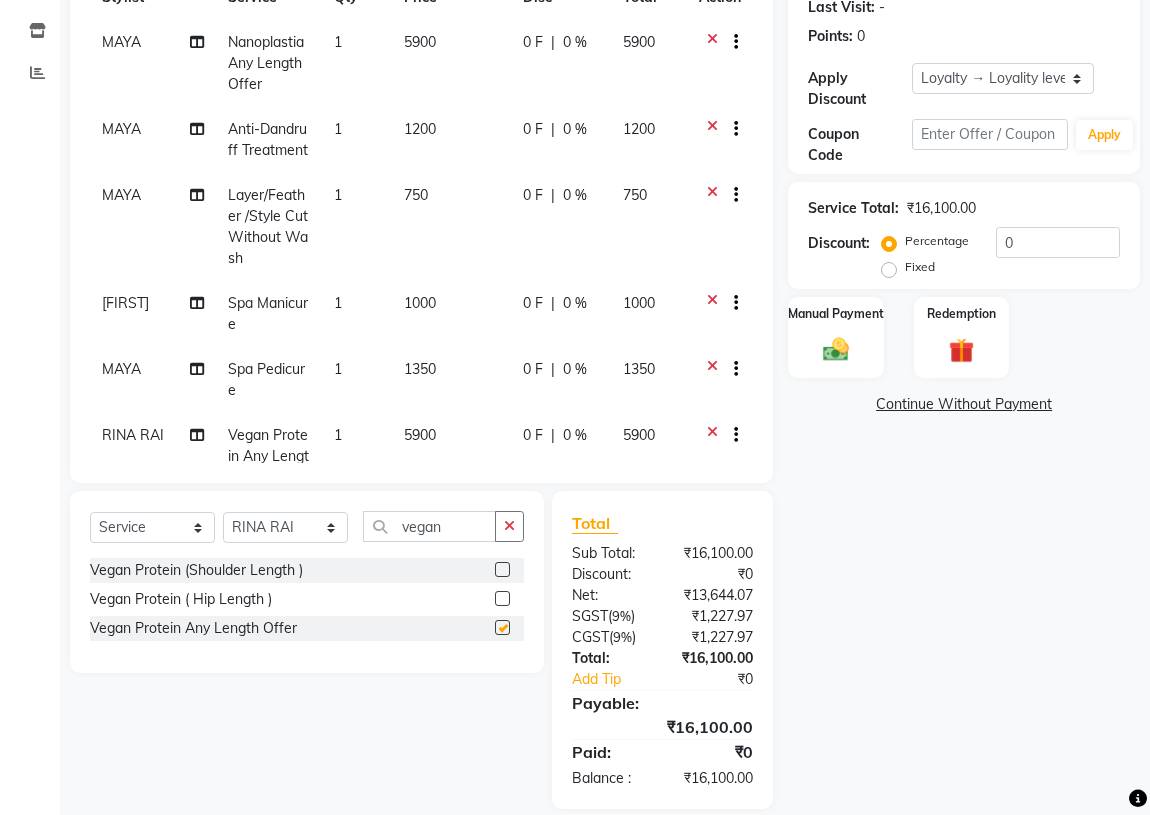 checkbox on "false" 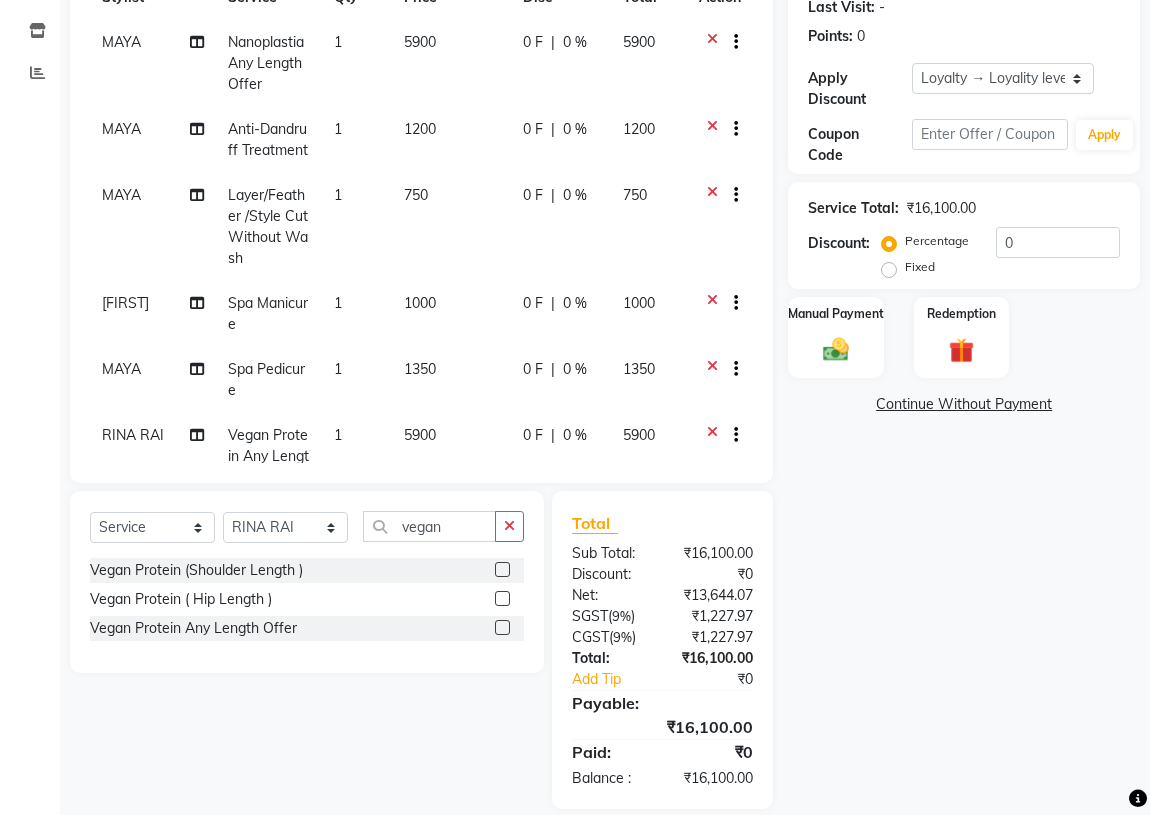 scroll, scrollTop: 112, scrollLeft: 0, axis: vertical 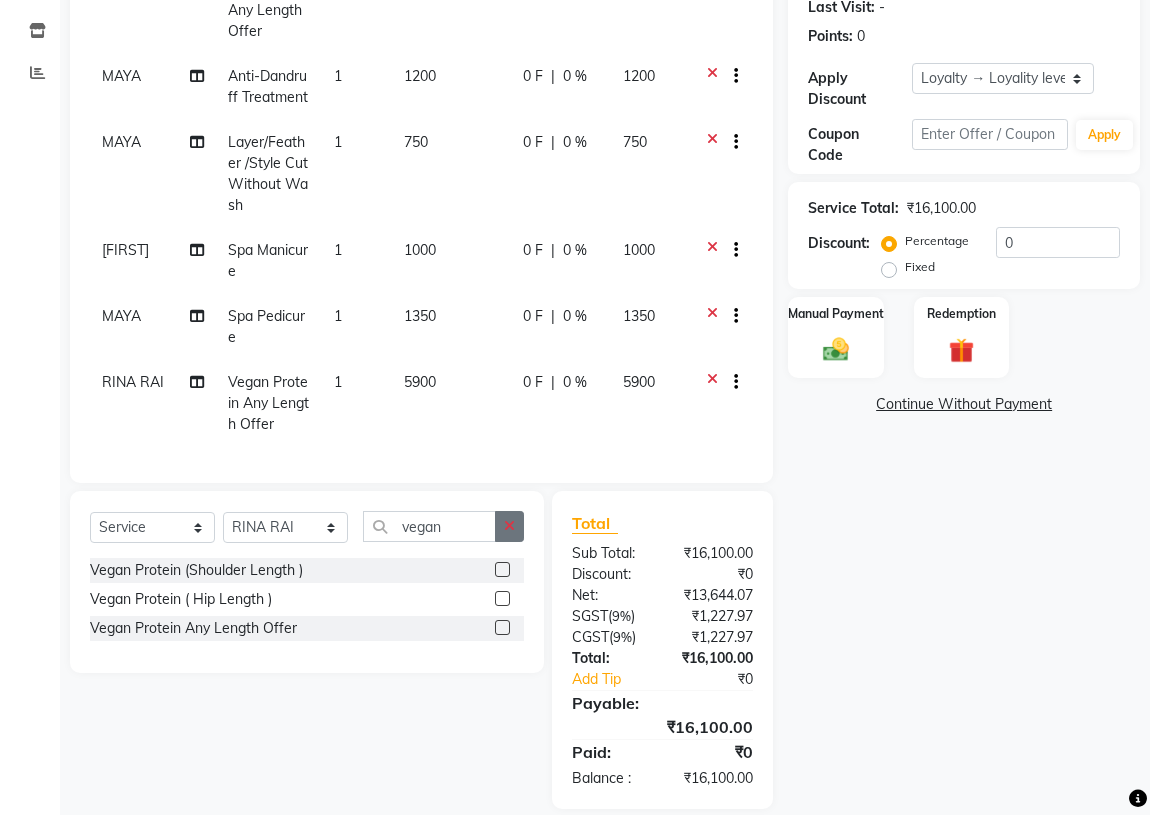 click 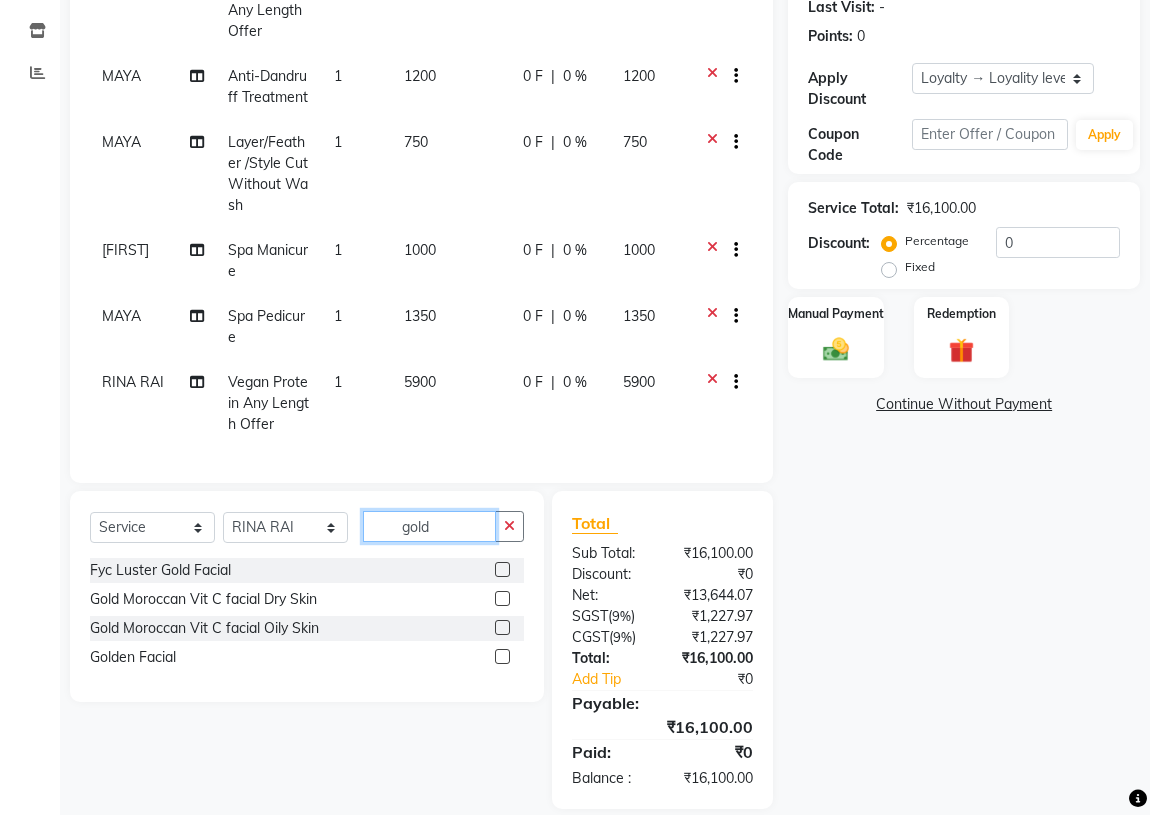 type on "gold" 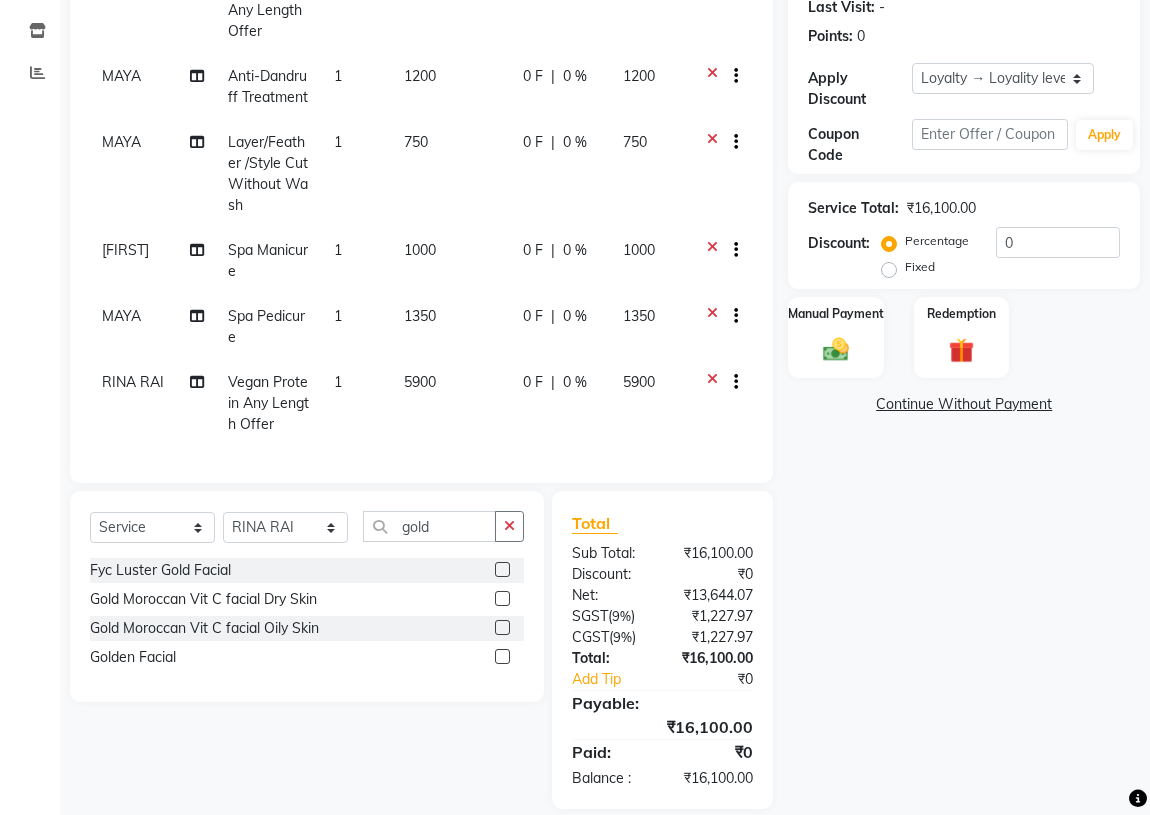 click 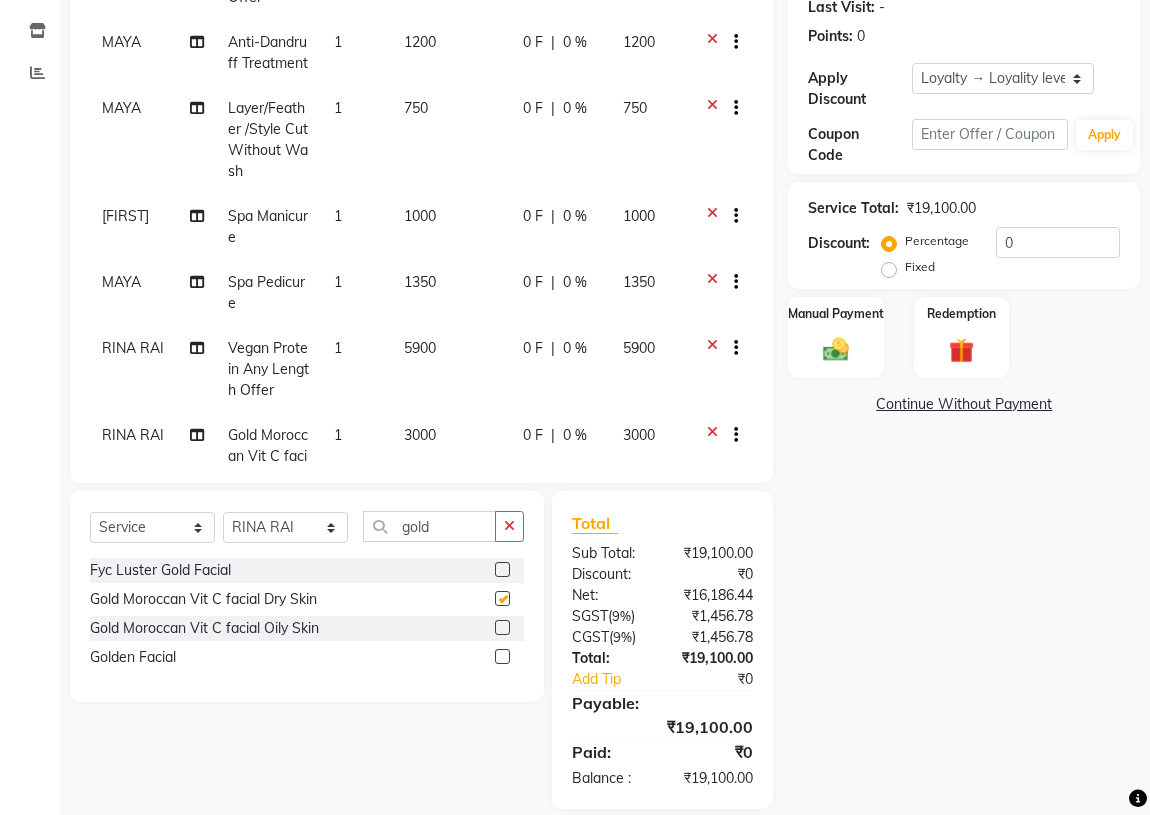 checkbox on "false" 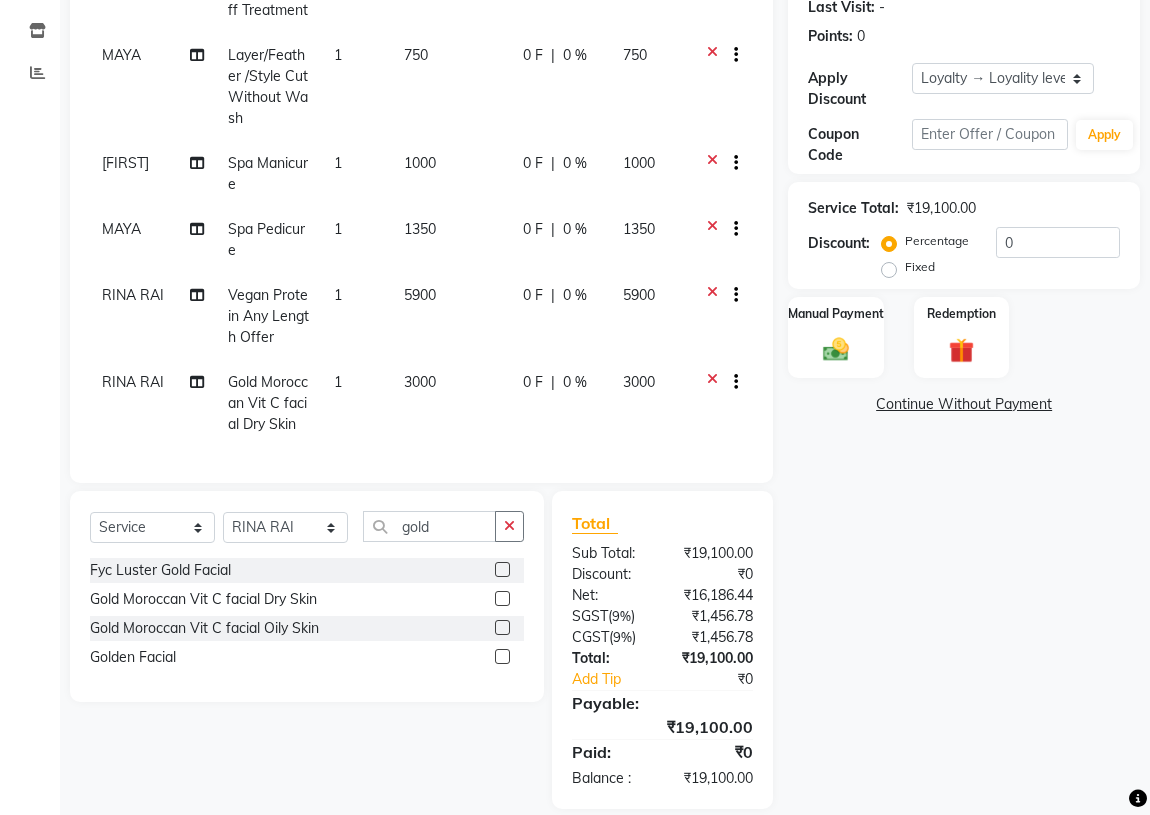 scroll, scrollTop: 220, scrollLeft: 0, axis: vertical 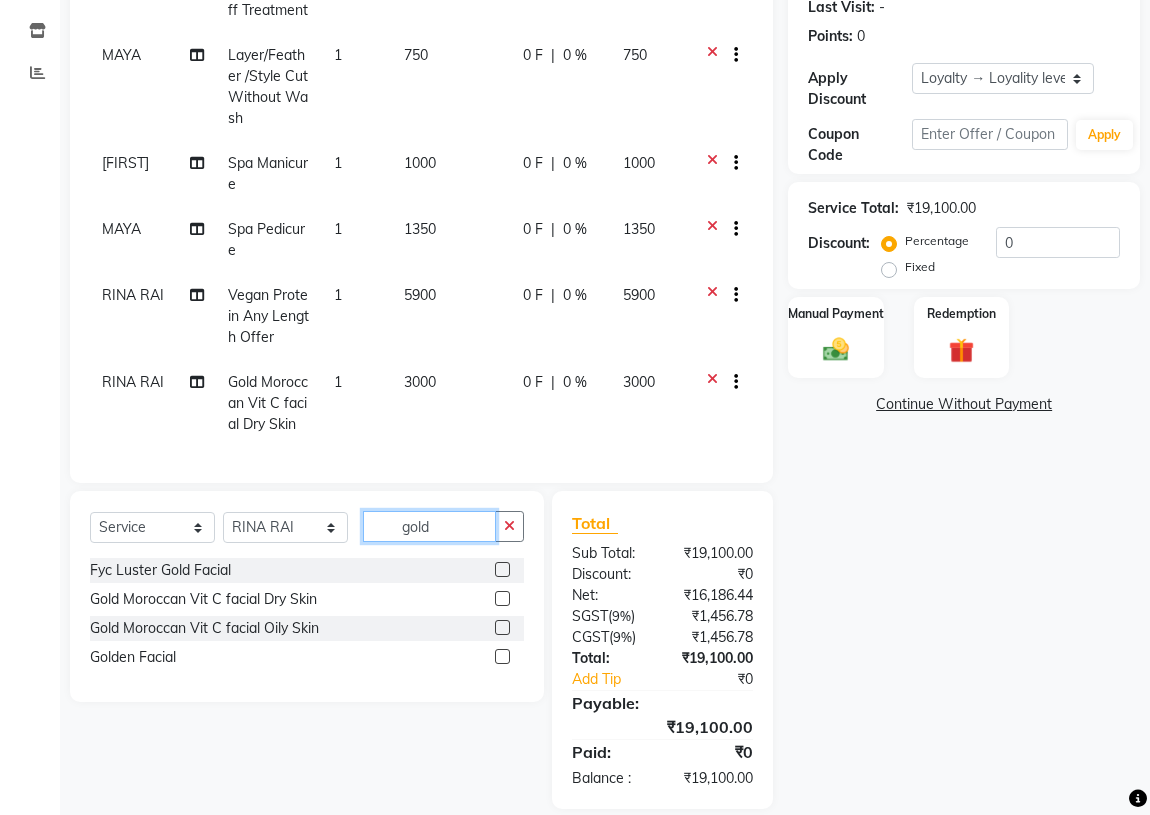 click on "gold" 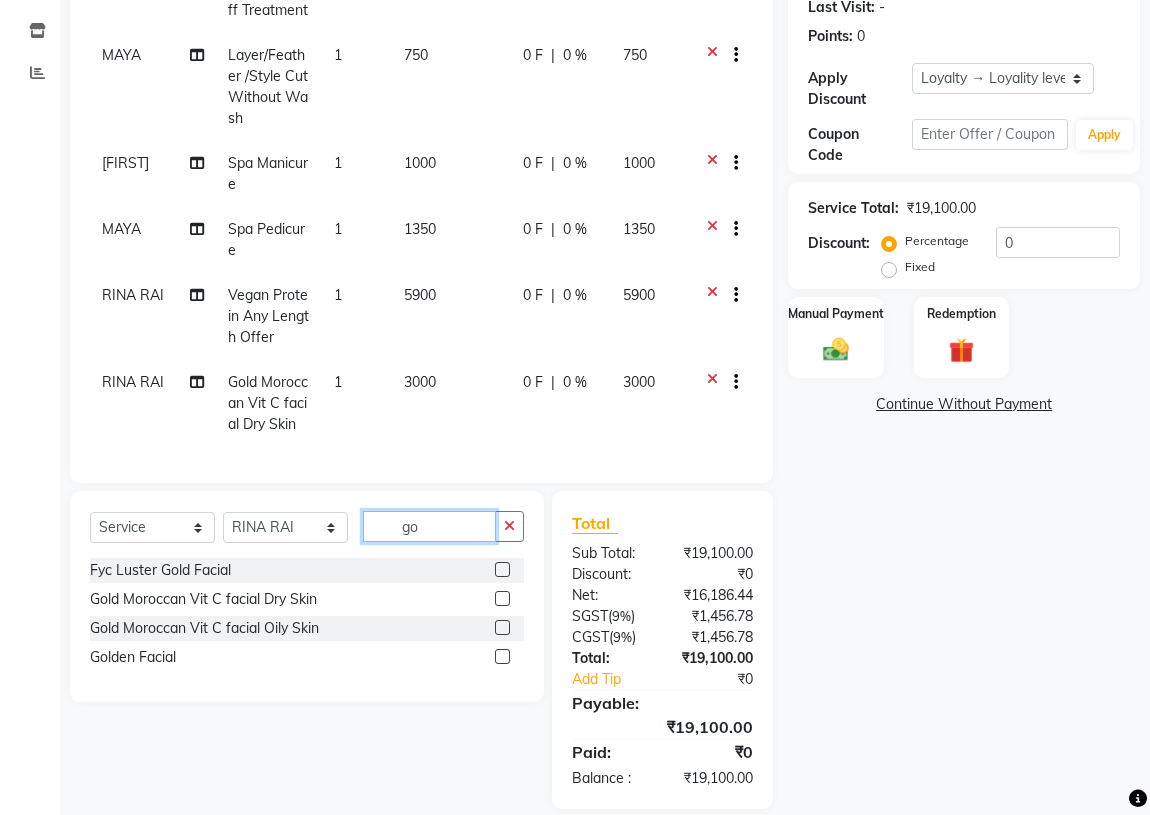 type on "g" 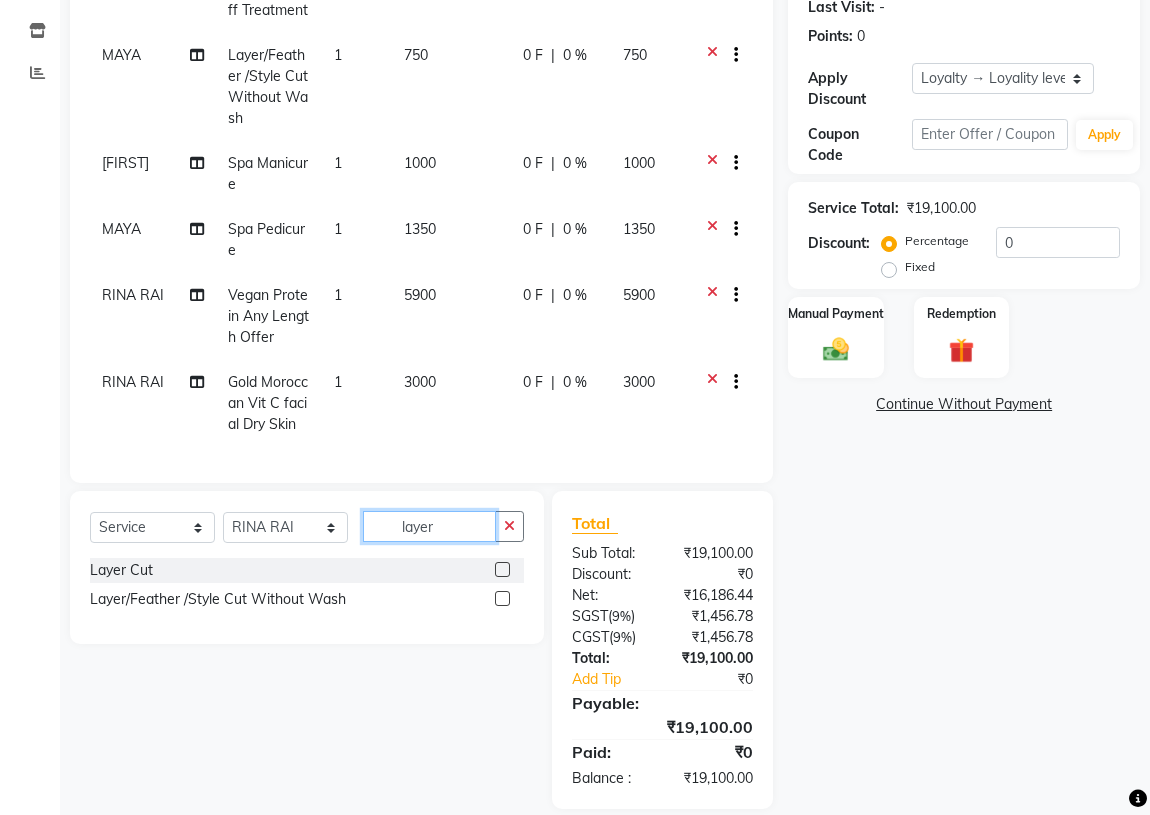 type on "layer" 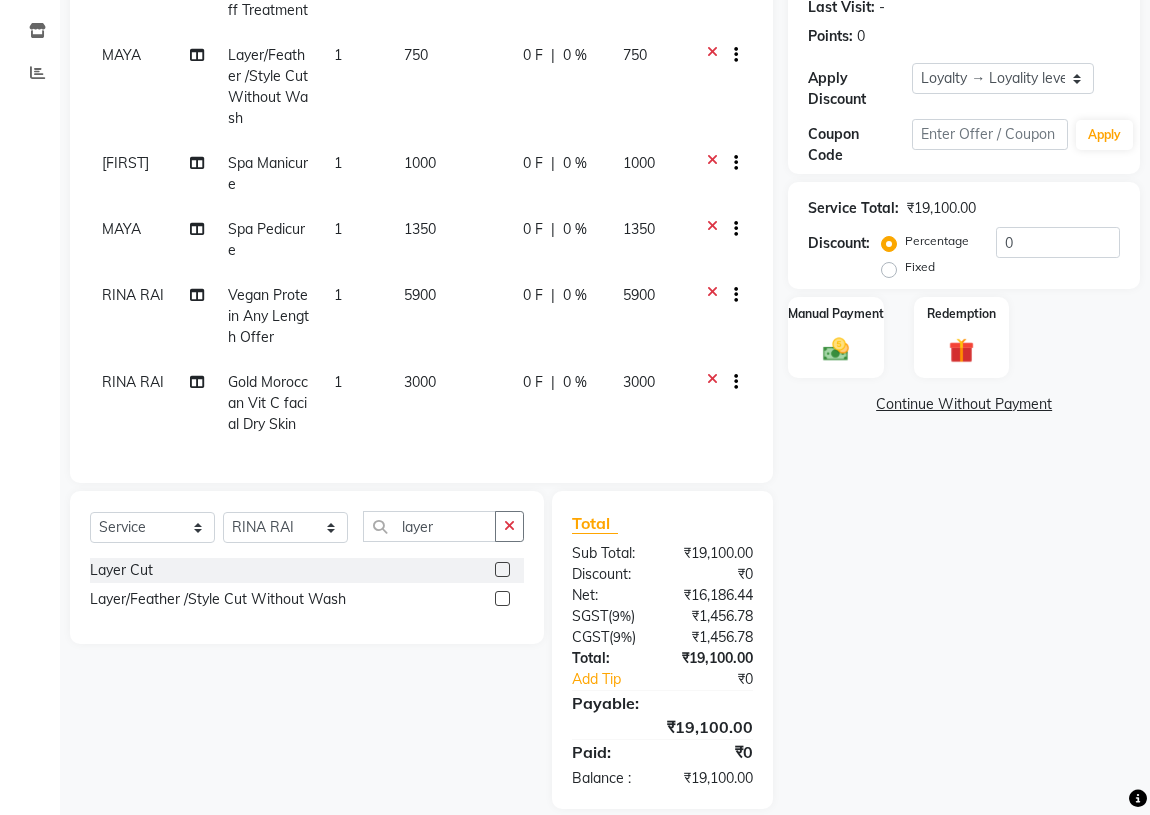 click 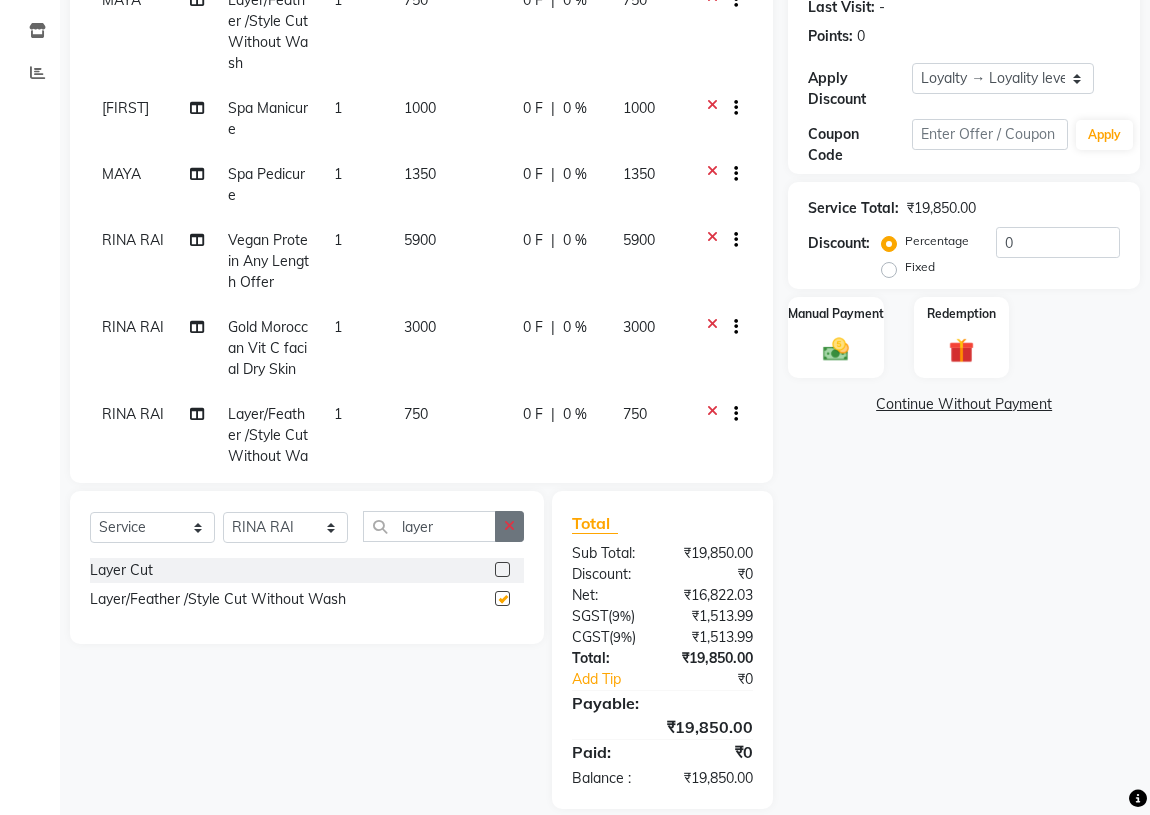checkbox on "false" 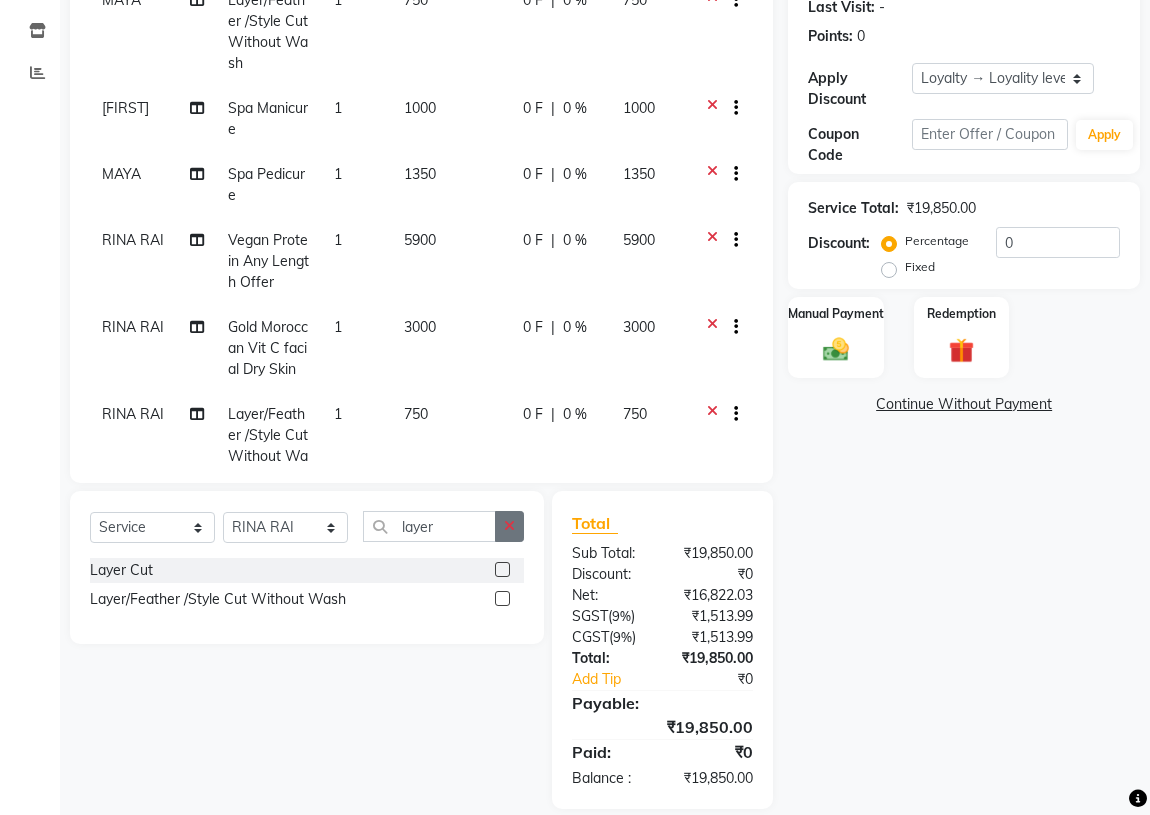 click 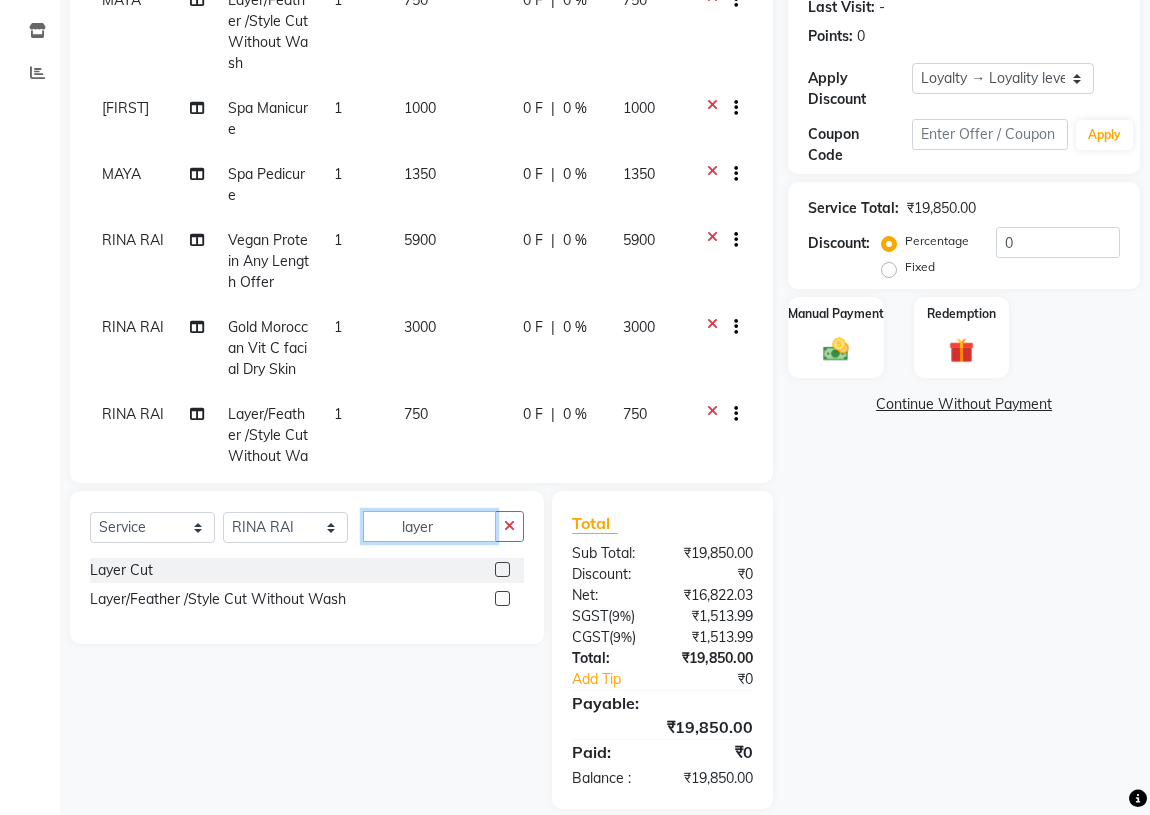 type 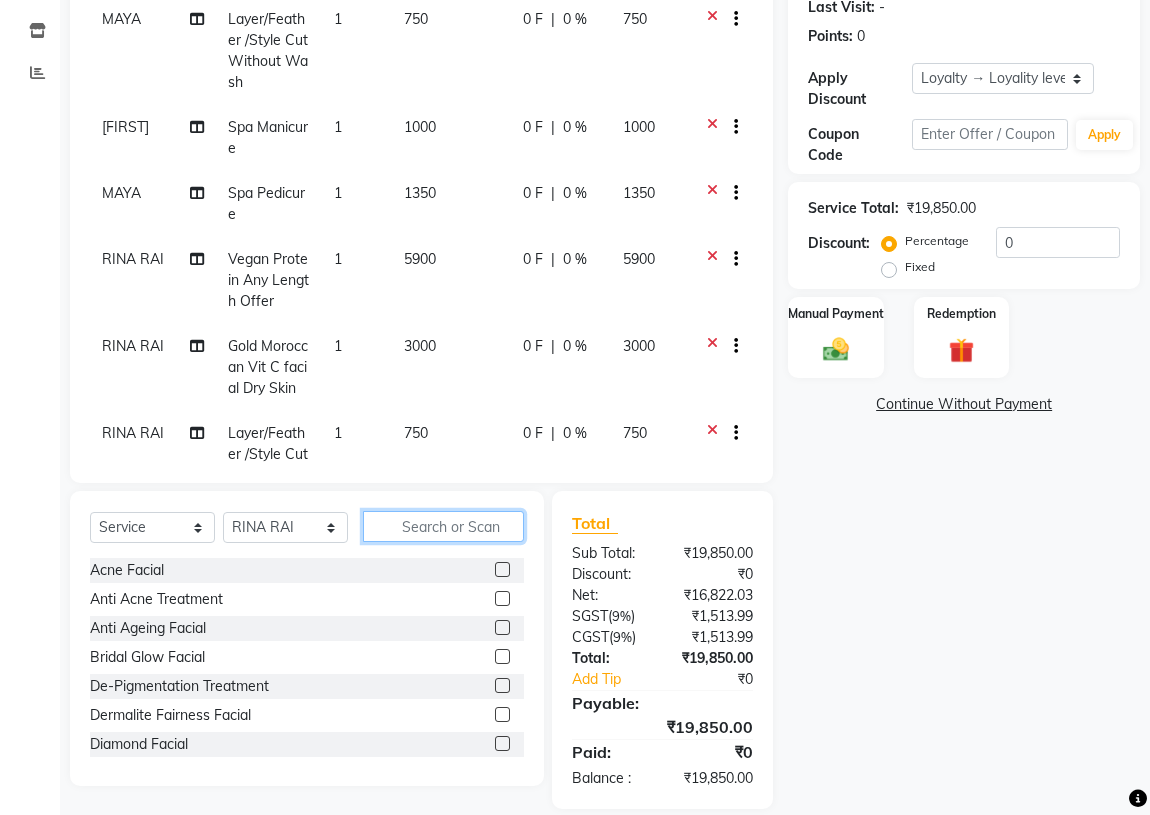 scroll, scrollTop: 272, scrollLeft: 0, axis: vertical 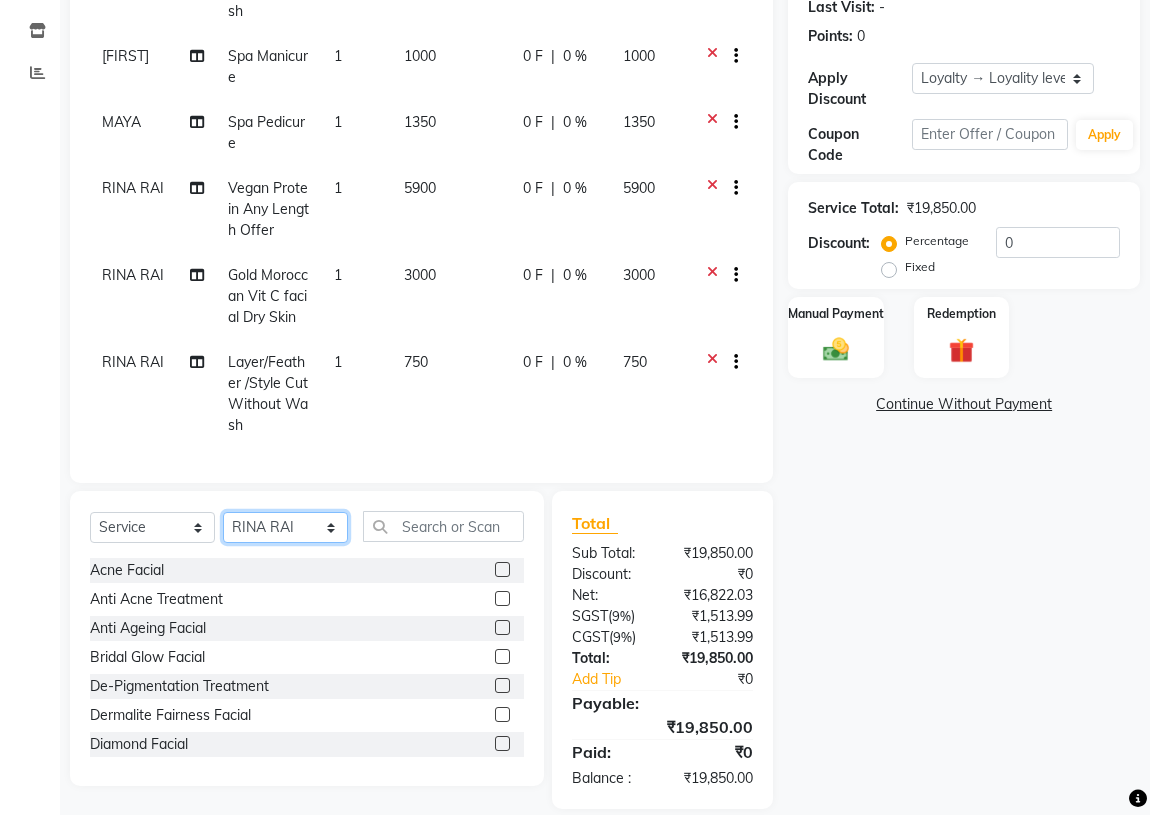 click on "Select Stylist ABHIRAMI		 Arya Eshani GAYATHRIDEVI	K C	 Jisna KHEM MAYA MAYA PRINI		 RINA RAI SHINY ABY THIRUVALLA ASHTAMUDI VISMAYA SURENDRAN" 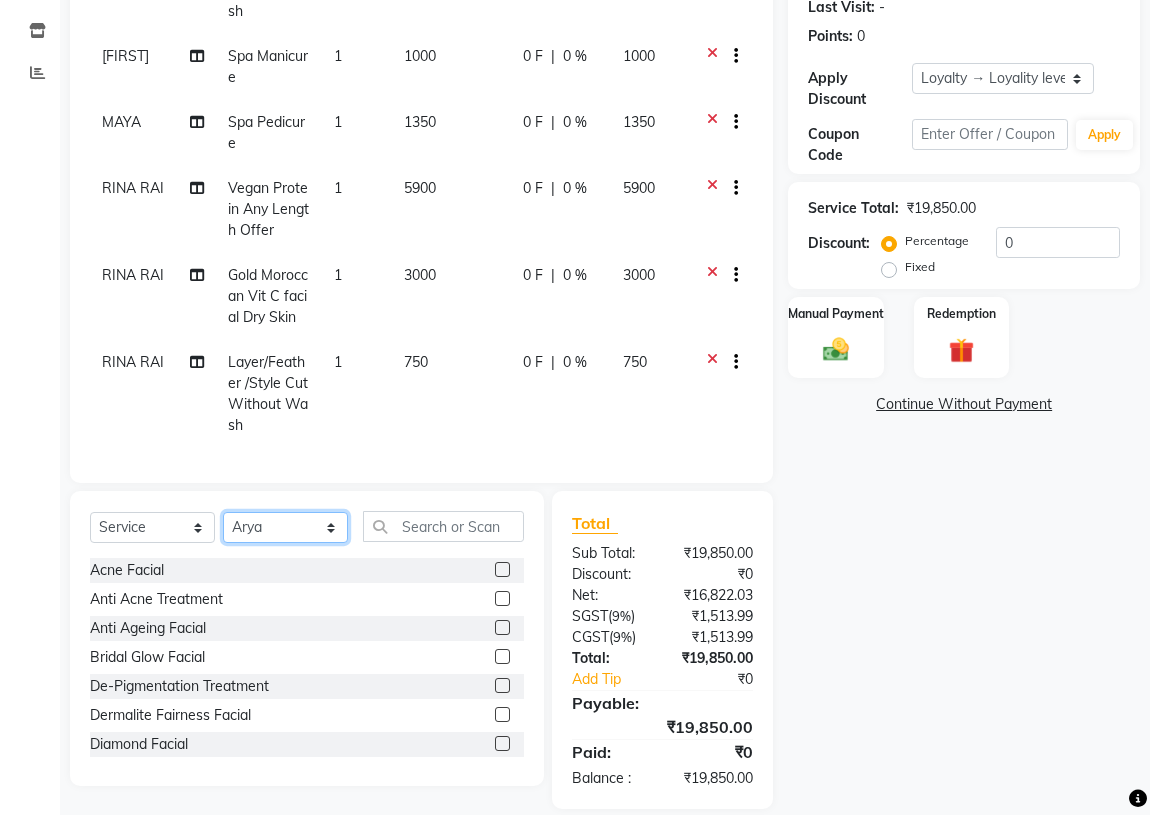 click on "Select Stylist ABHIRAMI		 Arya Eshani GAYATHRIDEVI	K C	 Jisna KHEM MAYA MAYA PRINI		 RINA RAI SHINY ABY THIRUVALLA ASHTAMUDI VISMAYA SURENDRAN" 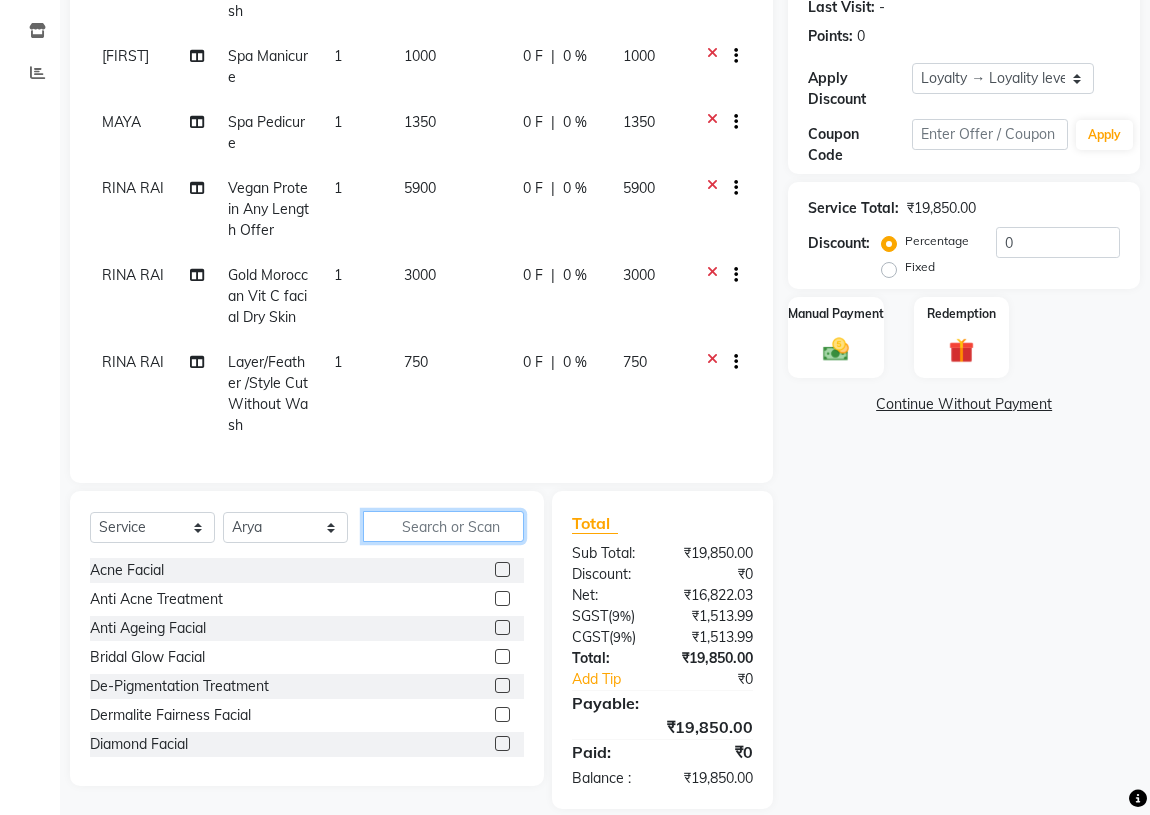 click 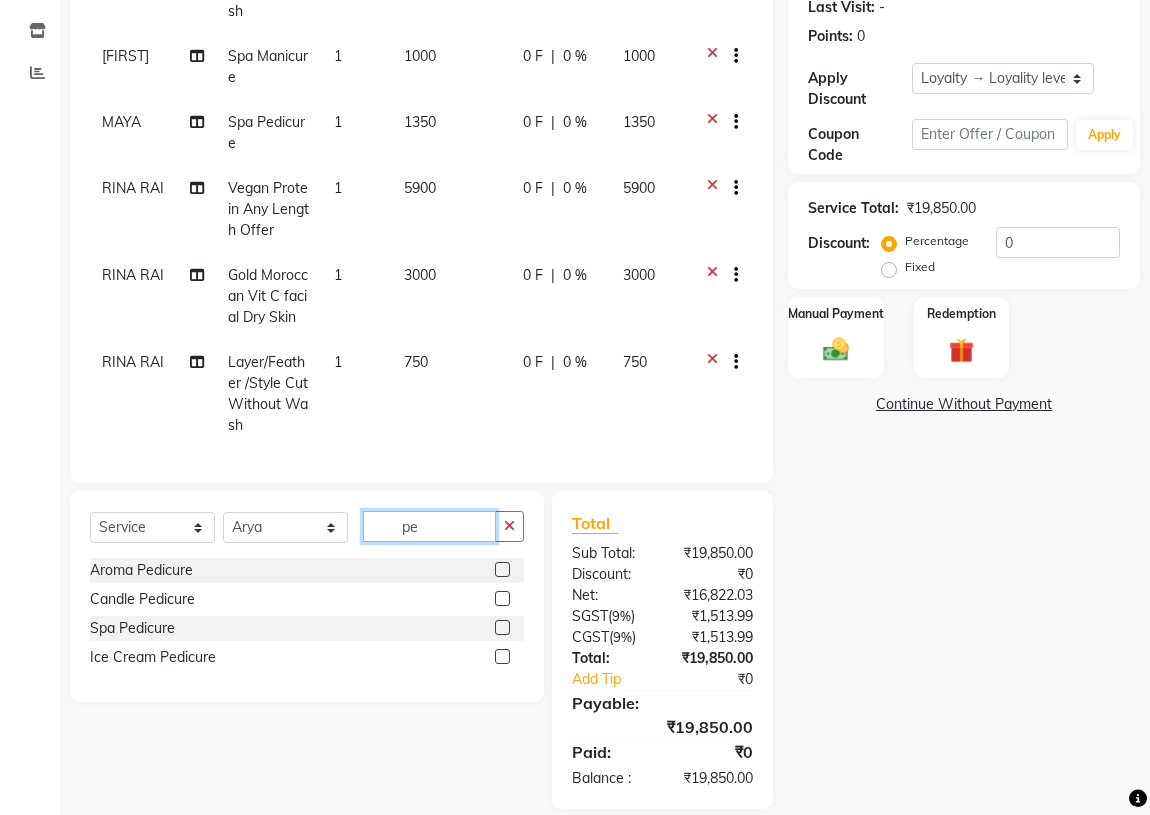 type on "p" 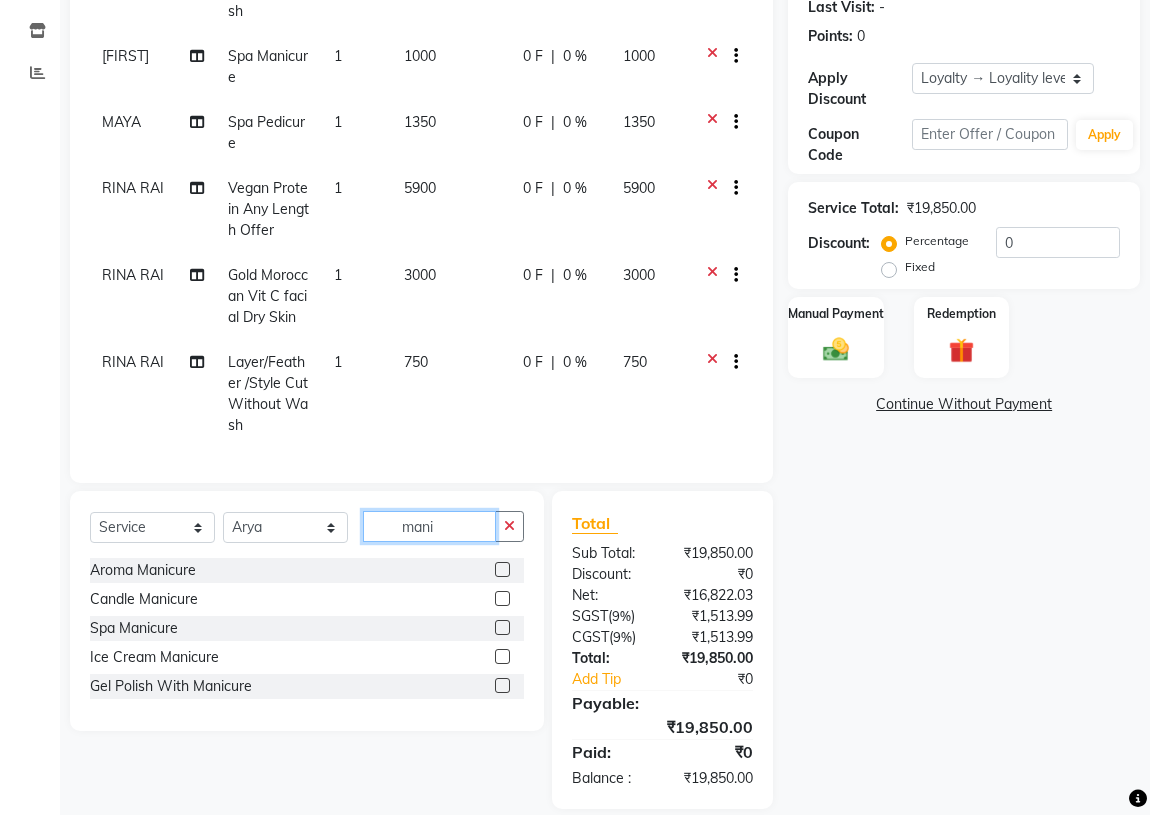type on "mani" 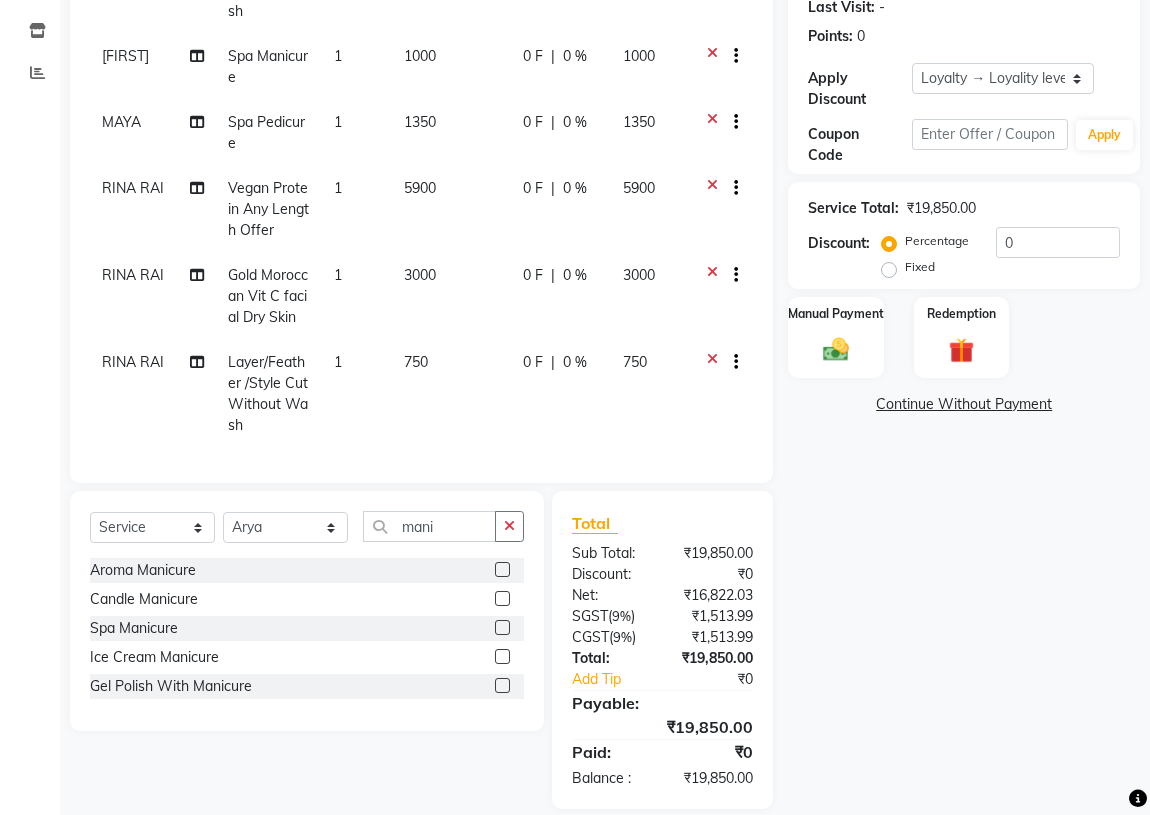 click 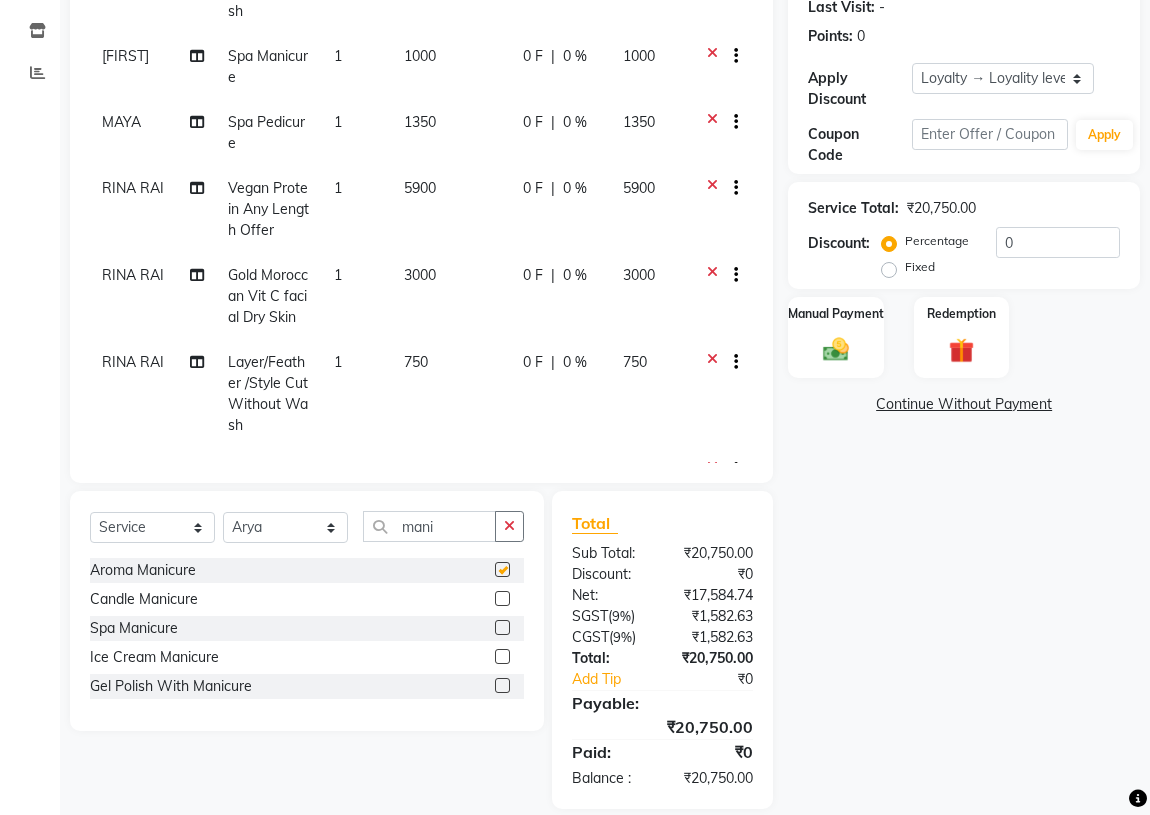 checkbox on "false" 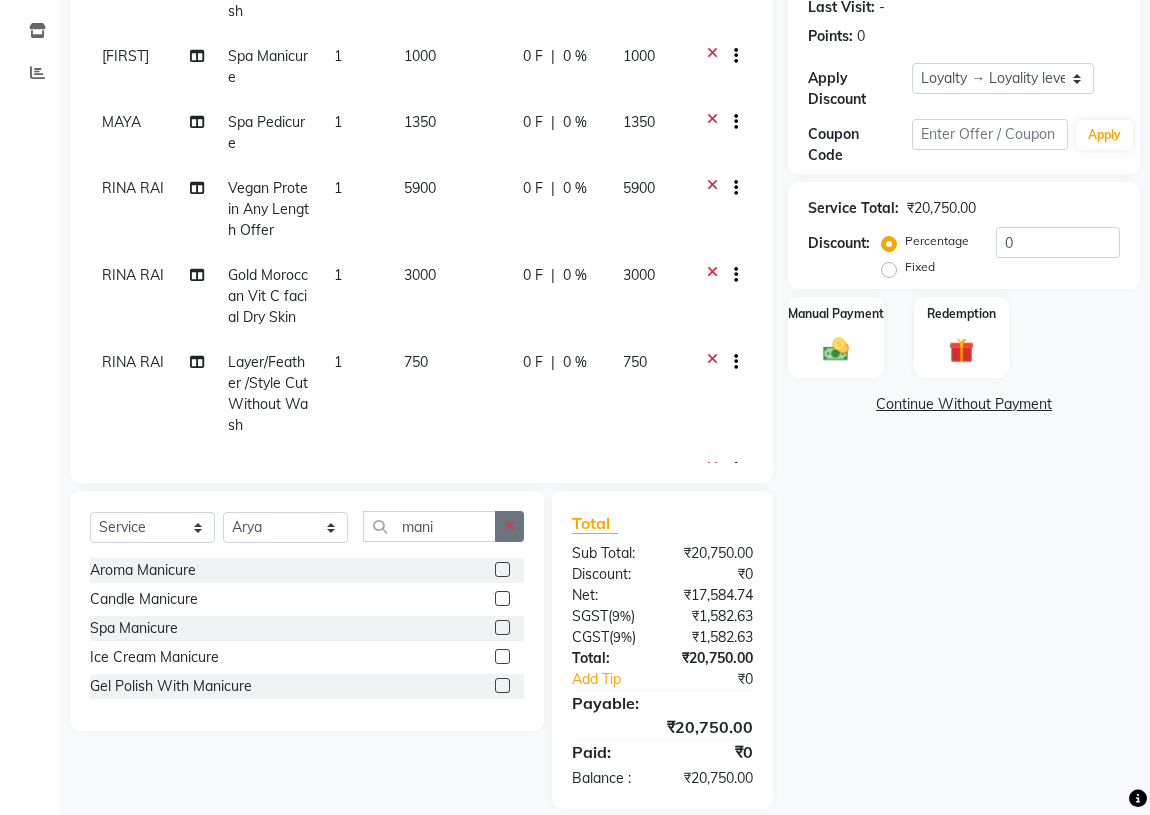 click 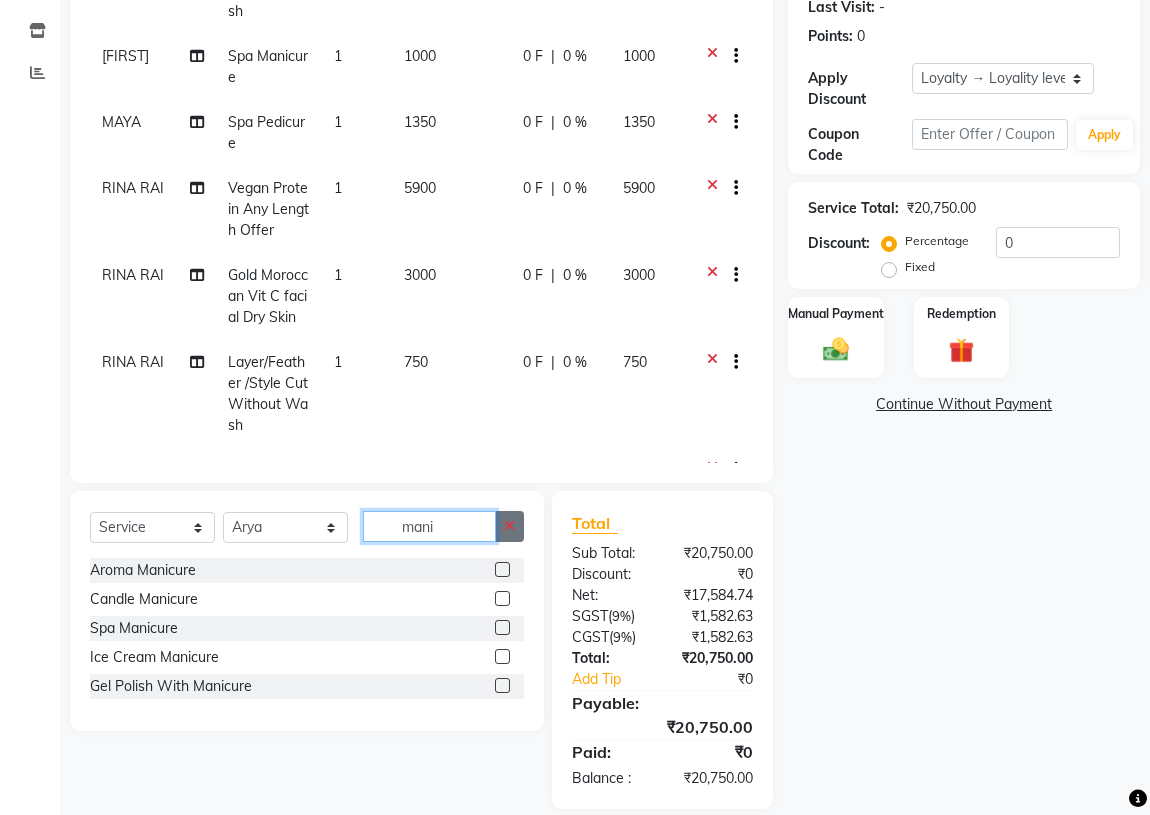 type 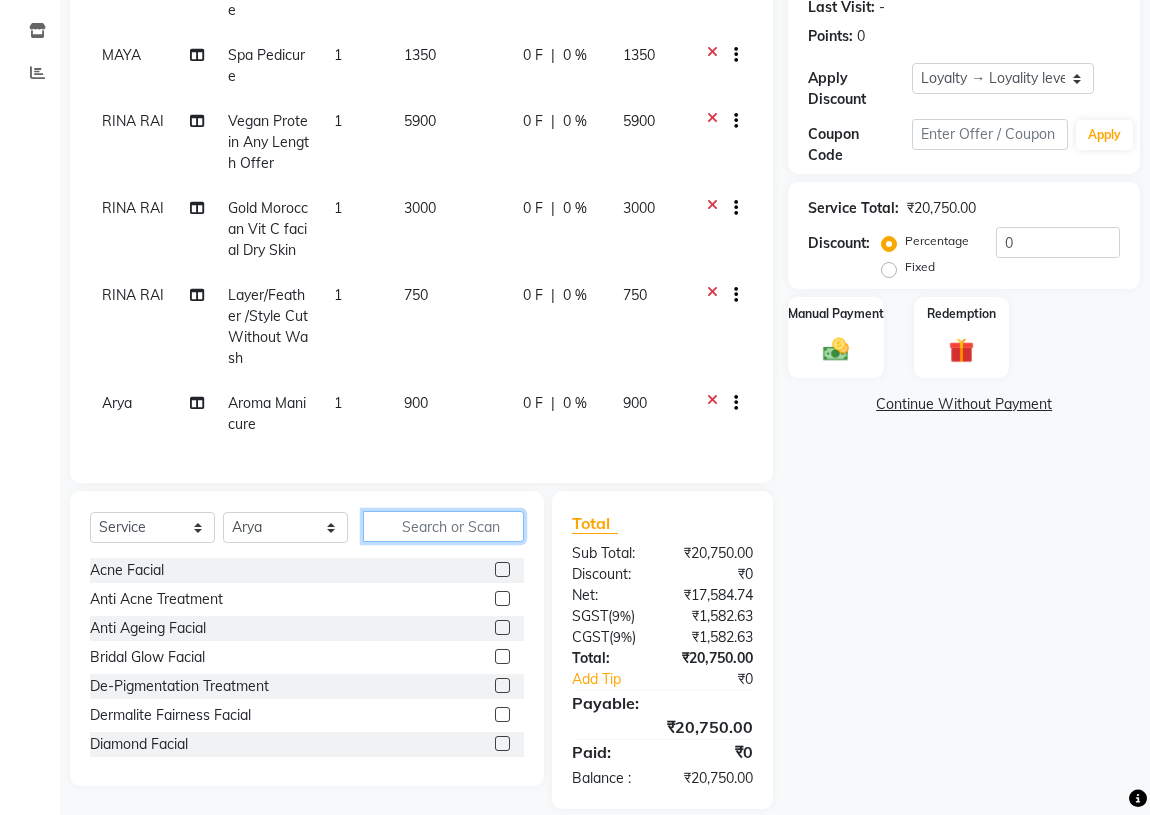 scroll, scrollTop: 394, scrollLeft: 0, axis: vertical 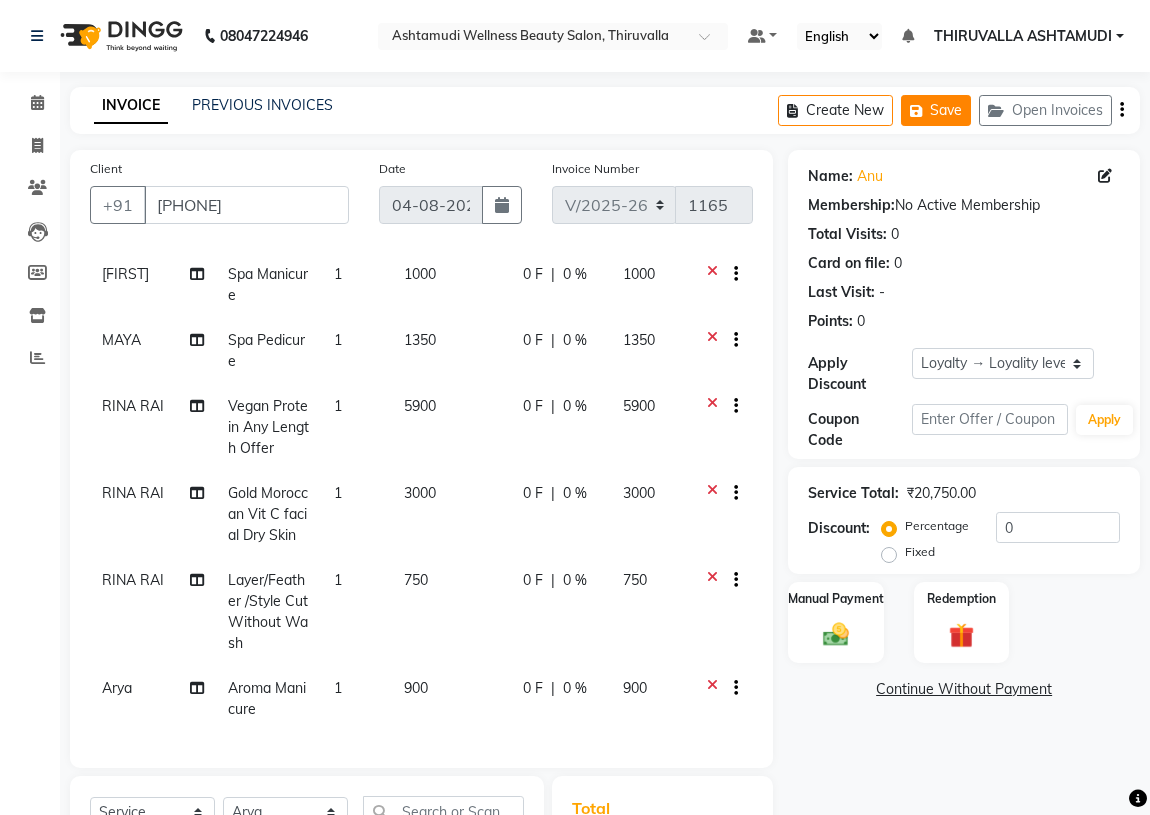 click on "Save" 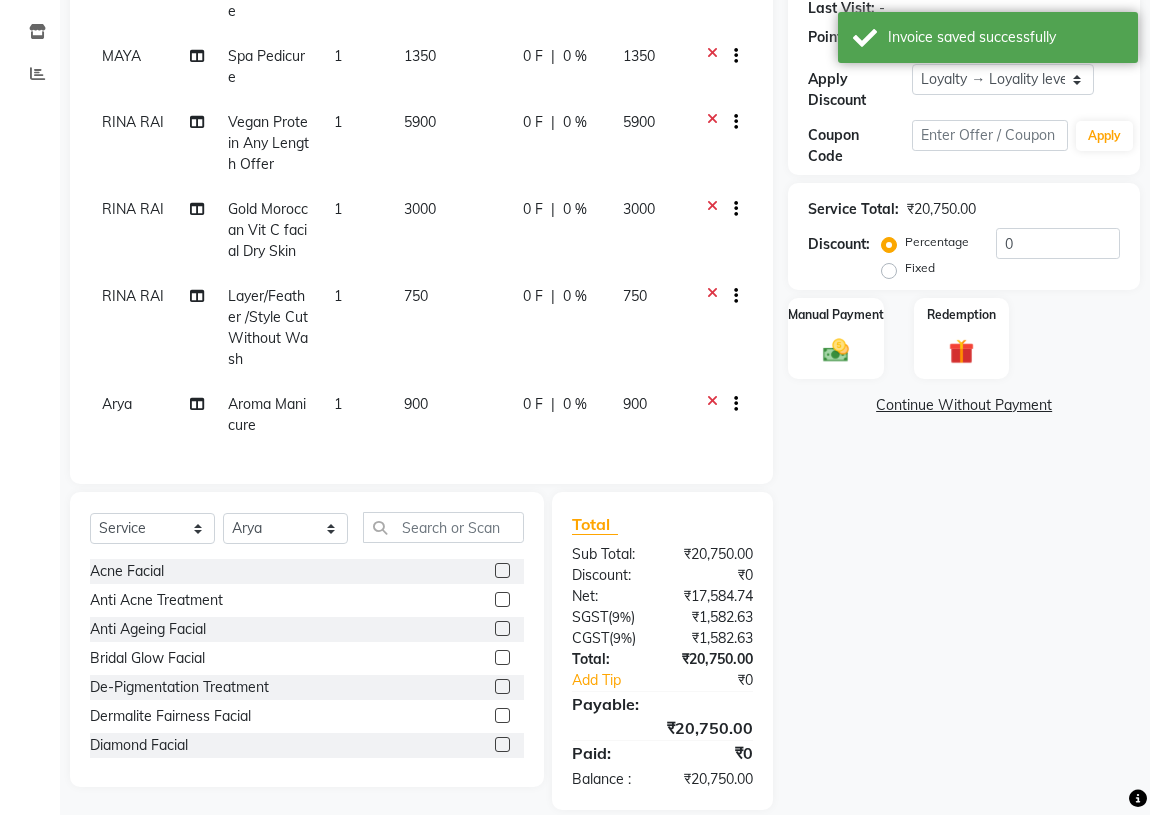 scroll, scrollTop: 286, scrollLeft: 0, axis: vertical 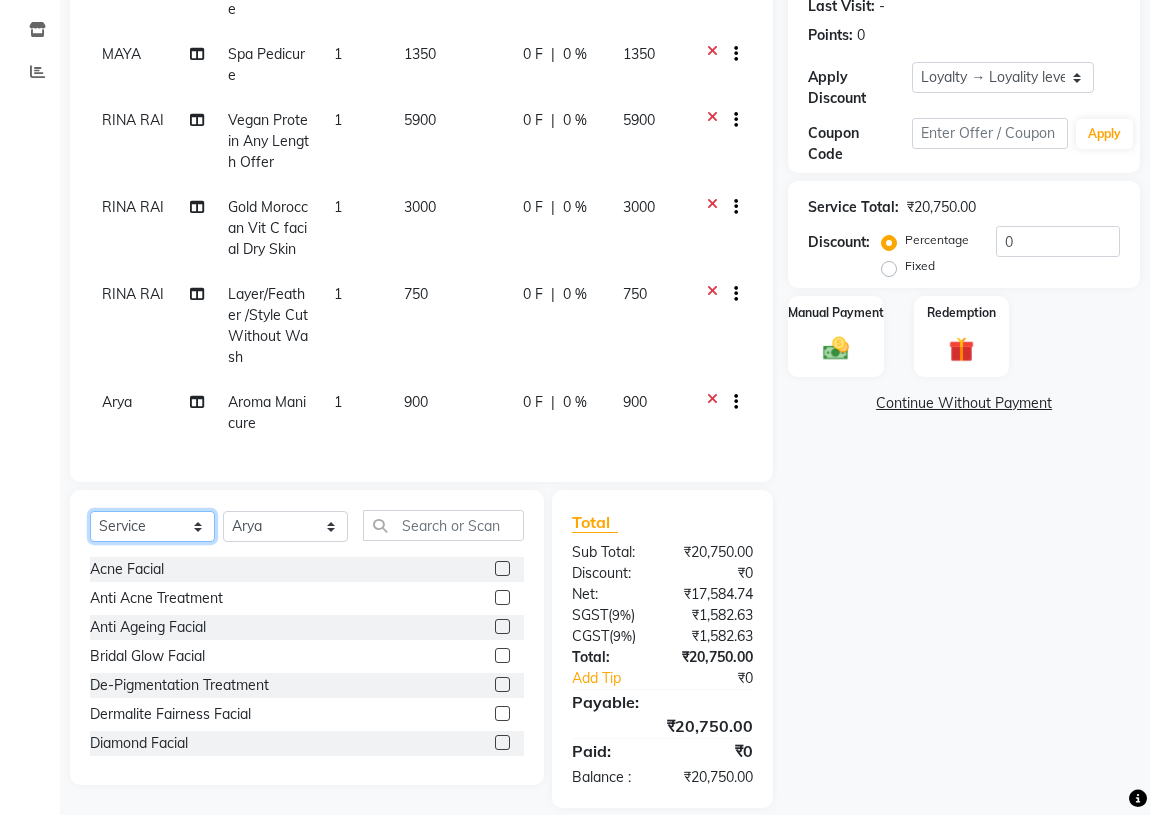 click on "Select  Service  Product  Membership  Package Voucher Prepaid Gift Card" 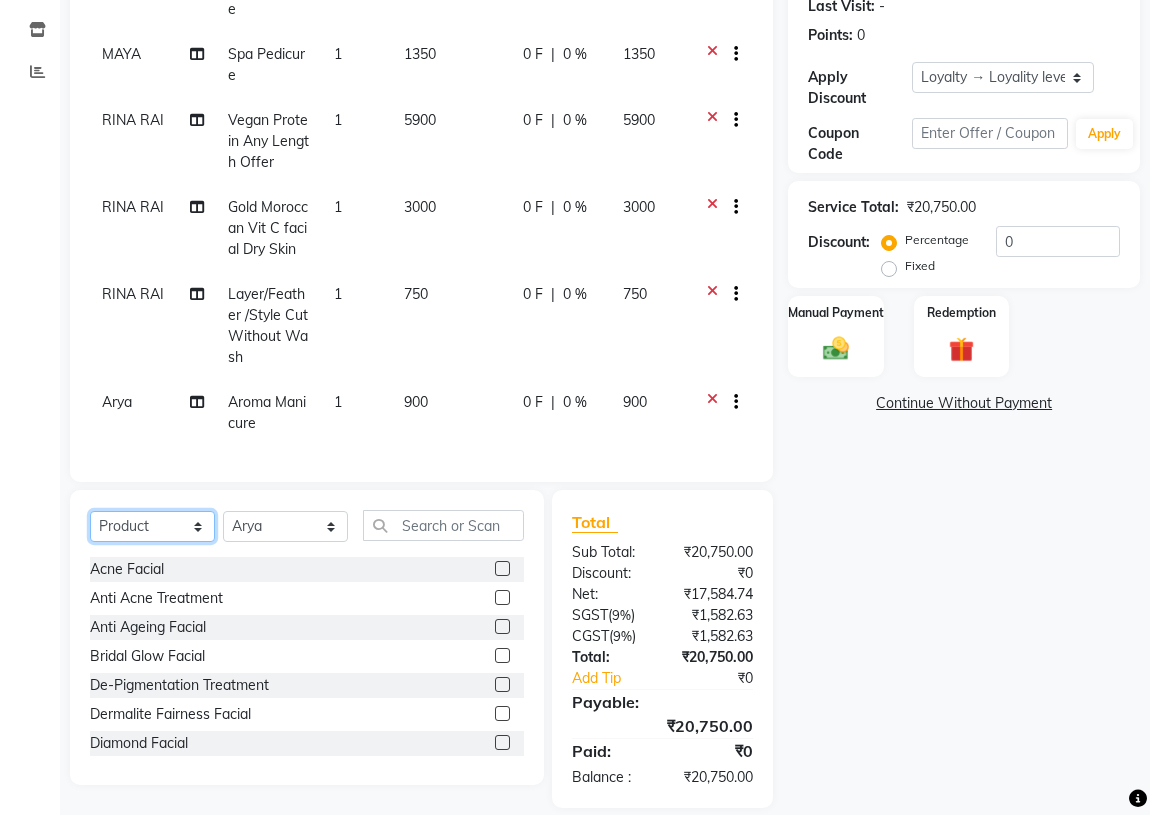 click on "Select  Service  Product  Membership  Package Voucher Prepaid Gift Card" 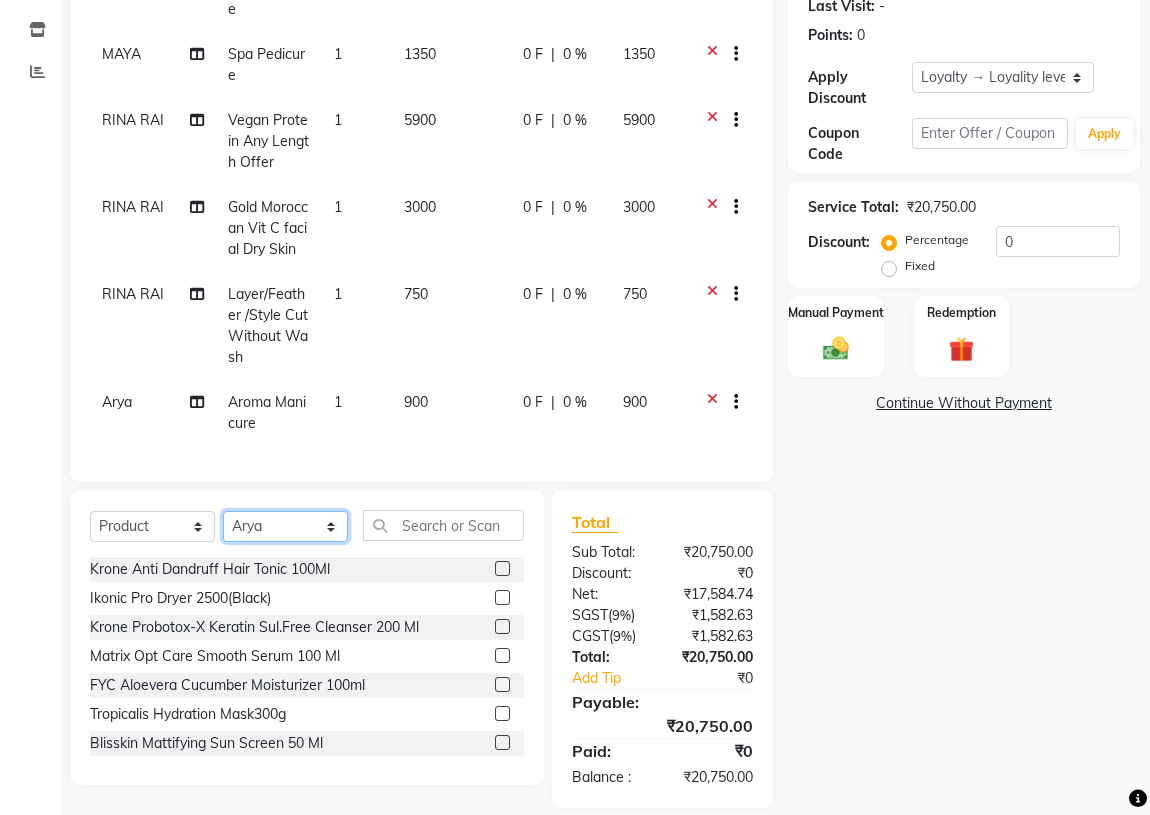 click on "Select Stylist ABHIRAMI		 Arya Eshani GAYATHRIDEVI	K C	 Jisna KHEM MAYA MAYA PRINI		 RINA RAI SHINY ABY THIRUVALLA ASHTAMUDI VISMAYA SURENDRAN" 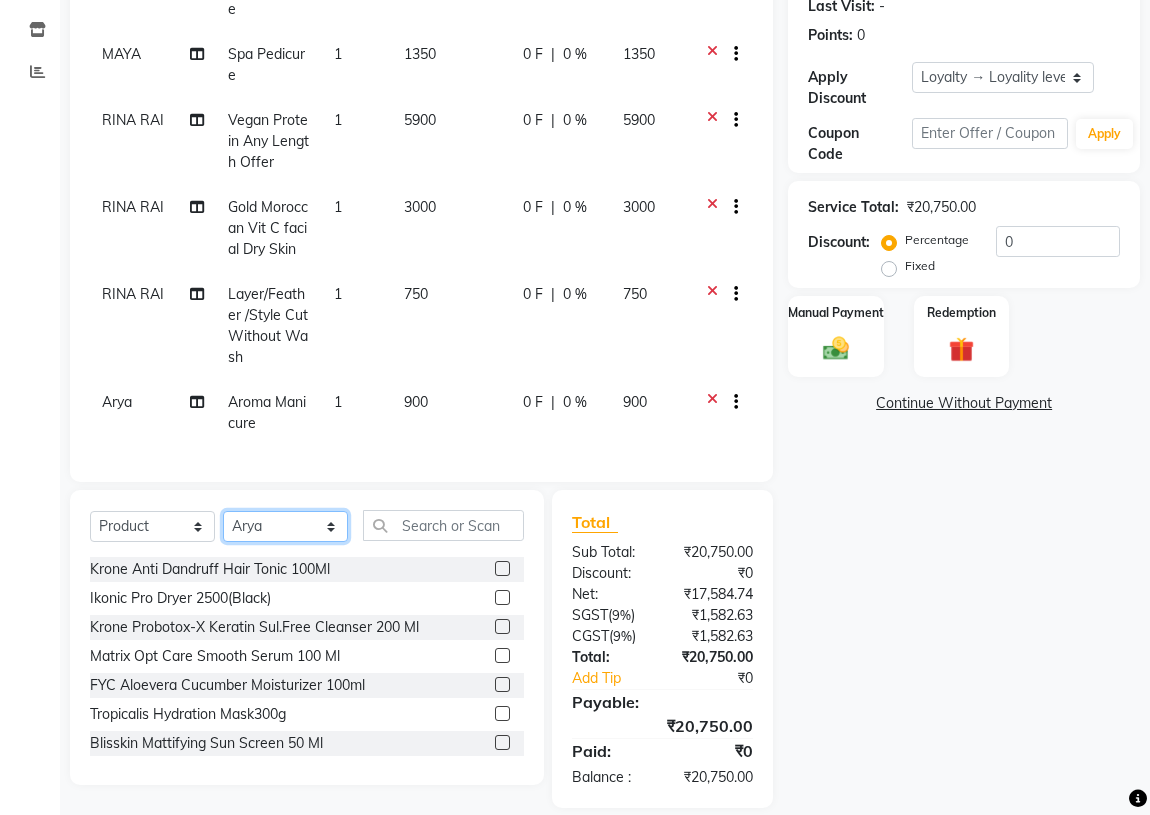 select on "29016" 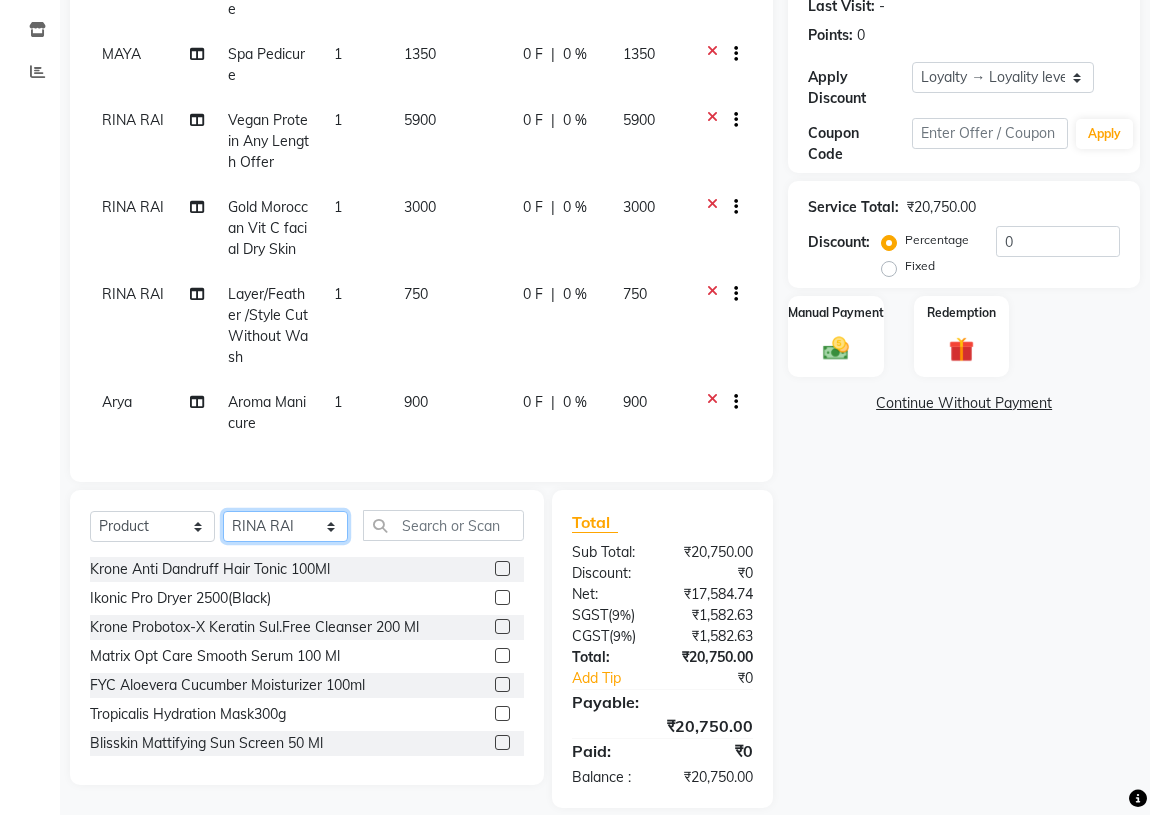 click on "Select Stylist ABHIRAMI		 Arya Eshani GAYATHRIDEVI	K C	 Jisna KHEM MAYA MAYA PRINI		 RINA RAI SHINY ABY THIRUVALLA ASHTAMUDI VISMAYA SURENDRAN" 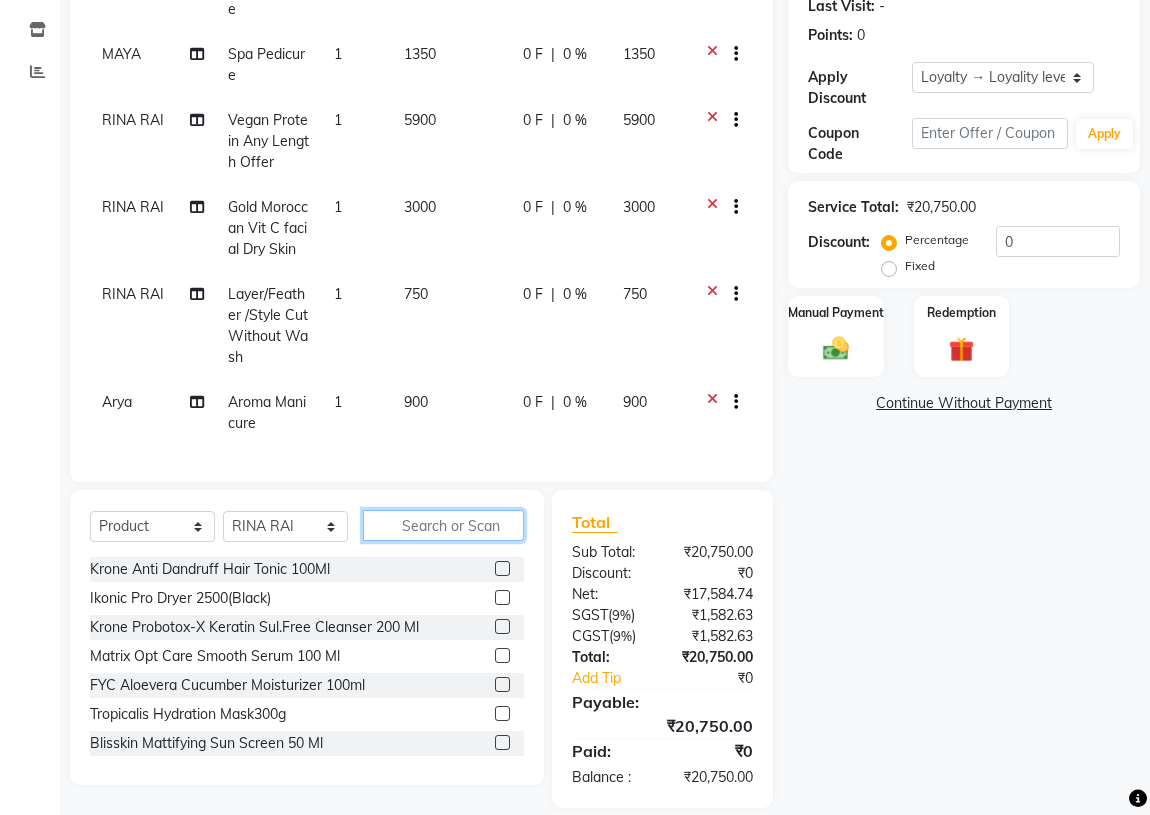 click 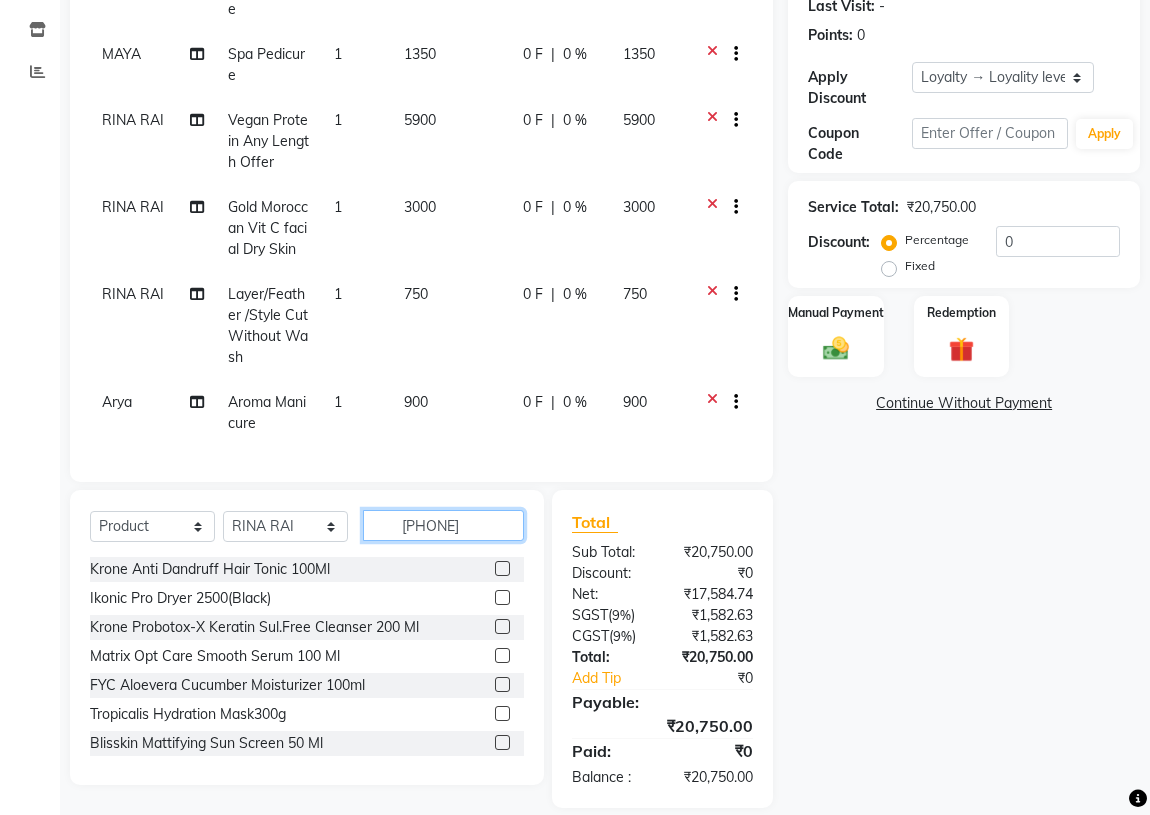 type on "8906055116531" 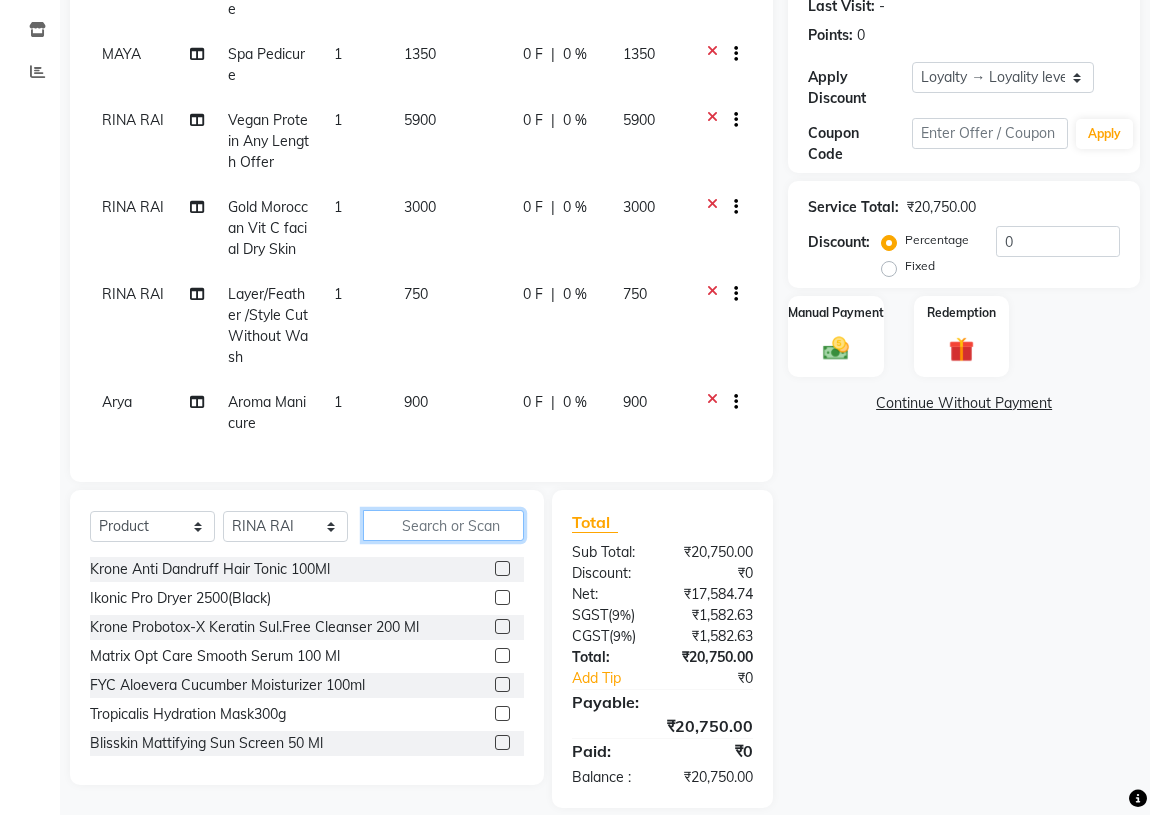 scroll, scrollTop: 0, scrollLeft: 0, axis: both 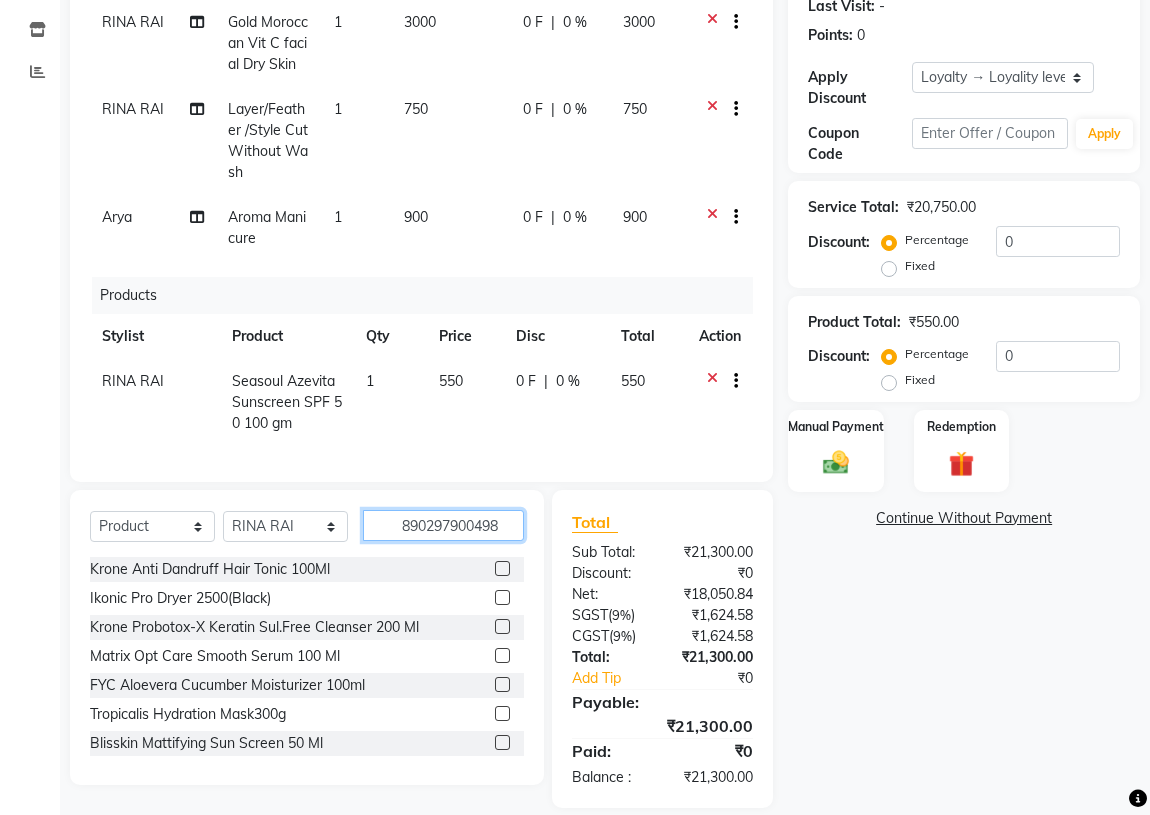 type on "8902979004985" 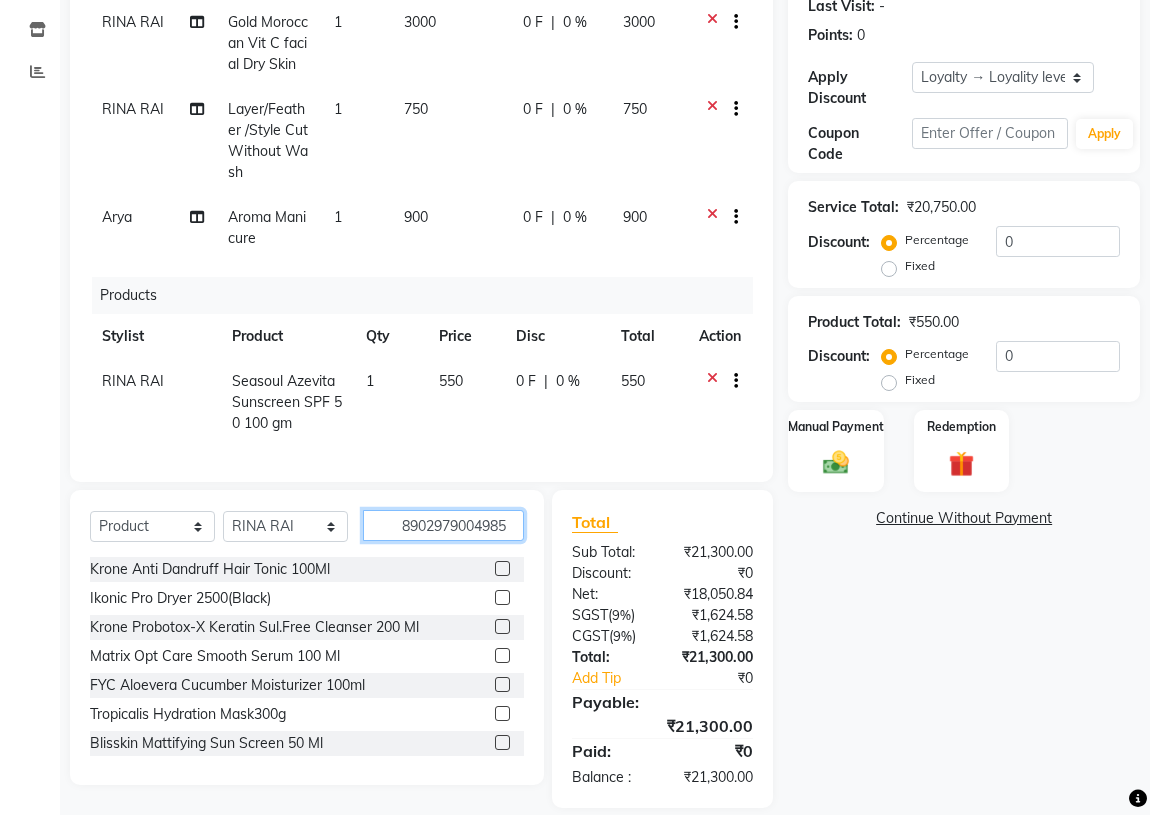 scroll, scrollTop: 285, scrollLeft: 0, axis: vertical 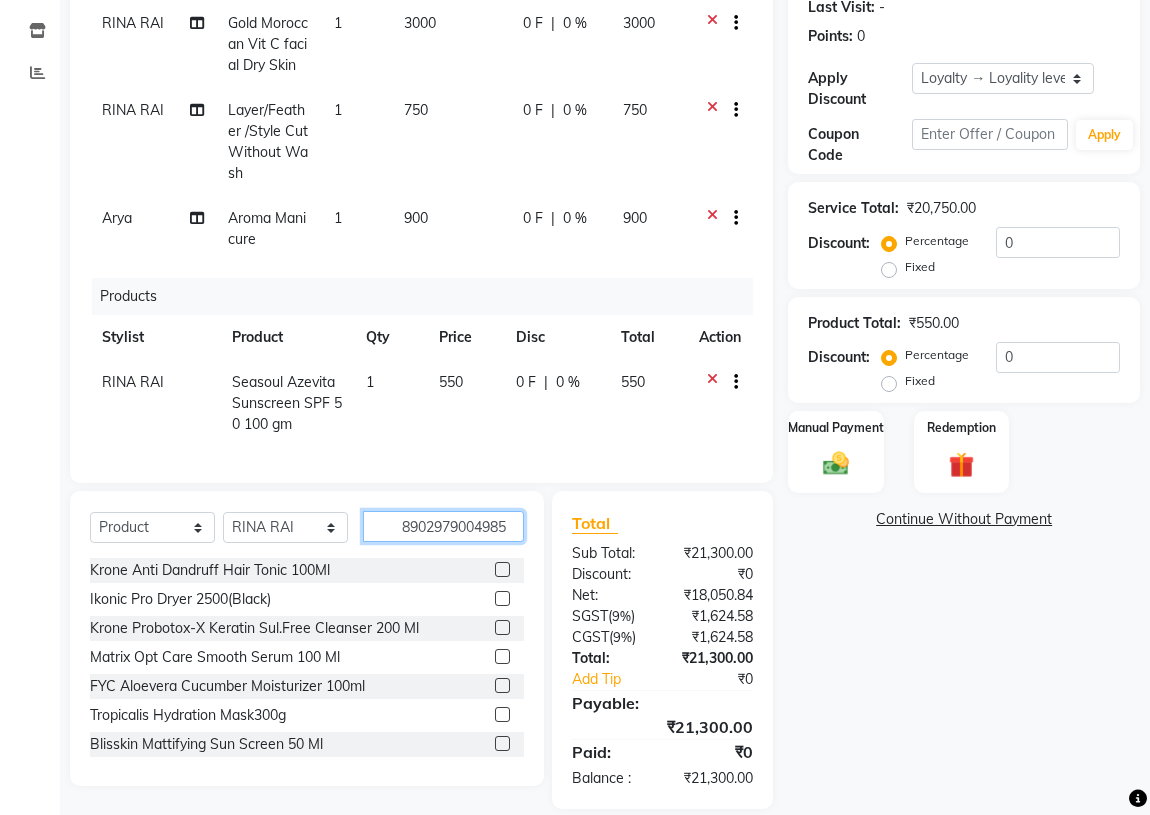 type 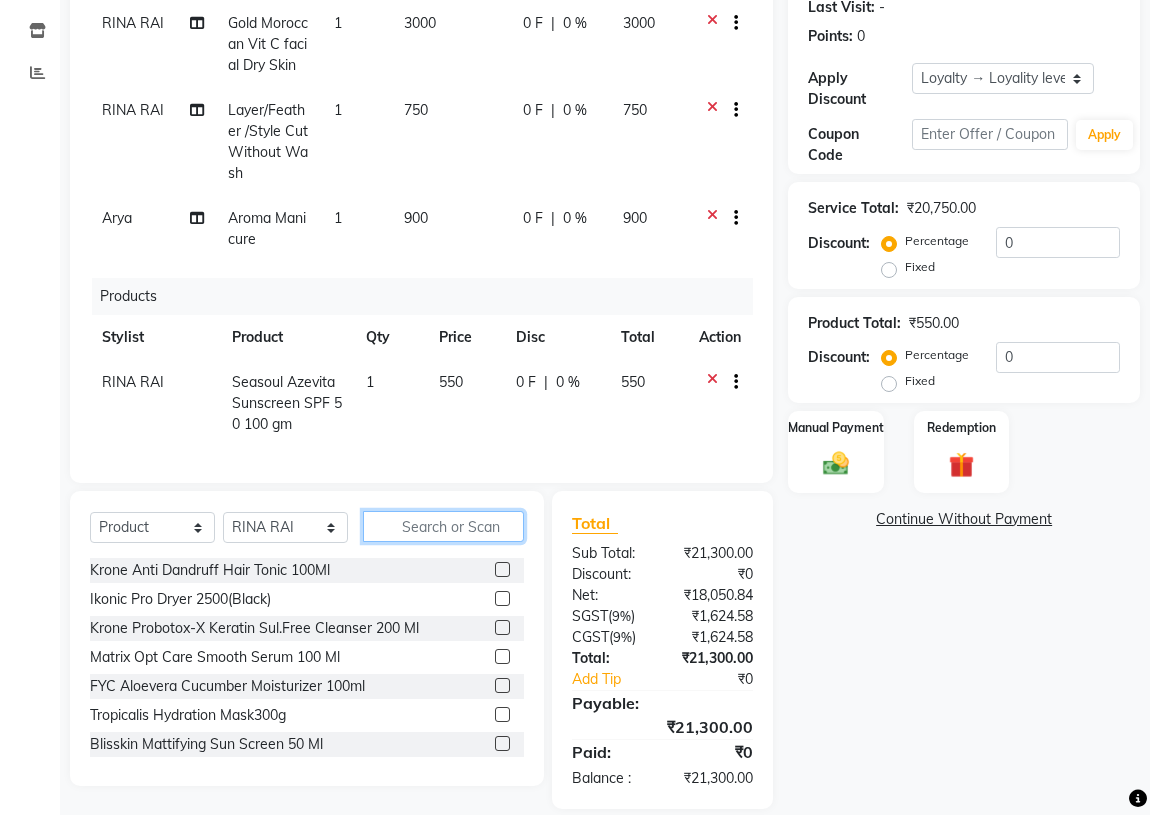 scroll, scrollTop: 0, scrollLeft: 0, axis: both 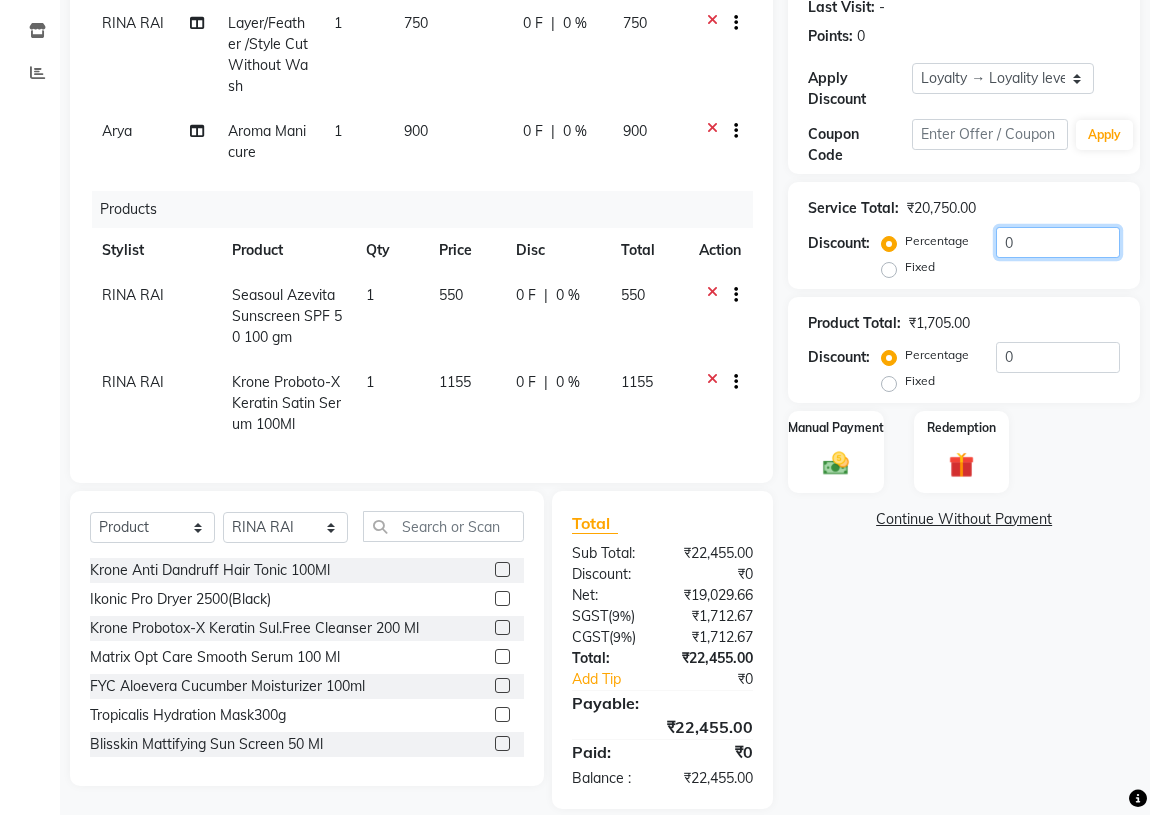 click on "0" 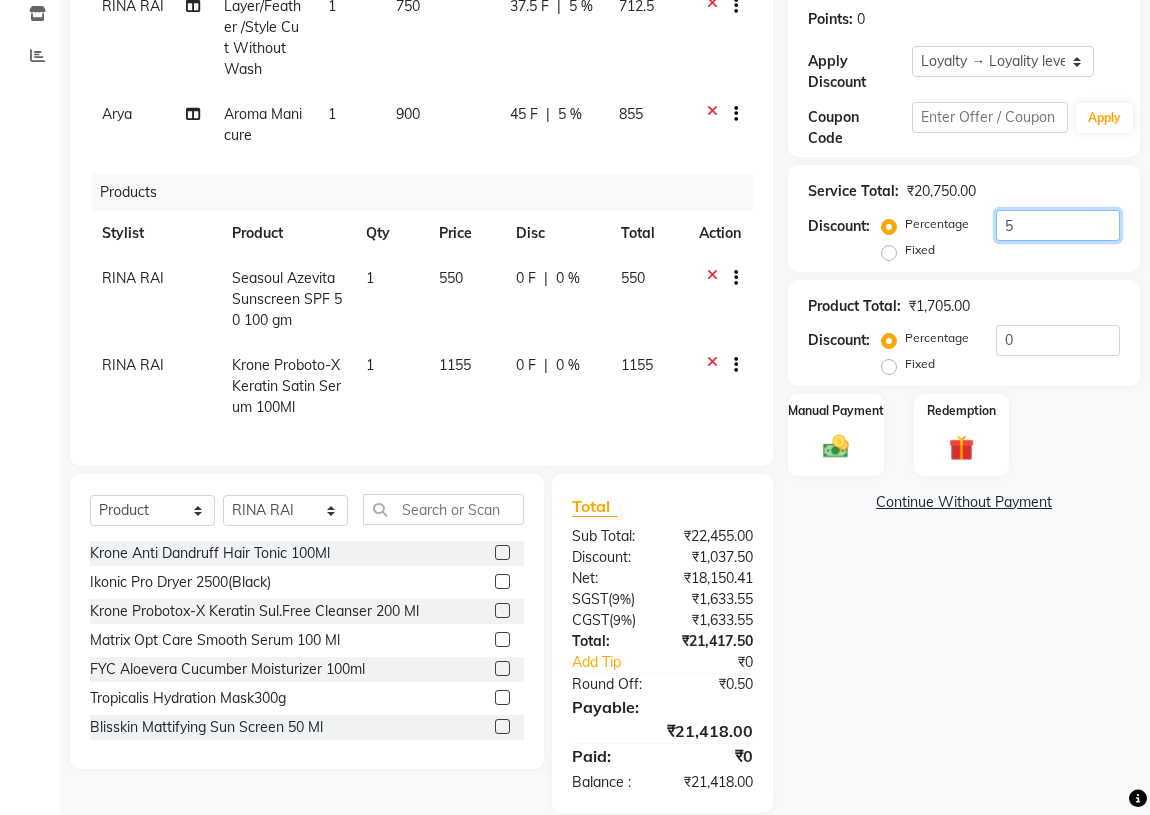 scroll, scrollTop: 306, scrollLeft: 0, axis: vertical 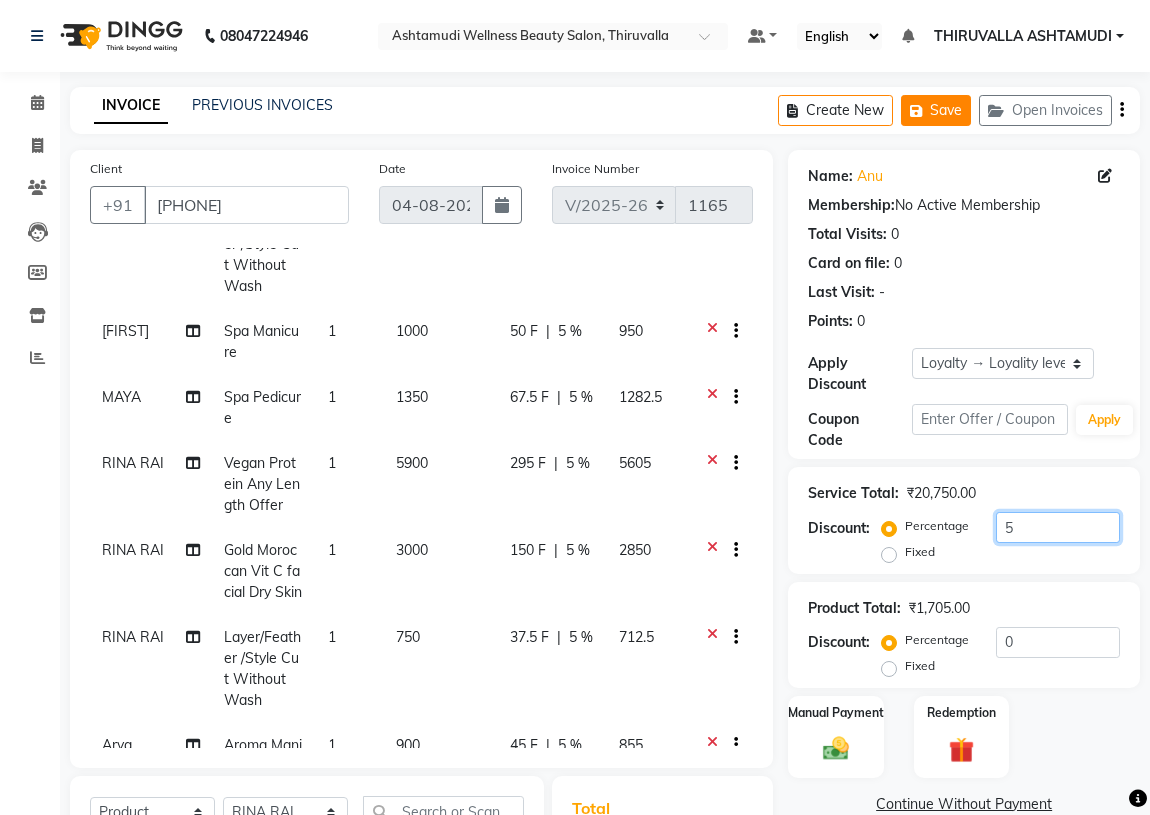 type on "5" 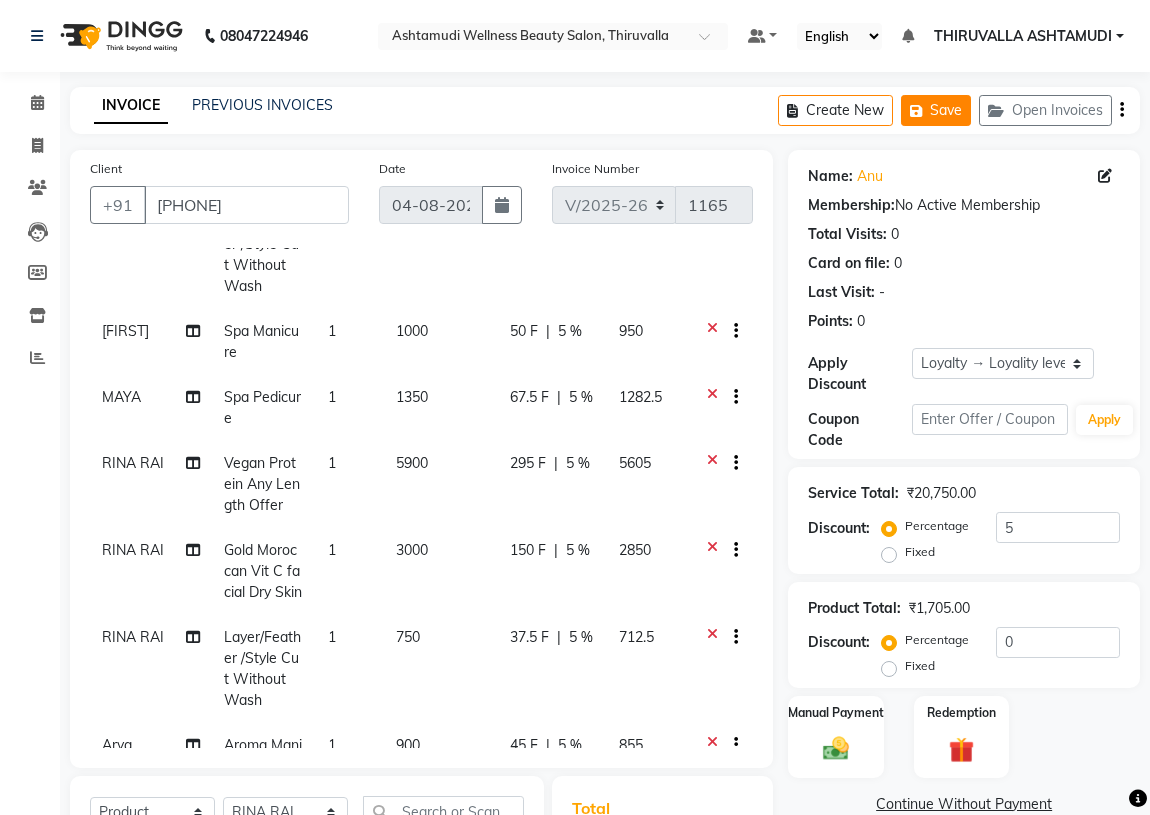click on "Save" 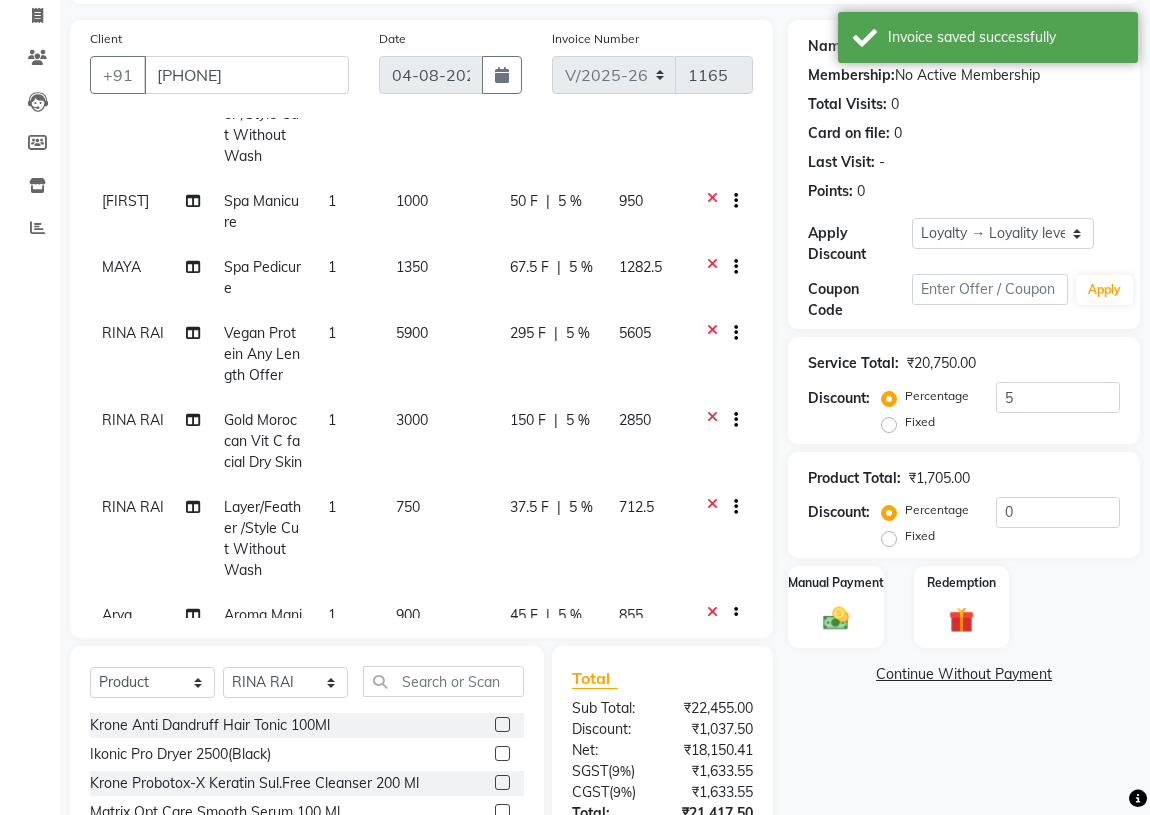 scroll, scrollTop: 306, scrollLeft: 0, axis: vertical 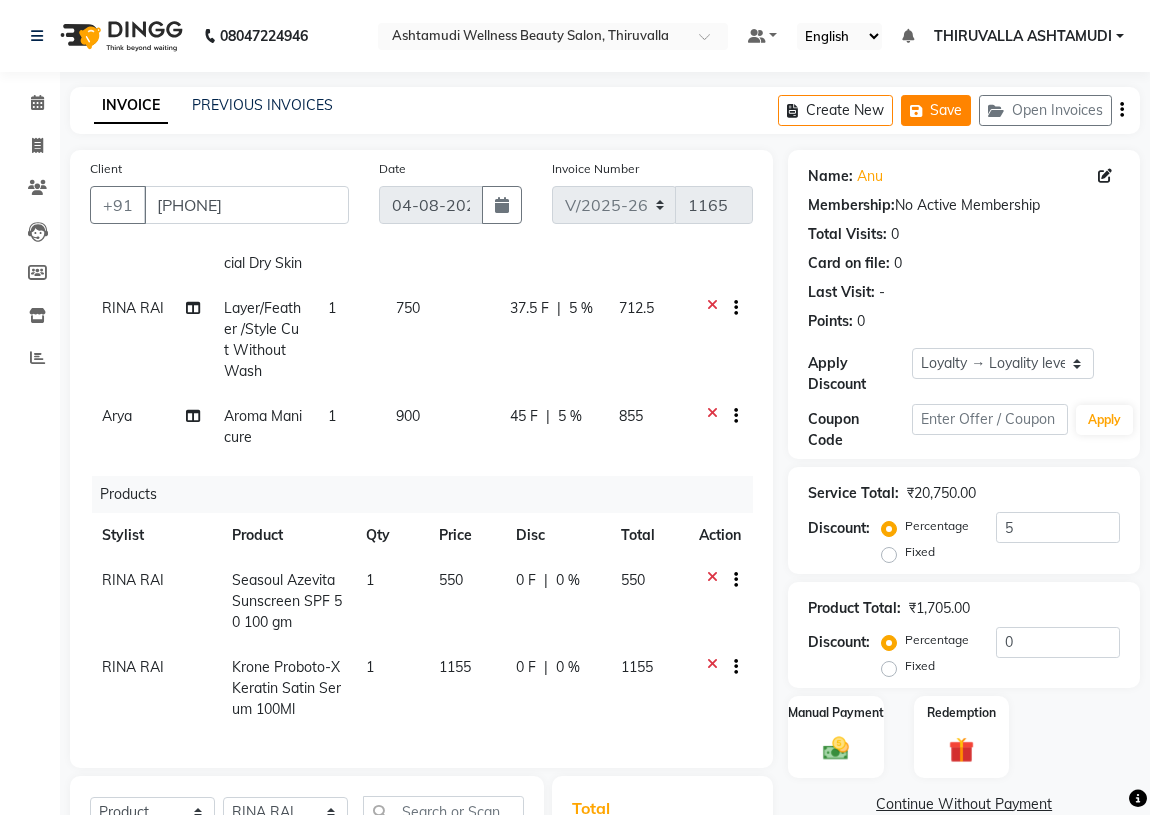 click 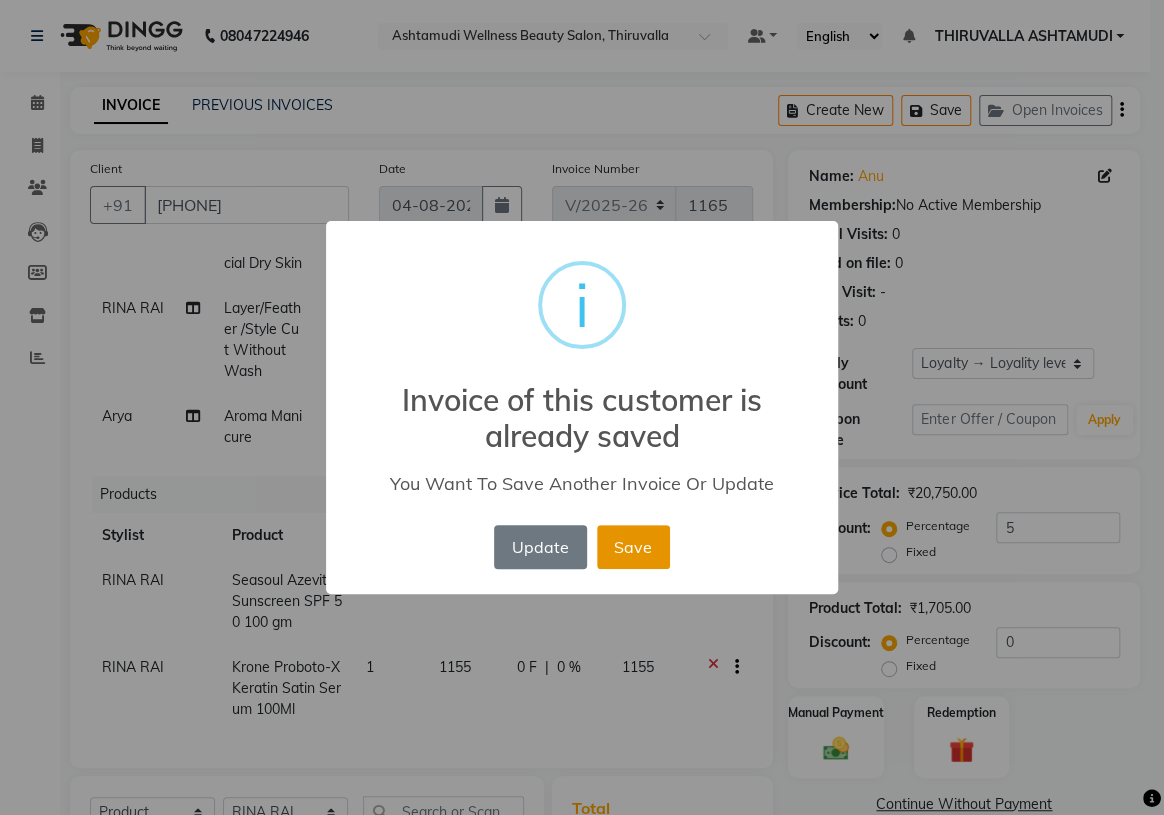 click on "Save" at bounding box center (633, 547) 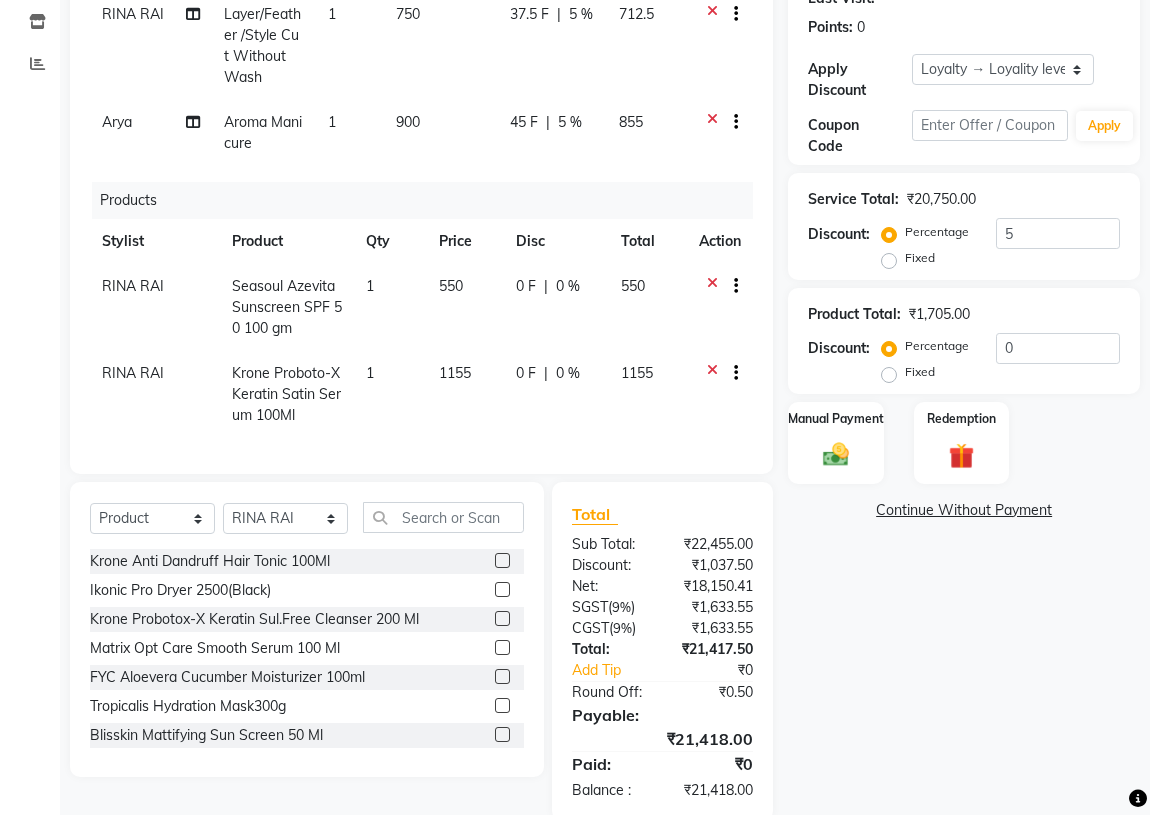 scroll, scrollTop: 306, scrollLeft: 0, axis: vertical 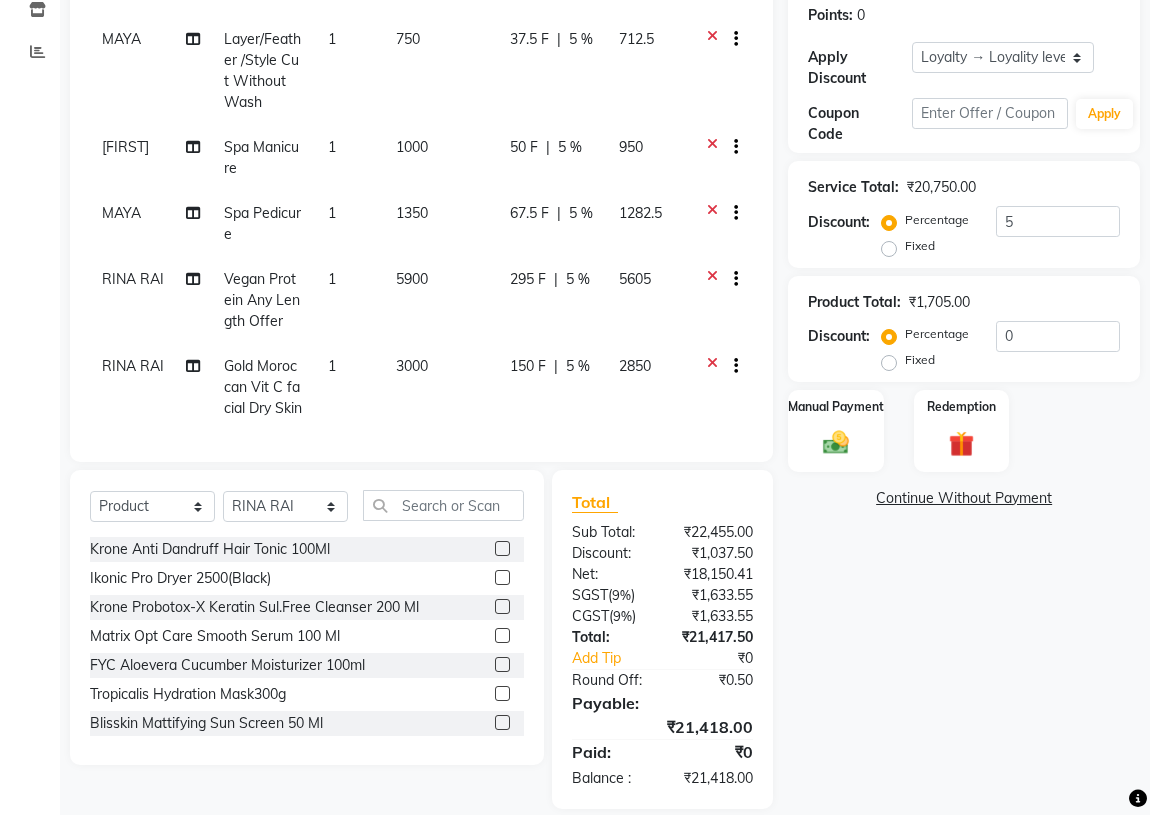 type 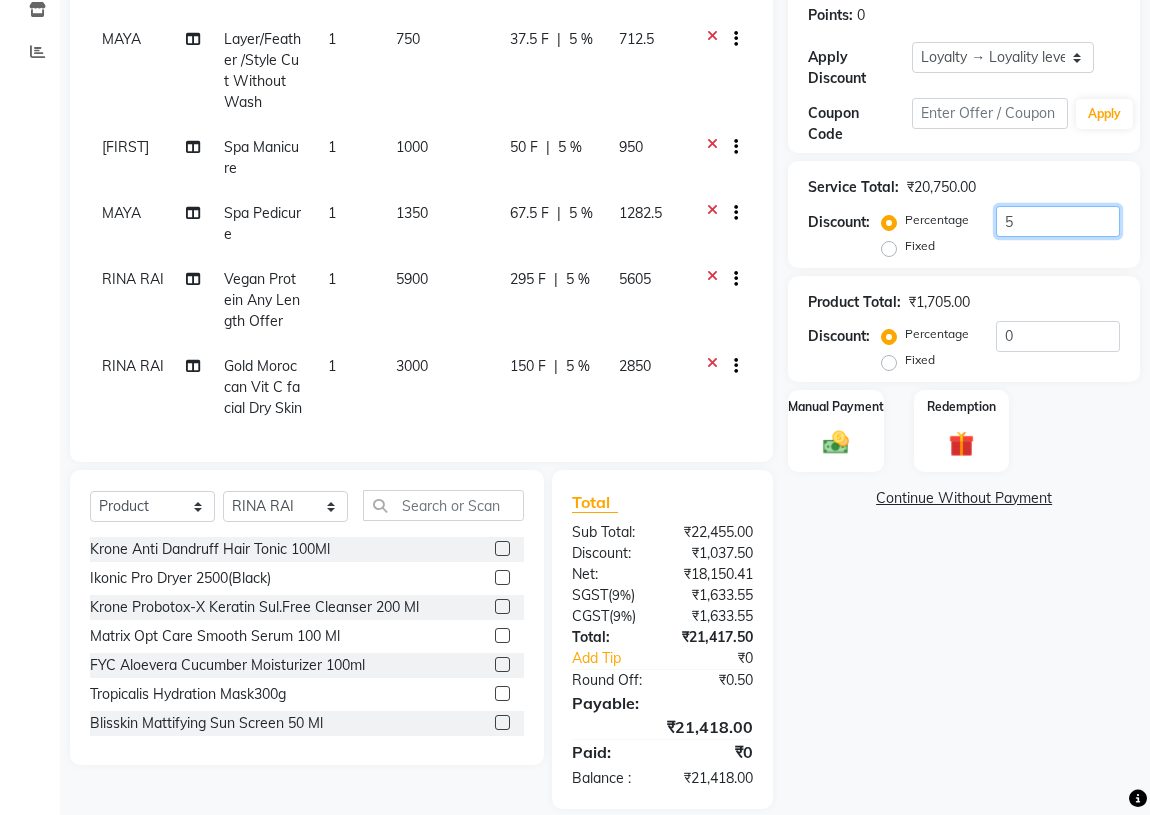 drag, startPoint x: 1040, startPoint y: 218, endPoint x: 952, endPoint y: 218, distance: 88 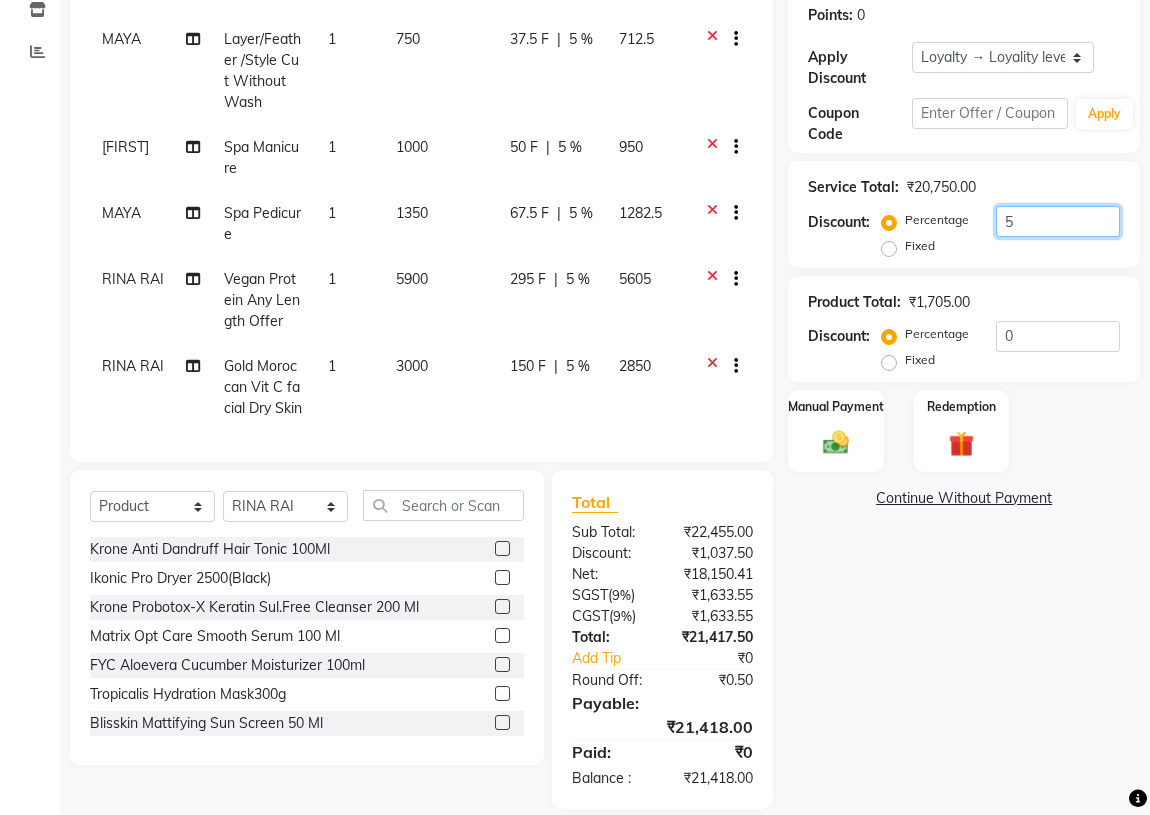 click on "Percentage   Fixed  5" 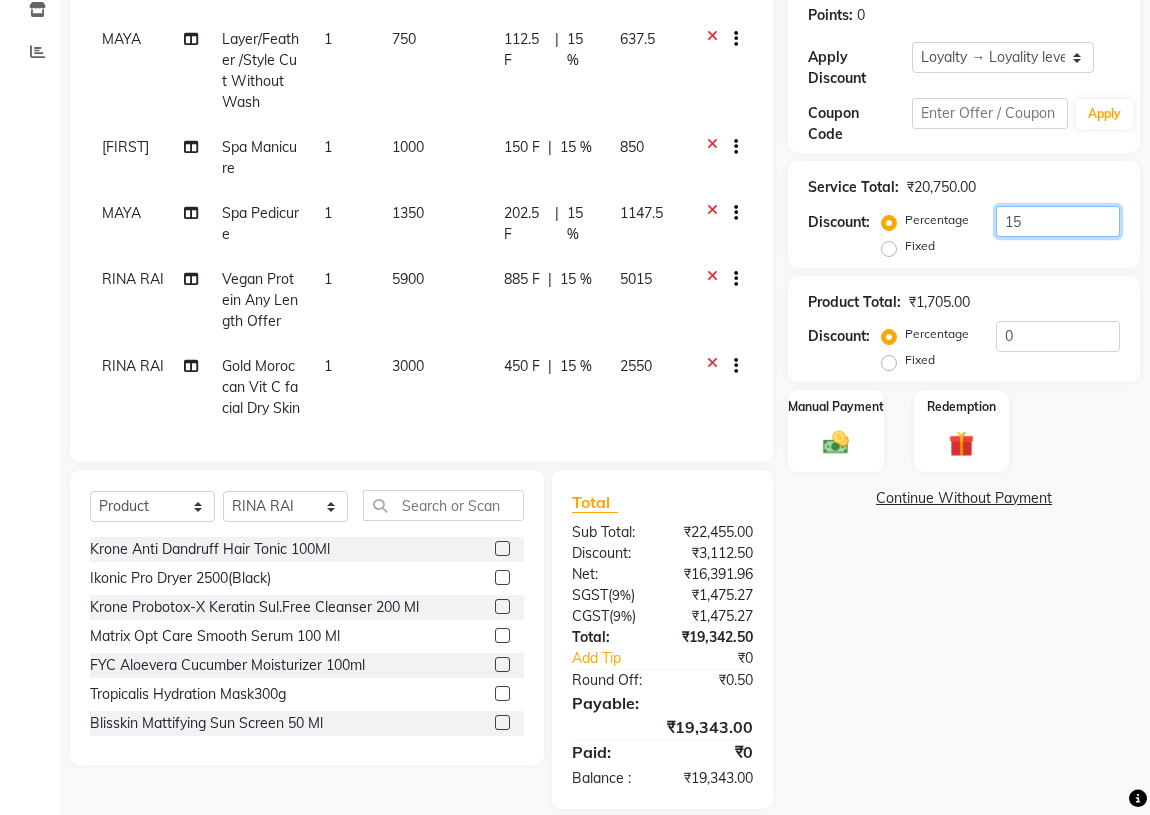 type on "1" 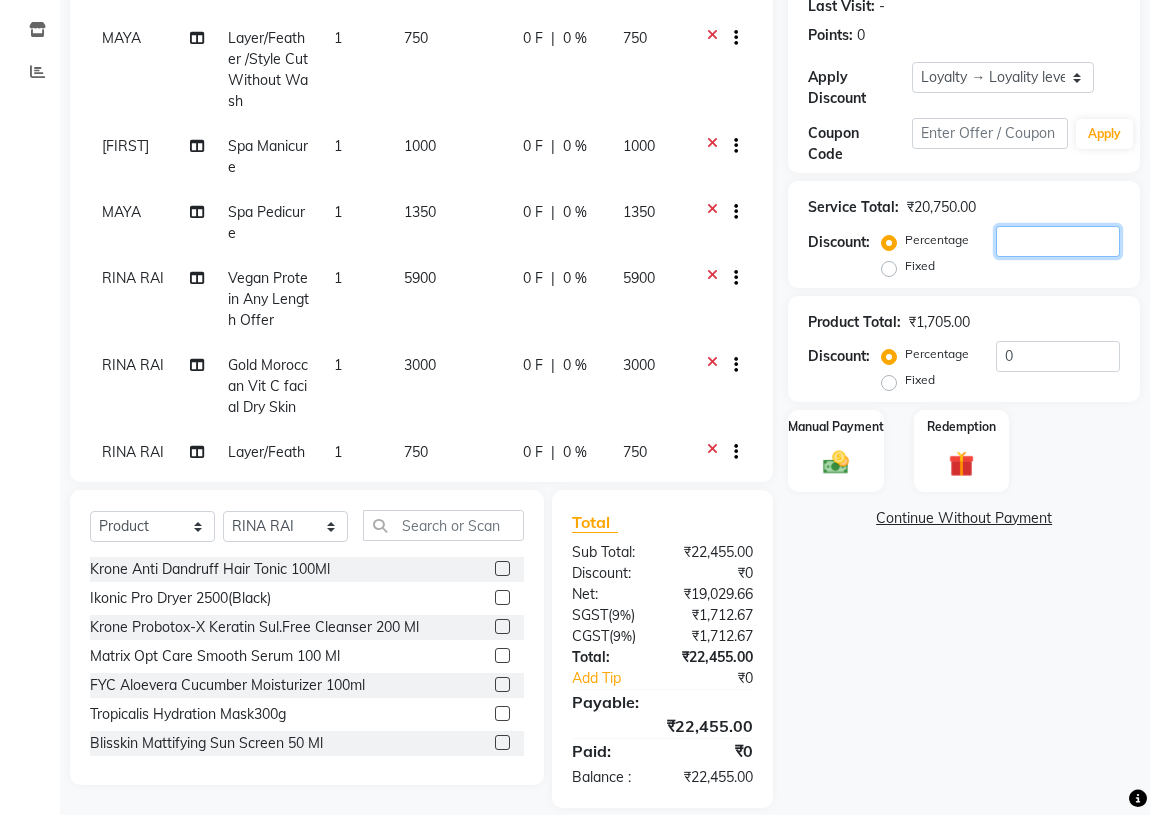 type on "5" 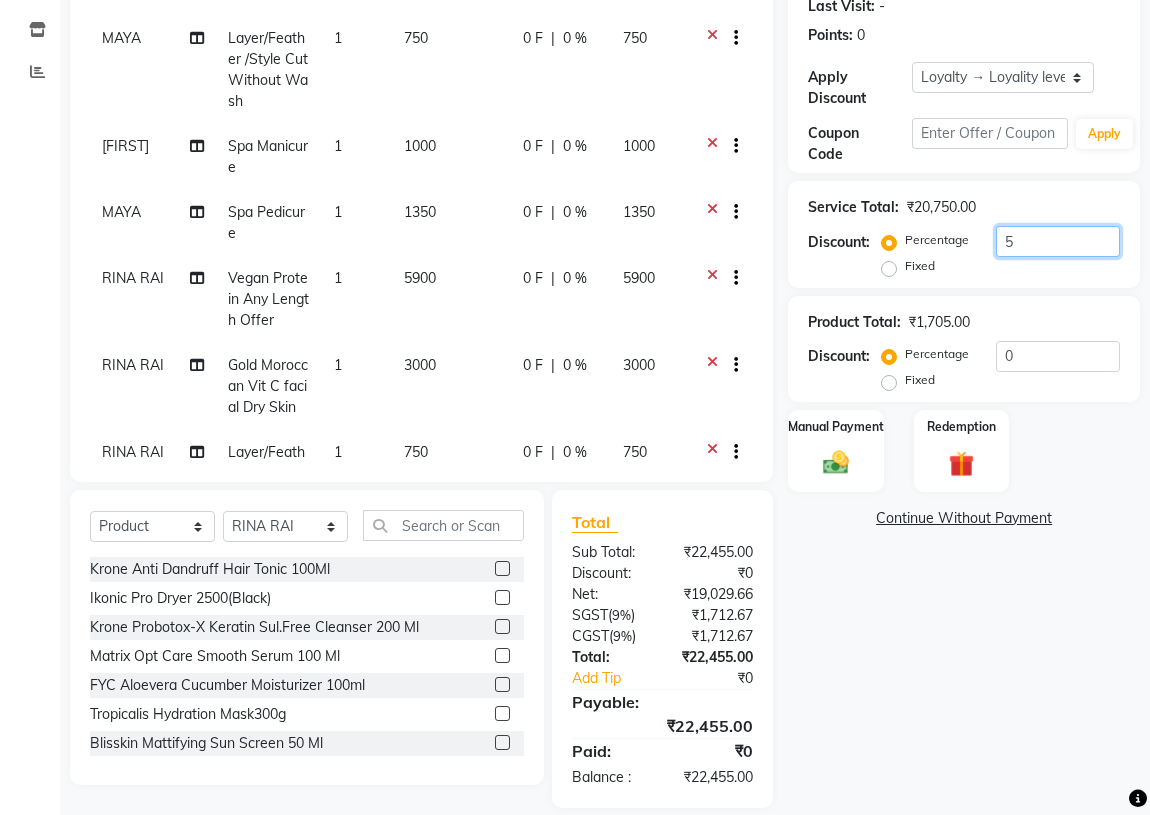 scroll, scrollTop: 306, scrollLeft: 0, axis: vertical 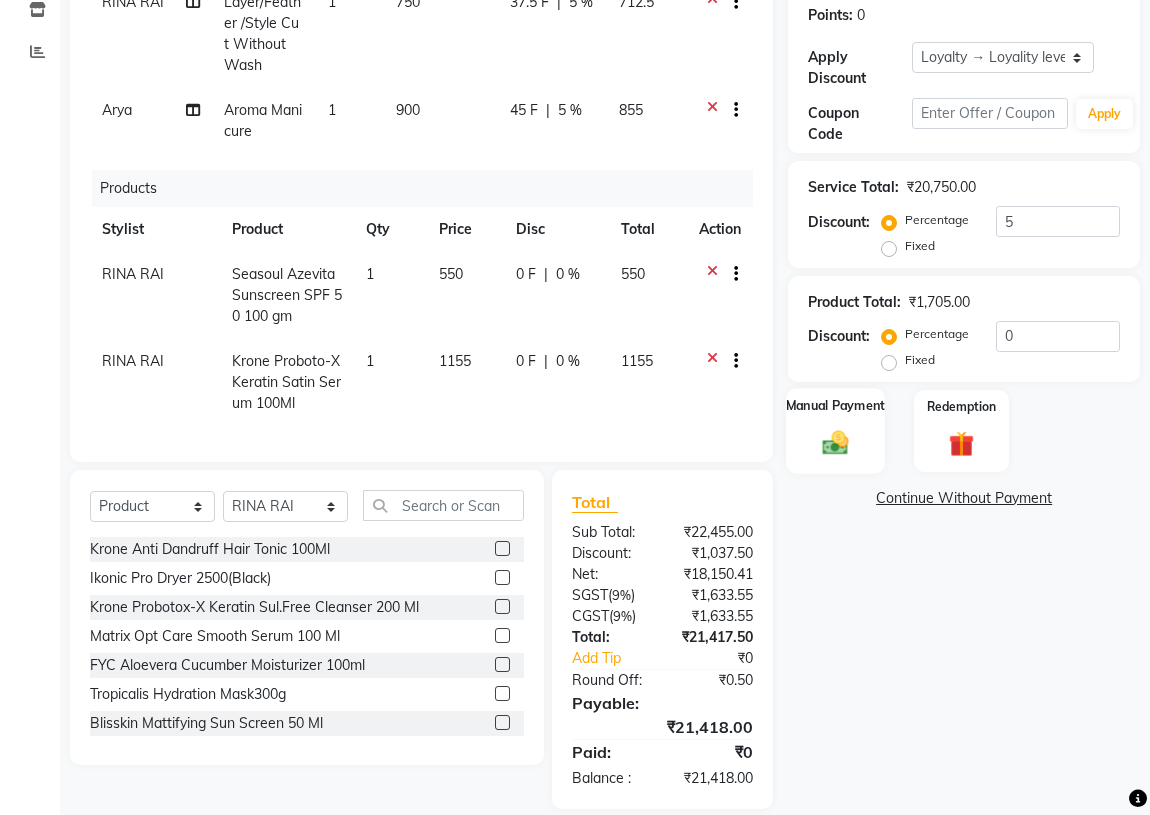click 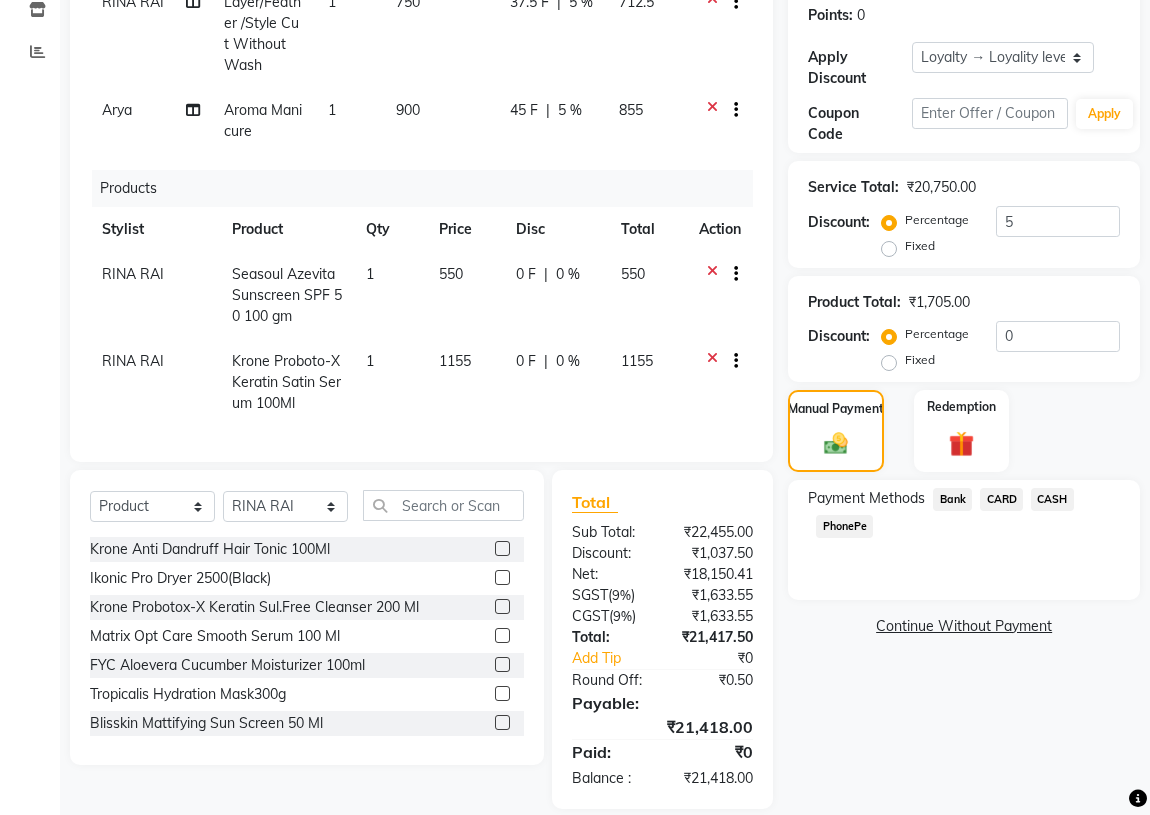 click on "CARD" 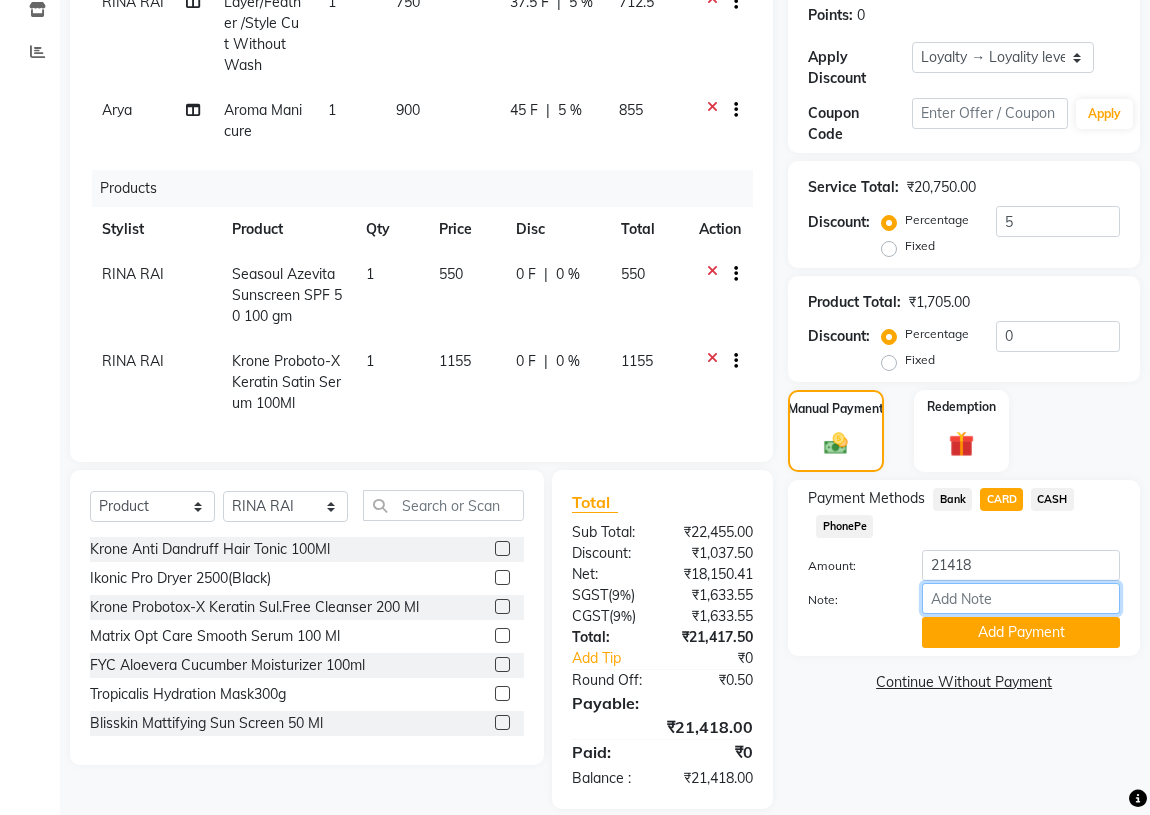 click on "Note:" at bounding box center (1021, 598) 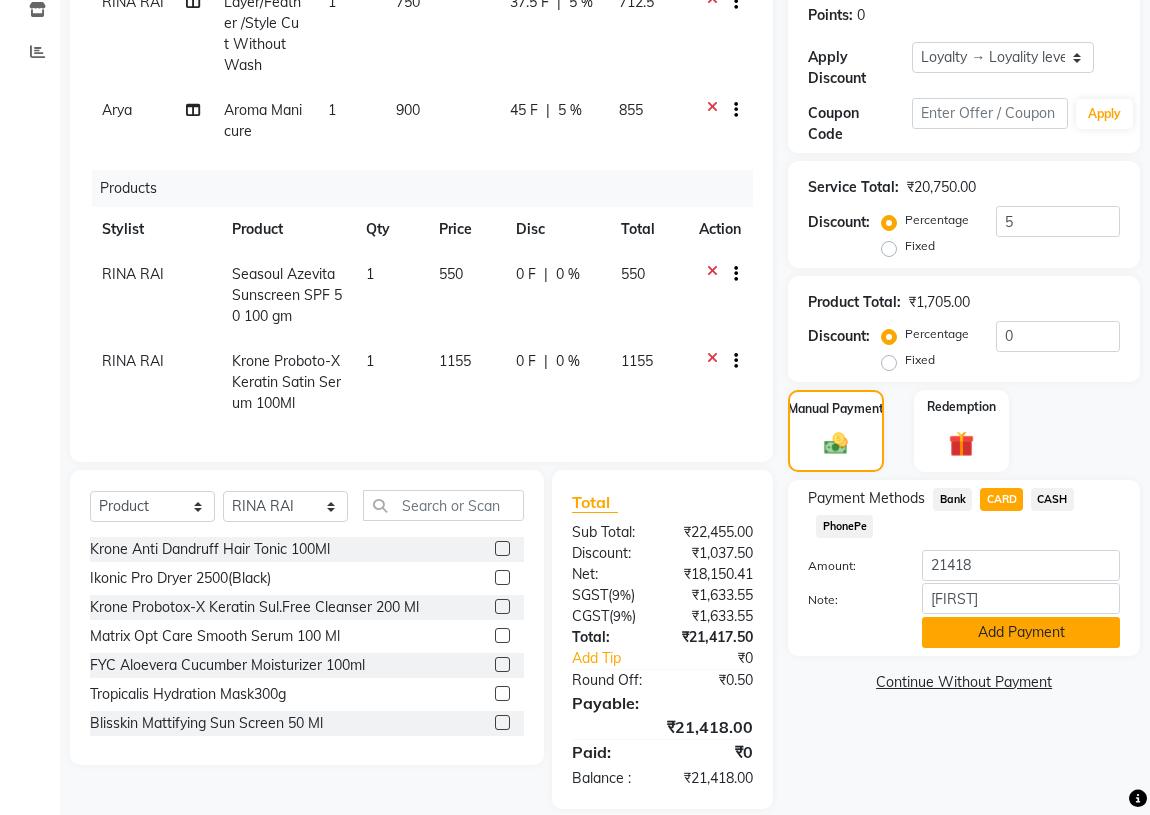 click on "Add Payment" 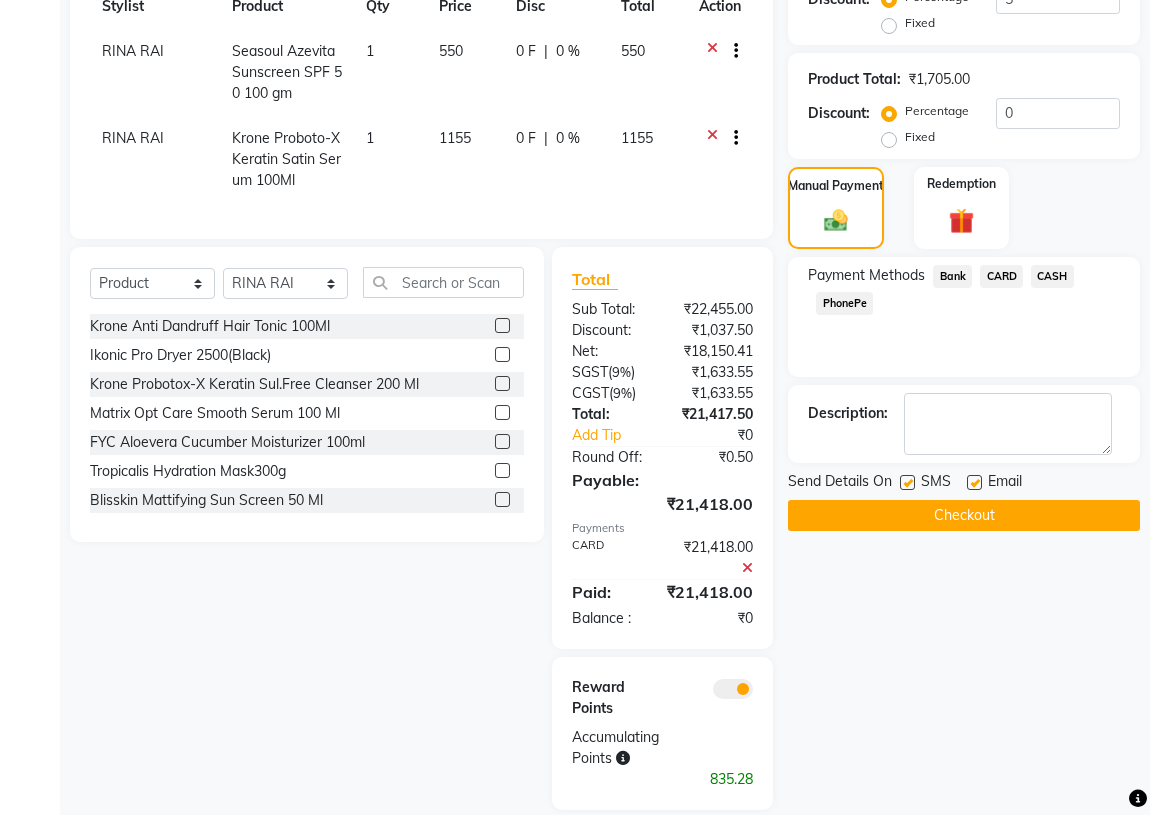 scroll, scrollTop: 530, scrollLeft: 0, axis: vertical 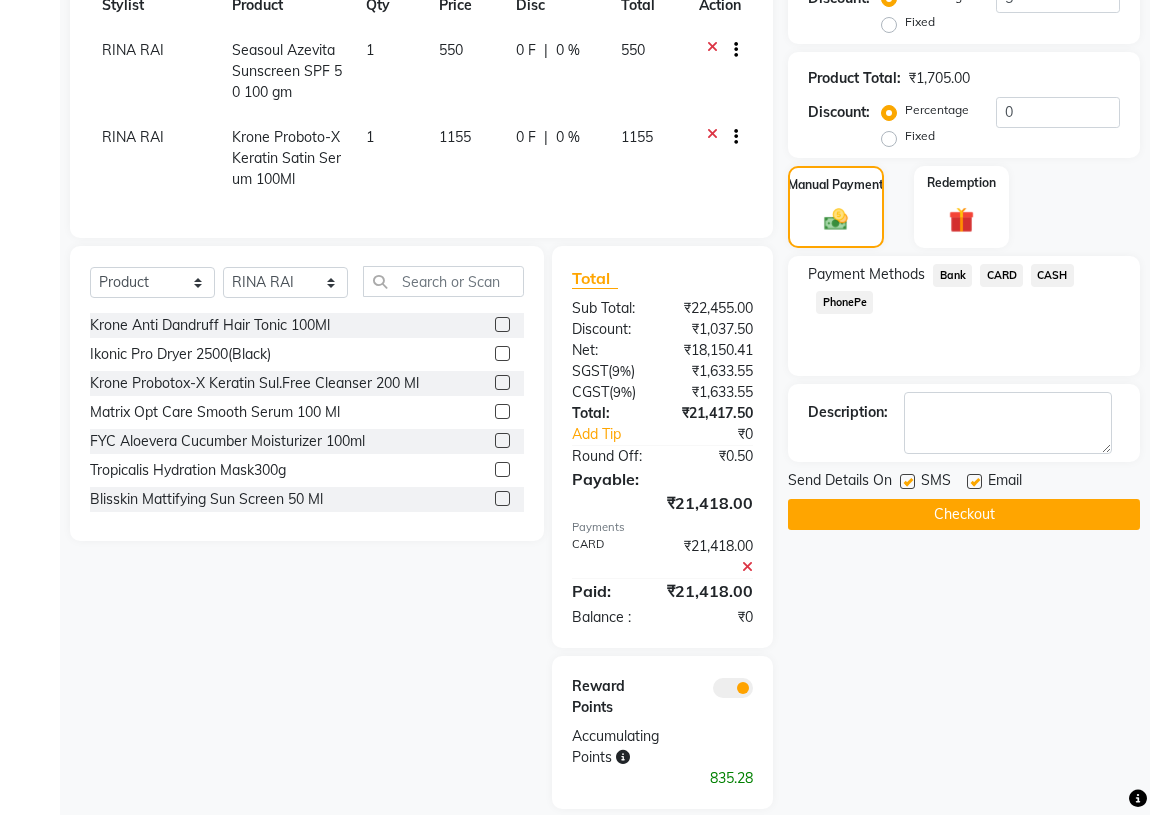 click 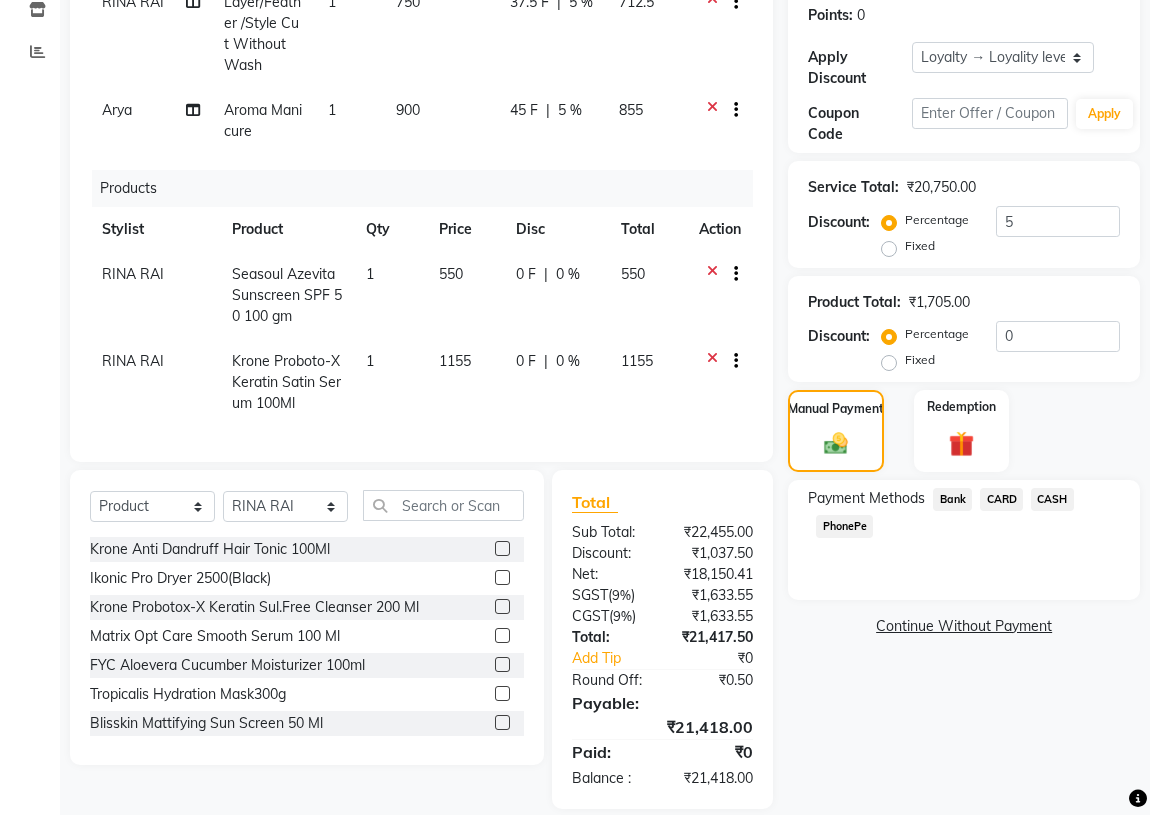 click on "PhonePe" 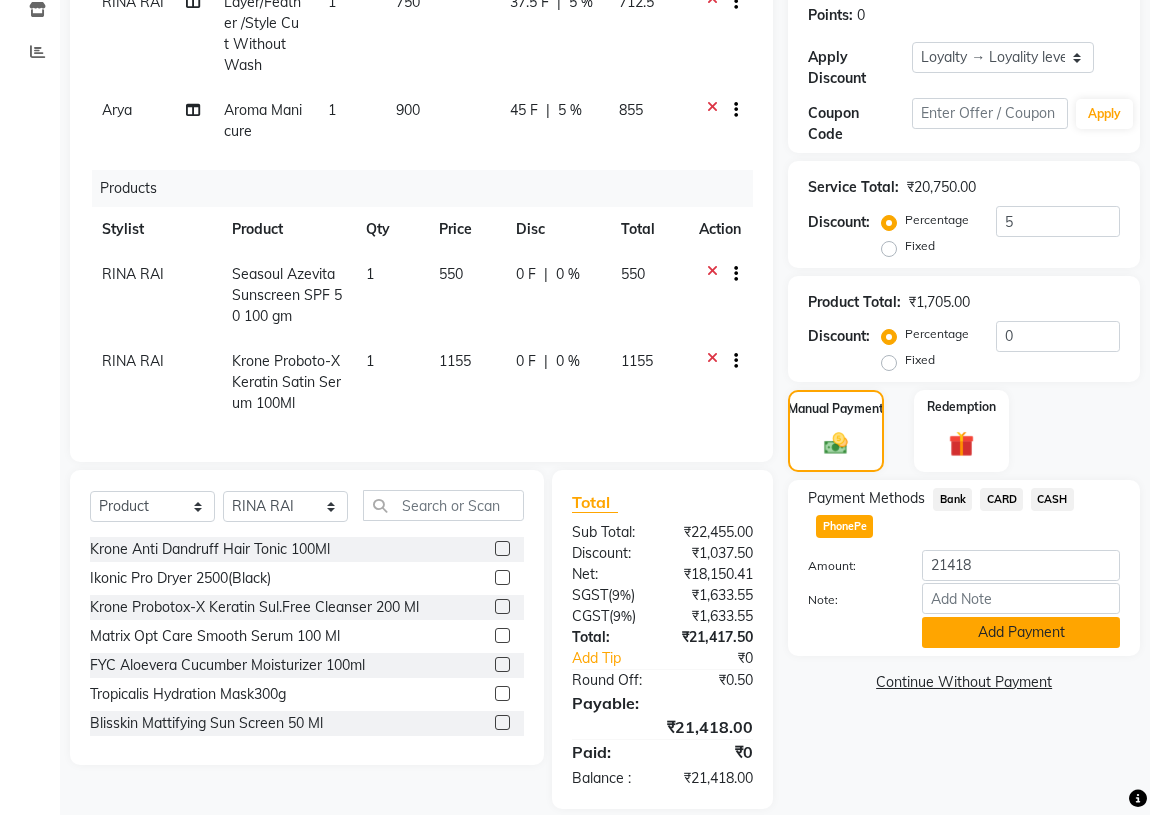 click on "Add Payment" 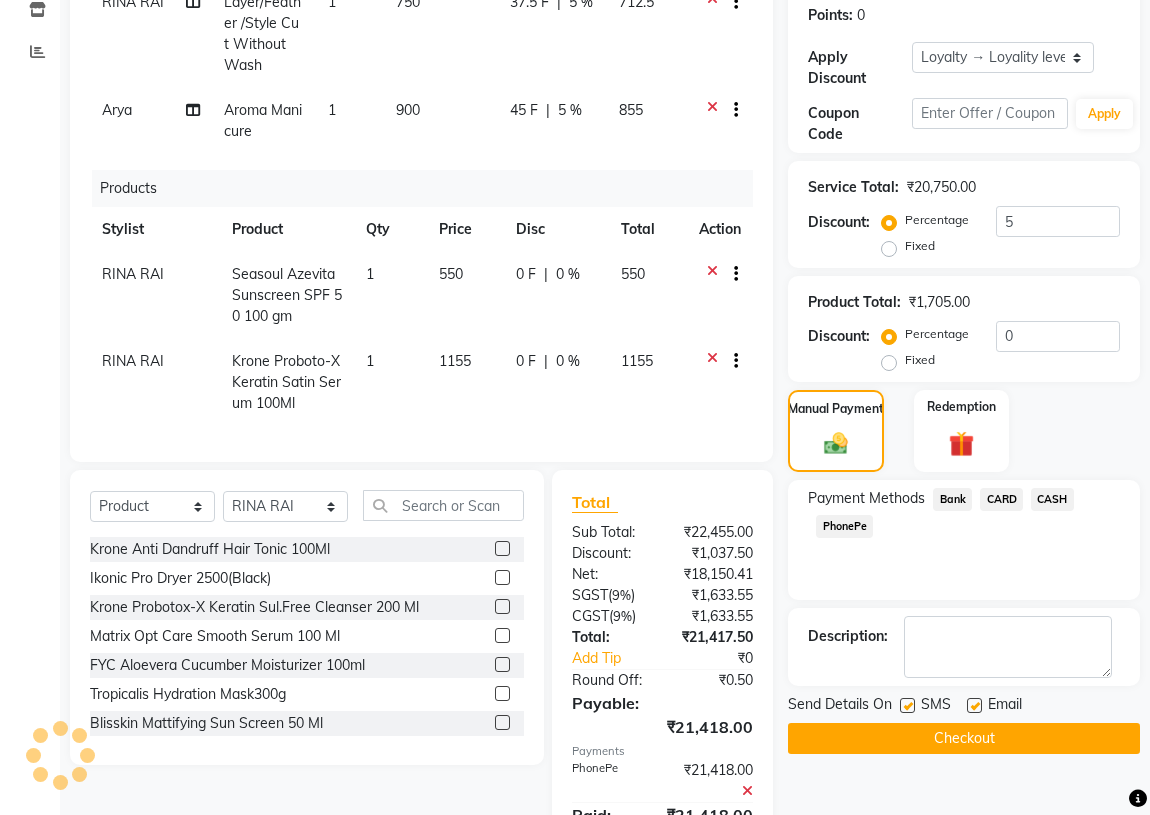 click on "Checkout" 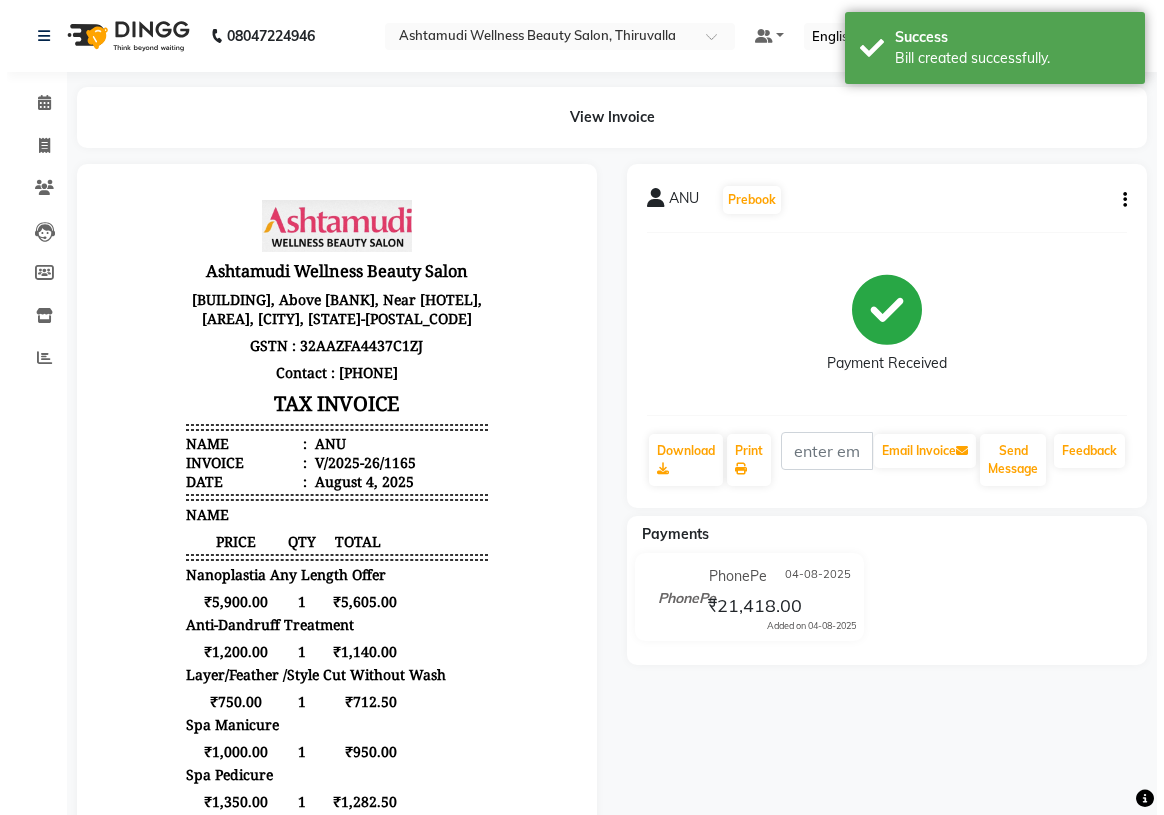 scroll, scrollTop: 0, scrollLeft: 0, axis: both 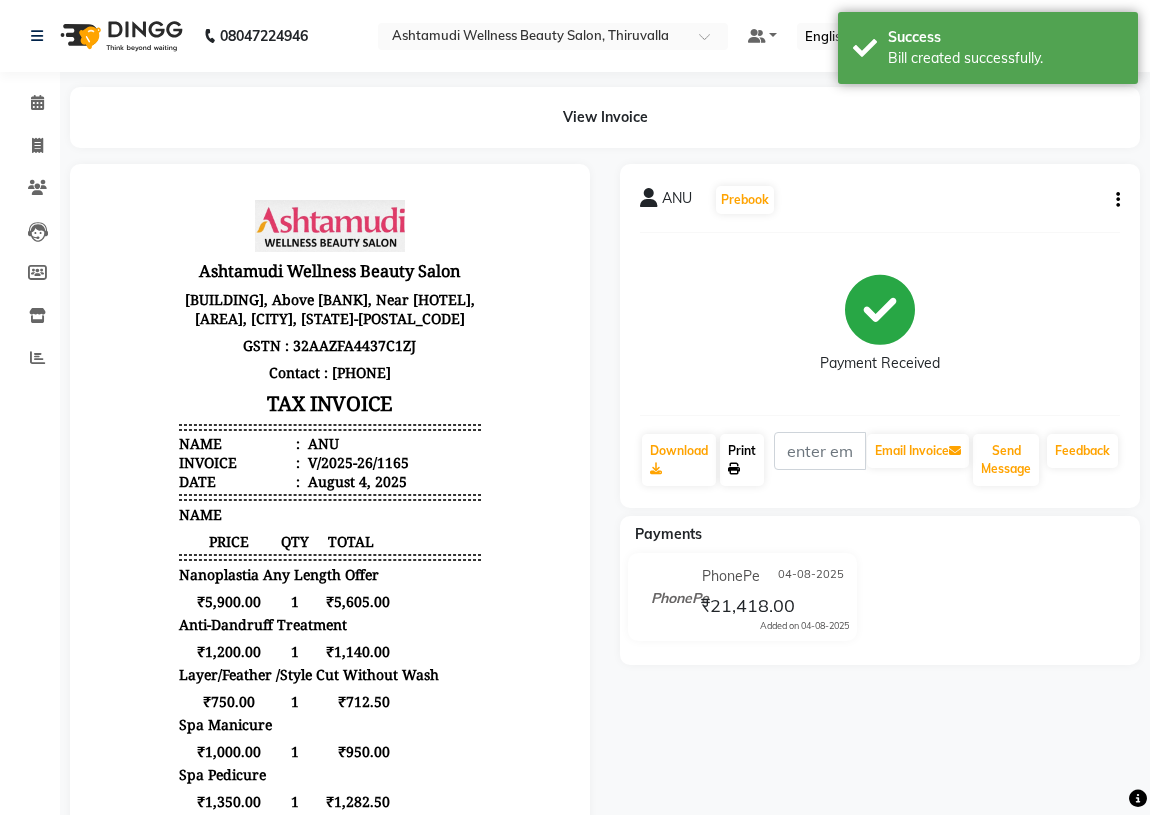 click on "Print" 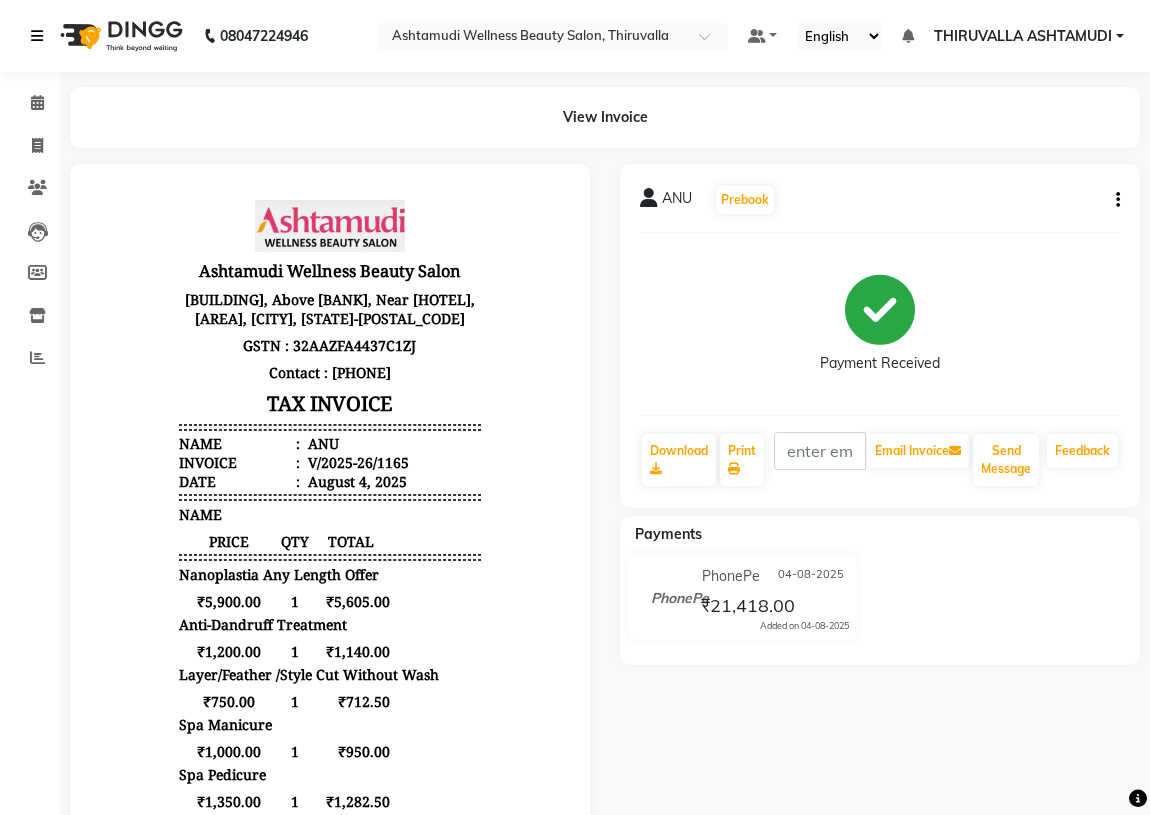 click at bounding box center [37, 36] 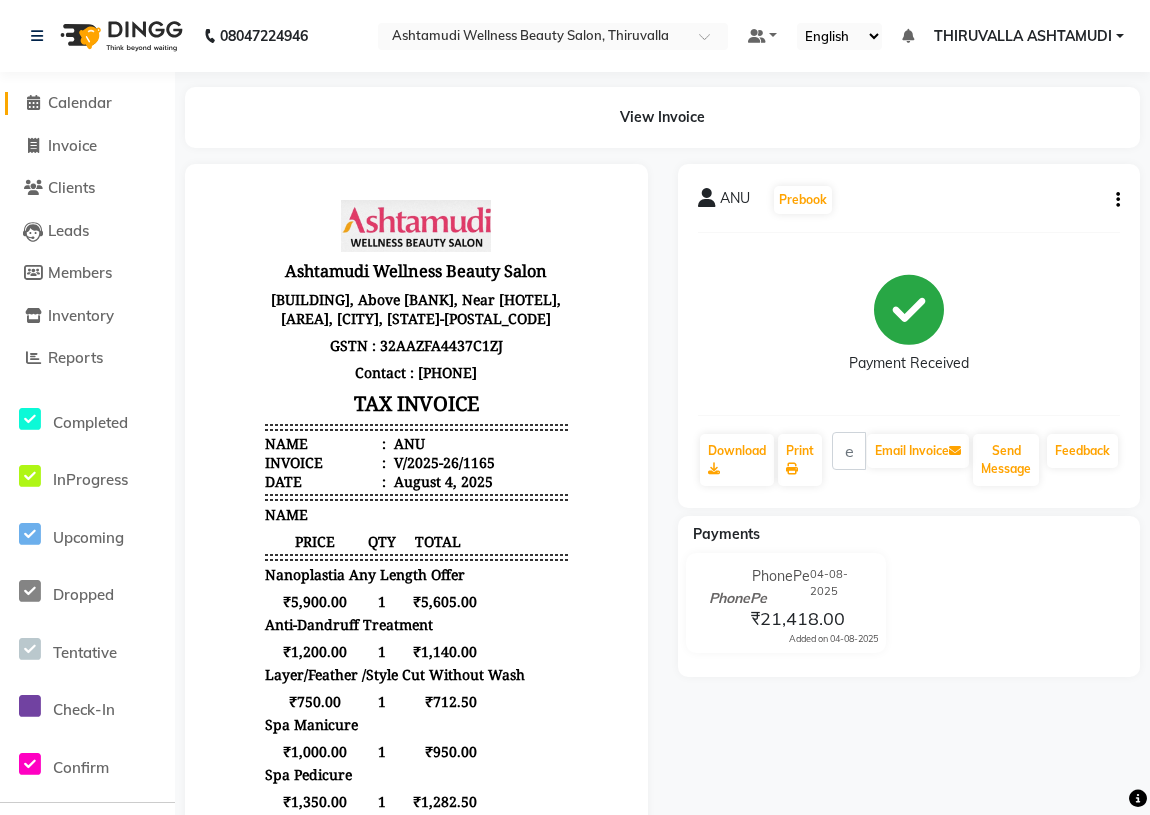 click on "Calendar" 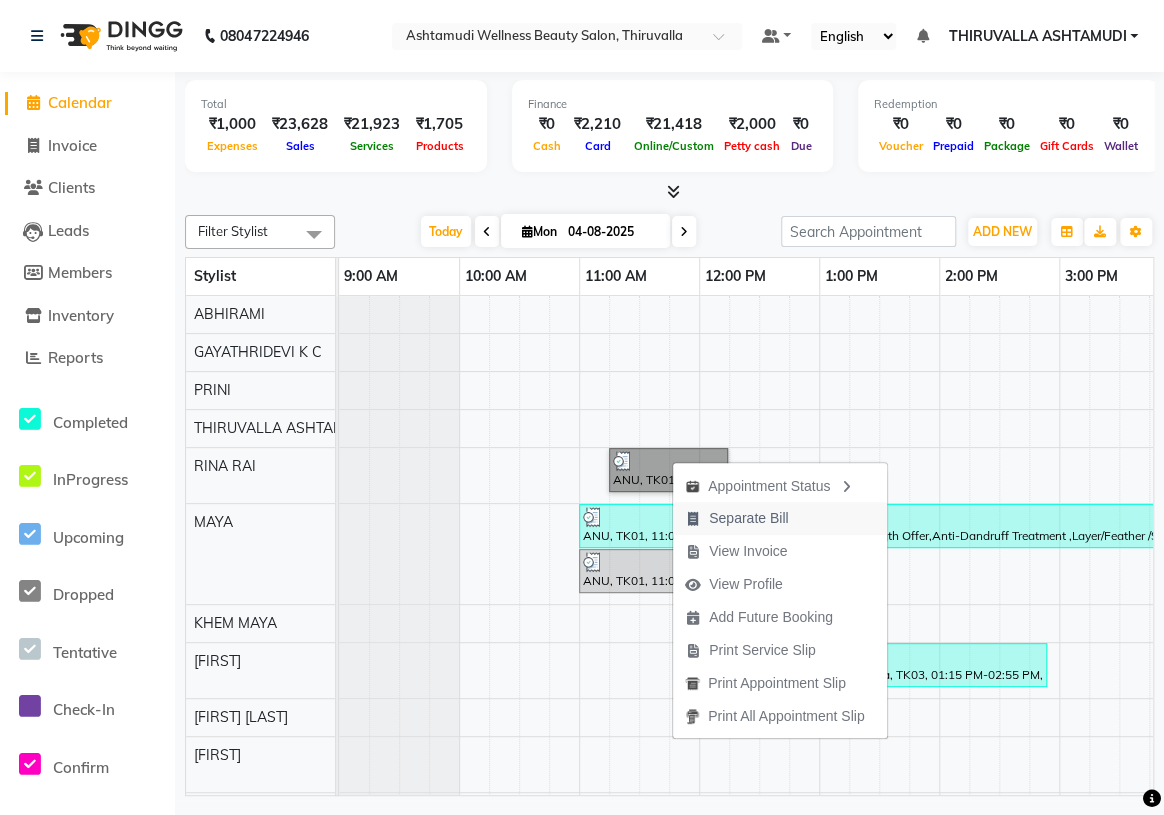 scroll, scrollTop: 46, scrollLeft: 0, axis: vertical 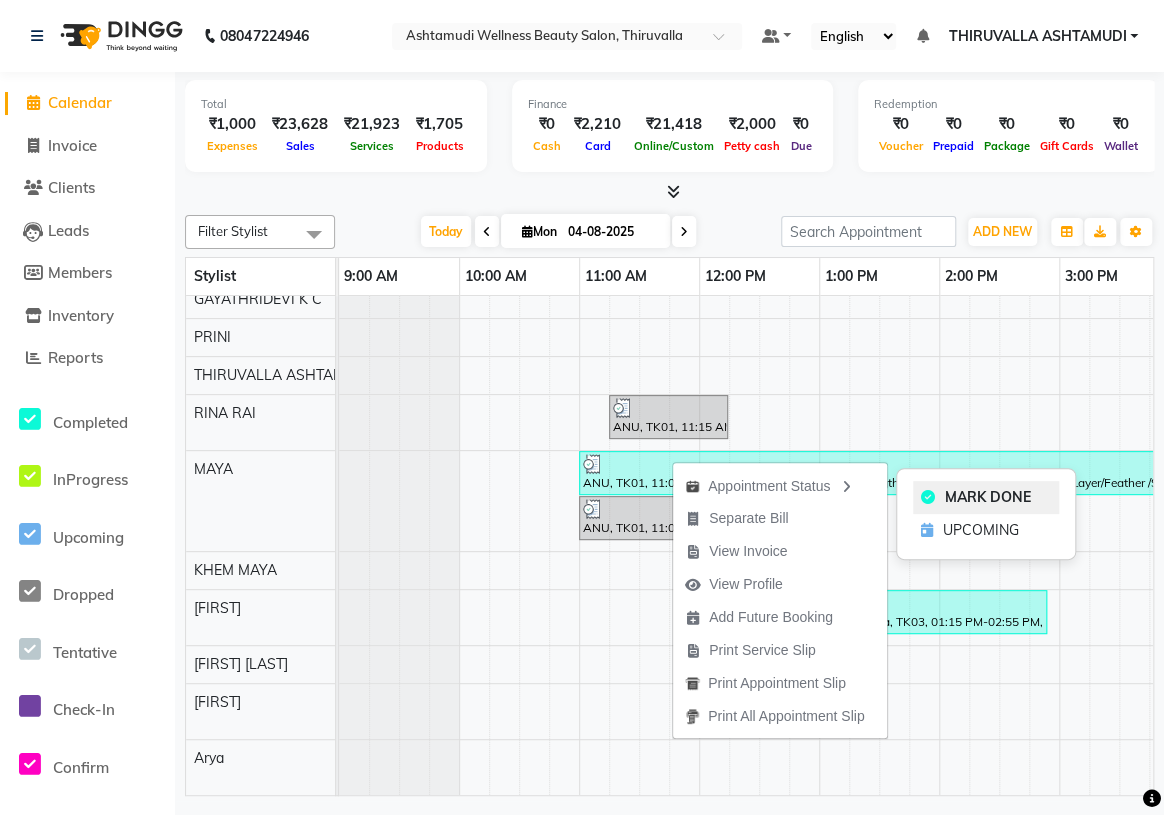 click on "MARK DONE" 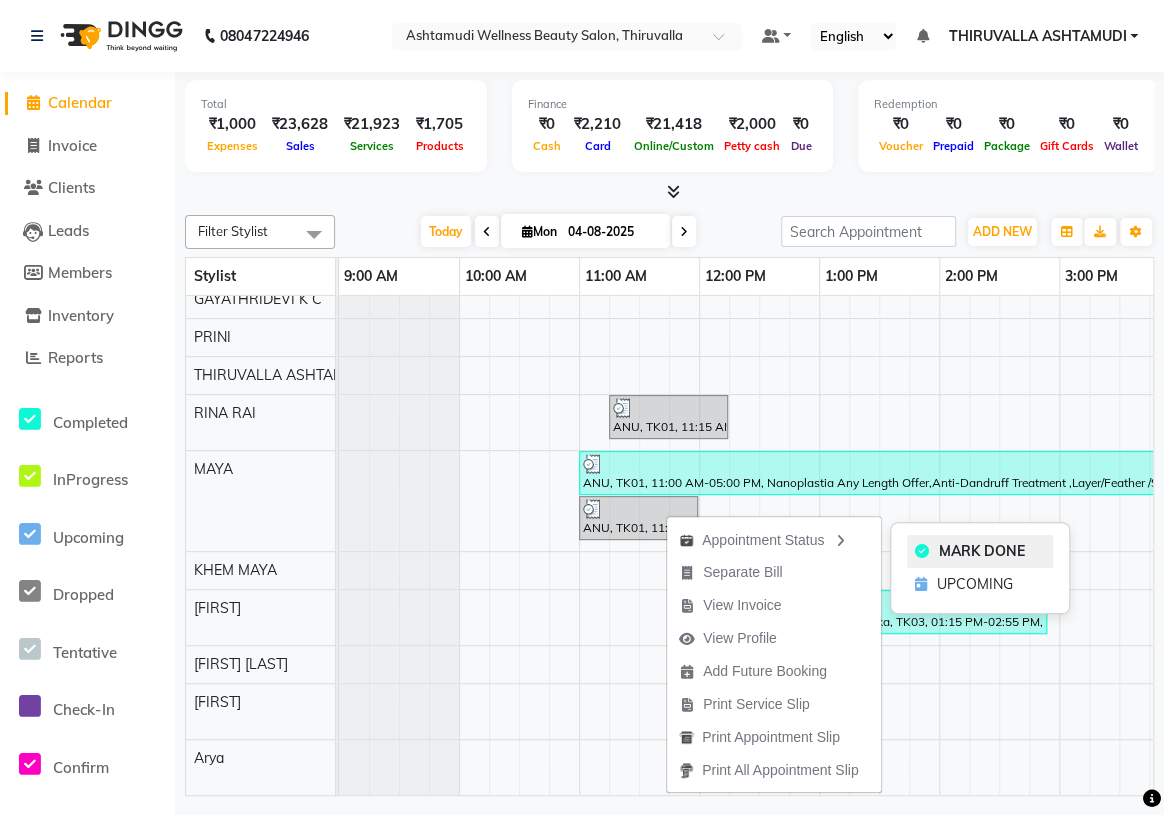 click on "MARK DONE" 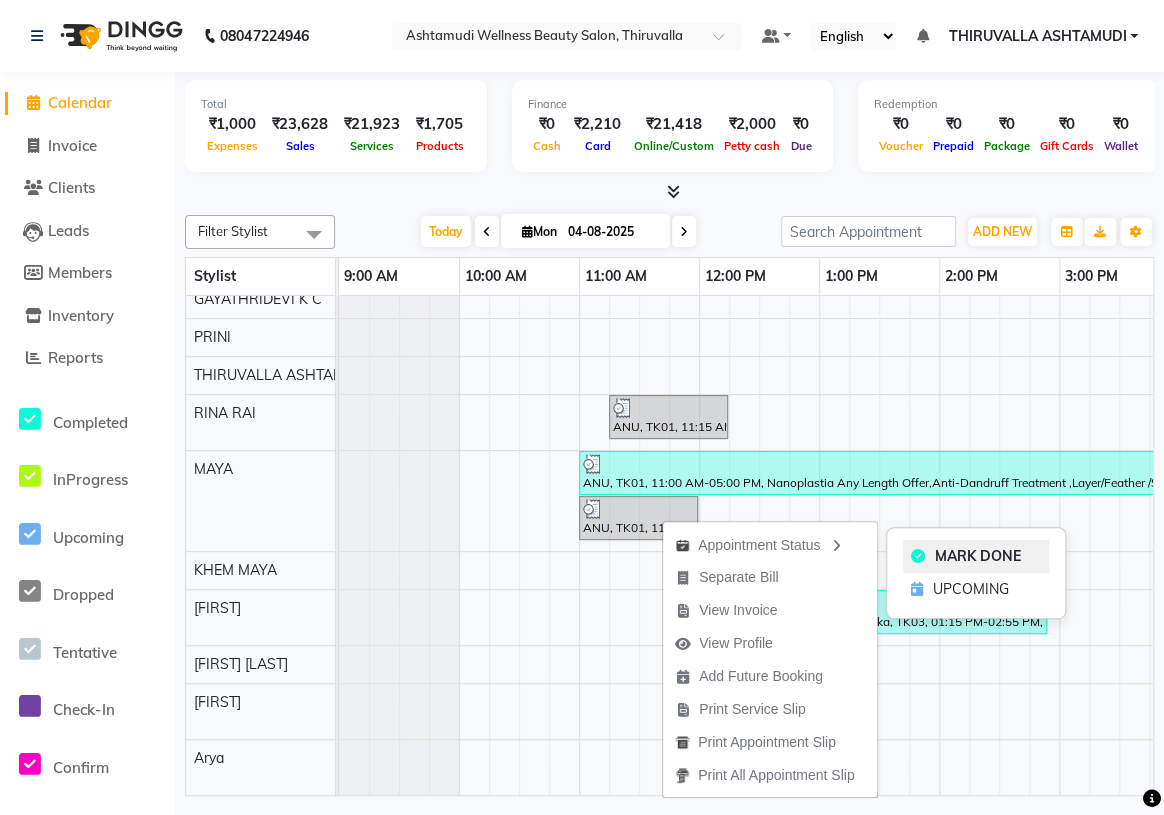 click 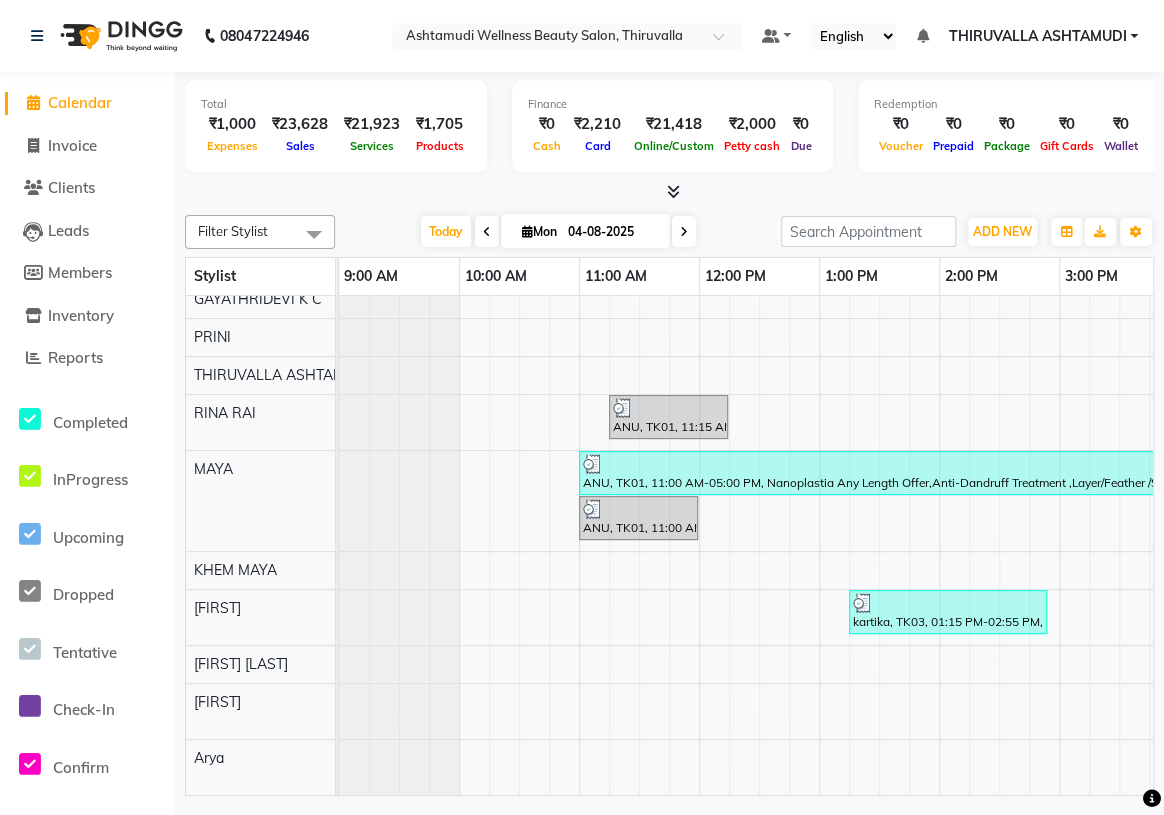 scroll, scrollTop: 65, scrollLeft: 296, axis: both 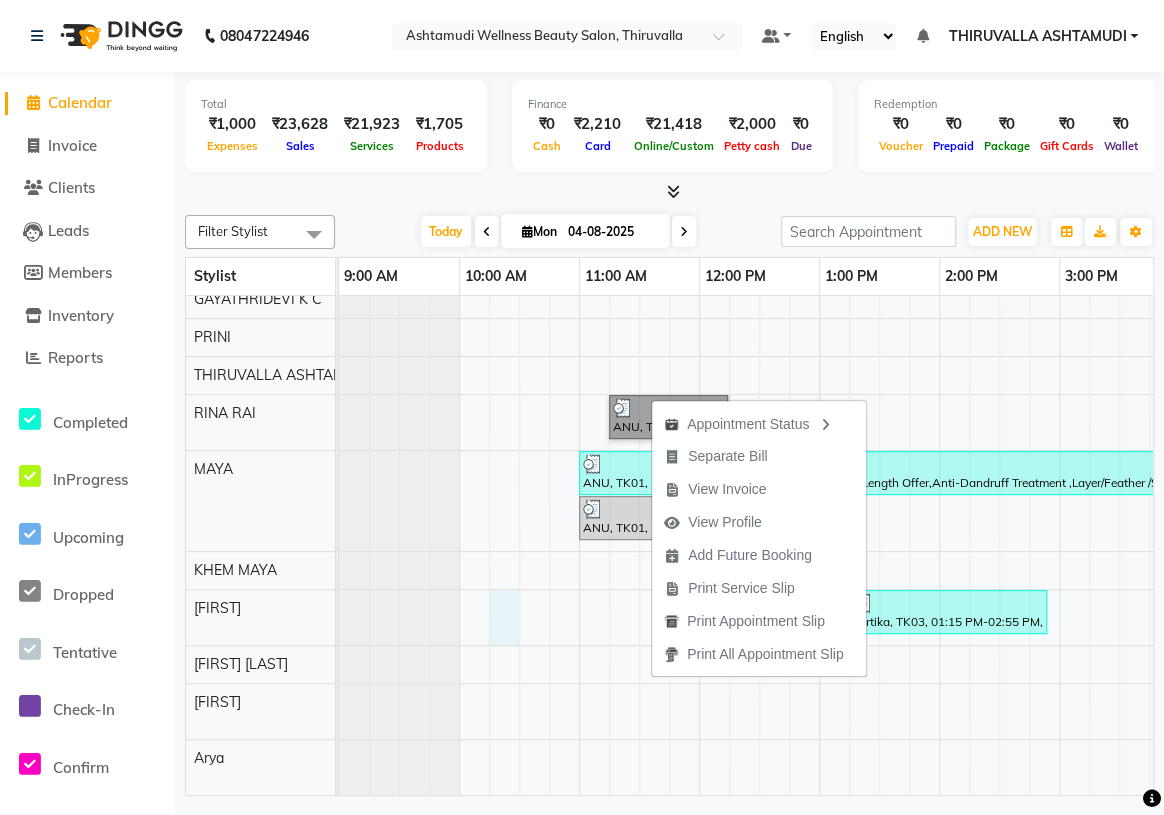 click on "ANU, TK01, 11:15 AM-12:15 PM, Hair Spa     ANU, TK01, 06:00 PM-11:00 PM, Vegan Protein Any Length Offer,Gold Moroccan Vit C facial Dry Skin,Layer/Feather /Style Cut Without Wash     ANU, TK01, 11:00 AM-05:00 PM, Nanoplastia Any Length Offer,Anti-Dandruff Treatment ,Layer/Feather /Style Cut Without Wash,Spa Pedicure     ANU, TK01, 11:00 AM-12:00 PM, Hair Spa     kartika, TK03, 01:15 PM-02:55 PM, Root Touch-Up (Ammonia Free),Skin Glow Facial     ANU, TK01, 05:00 PM-06:00 PM, Spa Manicure     ANU, TK01, 10:45 PM-11:45 PM, Aroma Manicure" at bounding box center (1179, 519) 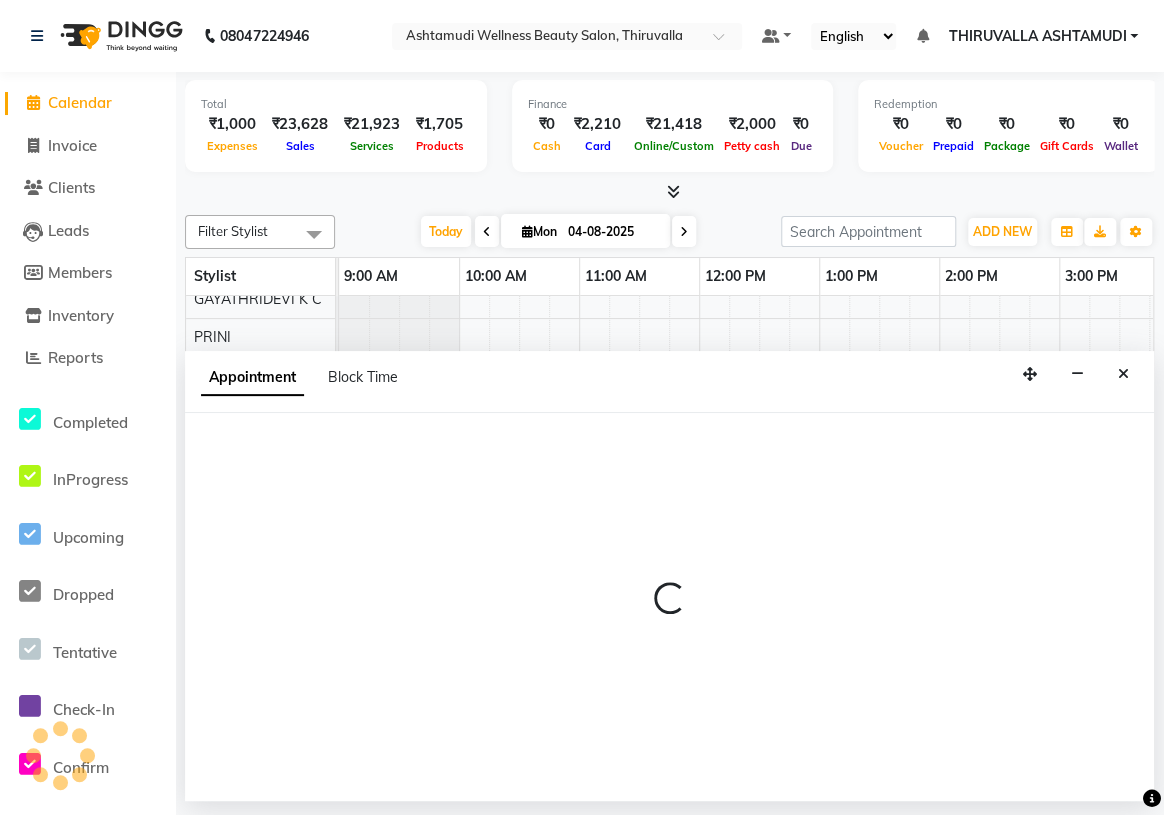 select on "60487" 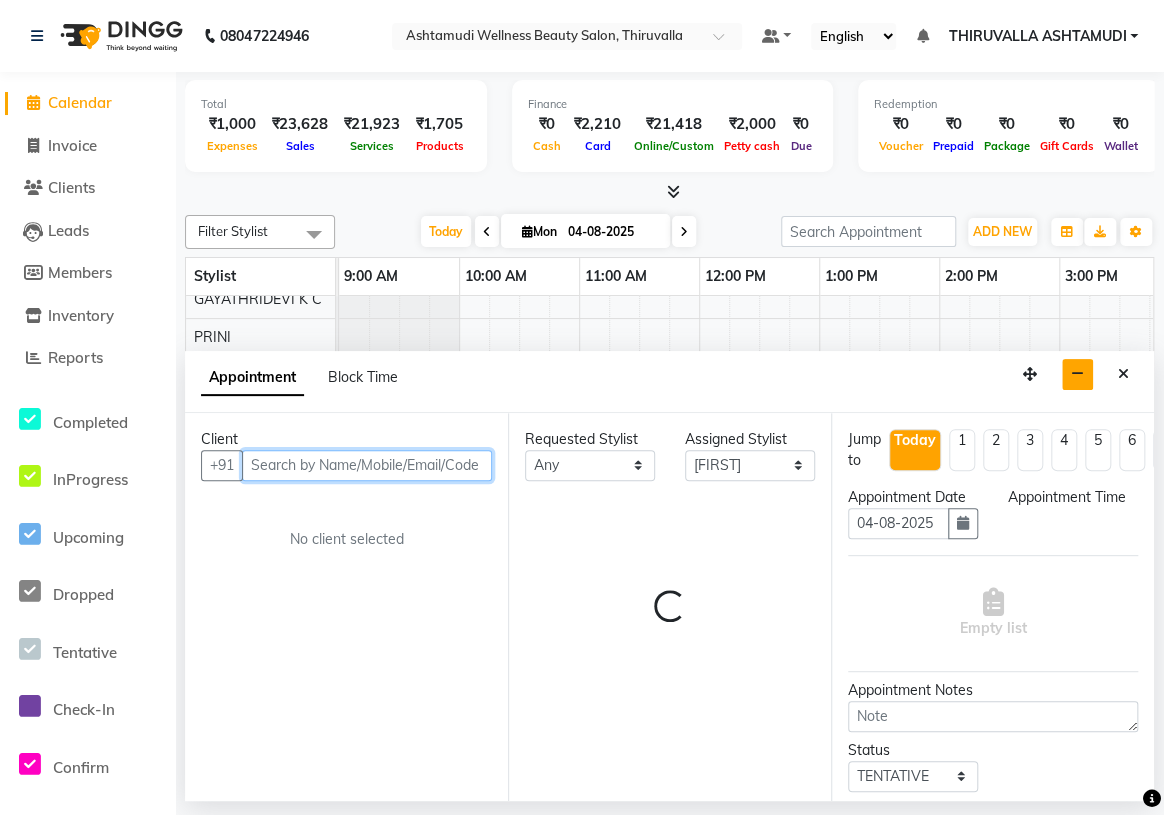select on "615" 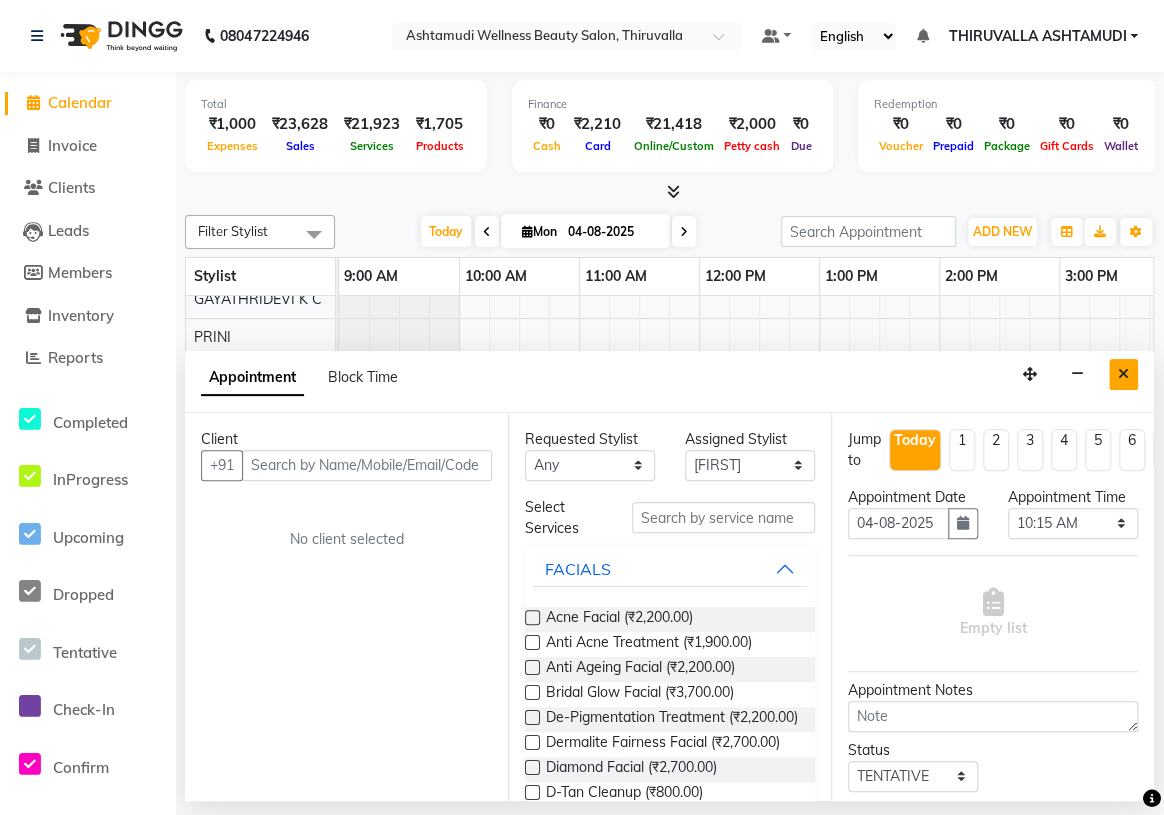 click at bounding box center [1123, 374] 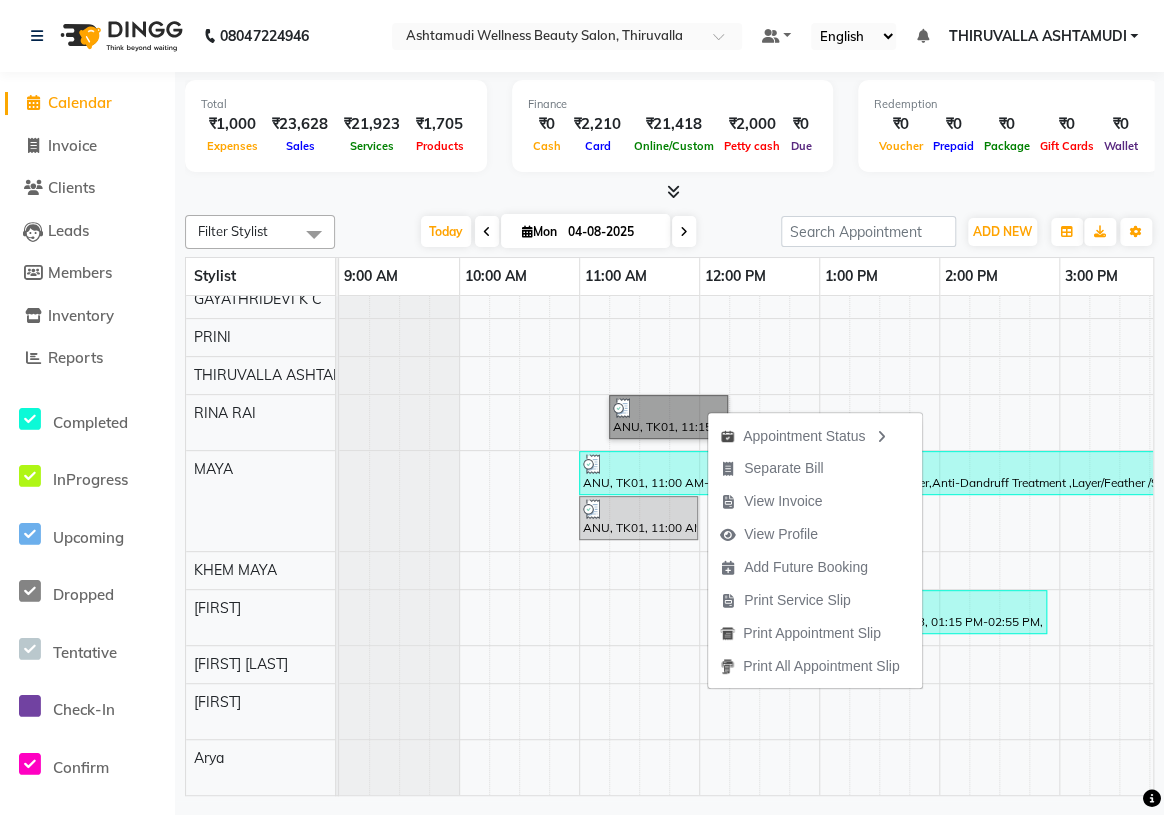 click on "ANU, TK01, 11:15 AM-12:15 PM, Hair Spa     ANU, TK01, 06:00 PM-11:00 PM, Vegan Protein Any Length Offer,Gold Moroccan Vit C facial Dry Skin,Layer/Feather /Style Cut Without Wash     ANU, TK01, 11:00 AM-05:00 PM, Nanoplastia Any Length Offer,Anti-Dandruff Treatment ,Layer/Feather /Style Cut Without Wash,Spa Pedicure     ANU, TK01, 11:00 AM-12:00 PM, Hair Spa     kartika, TK03, 01:15 PM-02:55 PM, Root Touch-Up (Ammonia Free),Skin Glow Facial     ANU, TK01, 05:00 PM-06:00 PM, Spa Manicure     ANU, TK01, 10:45 PM-11:45 PM, Aroma Manicure" at bounding box center [1179, 519] 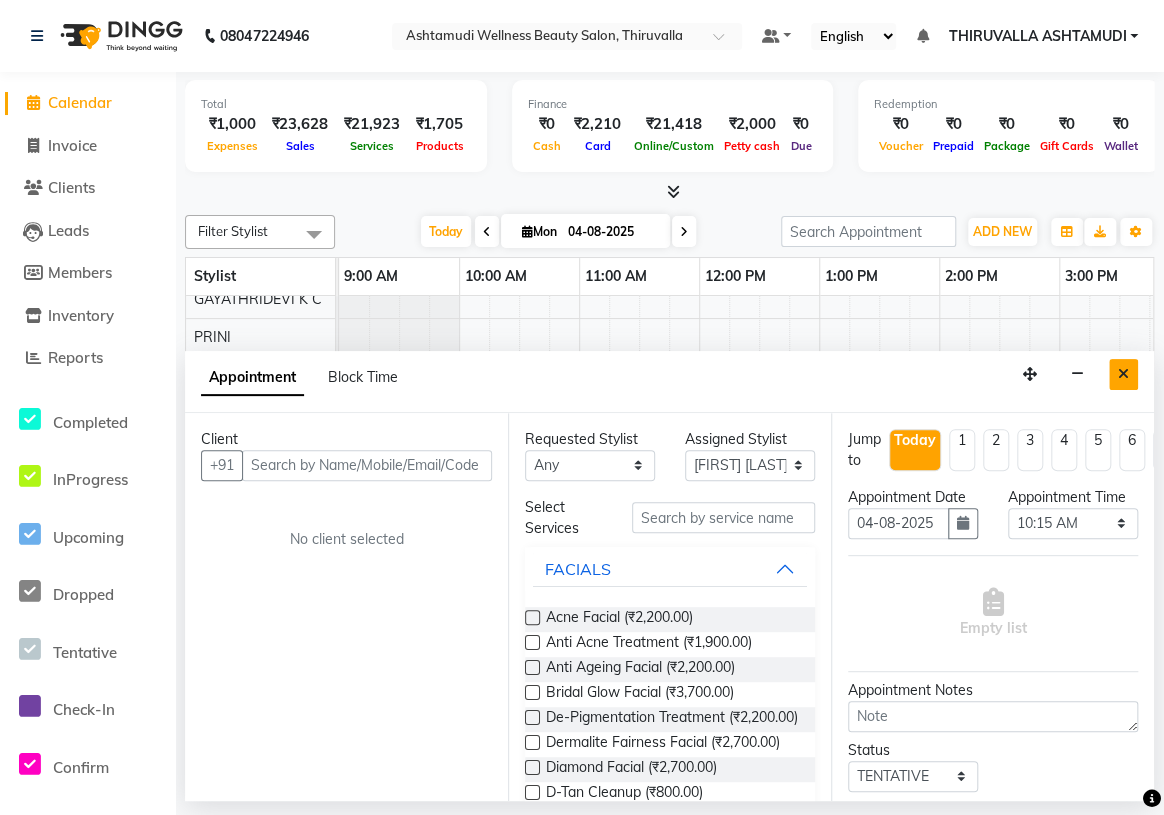 click at bounding box center [1123, 374] 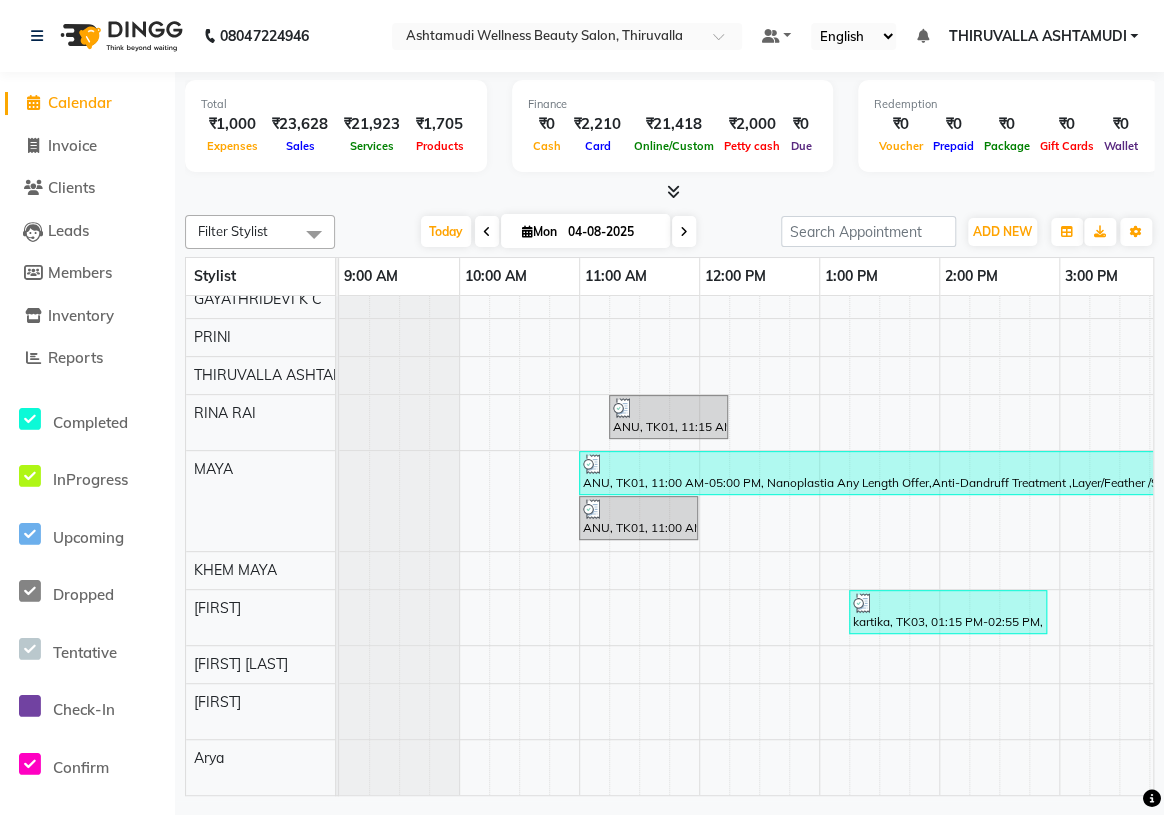 click at bounding box center (673, 191) 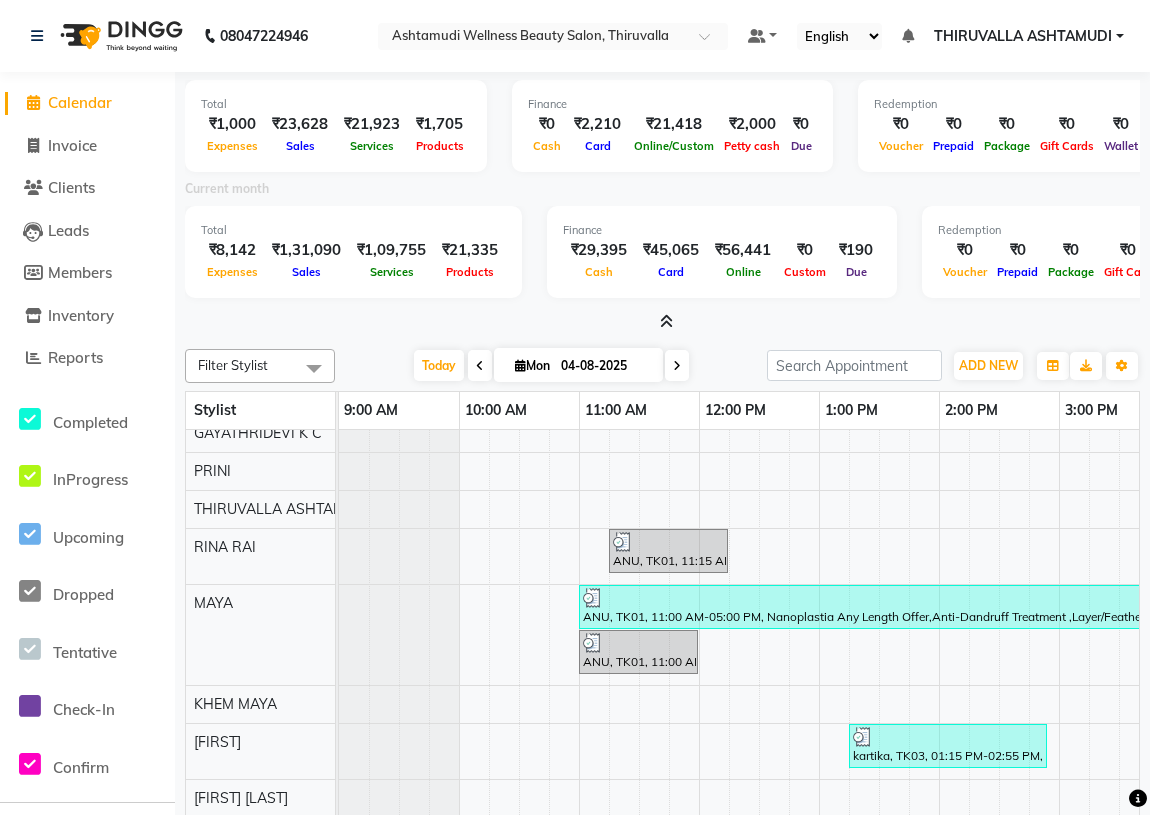 click at bounding box center (666, 321) 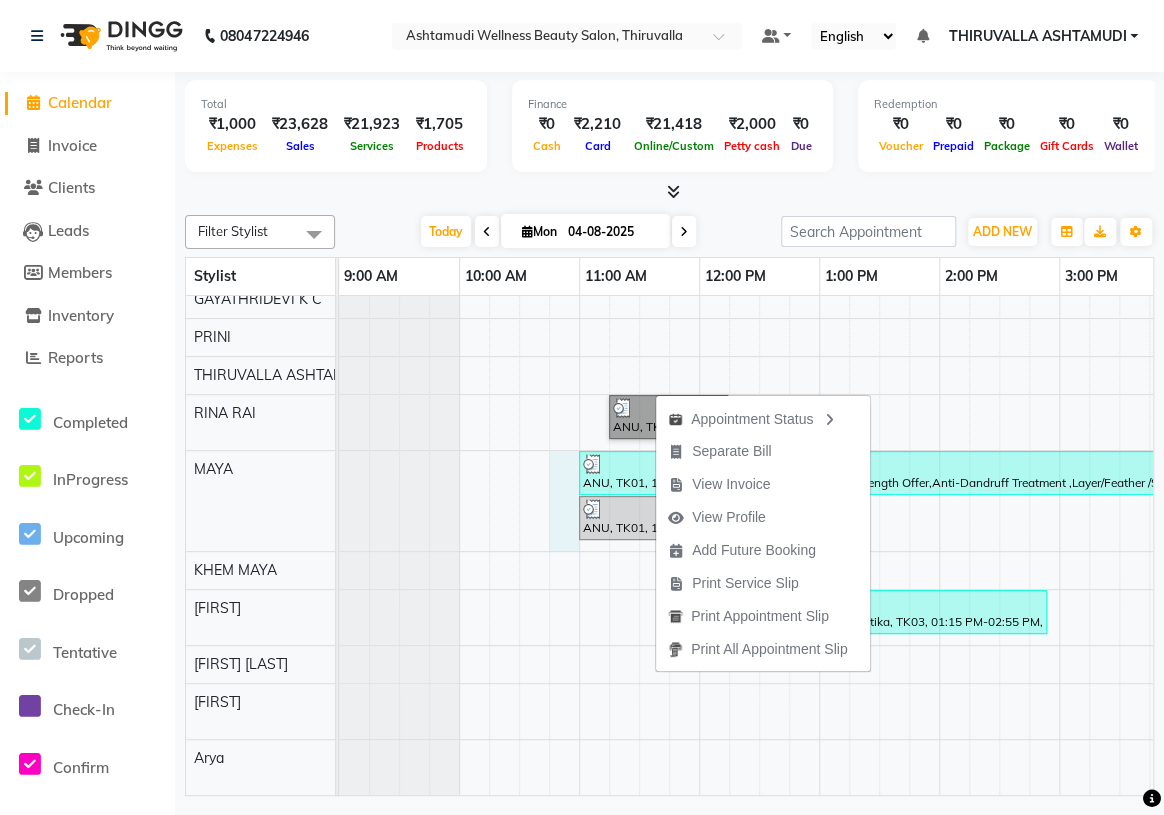click on "ANU, TK01, 11:15 AM-12:15 PM, Hair Spa     ANU, TK01, 06:00 PM-11:00 PM, Vegan Protein Any Length Offer,Gold Moroccan Vit C facial Dry Skin,Layer/Feather /Style Cut Without Wash     ANU, TK01, 11:00 AM-05:00 PM, Nanoplastia Any Length Offer,Anti-Dandruff Treatment ,Layer/Feather /Style Cut Without Wash,Spa Pedicure     ANU, TK01, 11:00 AM-12:00 PM, Hair Spa     kartika, TK03, 01:15 PM-02:55 PM, Root Touch-Up (Ammonia Free),Skin Glow Facial     ANU, TK01, 05:00 PM-06:00 PM, Spa Manicure     ANU, TK01, 10:45 PM-11:45 PM, Aroma Manicure" at bounding box center (1179, 519) 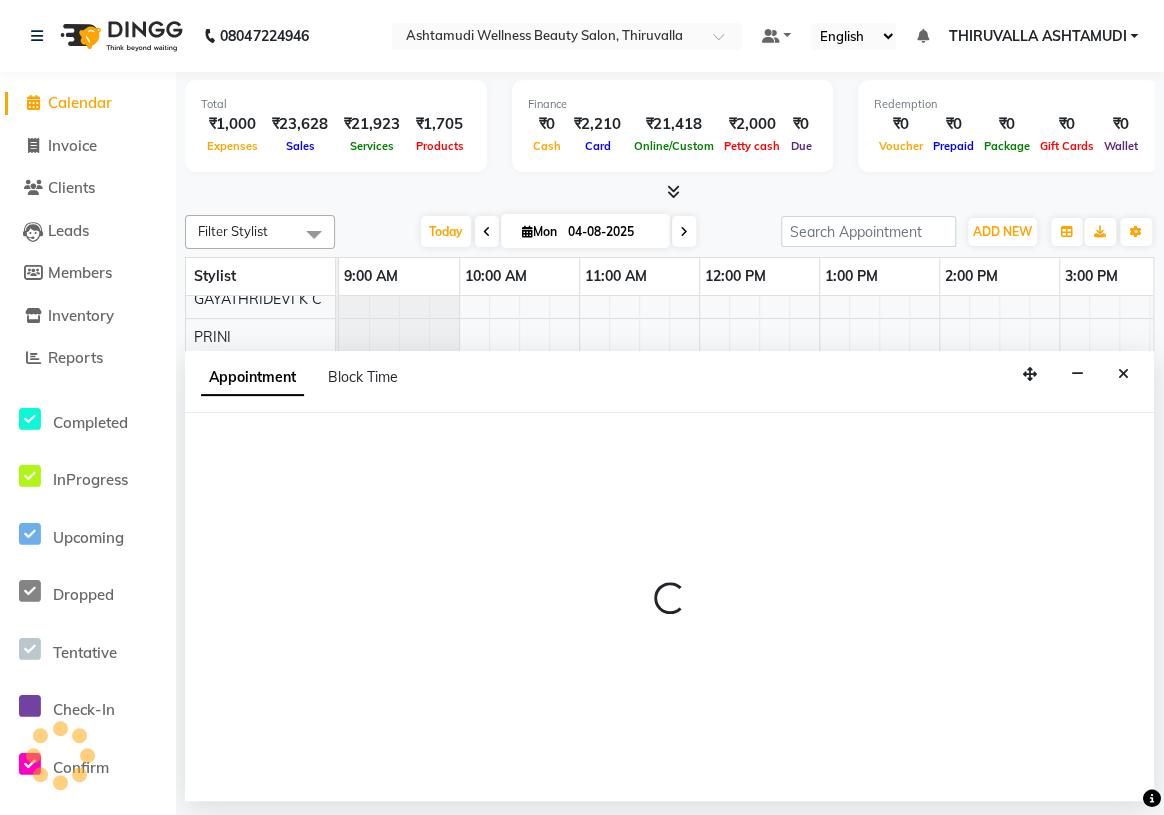 select on "29018" 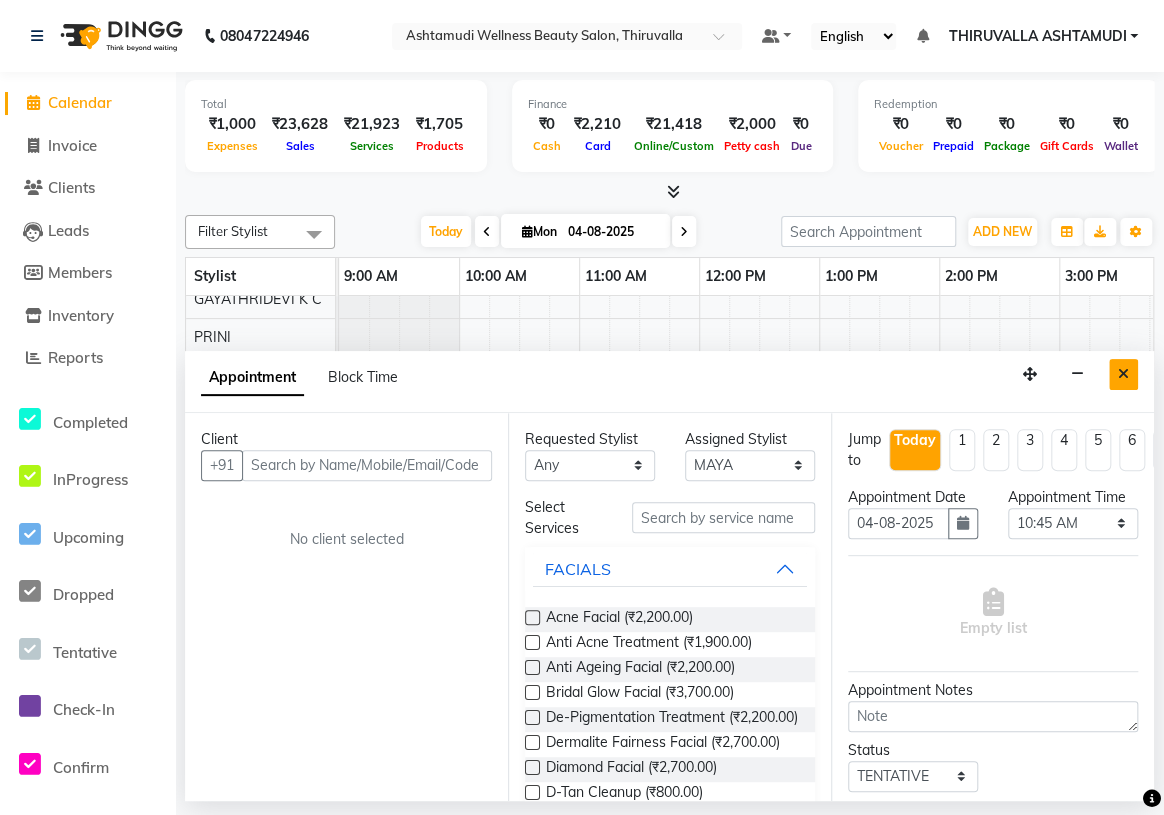 click at bounding box center [1123, 374] 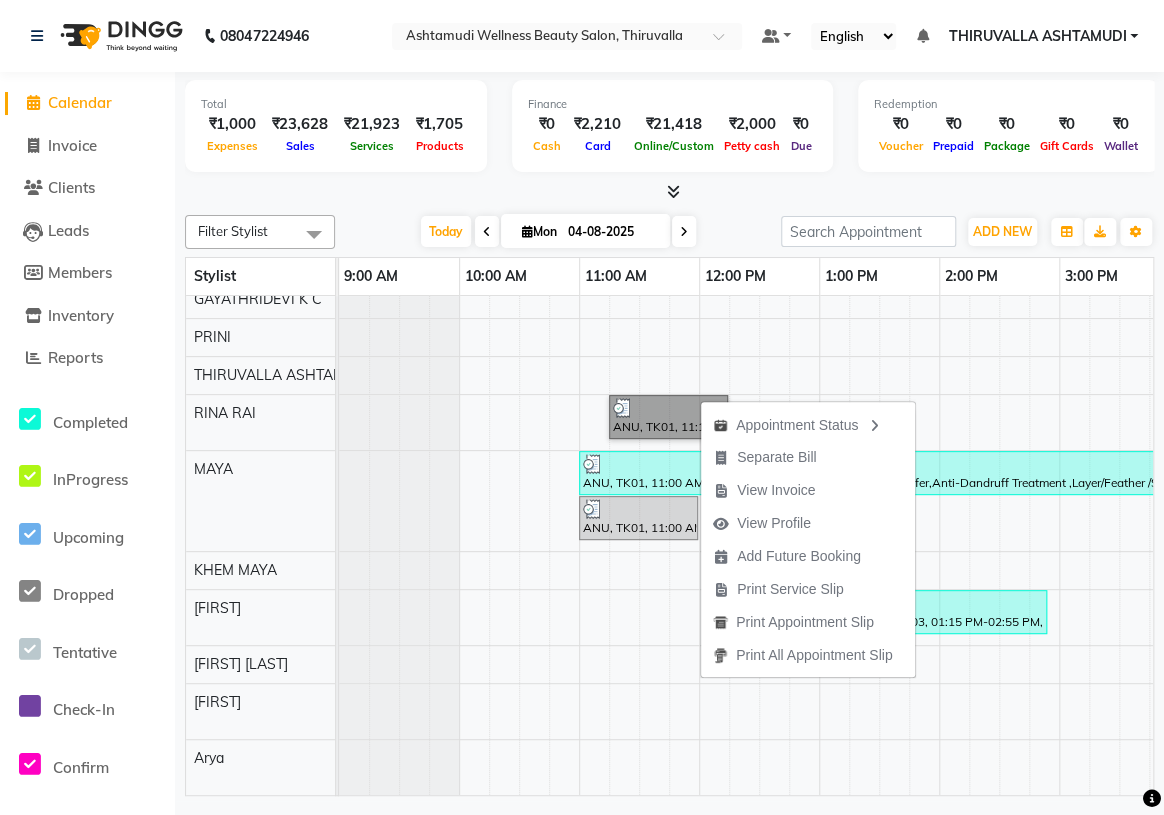 click on "ANU, TK01, 11:15 AM-12:15 PM, Hair Spa     ANU, TK01, 06:00 PM-11:00 PM, Vegan Protein Any Length Offer,Gold Moroccan Vit C facial Dry Skin,Layer/Feather /Style Cut Without Wash     ANU, TK01, 11:00 AM-05:00 PM, Nanoplastia Any Length Offer,Anti-Dandruff Treatment ,Layer/Feather /Style Cut Without Wash,Spa Pedicure     ANU, TK01, 11:00 AM-12:00 PM, Hair Spa     kartika, TK03, 01:15 PM-02:55 PM, Root Touch-Up (Ammonia Free),Skin Glow Facial     ANU, TK01, 05:00 PM-06:00 PM, Spa Manicure     ANU, TK01, 10:45 PM-11:45 PM, Aroma Manicure" at bounding box center (1179, 519) 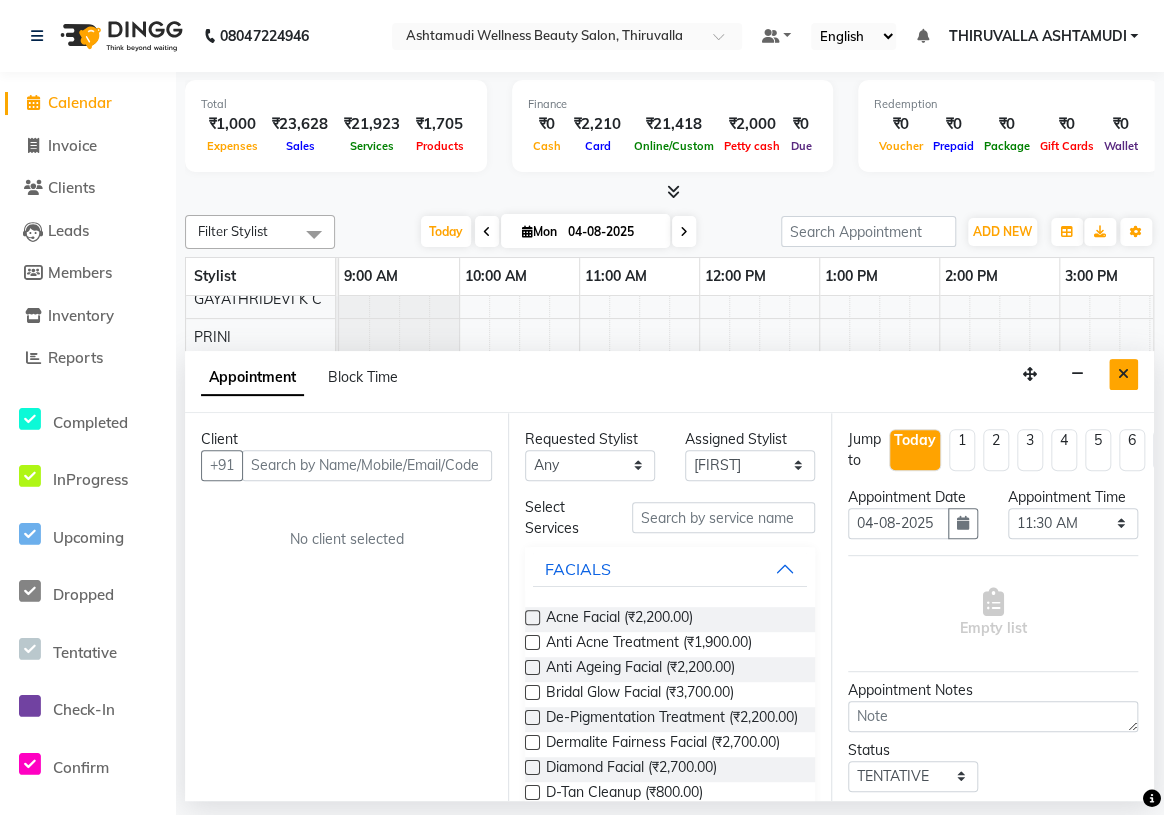 click at bounding box center (1123, 374) 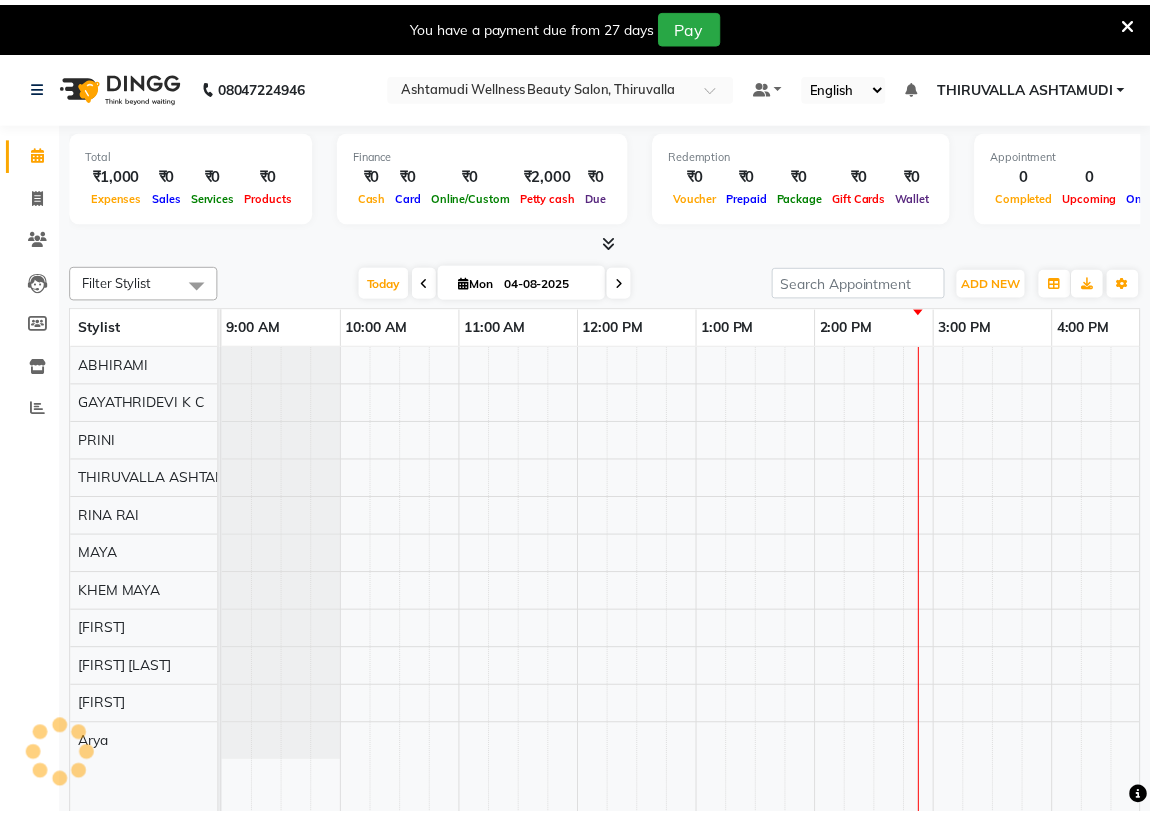 scroll, scrollTop: 0, scrollLeft: 0, axis: both 